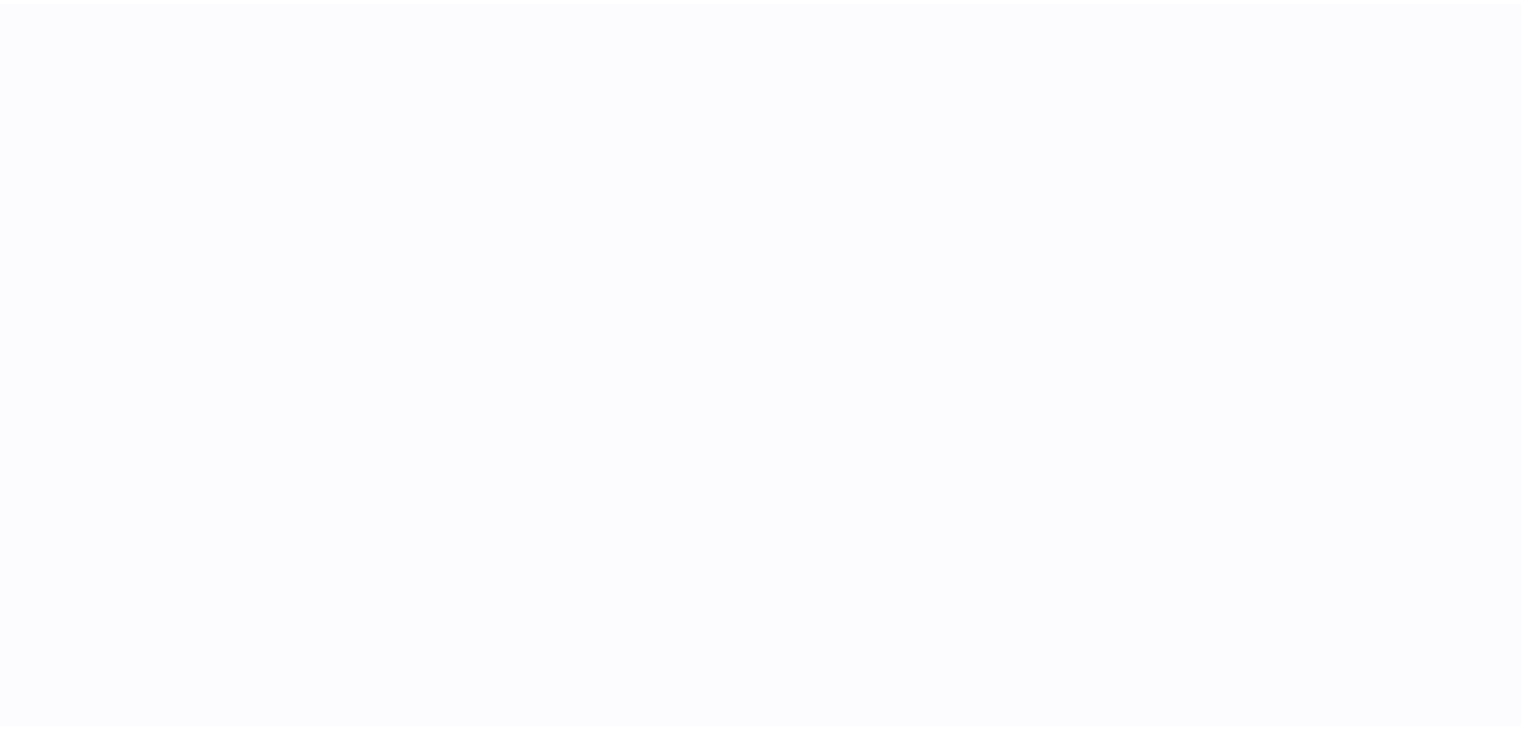 scroll, scrollTop: 0, scrollLeft: 0, axis: both 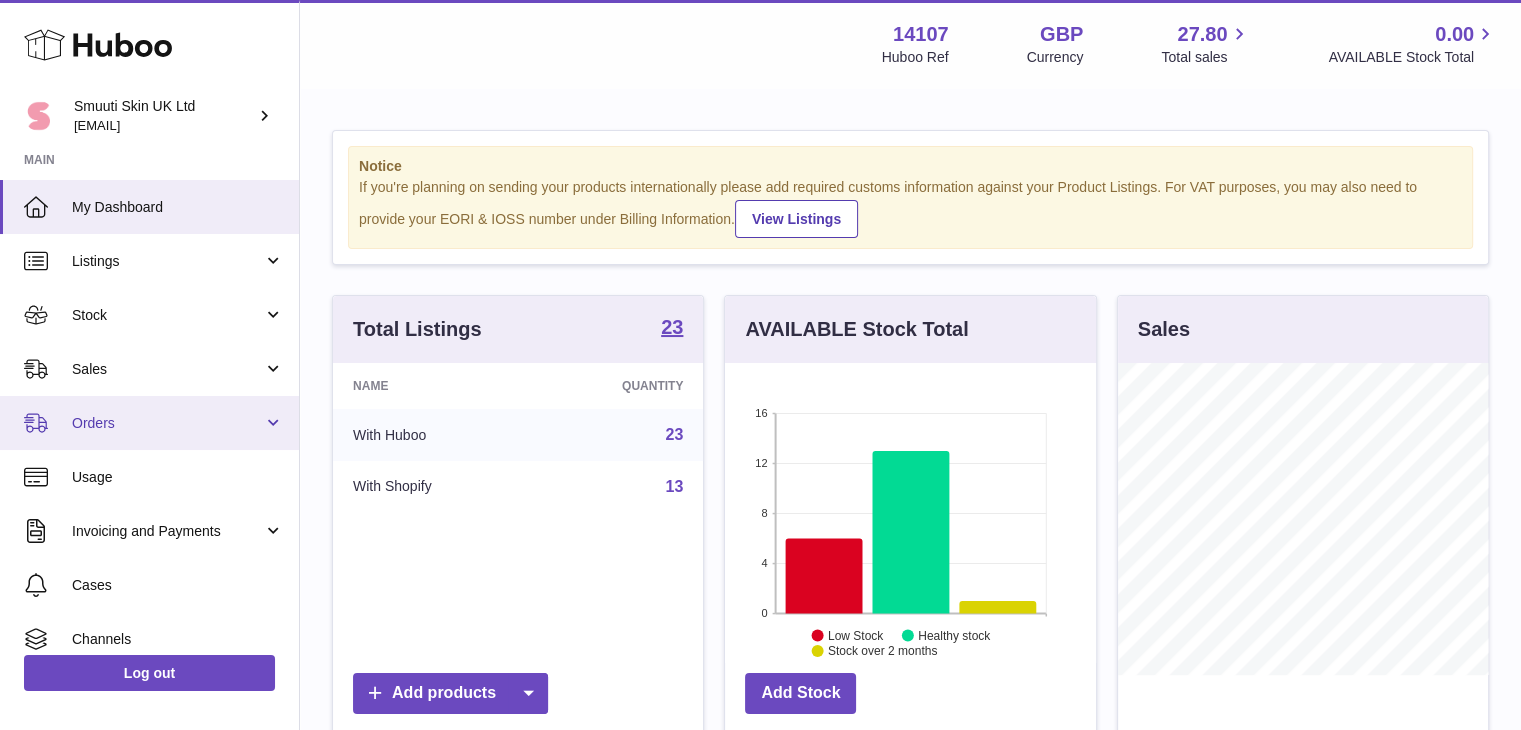 click on "Orders" at bounding box center (149, 423) 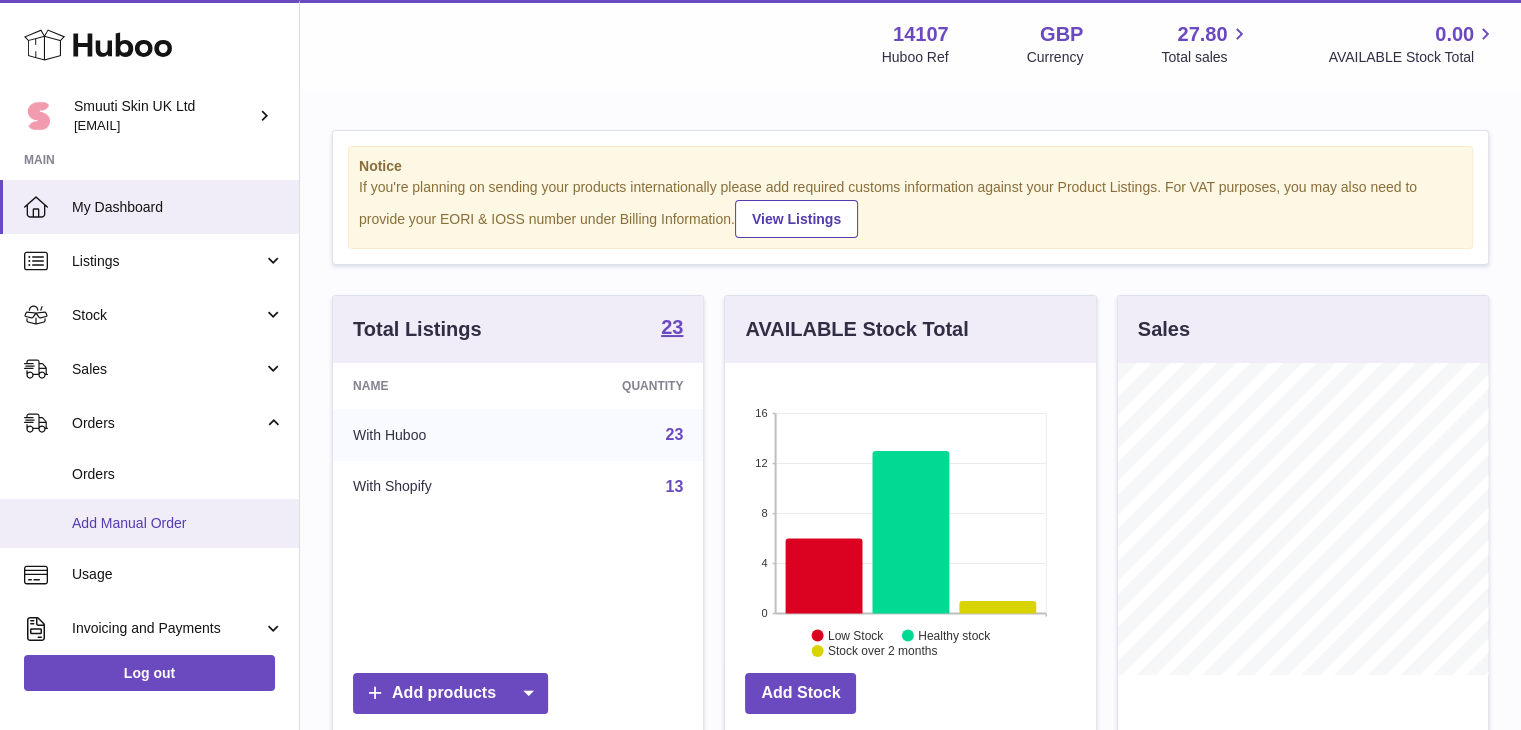 click on "Add Manual Order" at bounding box center (178, 523) 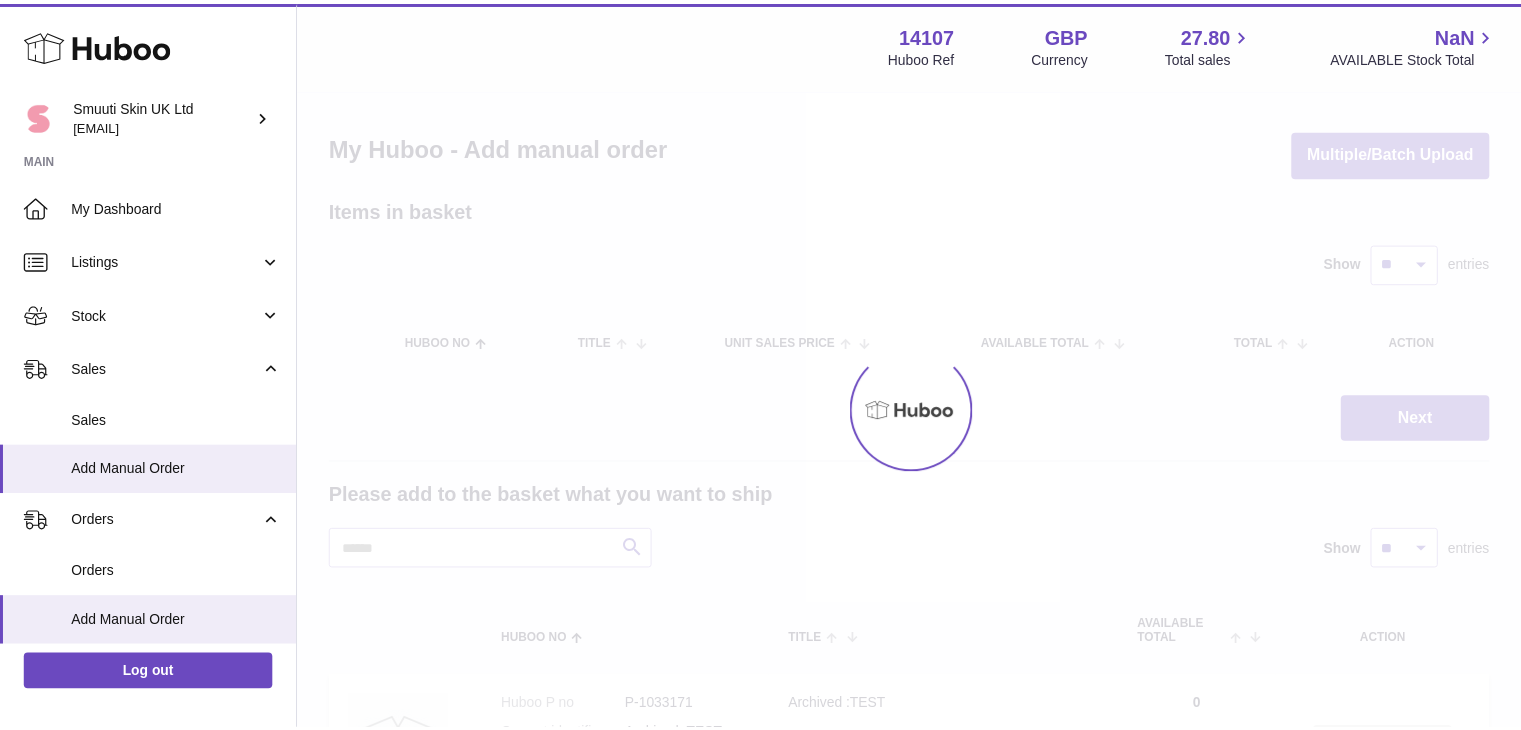 scroll, scrollTop: 0, scrollLeft: 0, axis: both 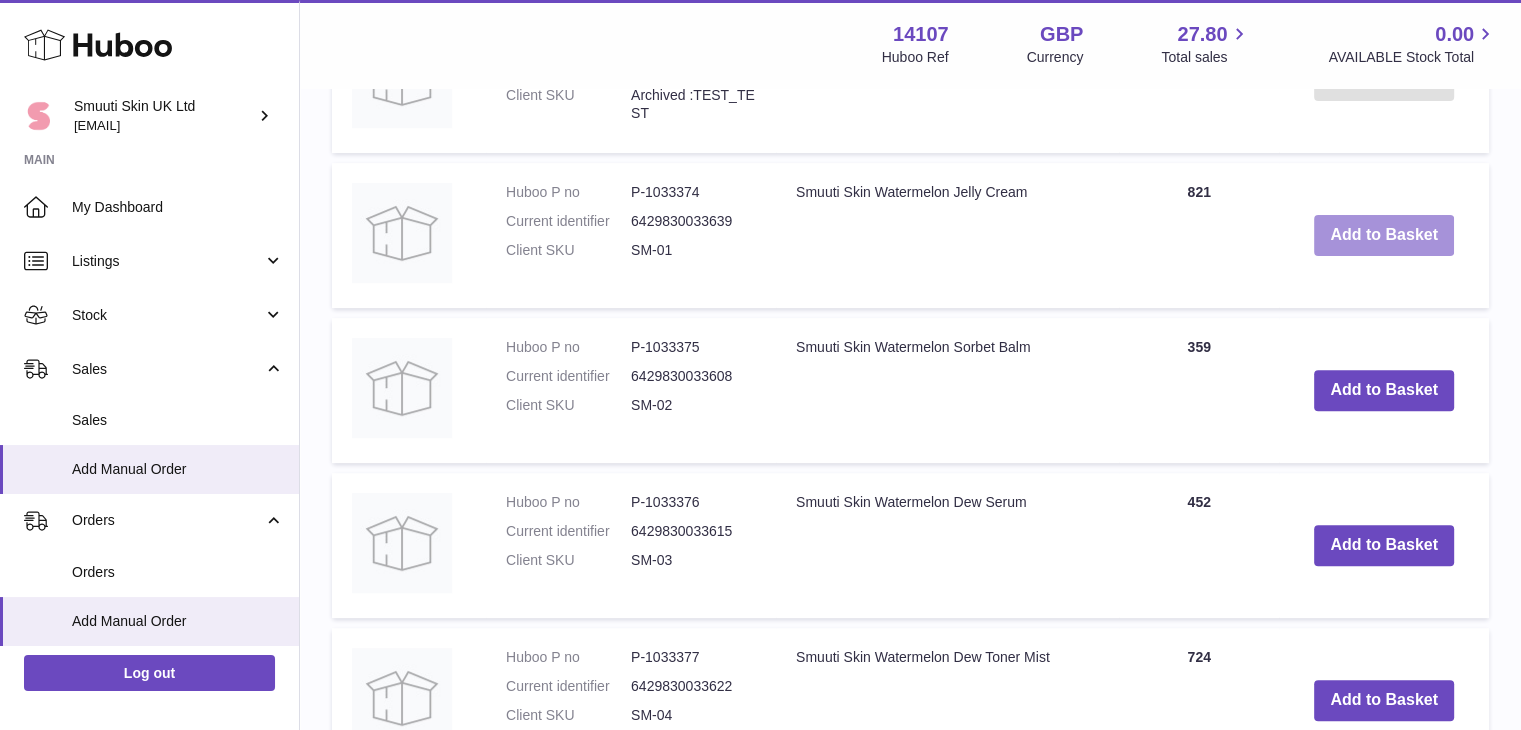 click on "Add to Basket" at bounding box center [1384, 235] 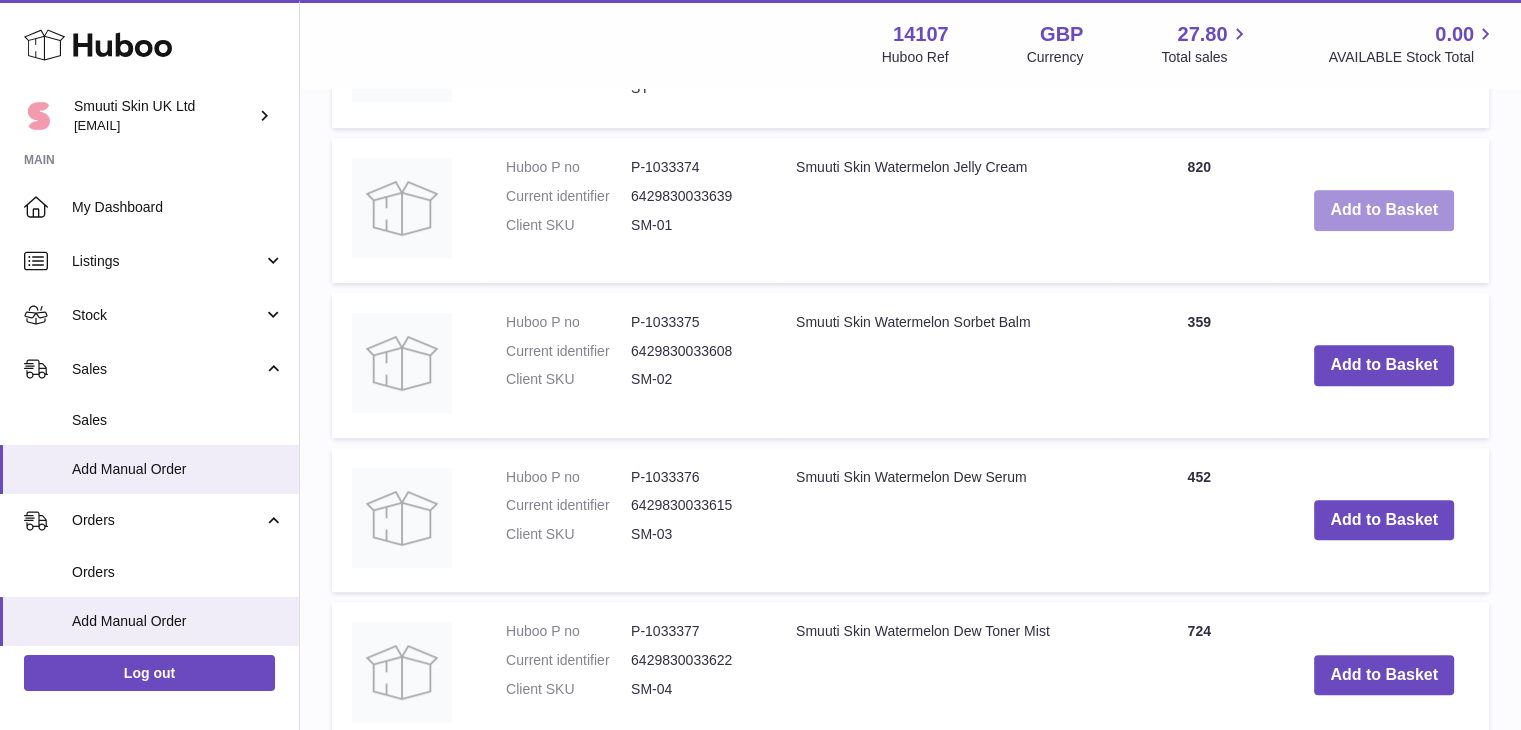 scroll, scrollTop: 860, scrollLeft: 0, axis: vertical 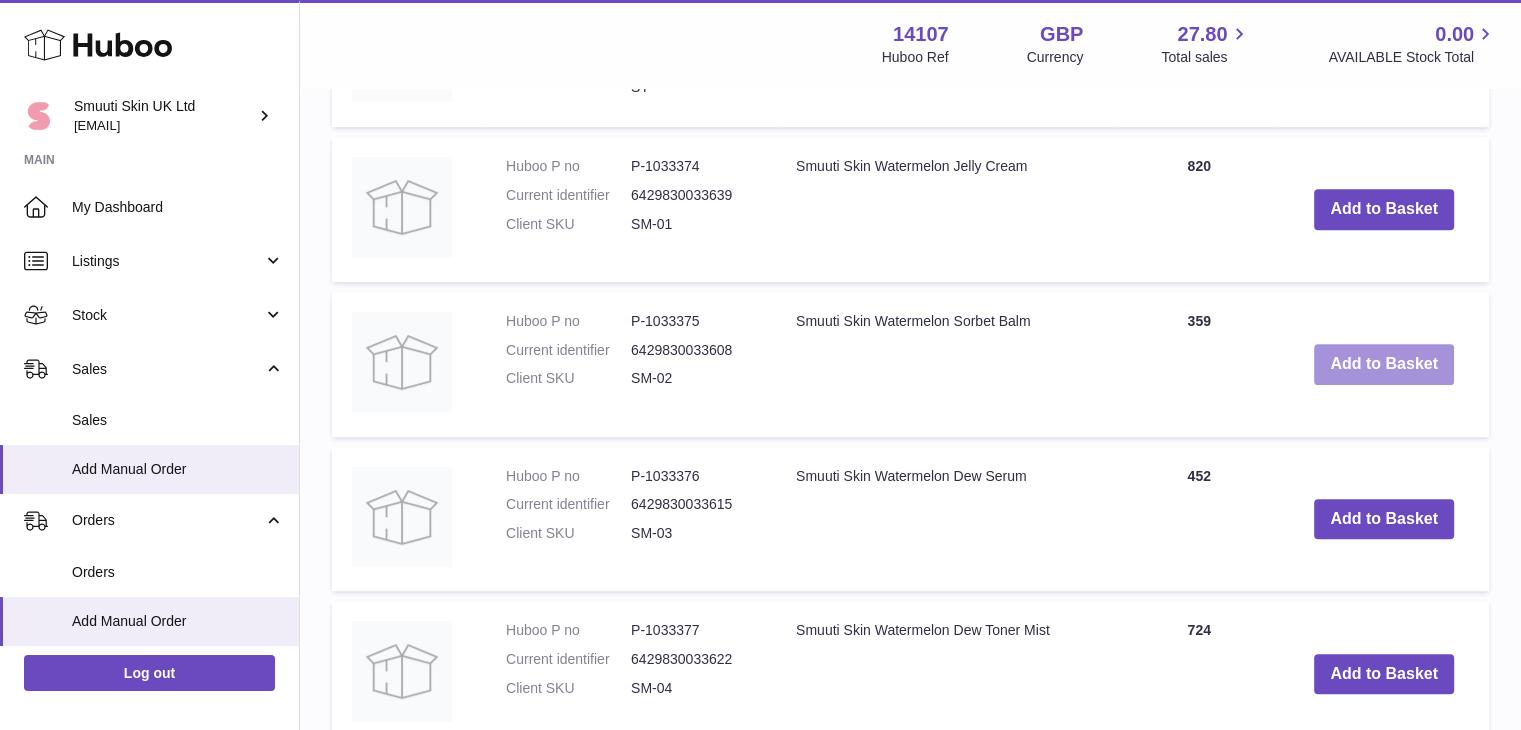 click on "Add to Basket" at bounding box center (1384, 364) 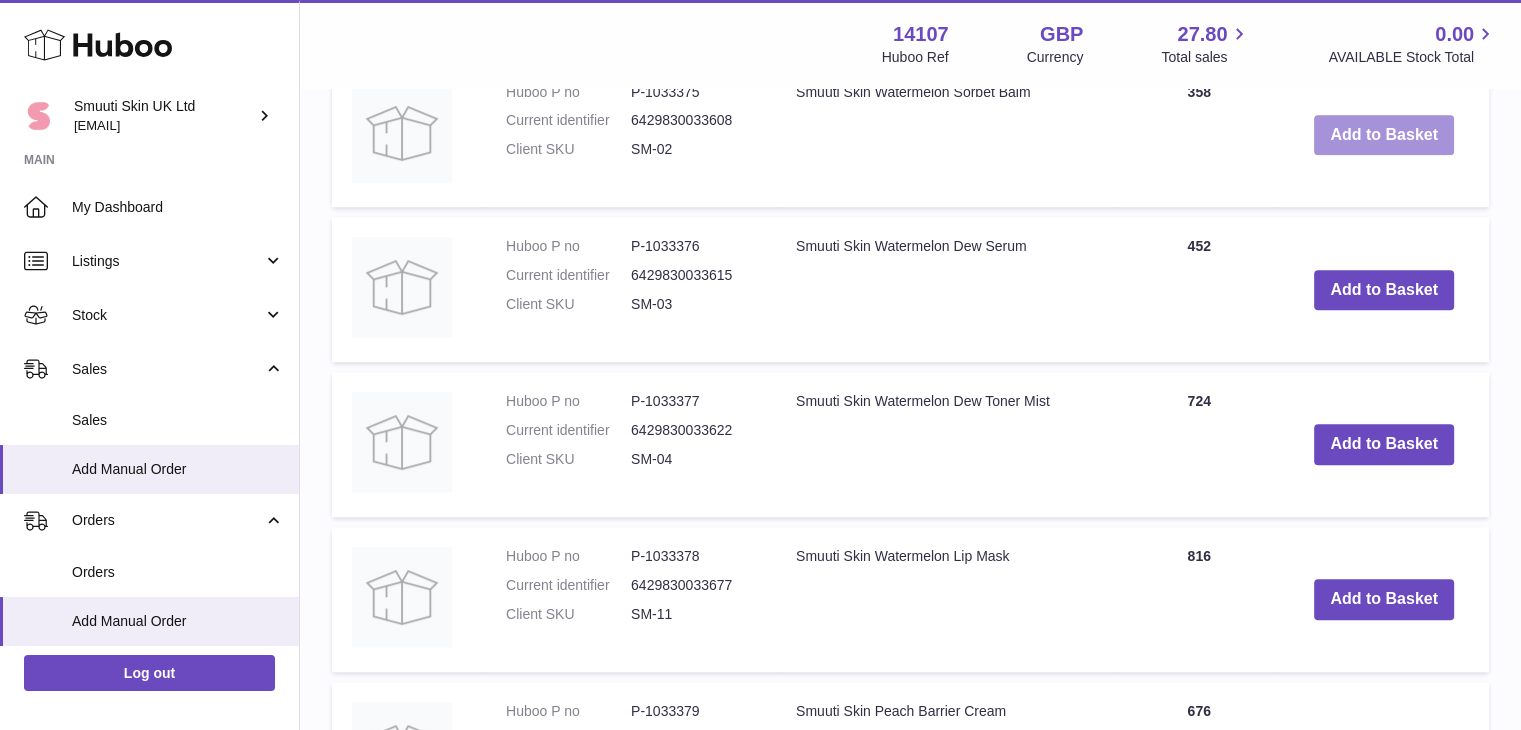 scroll, scrollTop: 1248, scrollLeft: 0, axis: vertical 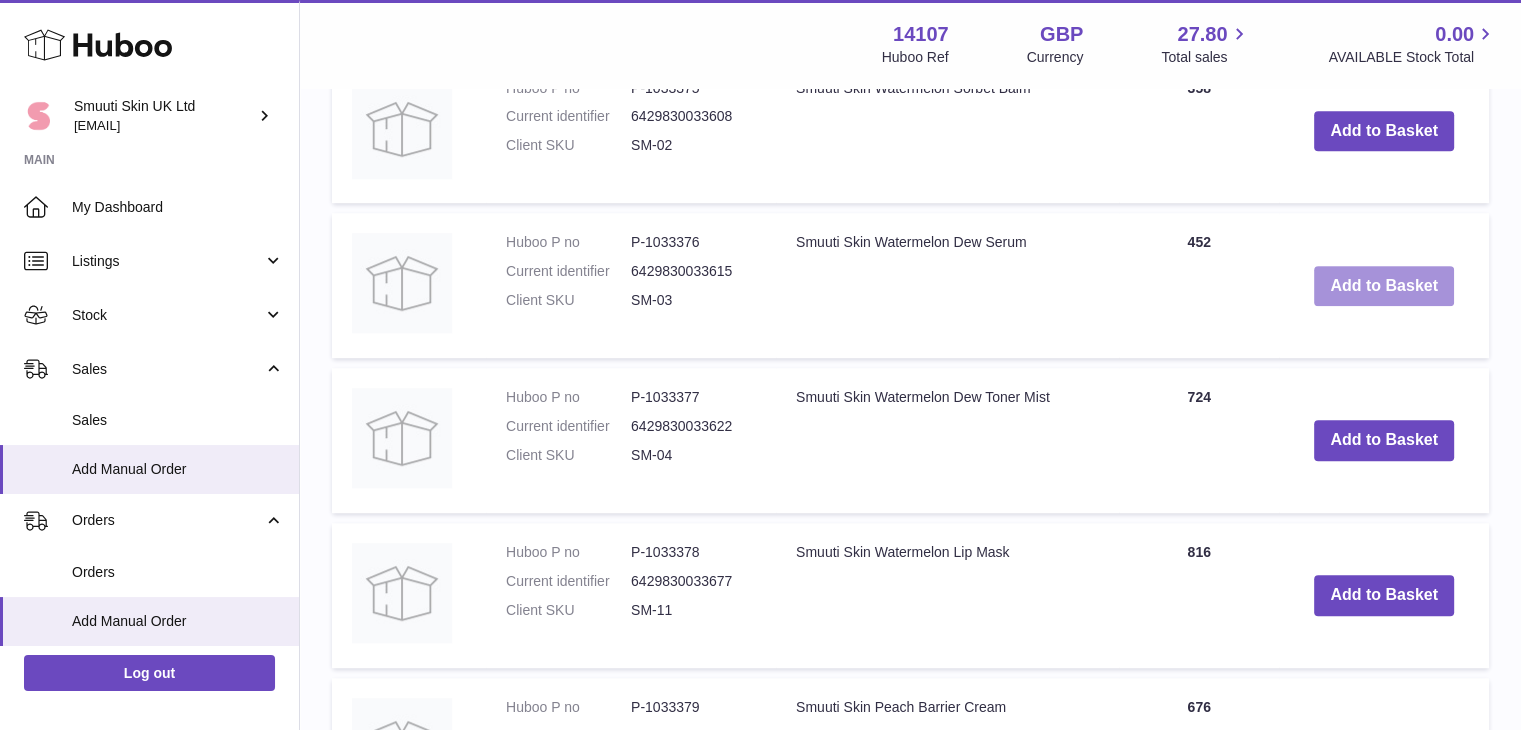 click on "Add to Basket" at bounding box center (1384, 286) 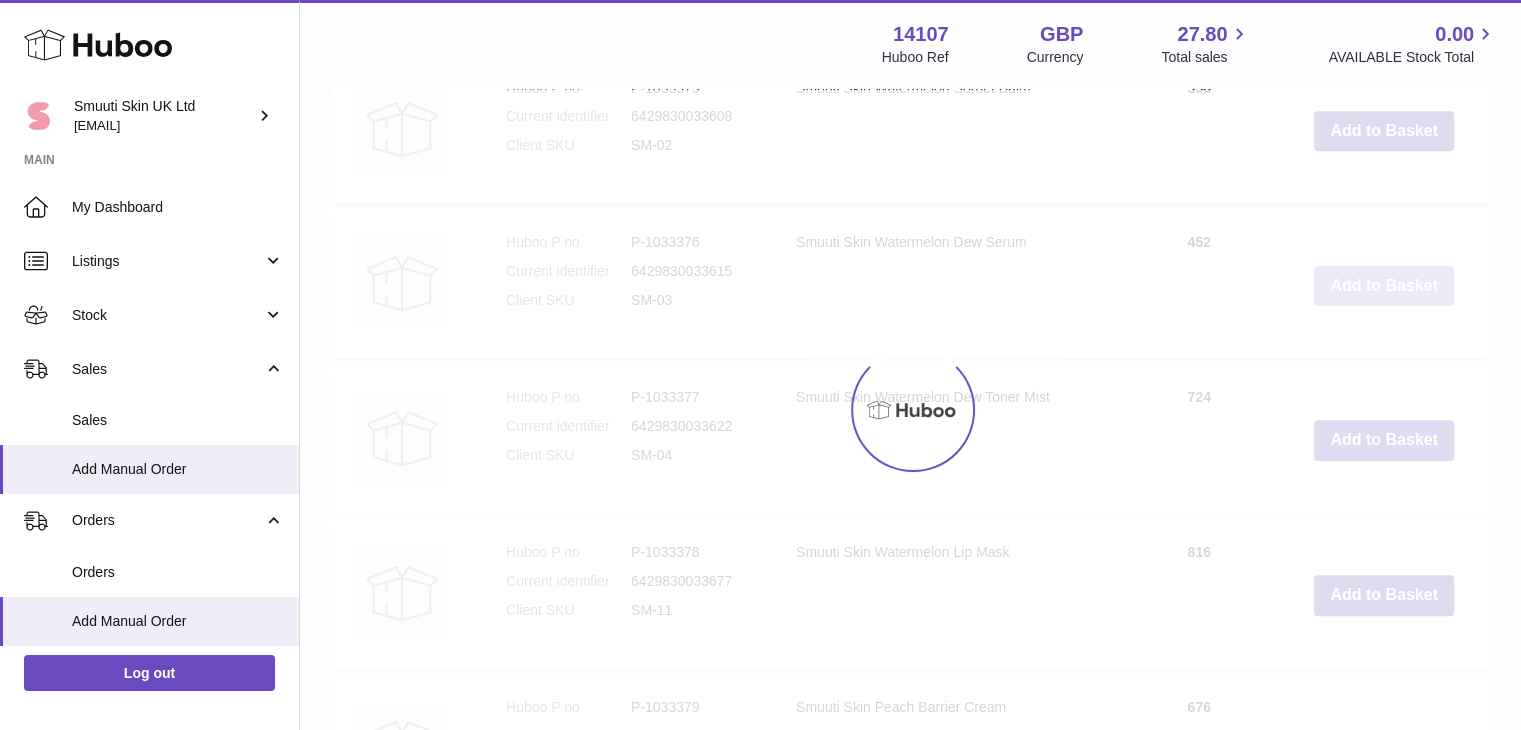 scroll, scrollTop: 1404, scrollLeft: 0, axis: vertical 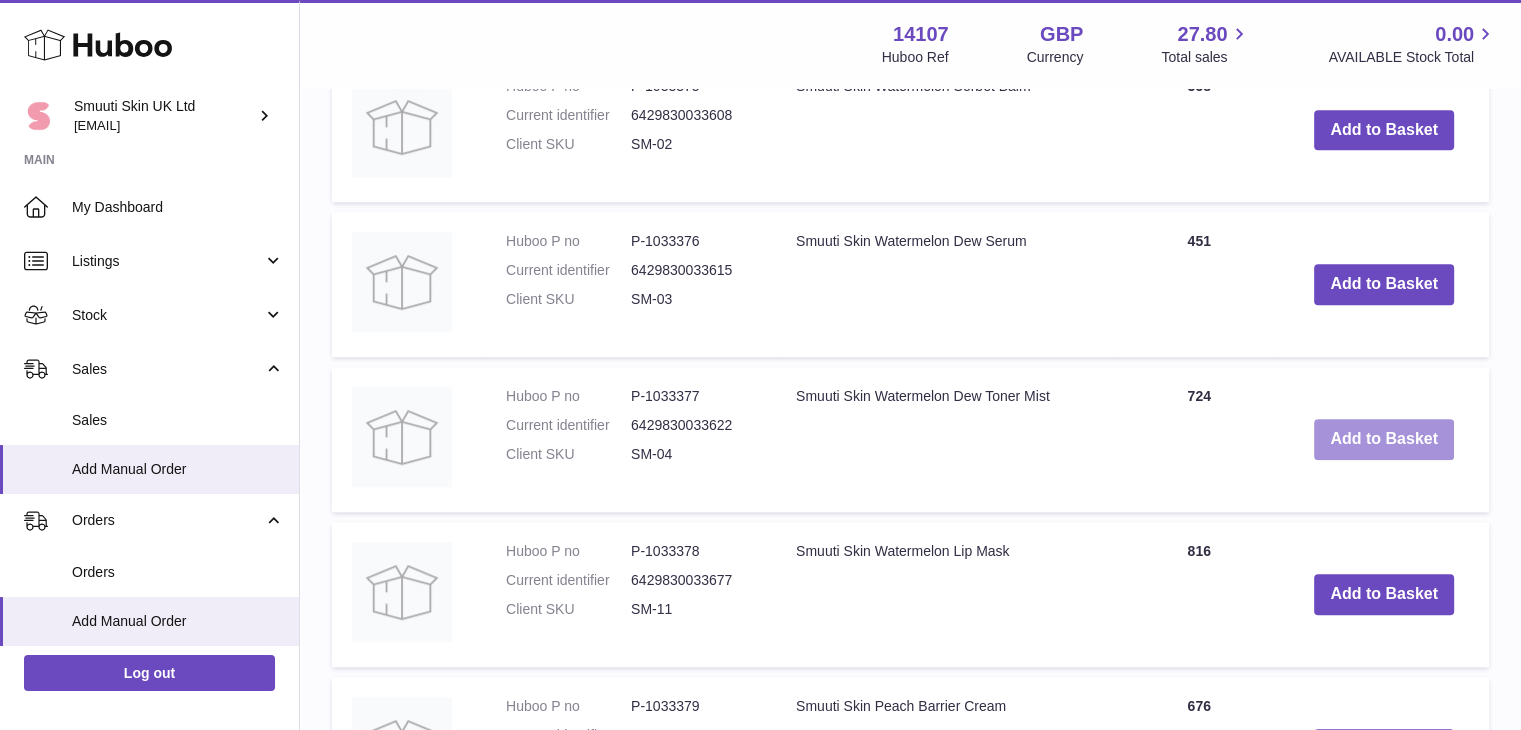 click on "Add to Basket" at bounding box center (1384, 439) 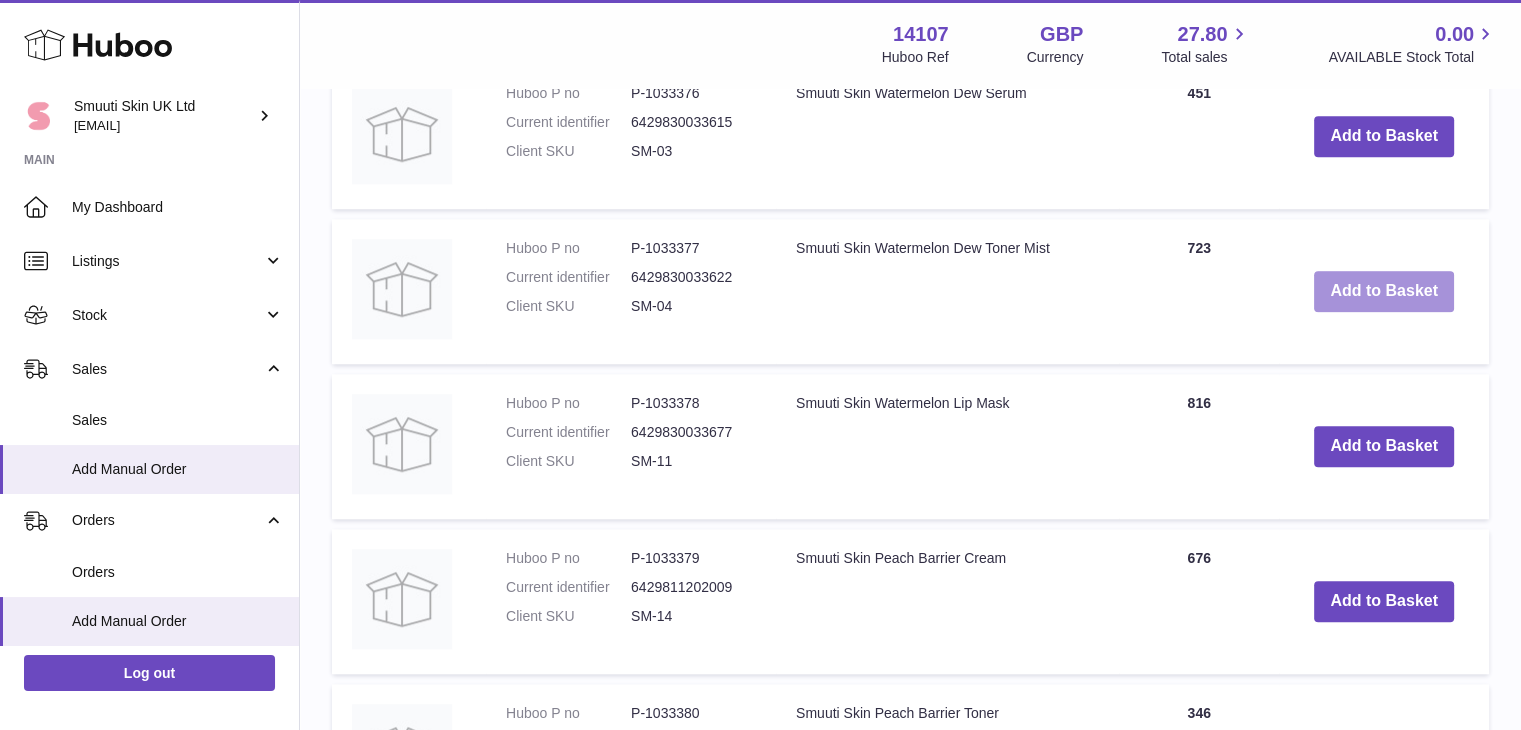 scroll, scrollTop: 1753, scrollLeft: 0, axis: vertical 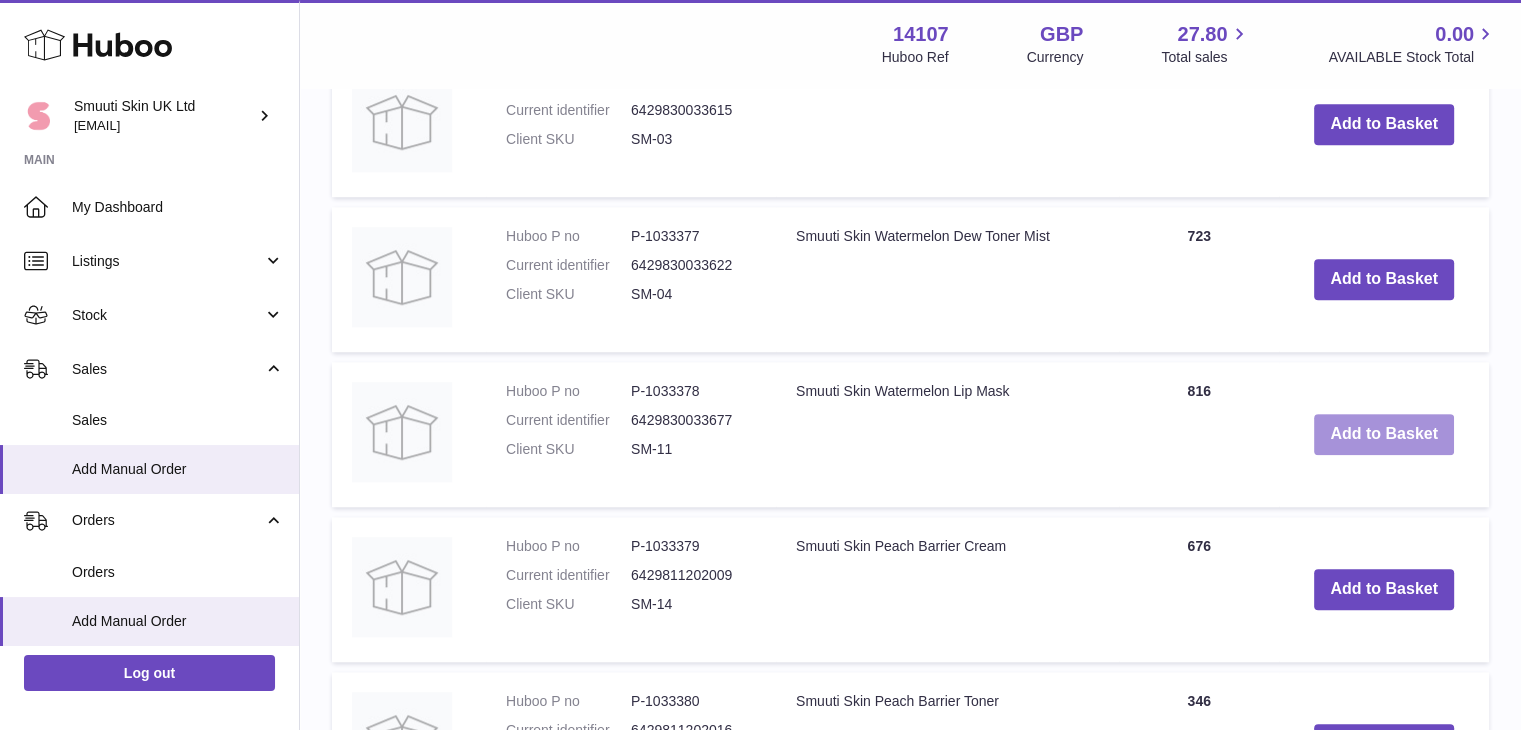 click on "Add to Basket" at bounding box center (1384, 434) 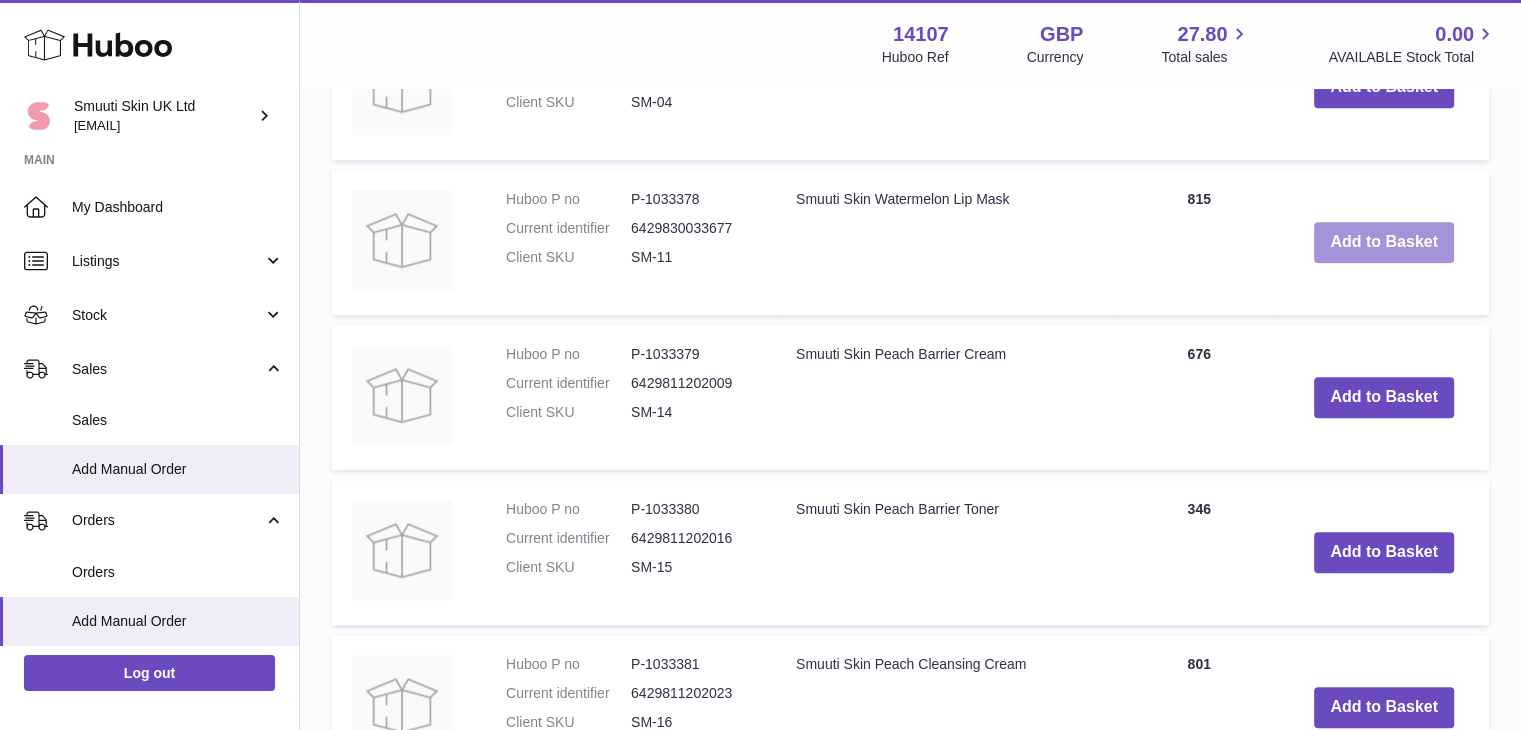 scroll, scrollTop: 2112, scrollLeft: 0, axis: vertical 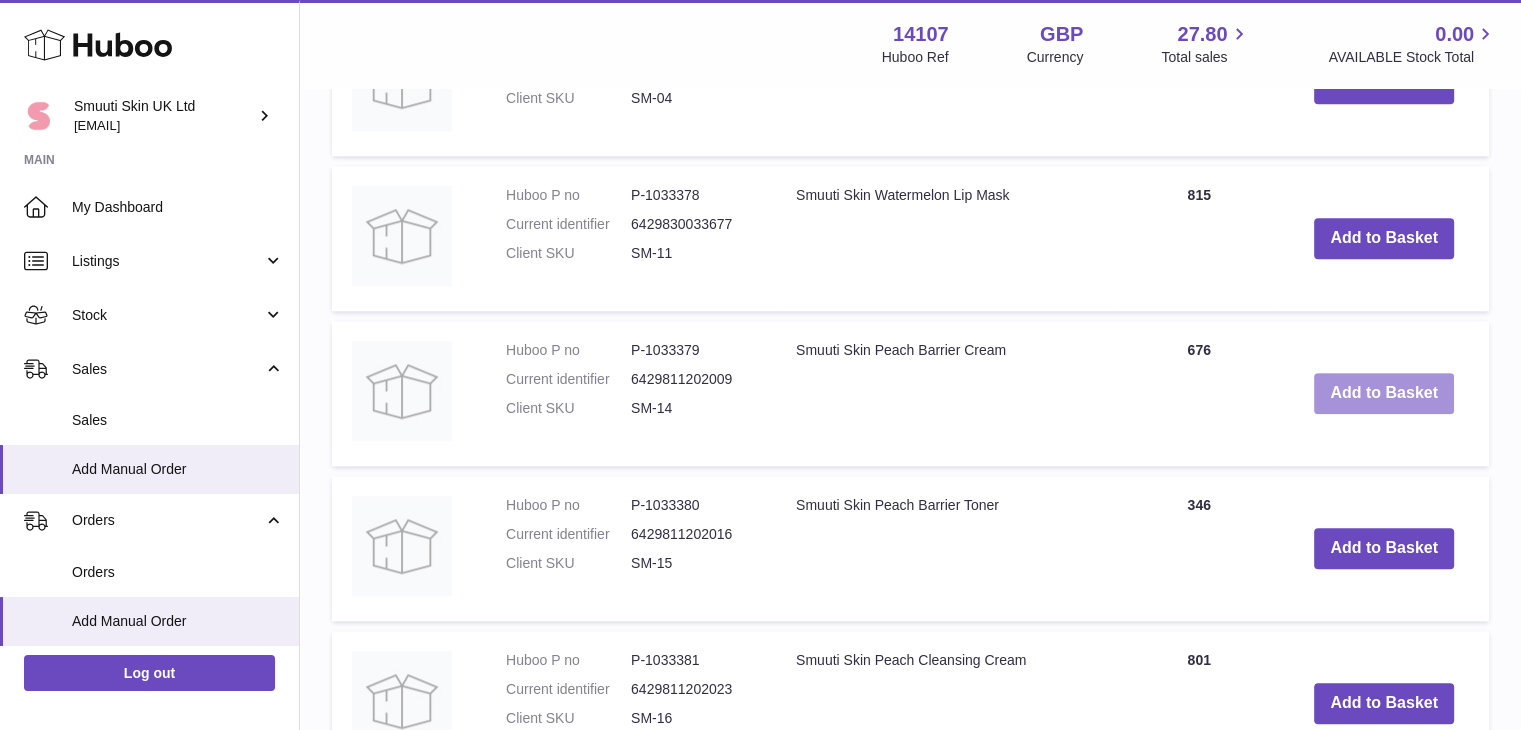 click on "Add to Basket" at bounding box center [1384, 393] 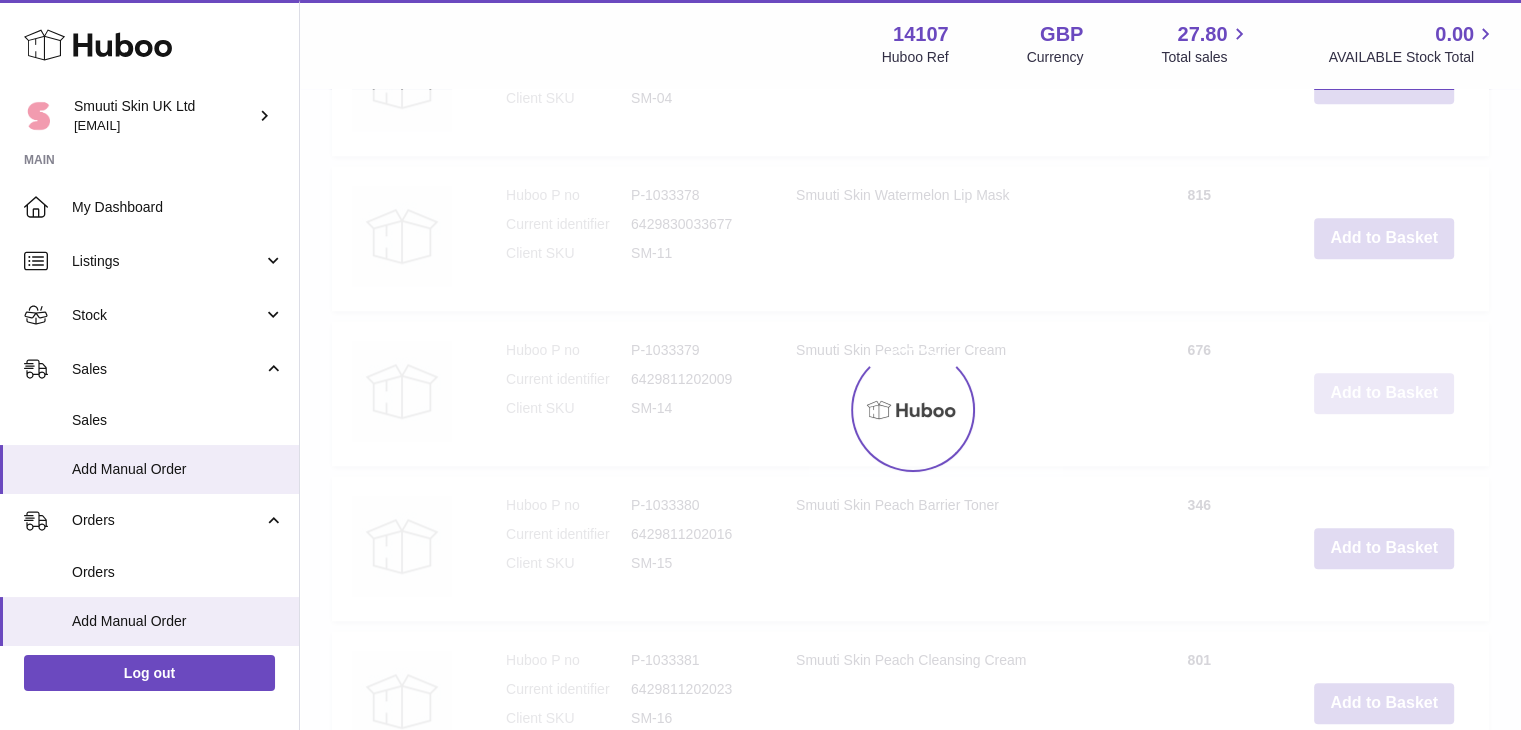scroll, scrollTop: 2276, scrollLeft: 0, axis: vertical 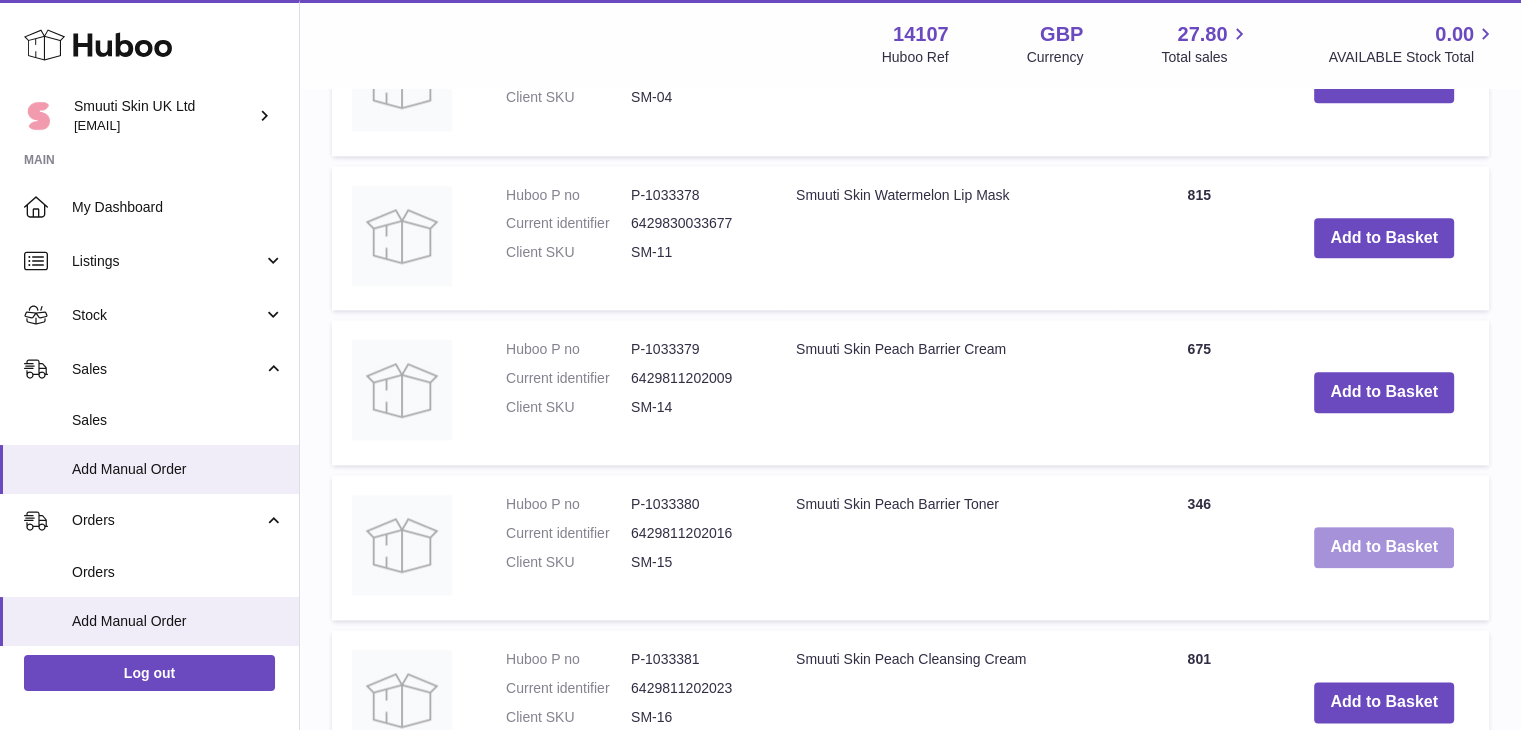 click on "Add to Basket" at bounding box center (1384, 547) 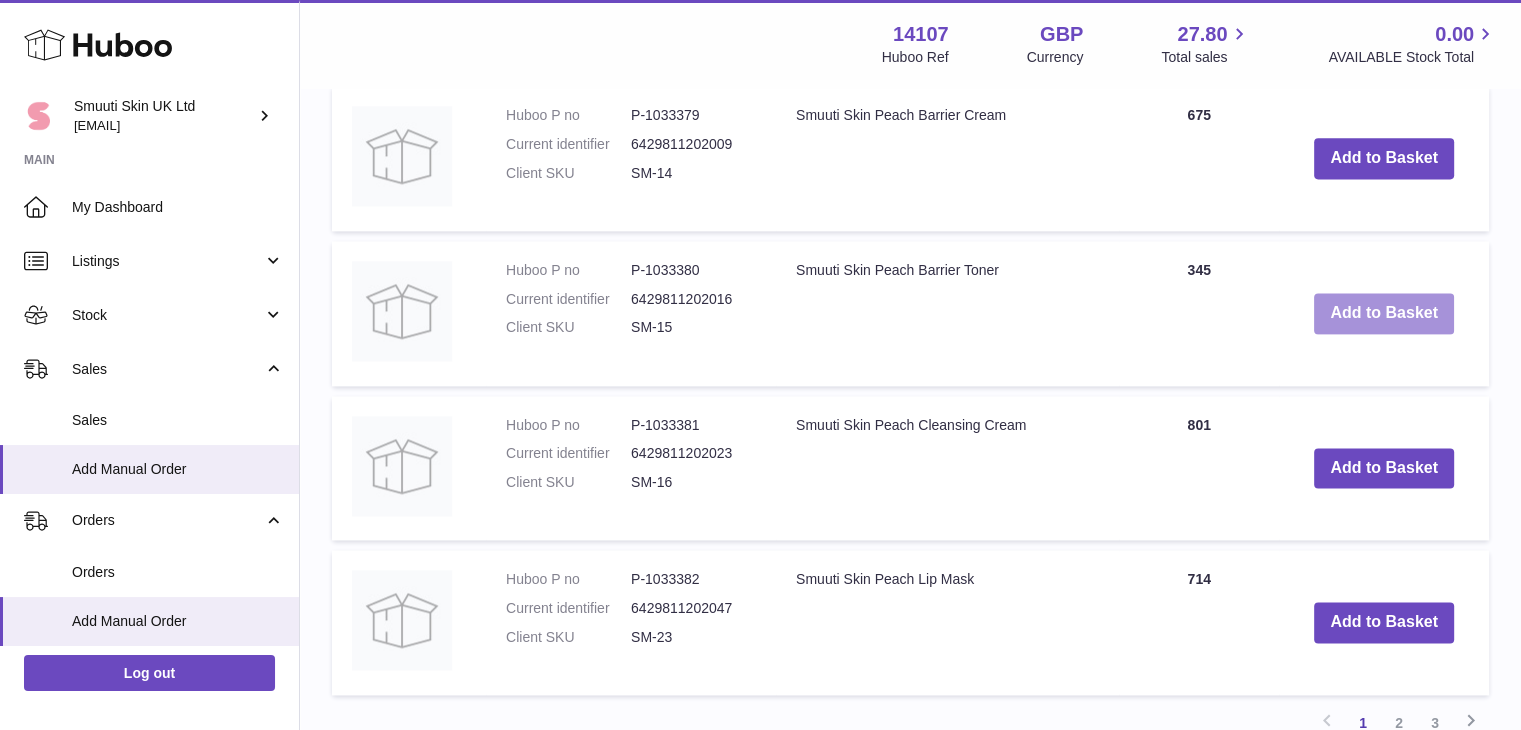 scroll, scrollTop: 2676, scrollLeft: 0, axis: vertical 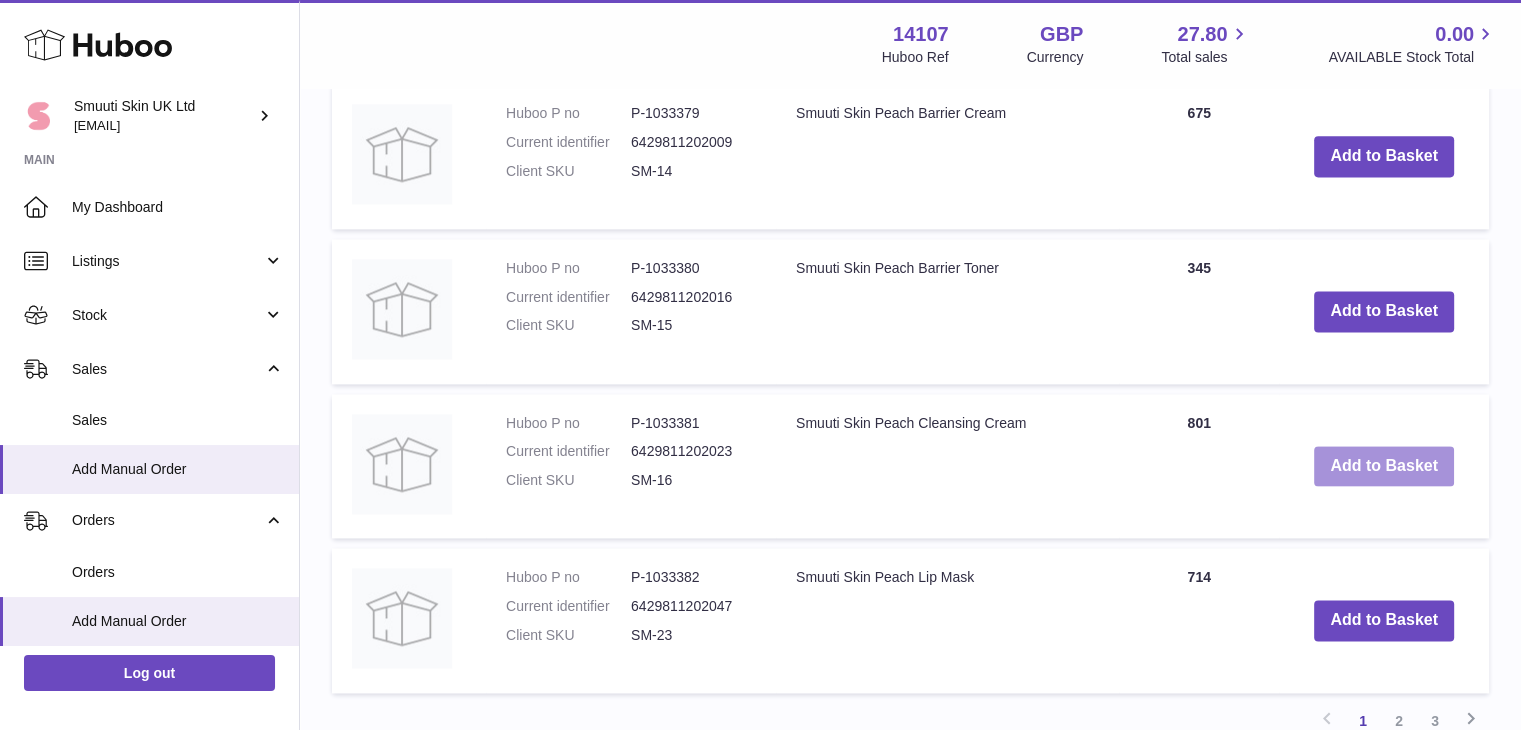 click on "Add to Basket" at bounding box center [1384, 466] 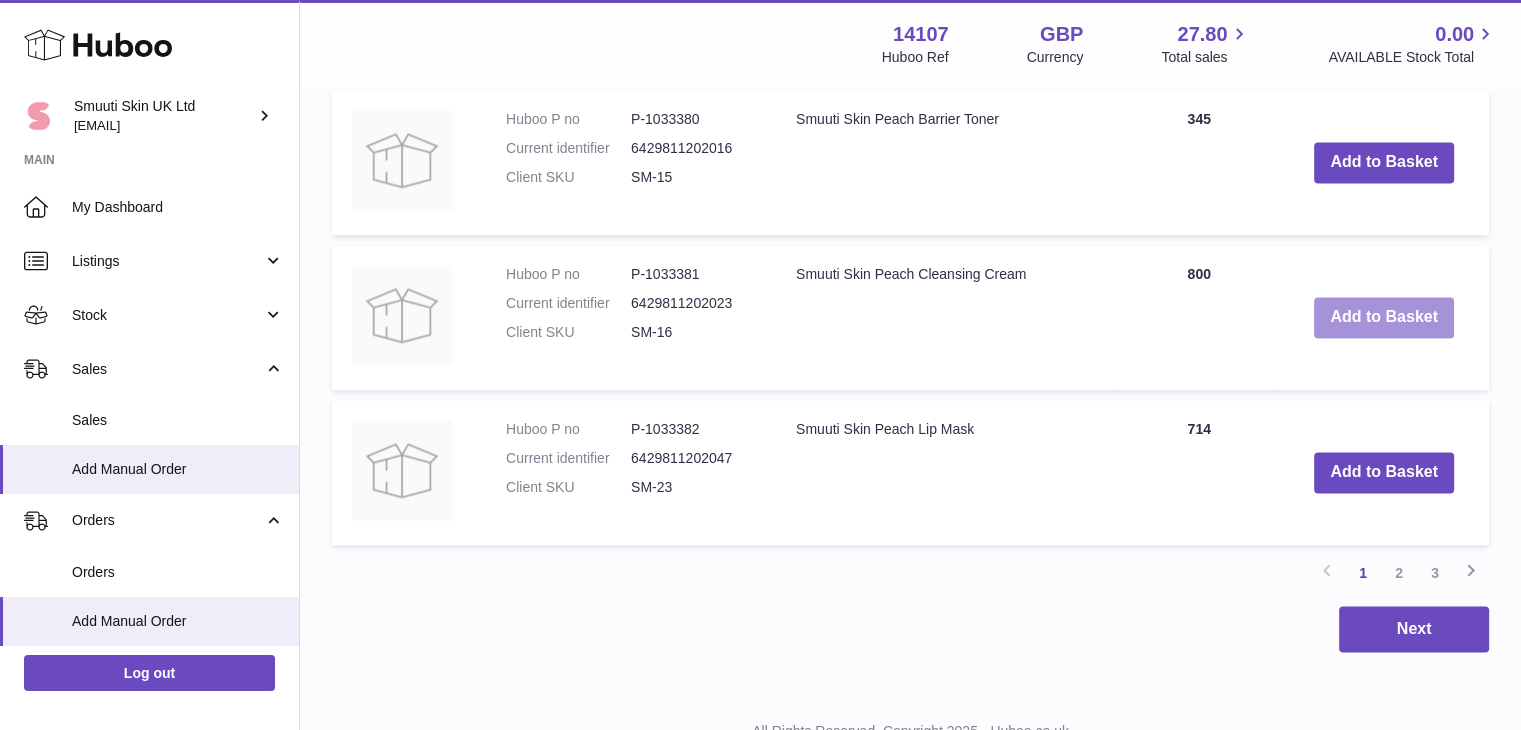 scroll, scrollTop: 2990, scrollLeft: 0, axis: vertical 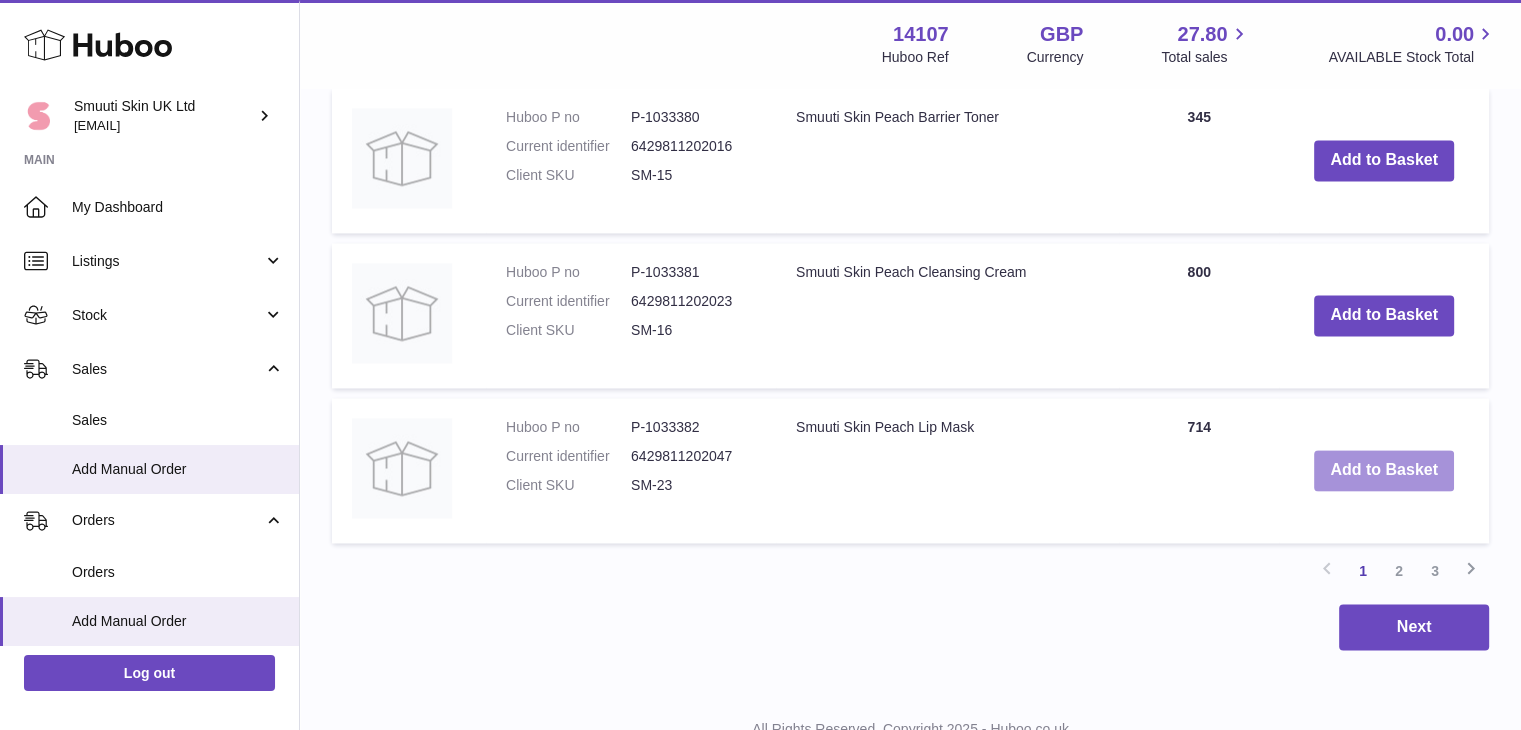 click on "Add to Basket" at bounding box center [1384, 470] 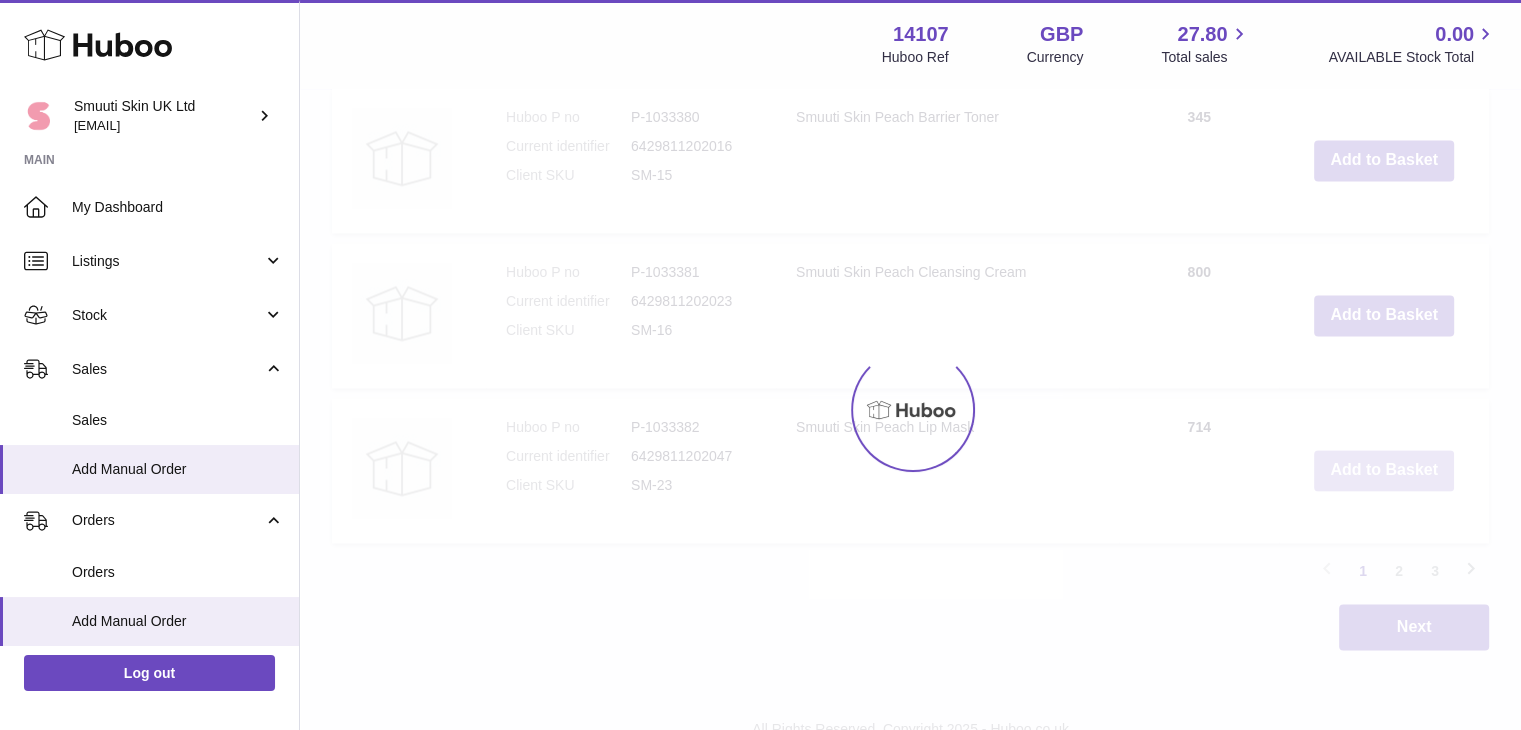 scroll, scrollTop: 3153, scrollLeft: 0, axis: vertical 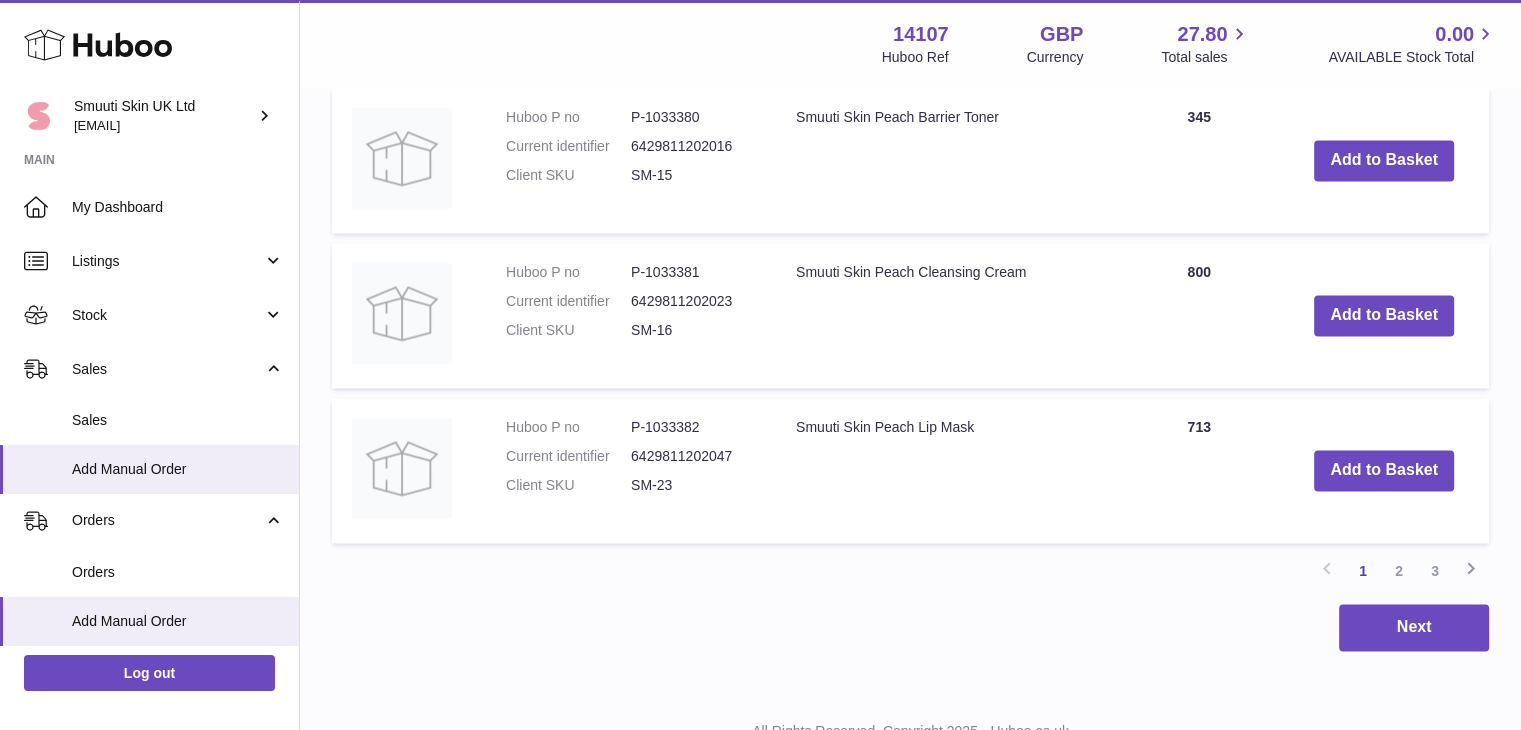 click on "Items in basket
Show
** ** ** ***
entries
Huboo no       Title       Unit Sales Price       AVAILABLE Total       Total
Action
Huboo P no   P-1033374   Current identifier   6429830033639
Smuuti Skin Watermelon Jelly Cream
Unit Sales Price
****
Quantity
*
Total   0.00
Remove
Huboo P no   P-1033375   Current identifier   6429830033608
Smuuti Skin Watermelon Sorbet Balm
Unit Sales Price
****
Quantity
*
Total   0.00
Remove
Huboo P no   P-1033376   Current identifier   6429830033615         ****" at bounding box center (910, -1153) 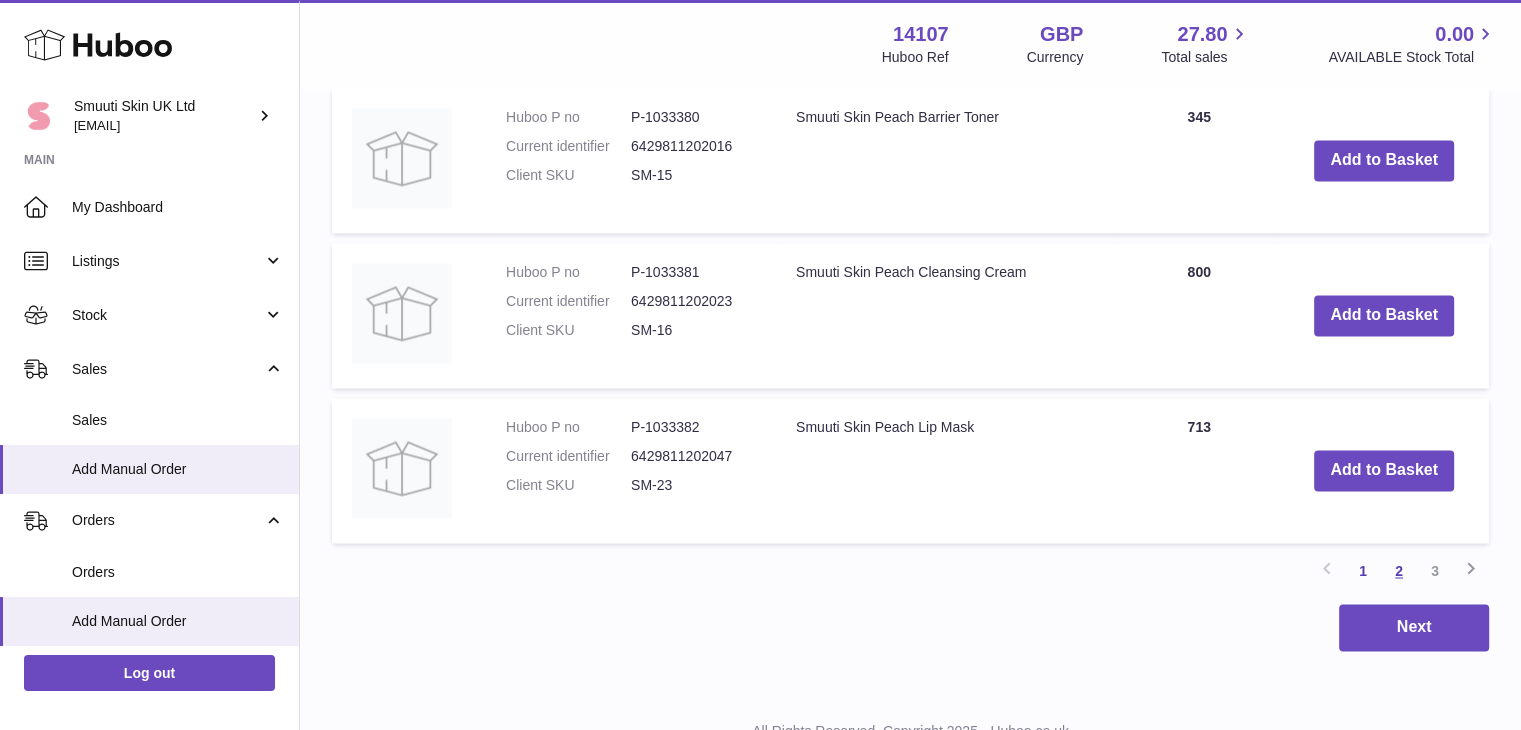 click on "2" at bounding box center (1399, 571) 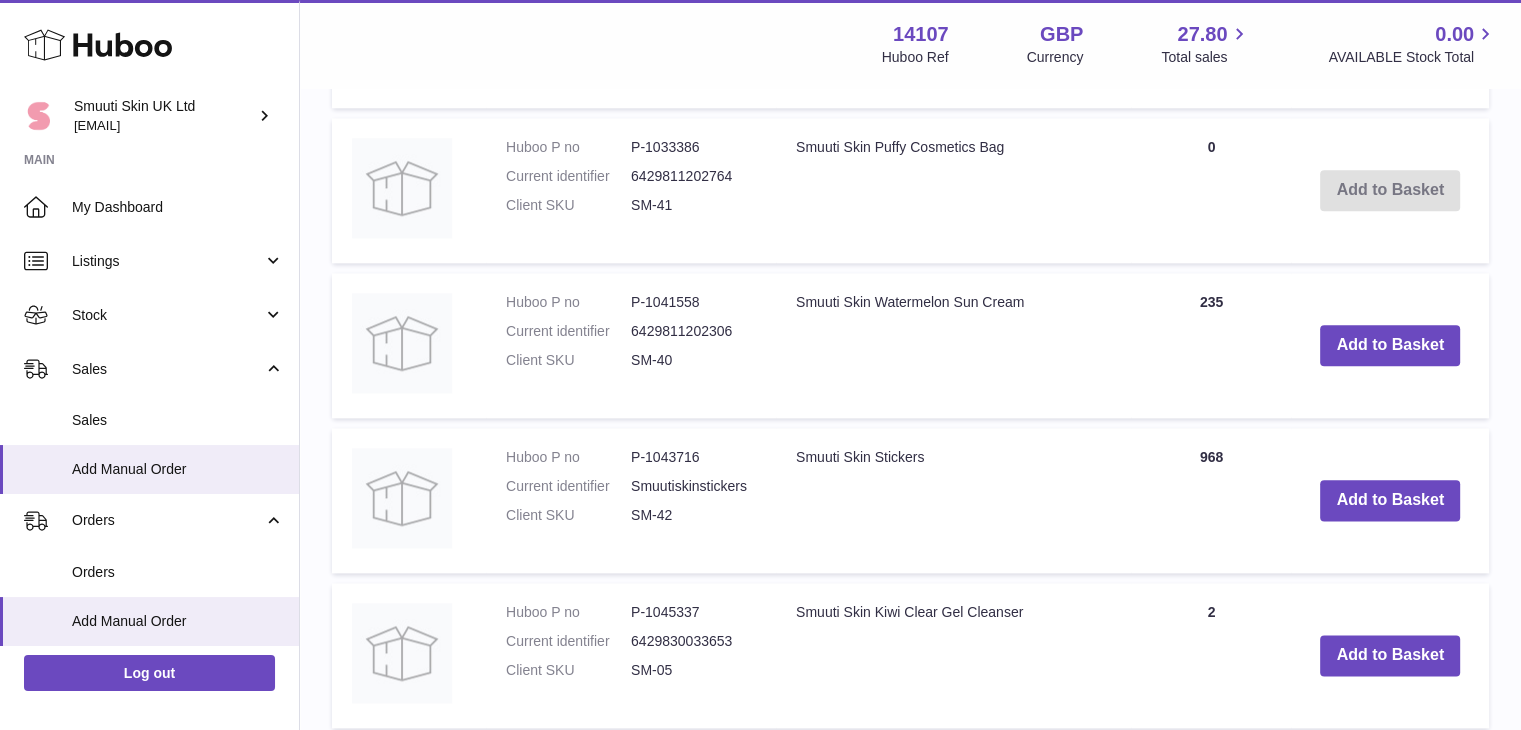scroll, scrollTop: 2355, scrollLeft: 0, axis: vertical 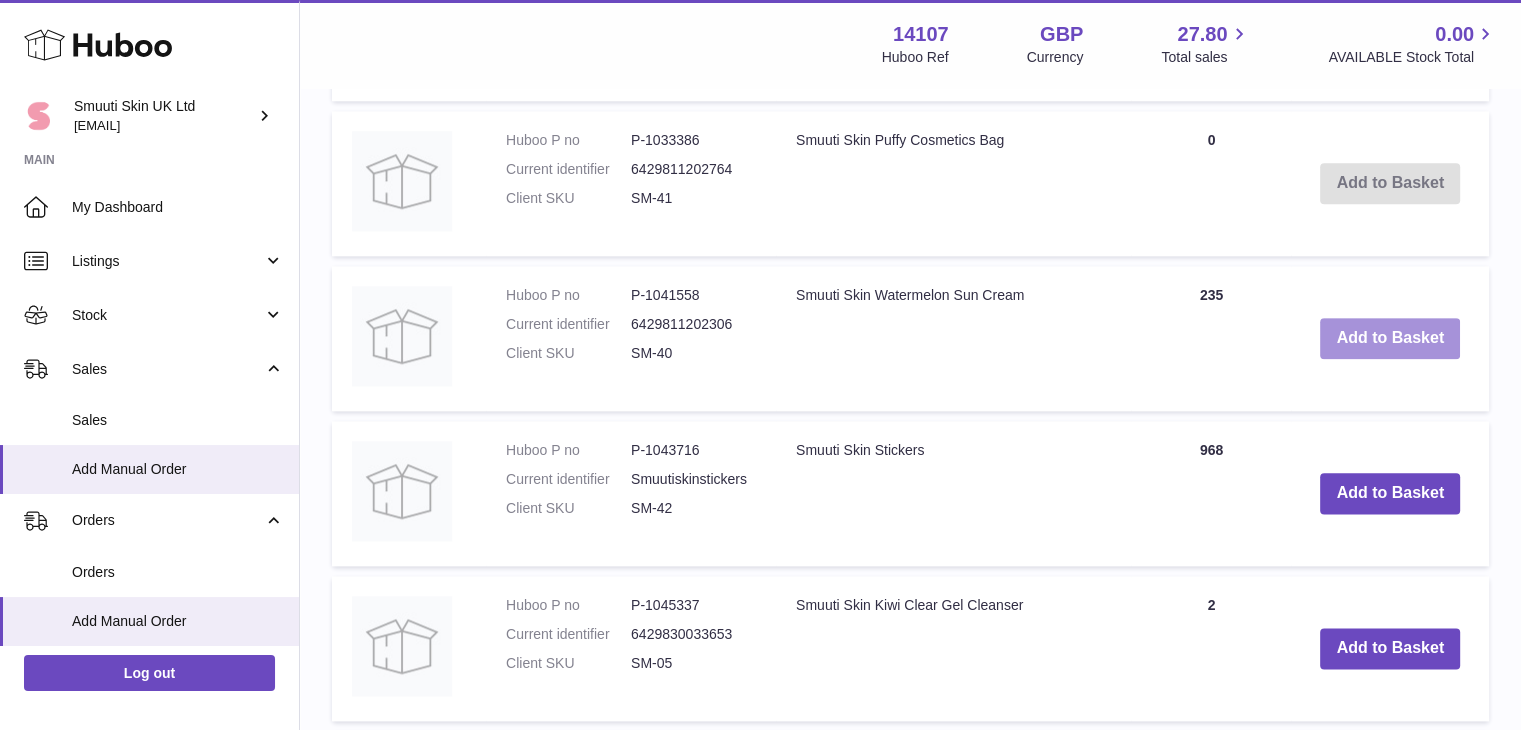 click on "Add to Basket" at bounding box center [1390, 338] 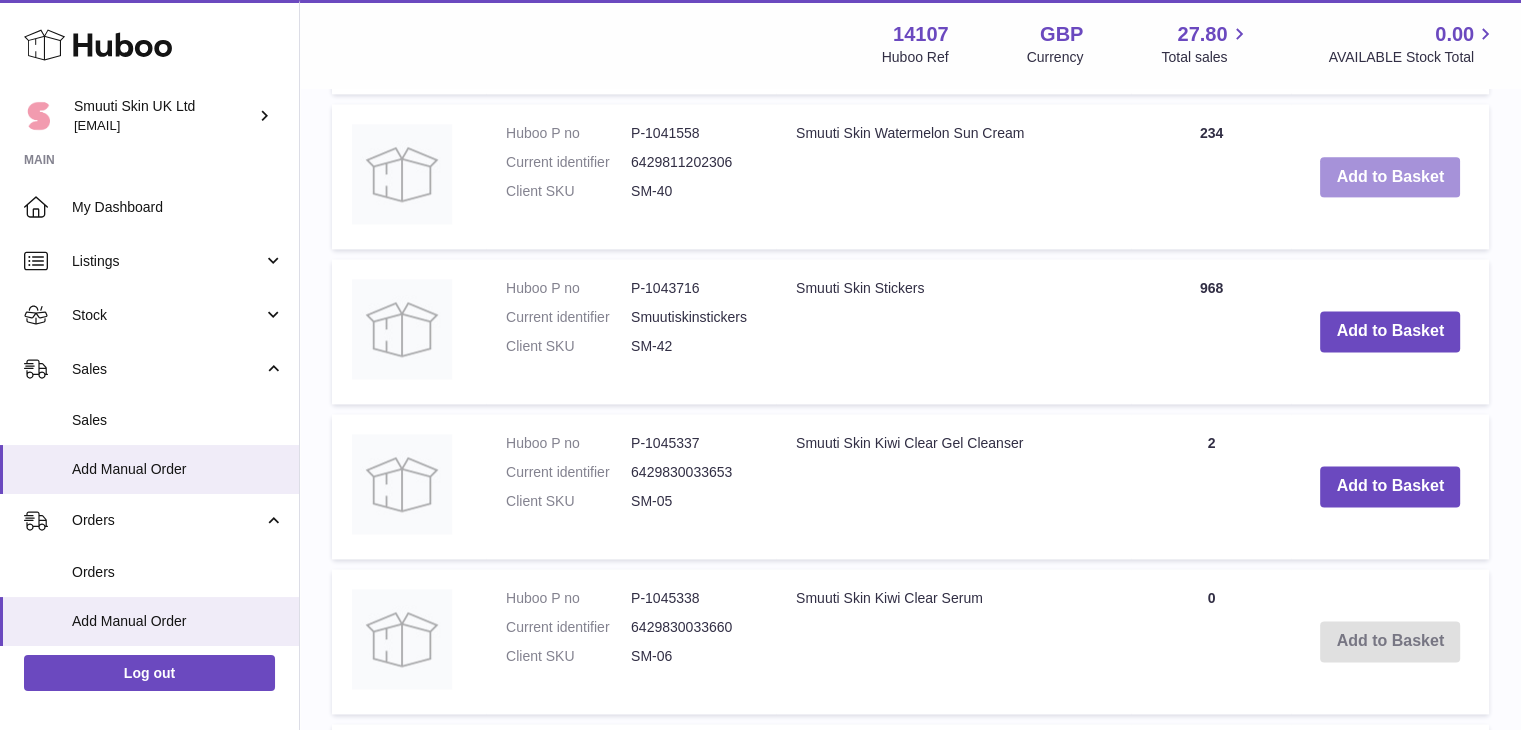 scroll, scrollTop: 2690, scrollLeft: 0, axis: vertical 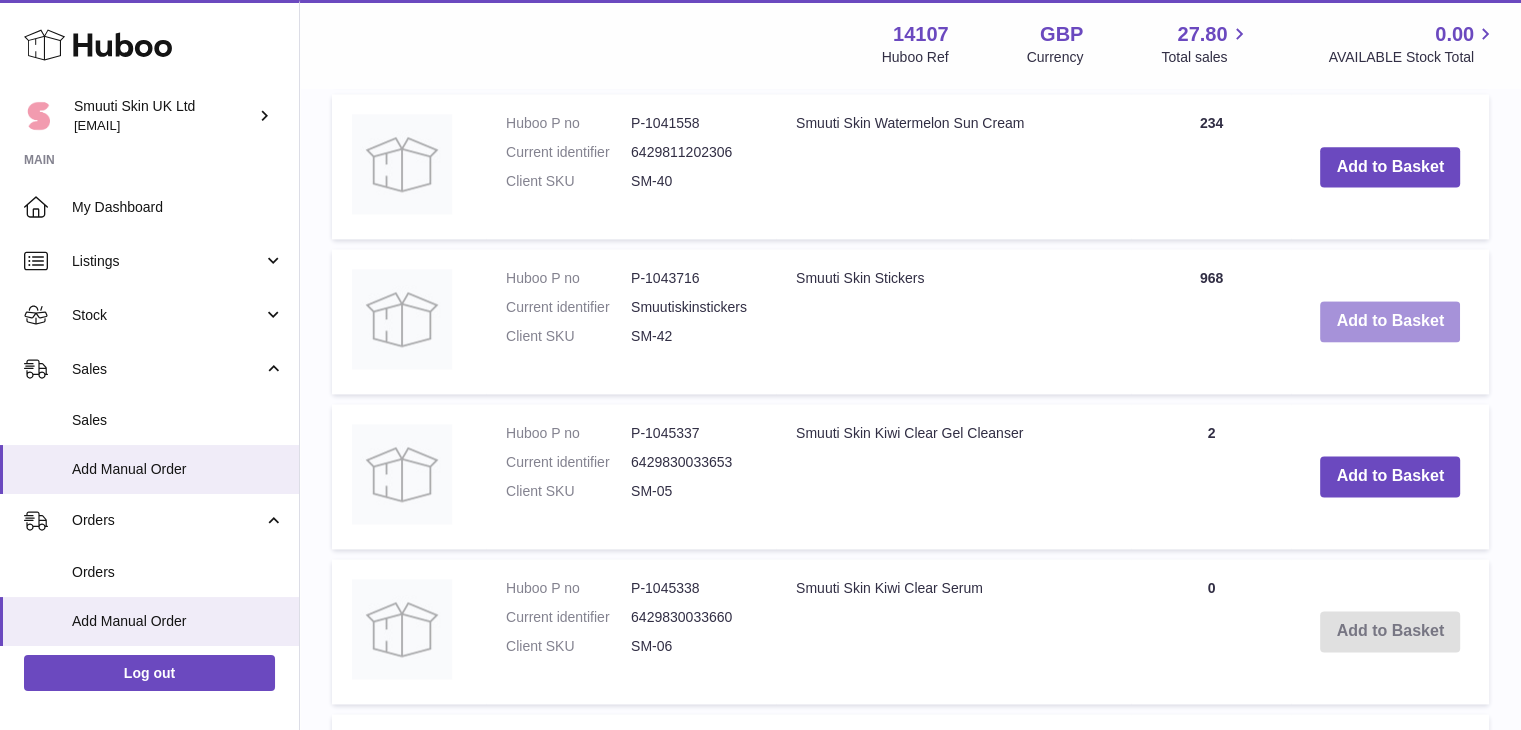 click on "Add to Basket" at bounding box center [1390, 321] 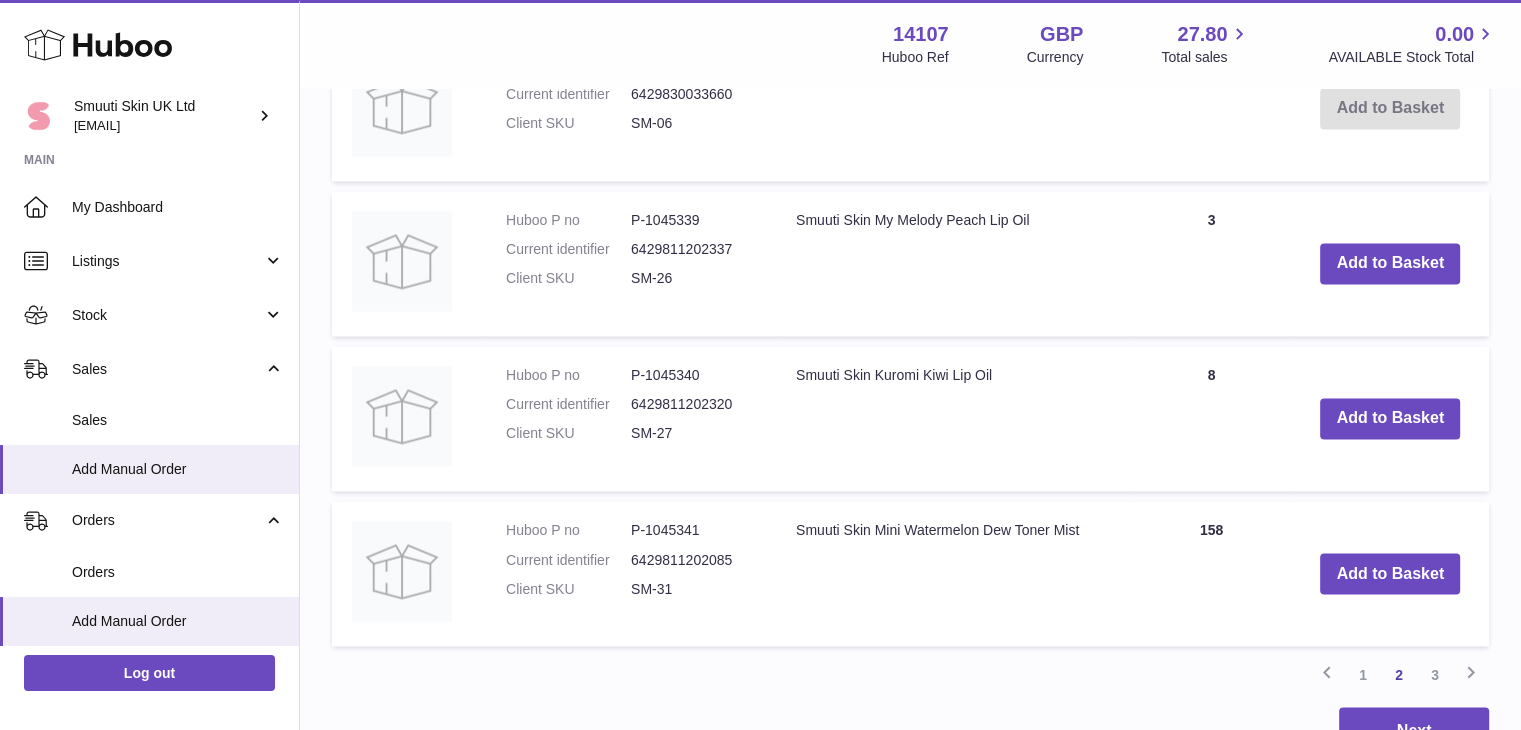 scroll, scrollTop: 3440, scrollLeft: 0, axis: vertical 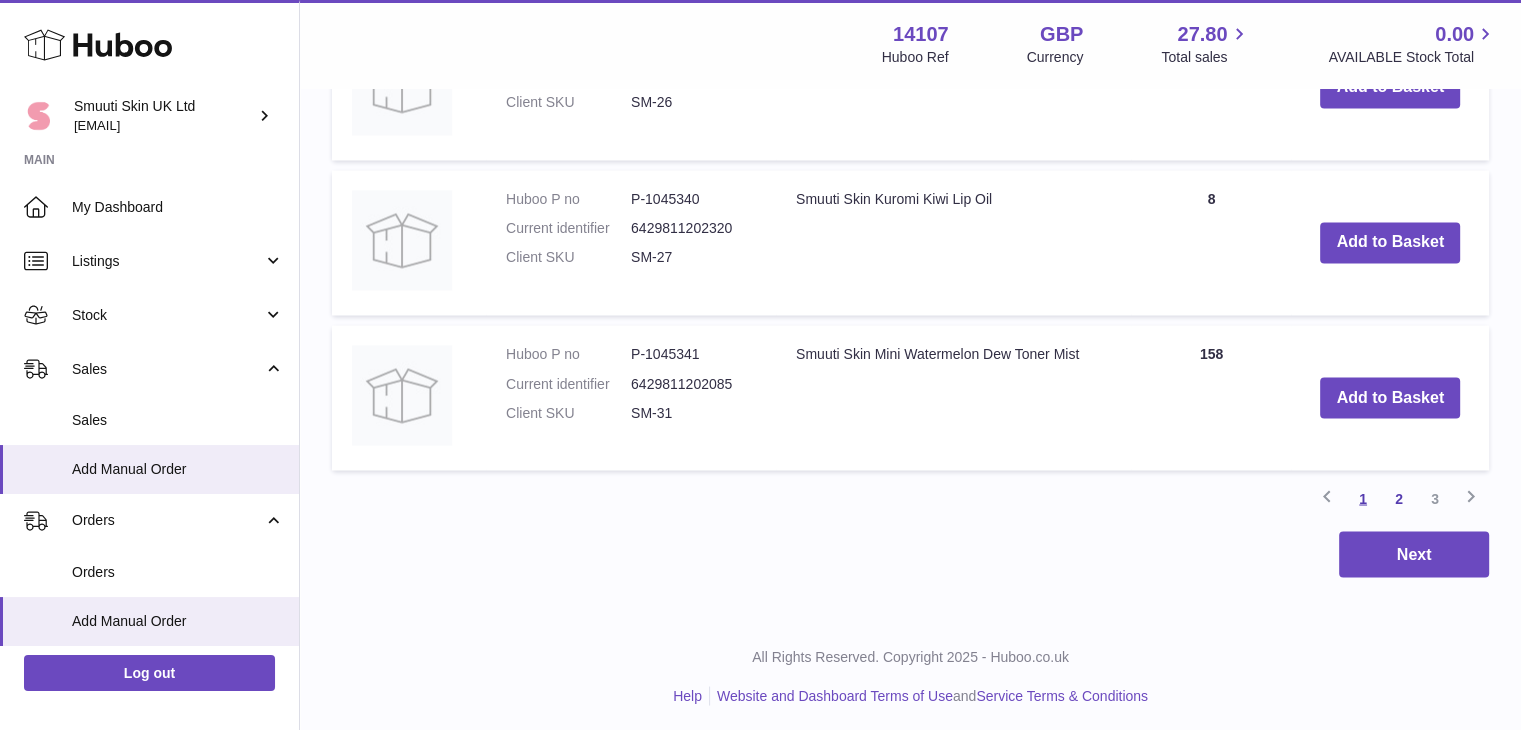 click on "1" at bounding box center [1363, 498] 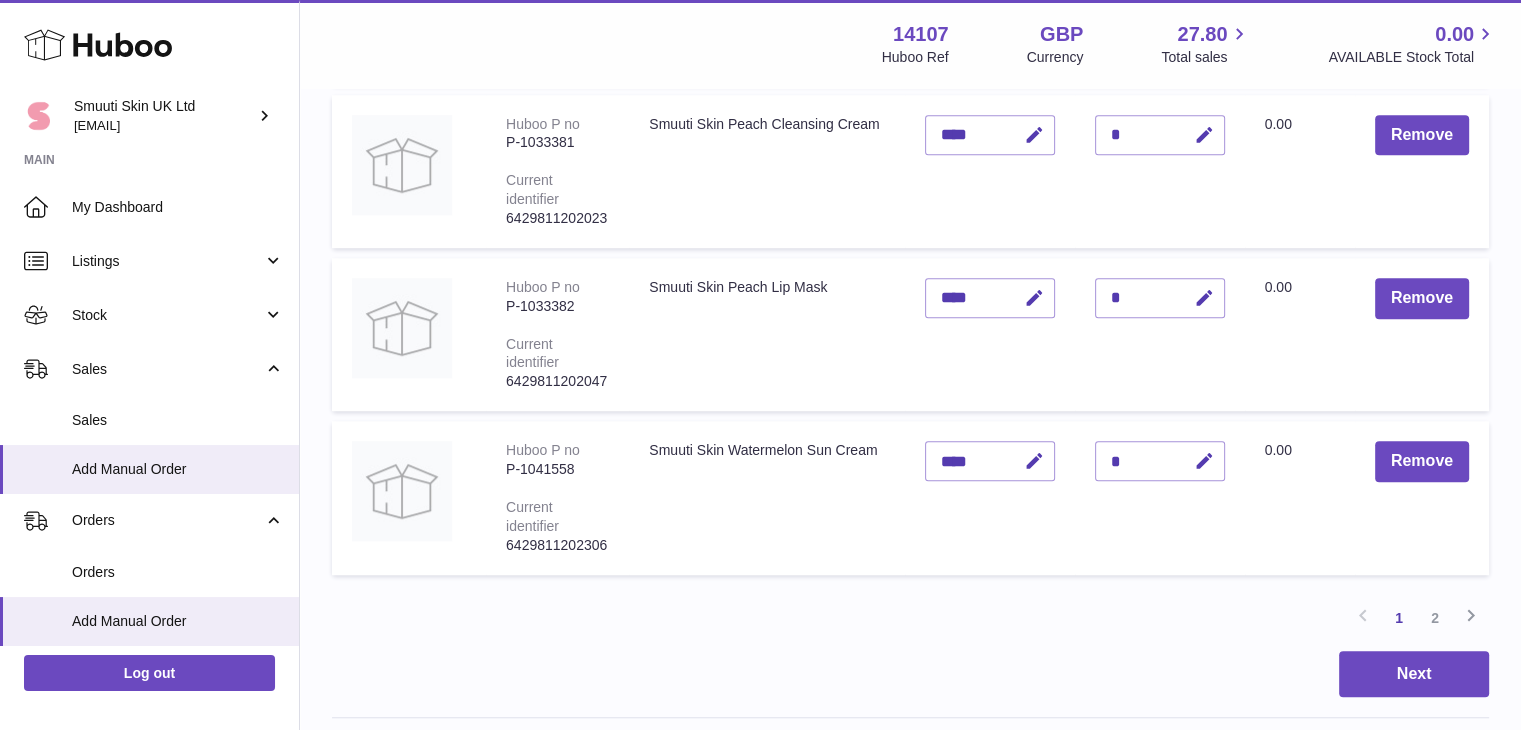 scroll, scrollTop: 1441, scrollLeft: 0, axis: vertical 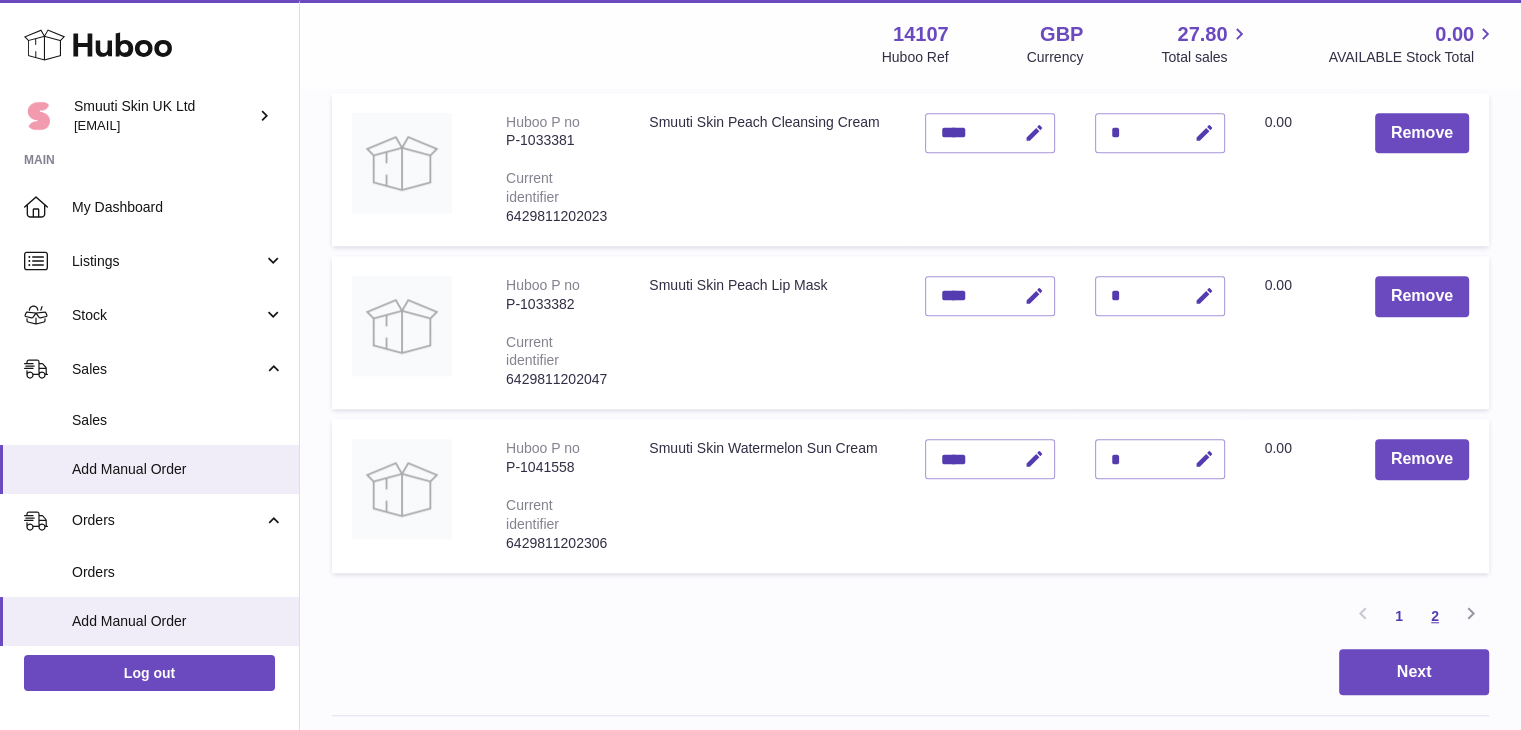 click on "2" at bounding box center [1435, 616] 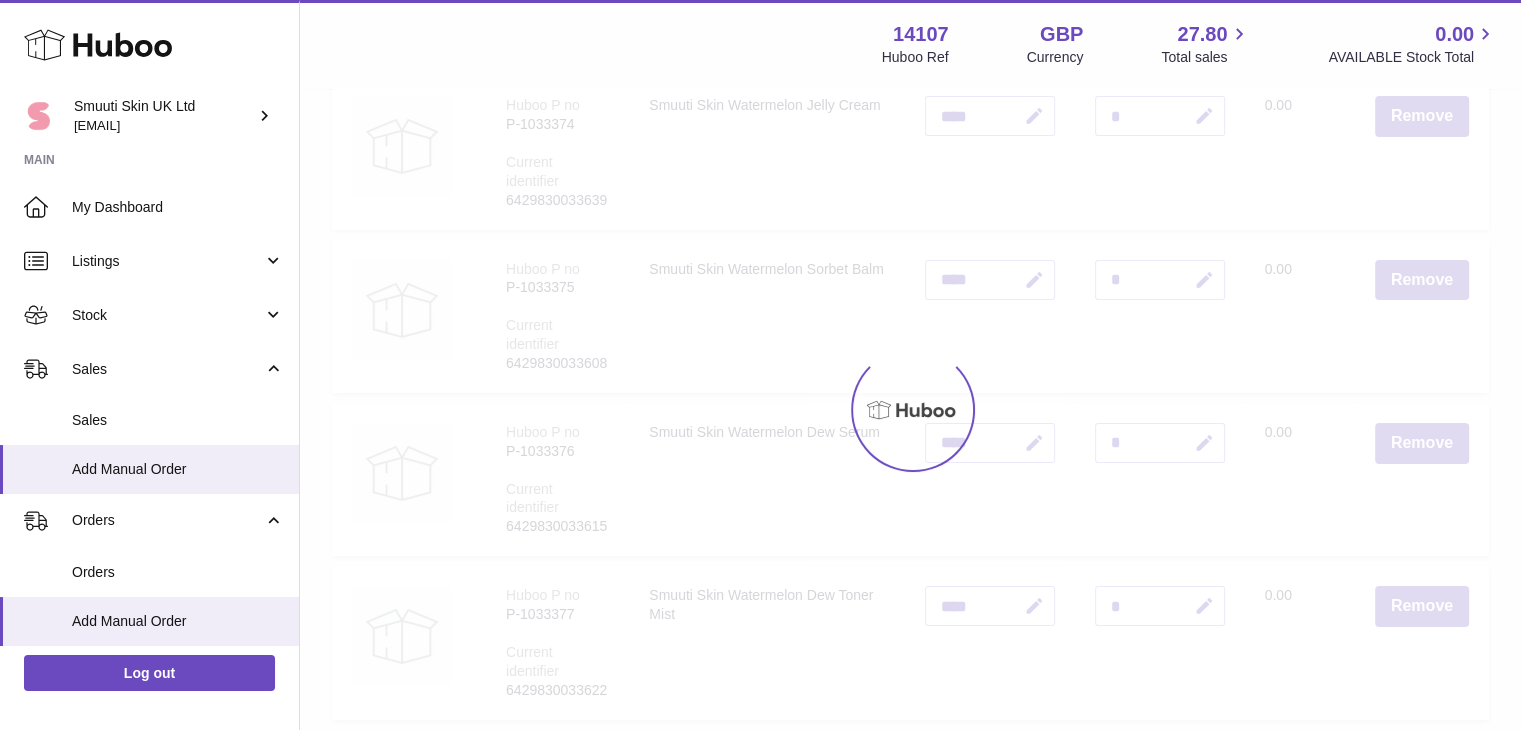 scroll, scrollTop: 90, scrollLeft: 0, axis: vertical 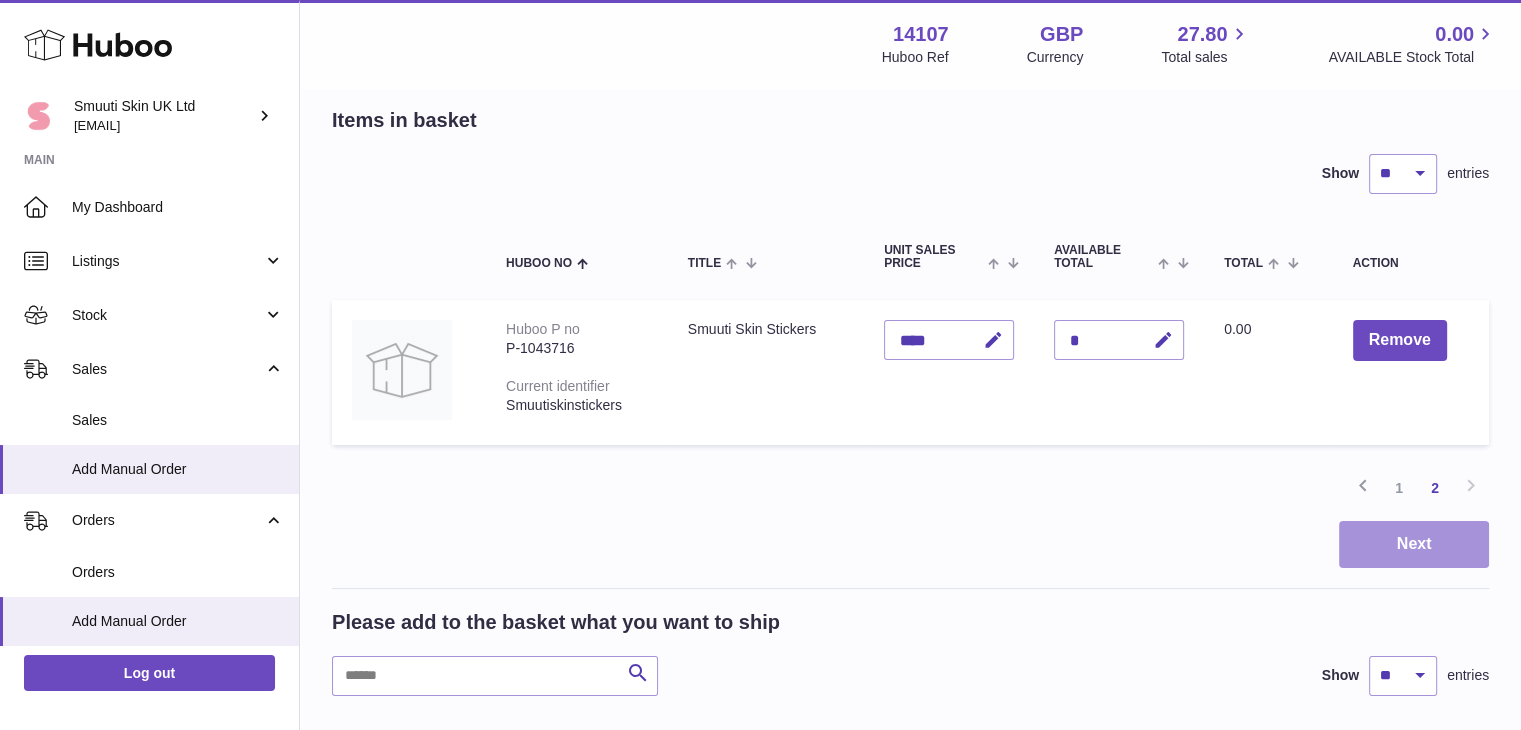 click on "Next" at bounding box center [1414, 544] 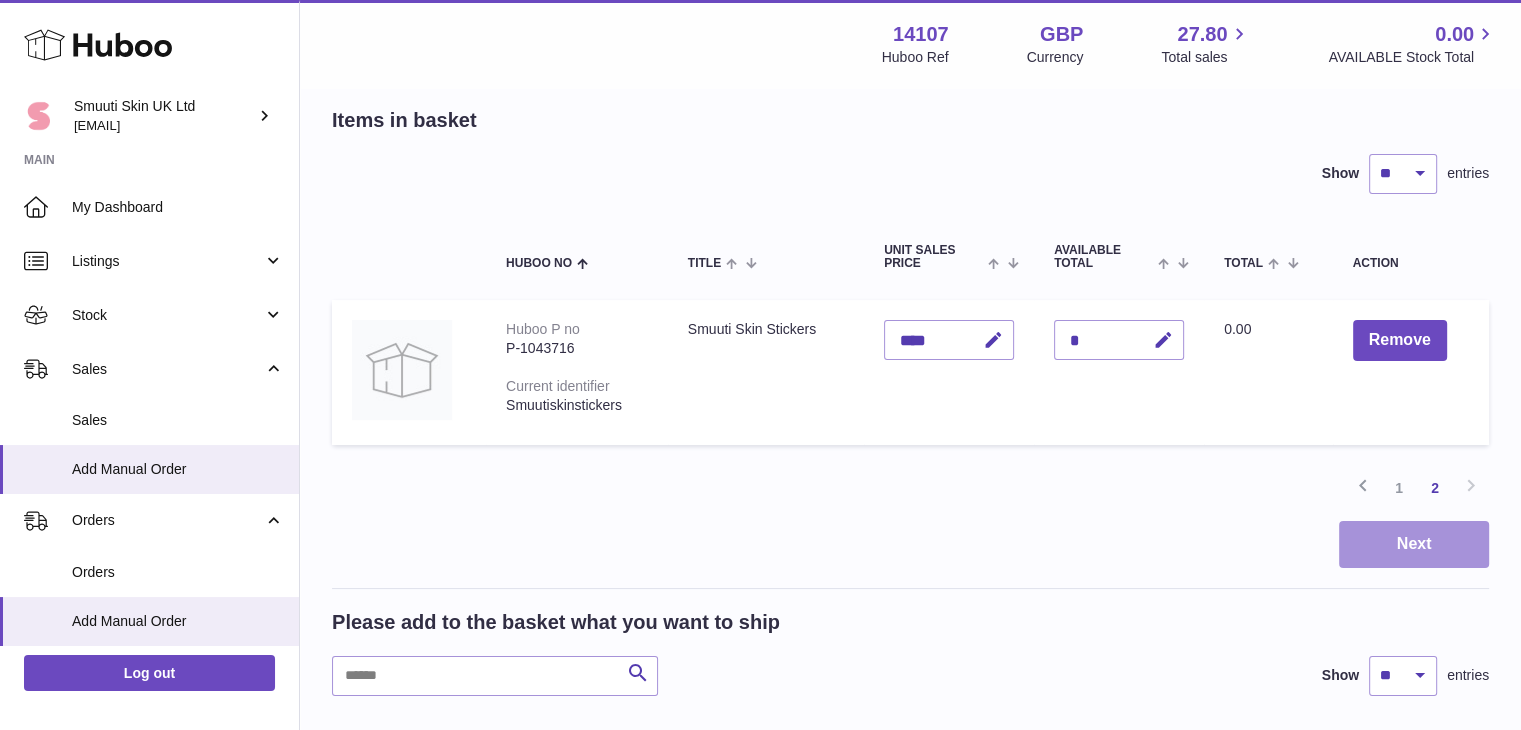 scroll, scrollTop: 0, scrollLeft: 0, axis: both 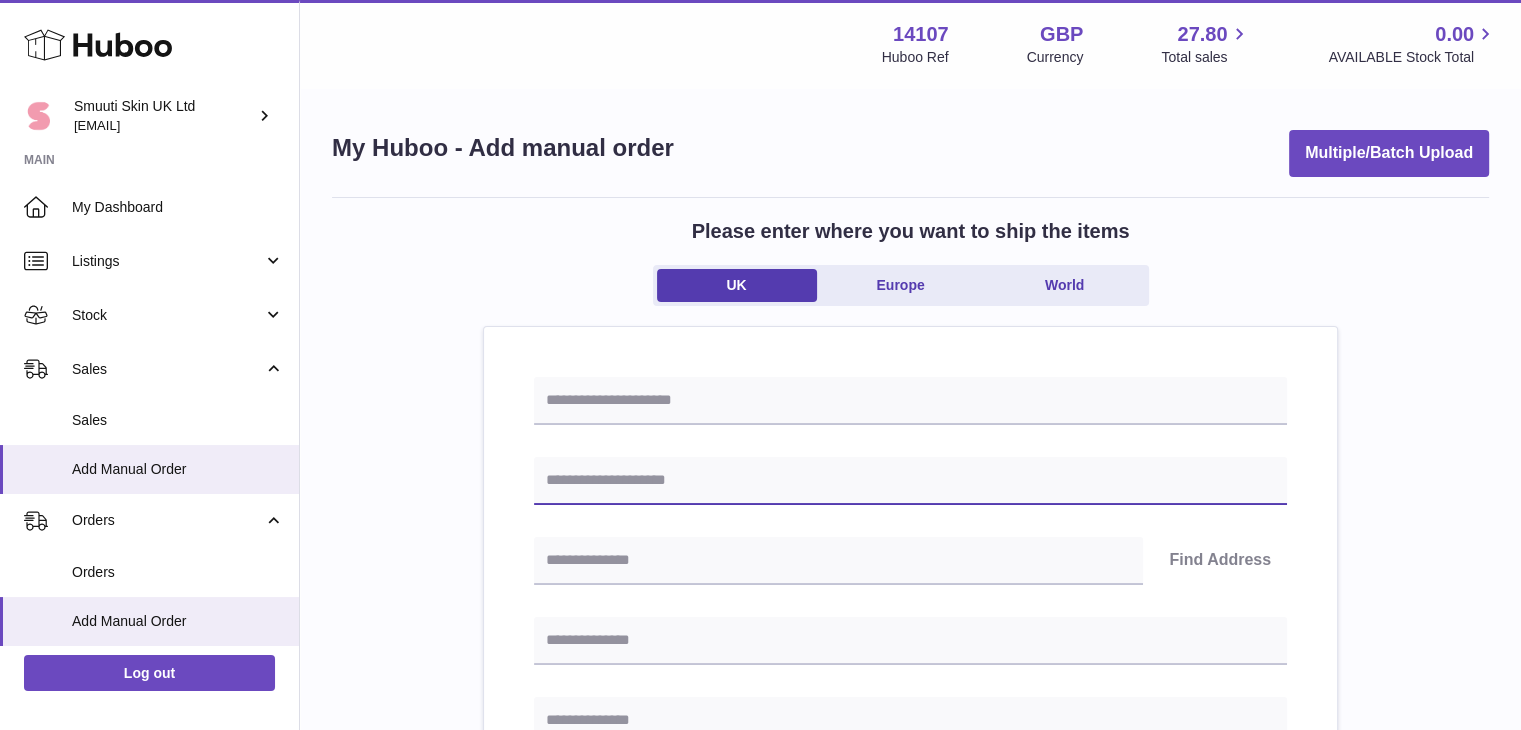 click at bounding box center [910, 481] 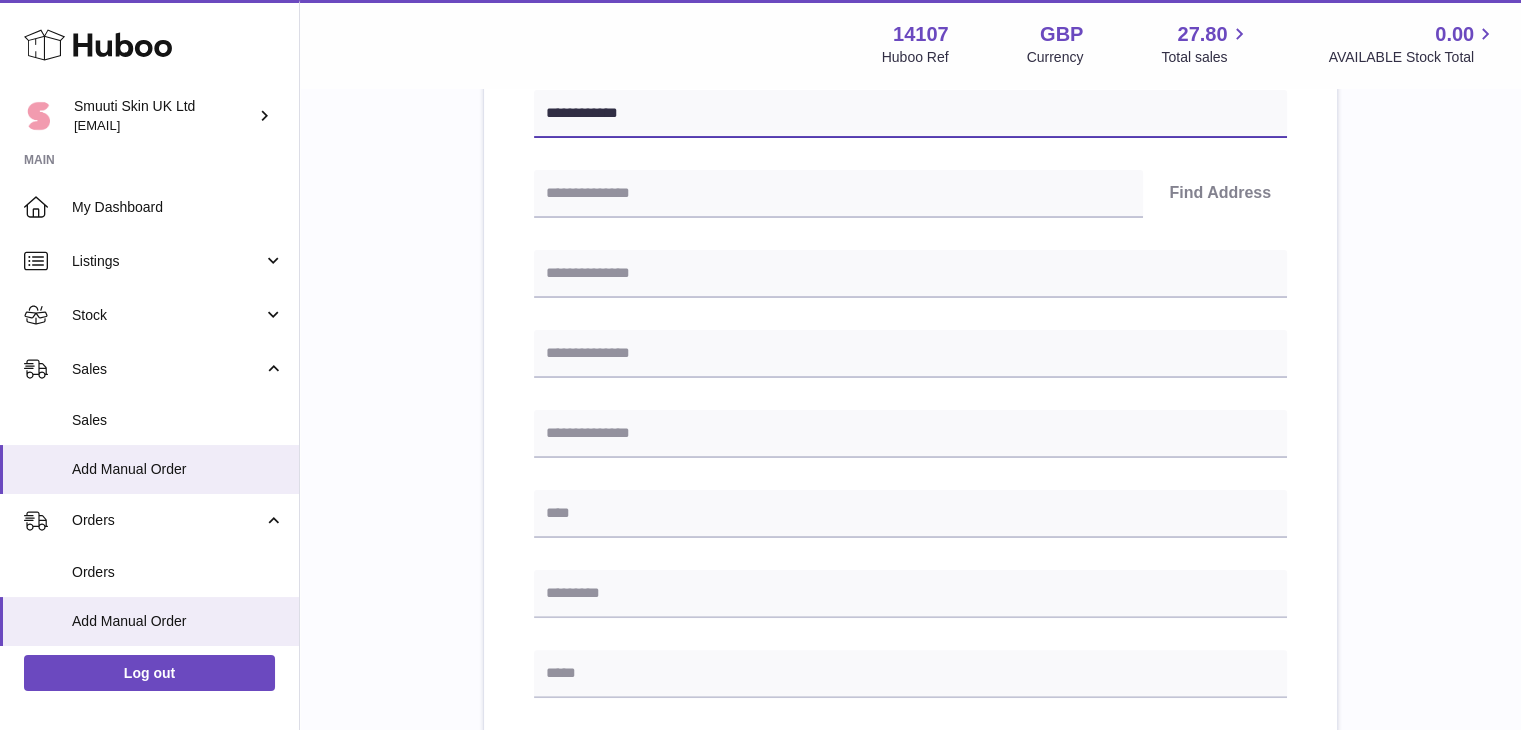 scroll, scrollTop: 368, scrollLeft: 0, axis: vertical 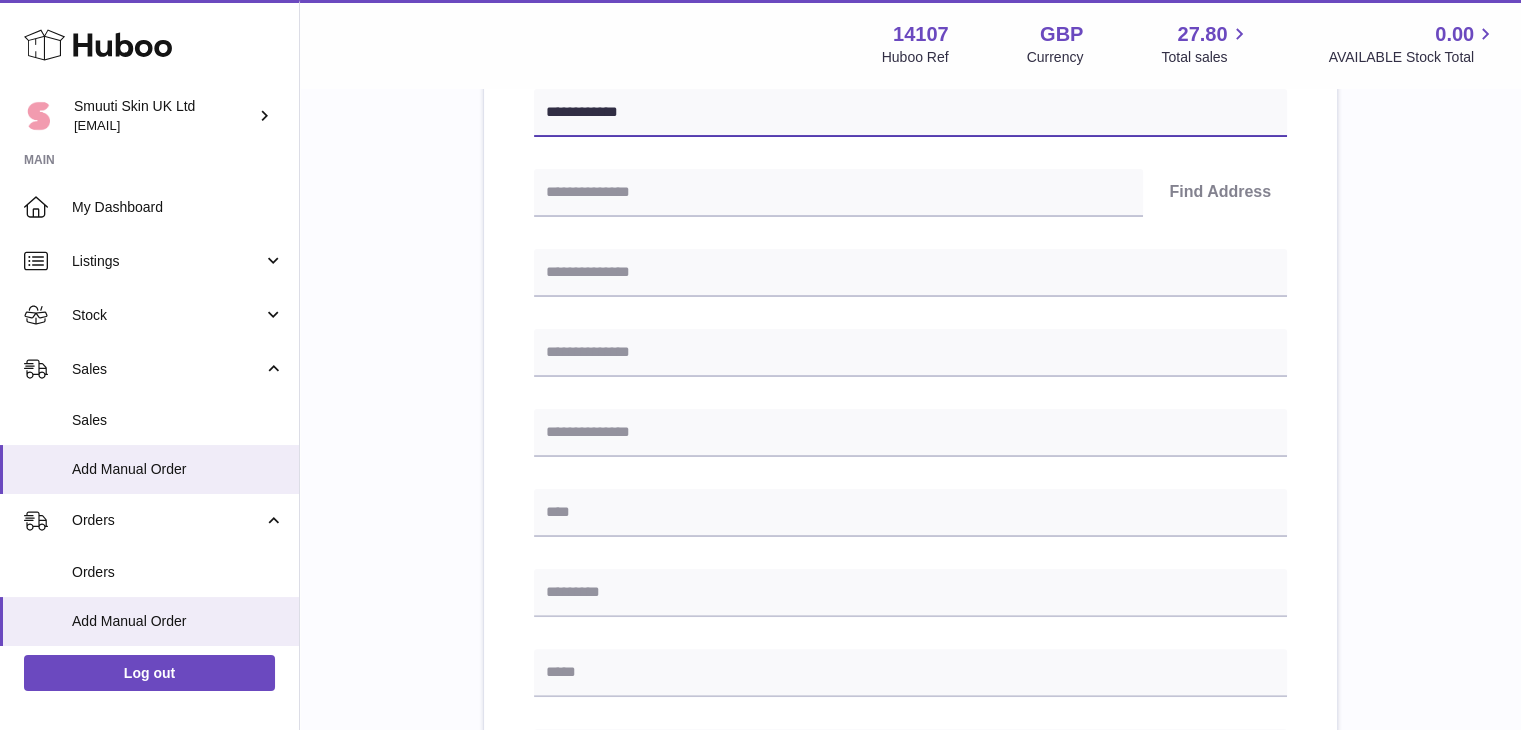 type on "**********" 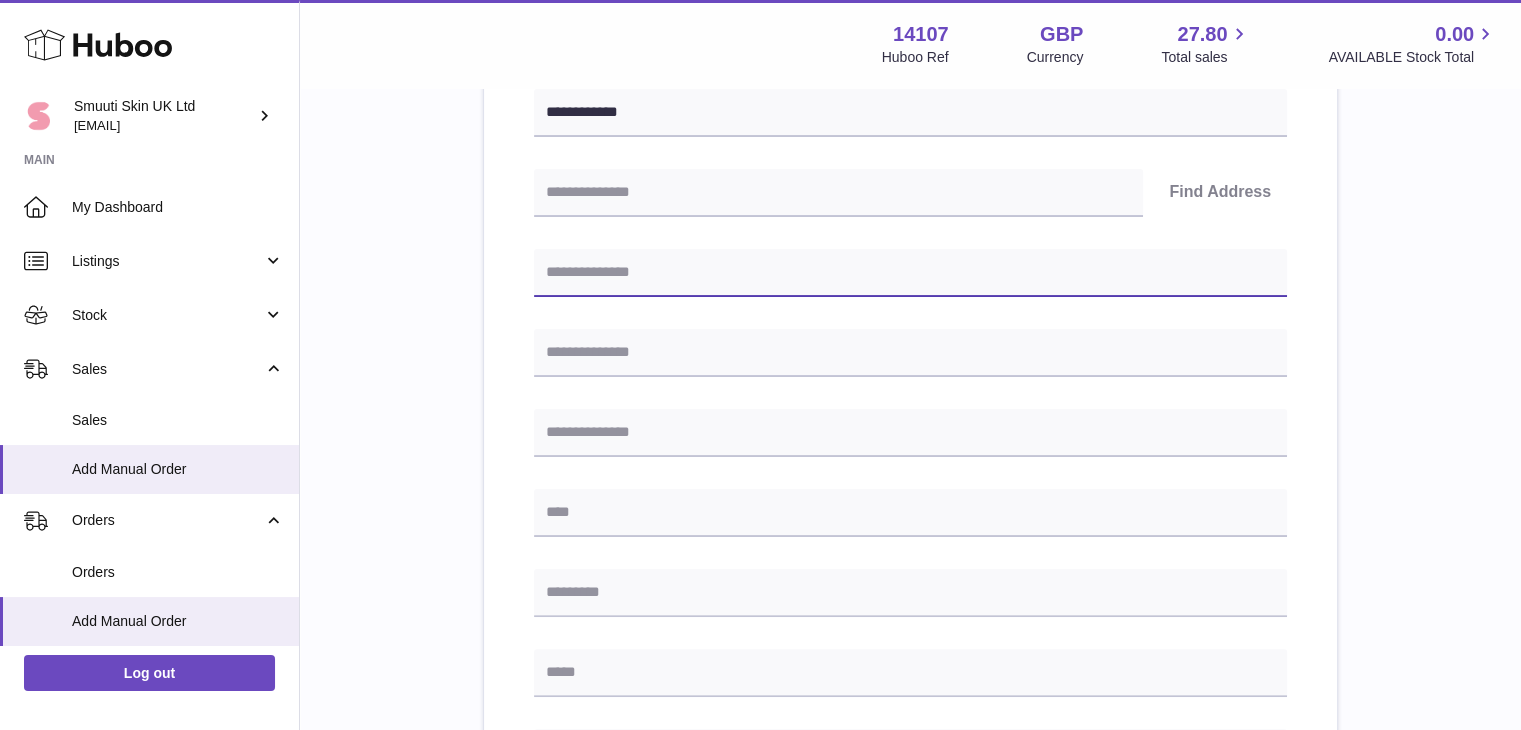 click at bounding box center [910, 273] 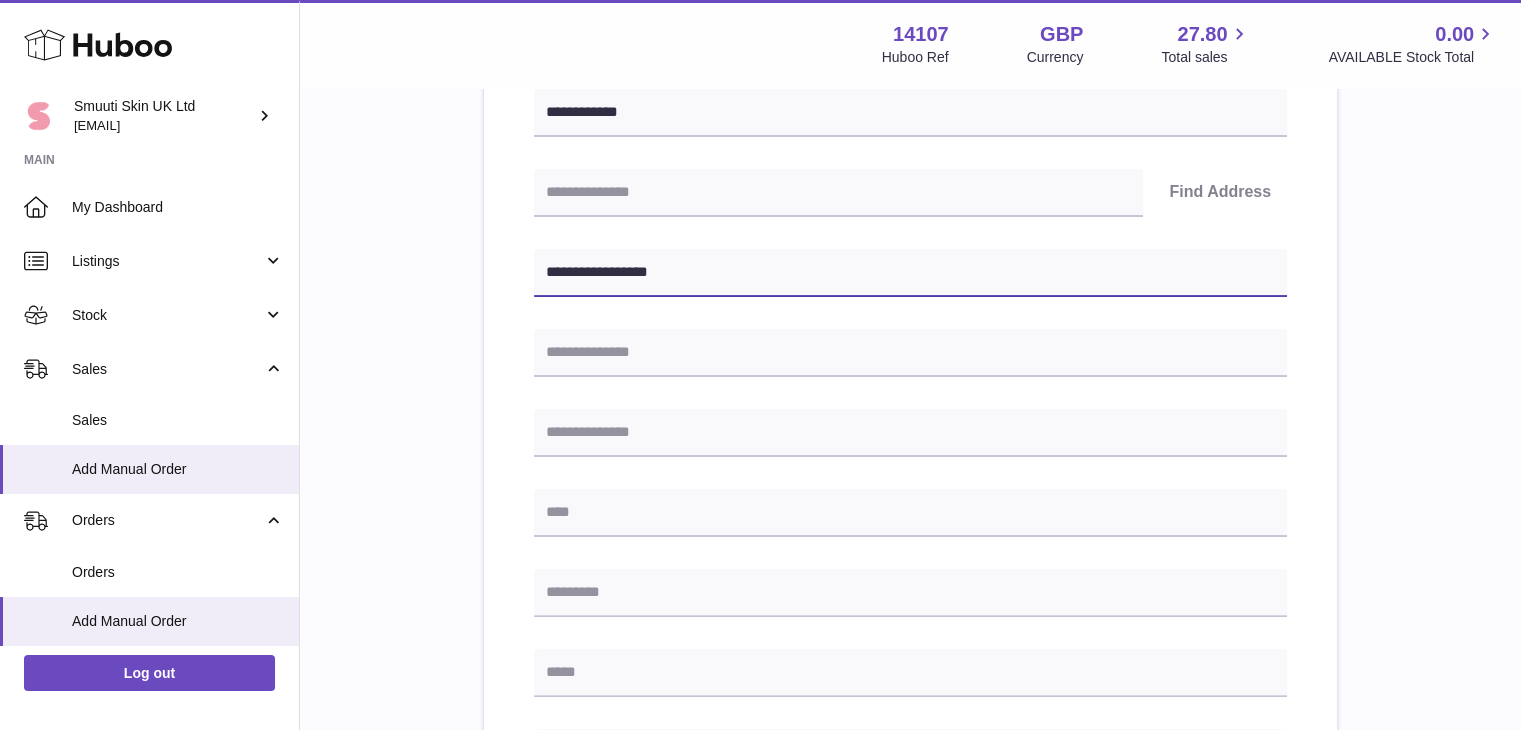 type on "**********" 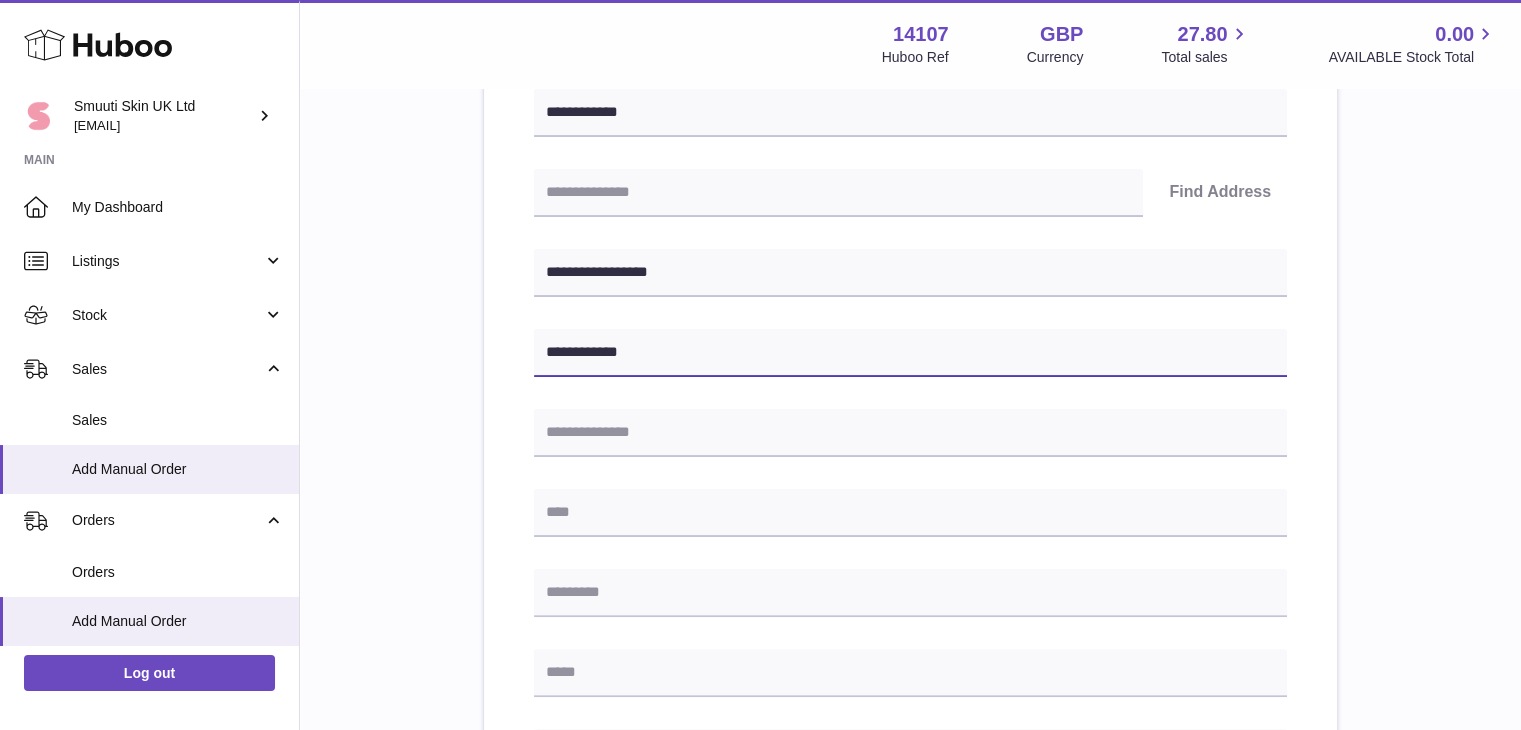 type on "**********" 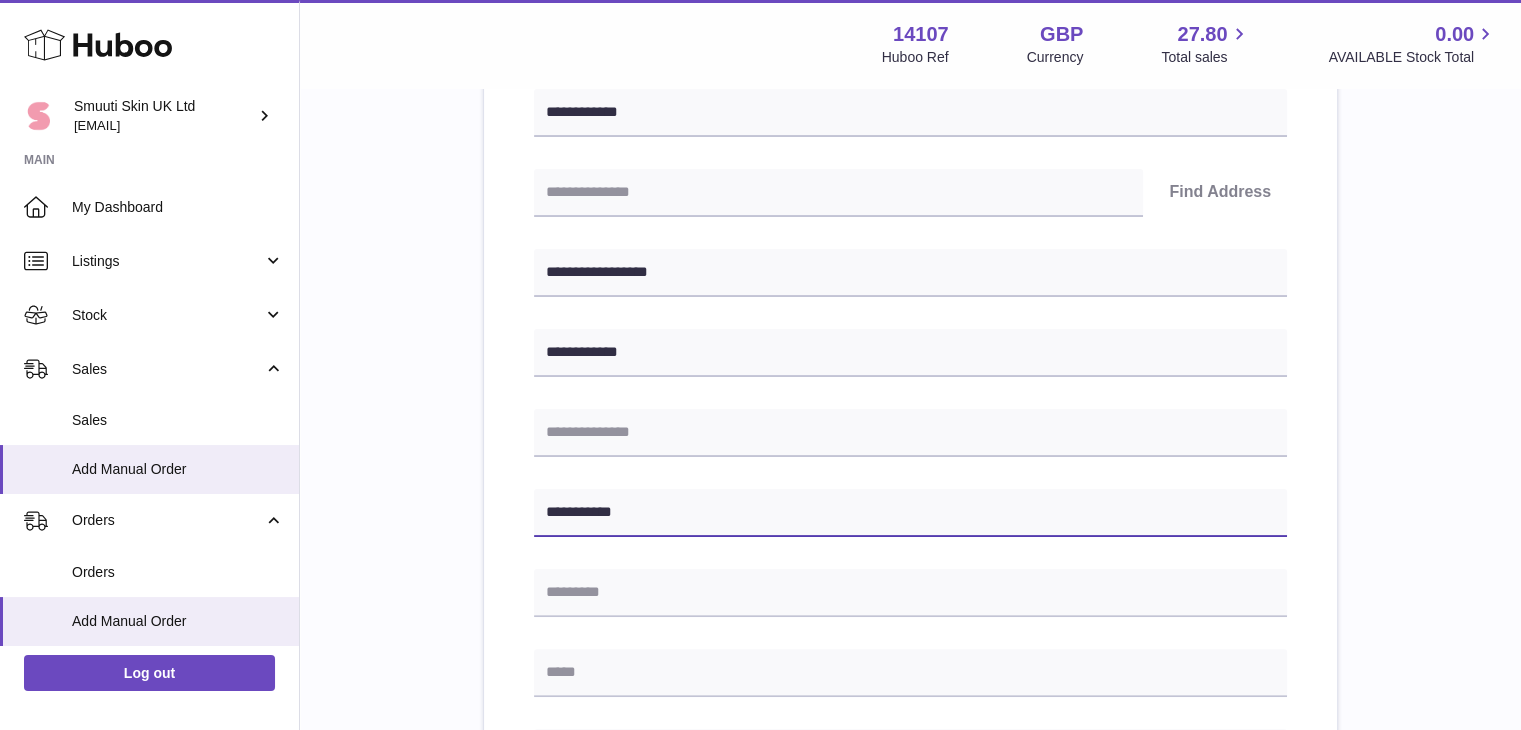 type on "**********" 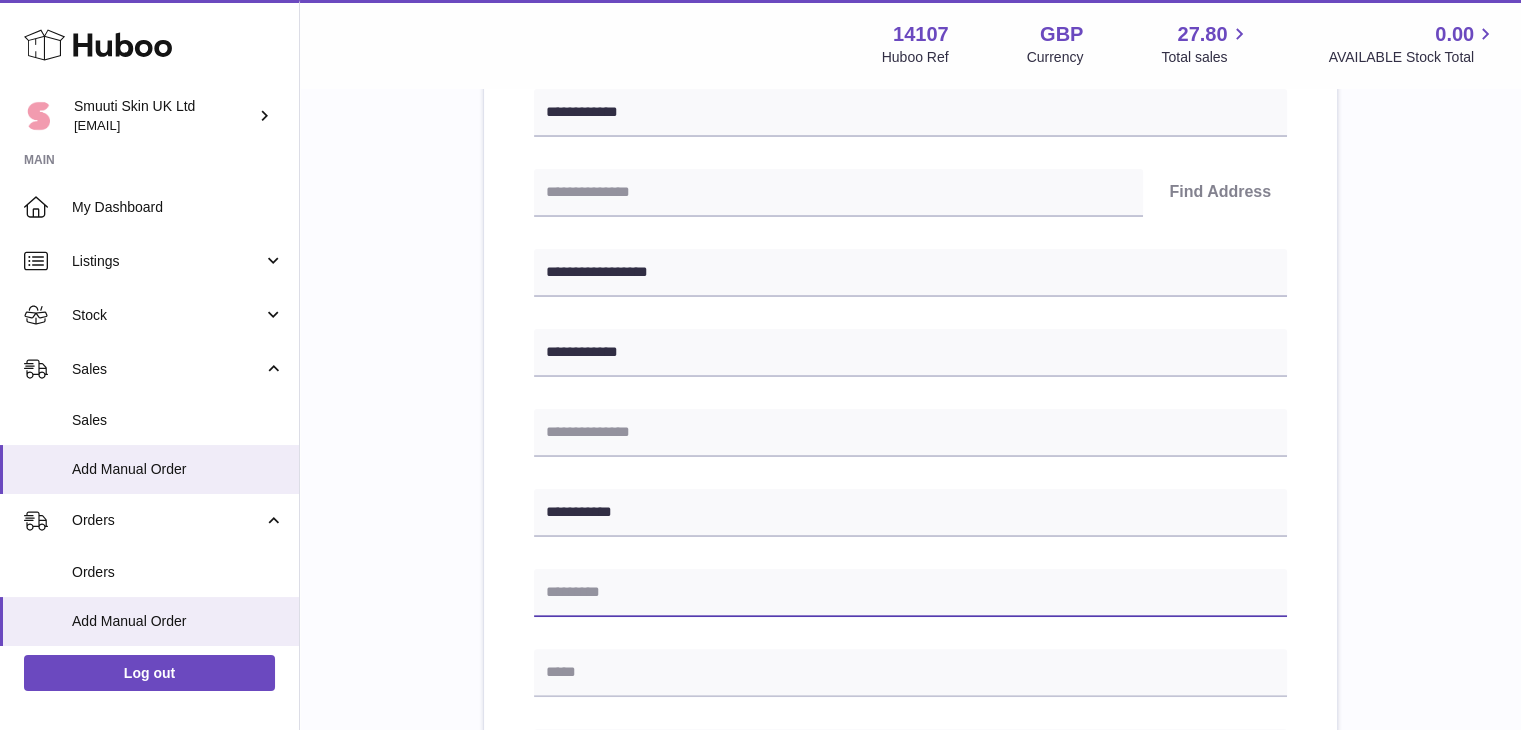 click at bounding box center (910, 593) 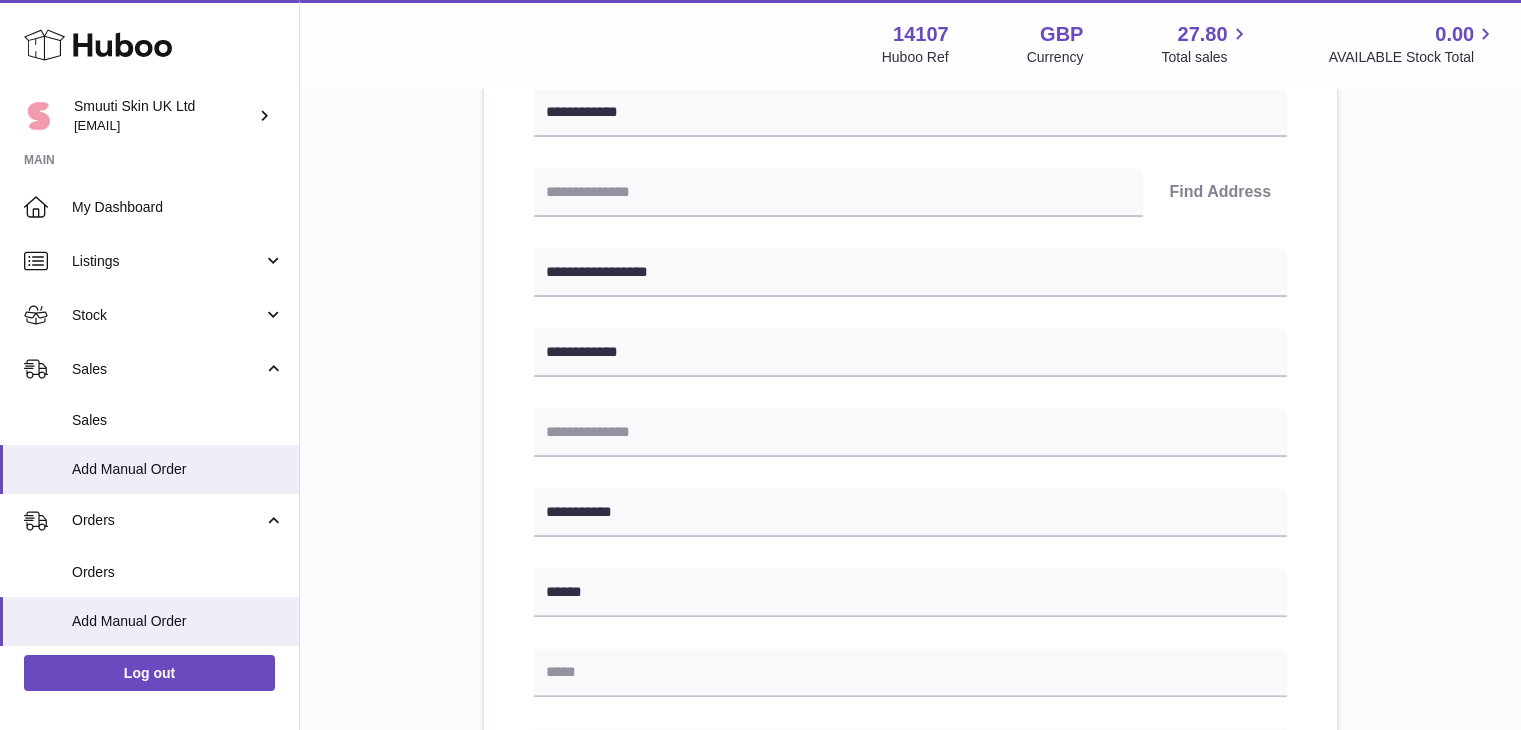 click on "**********" at bounding box center [910, 525] 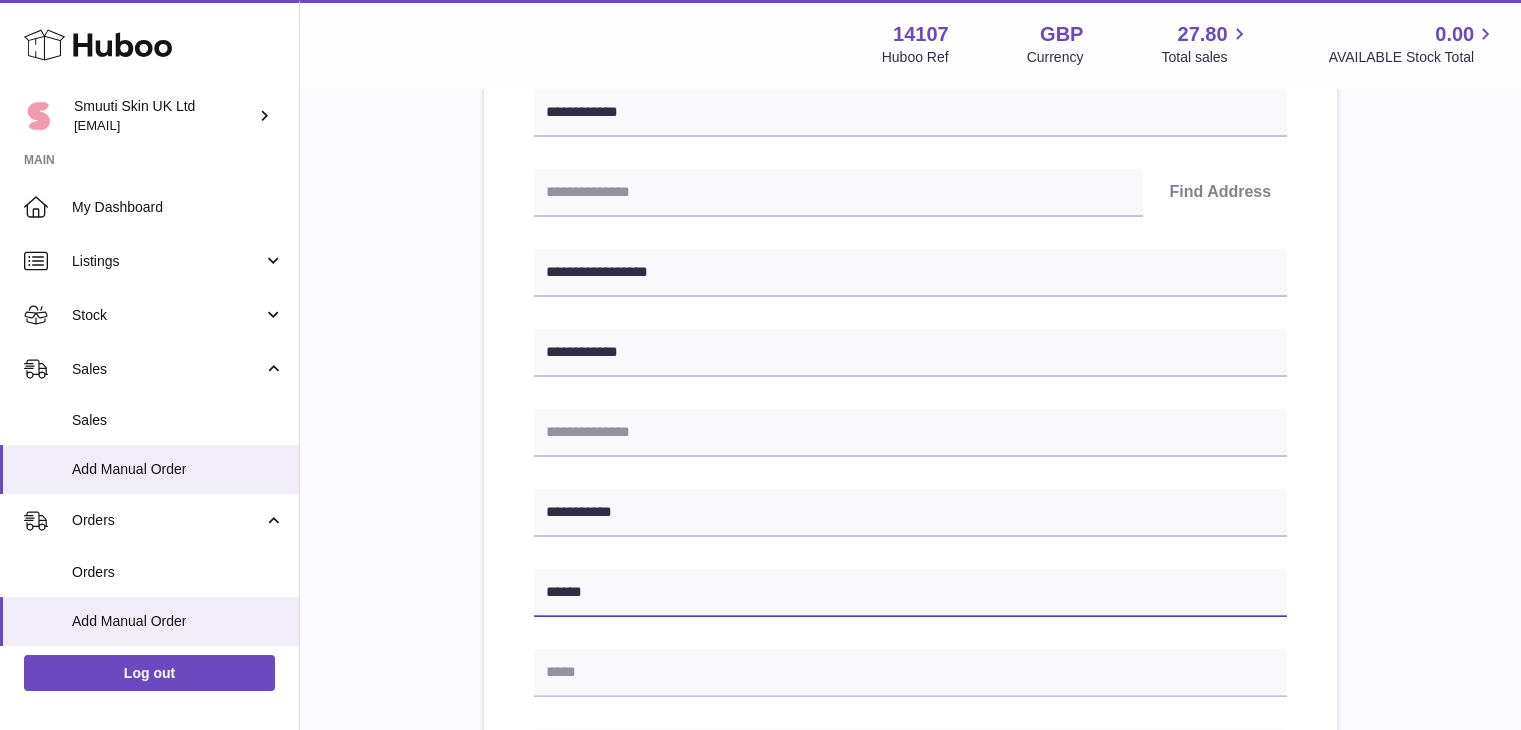 click on "******" at bounding box center [910, 593] 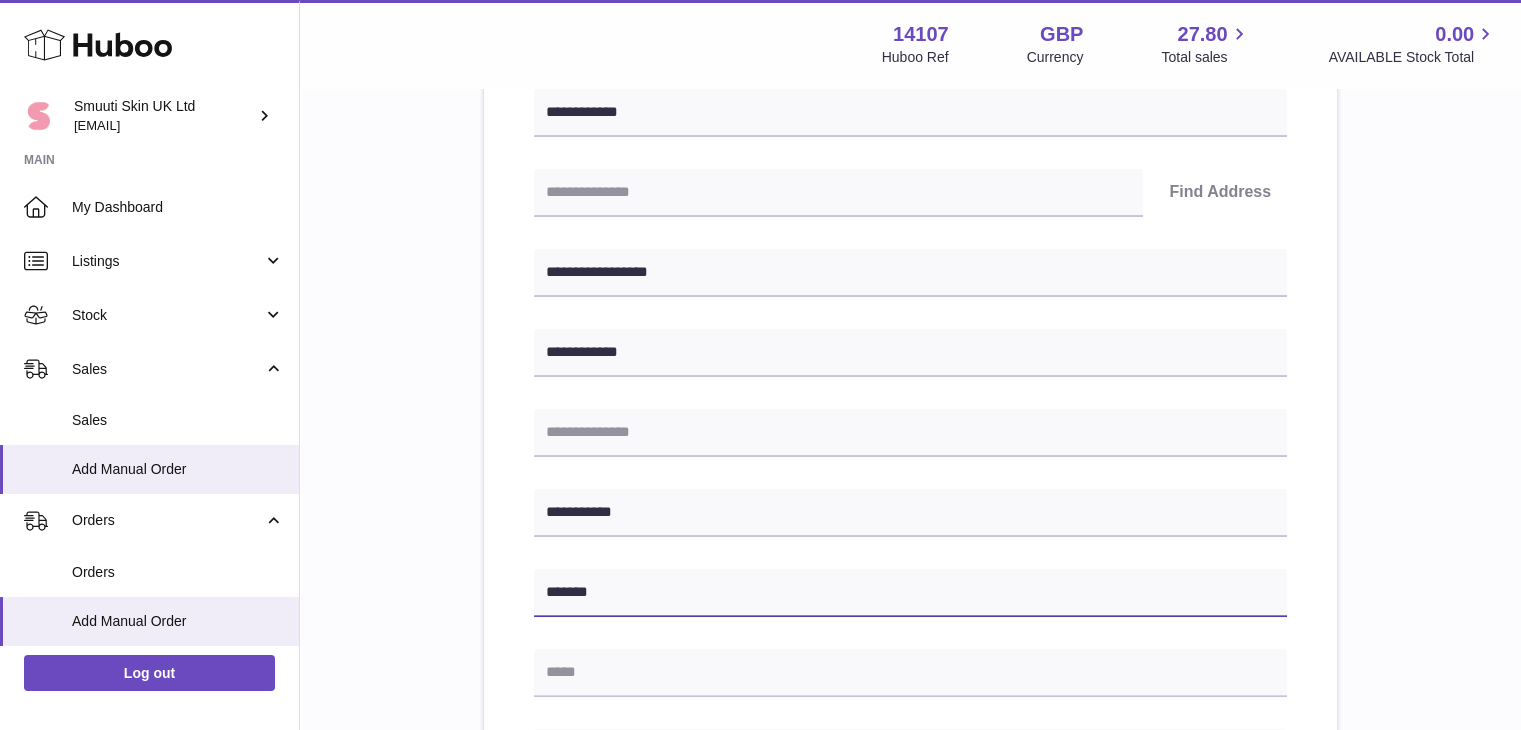type on "*******" 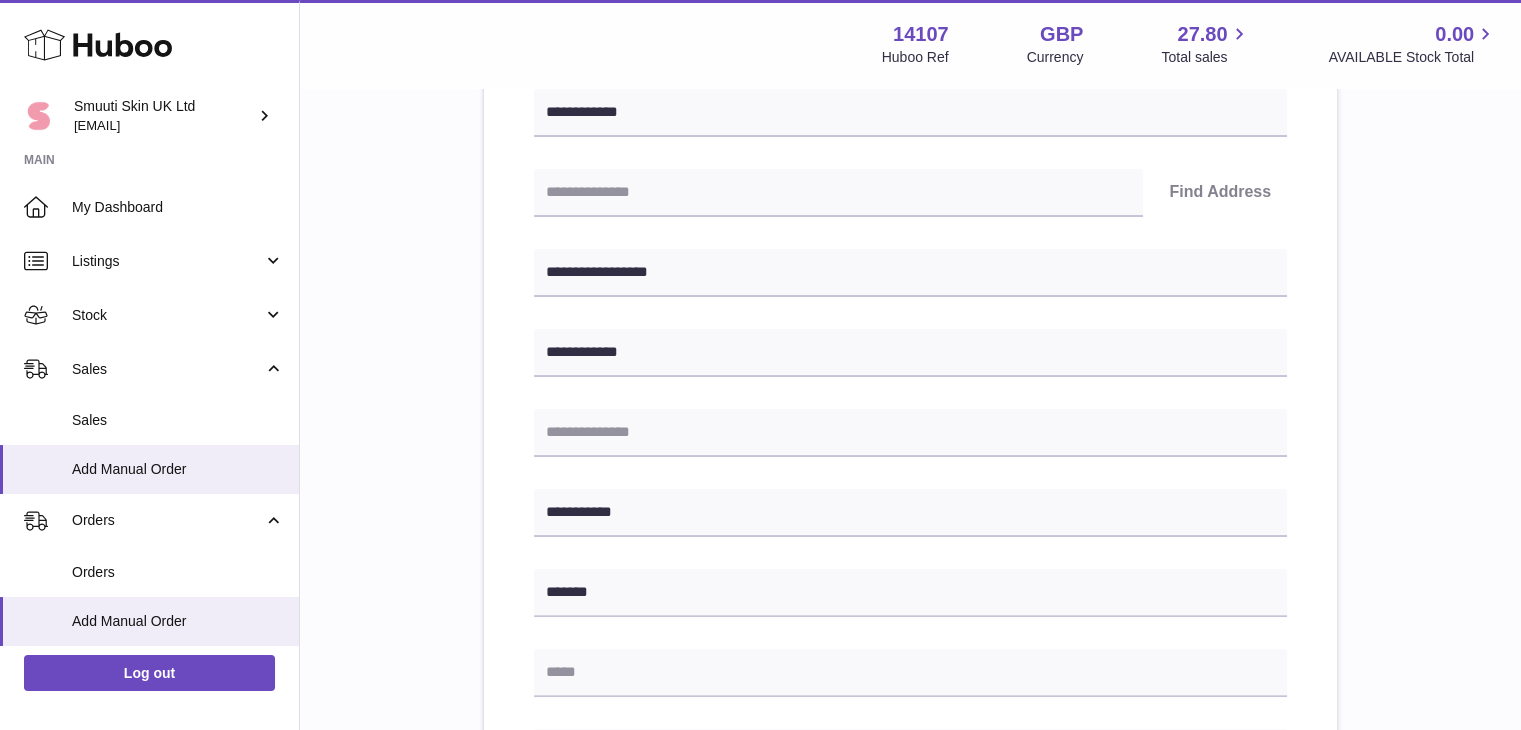 click on "**********" at bounding box center (910, 525) 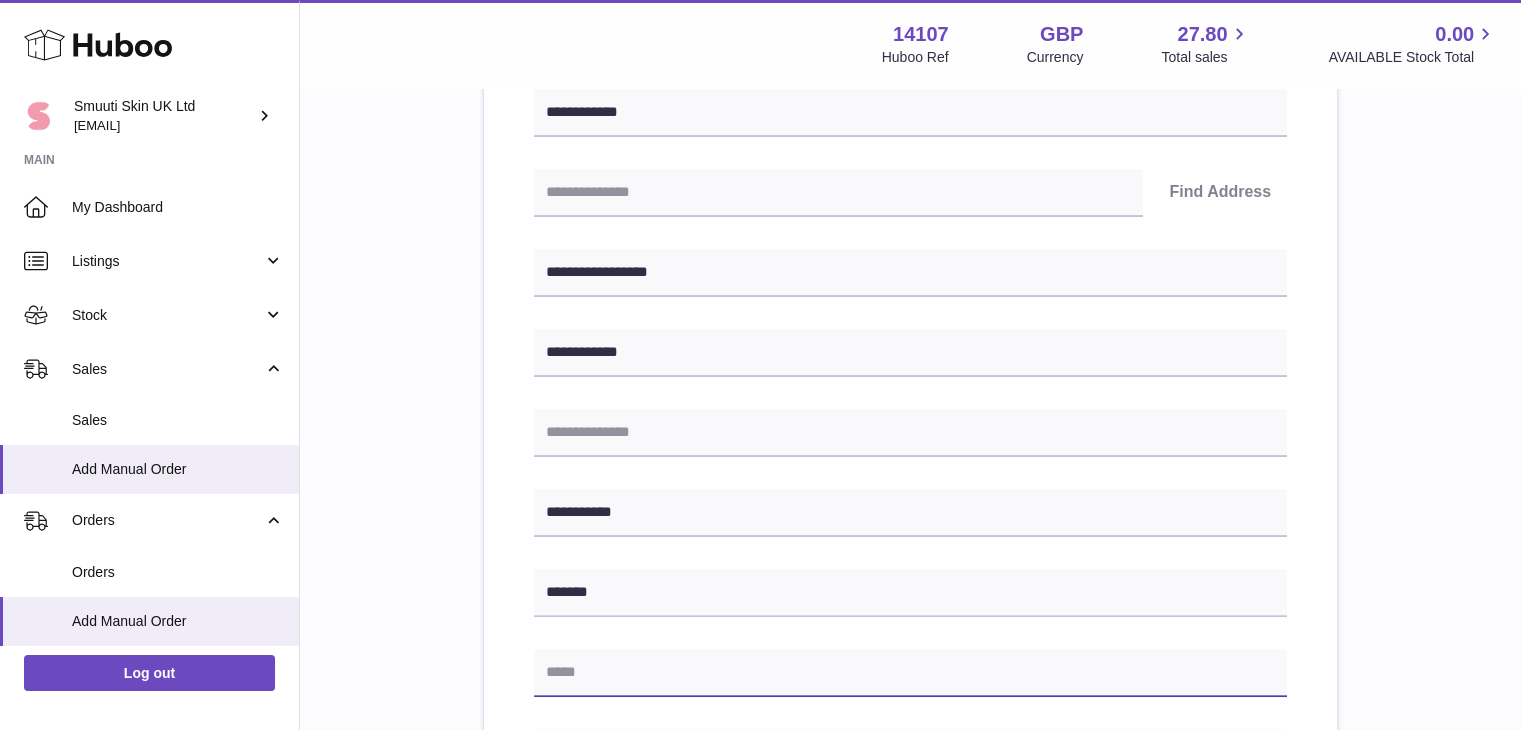 click at bounding box center [910, 673] 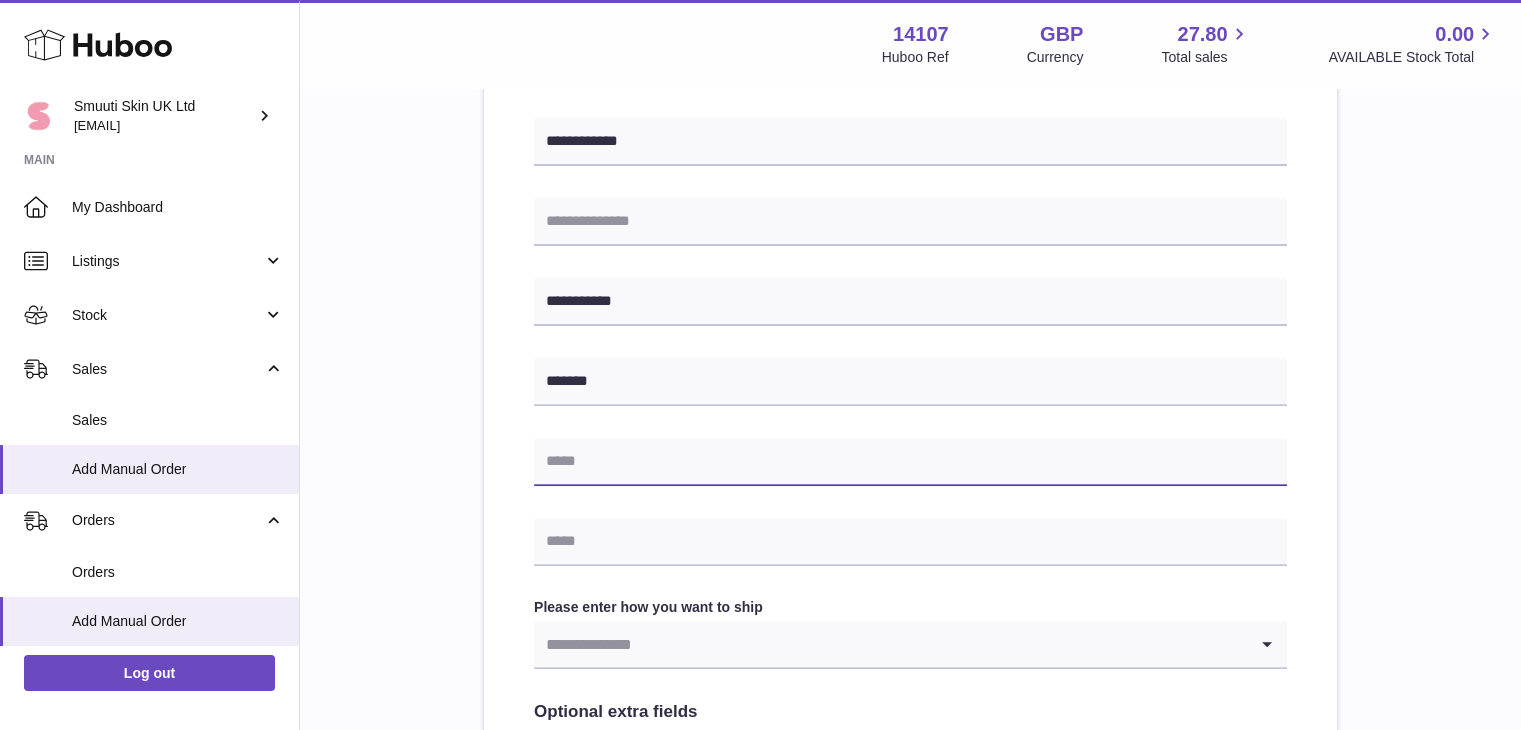 scroll, scrollTop: 580, scrollLeft: 0, axis: vertical 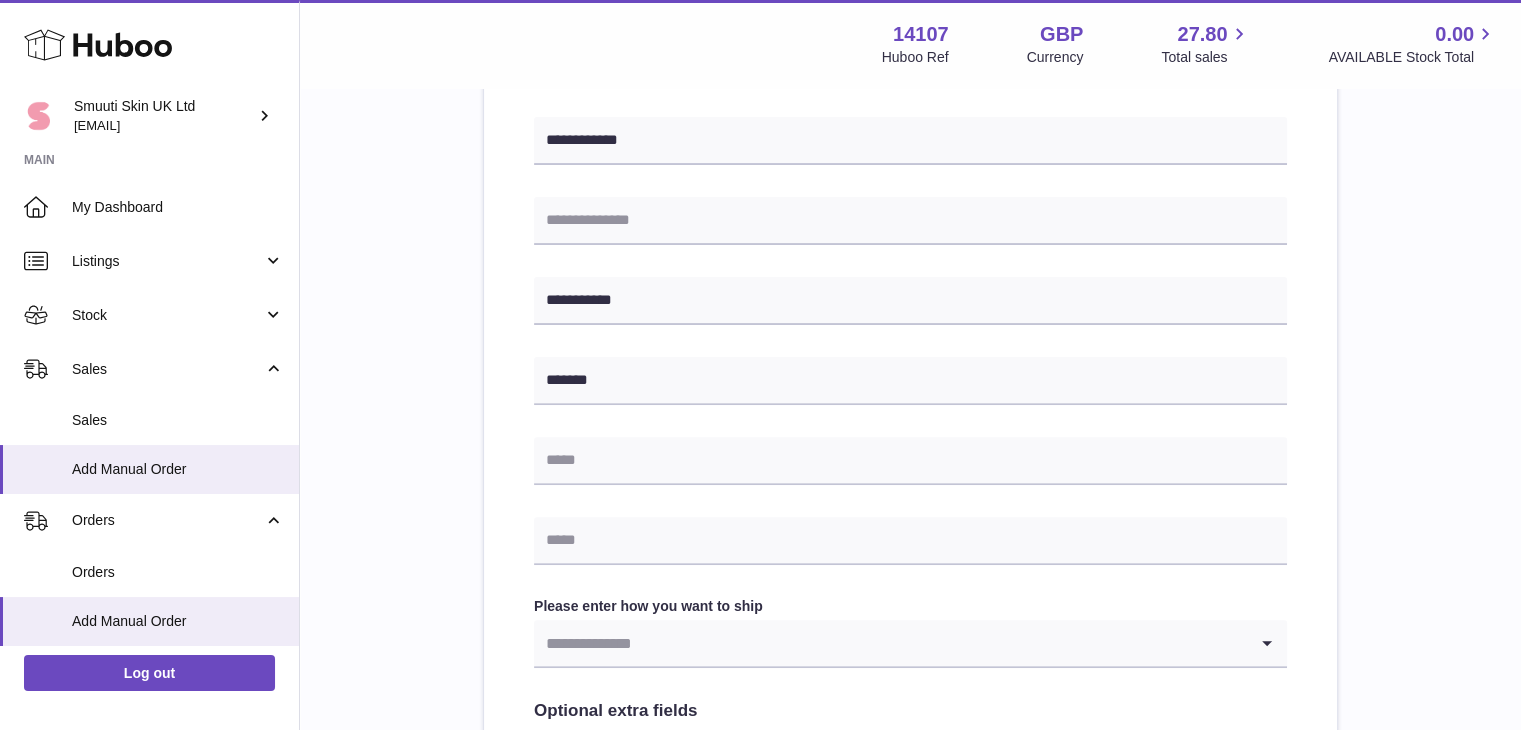 click on "**********" at bounding box center [910, 313] 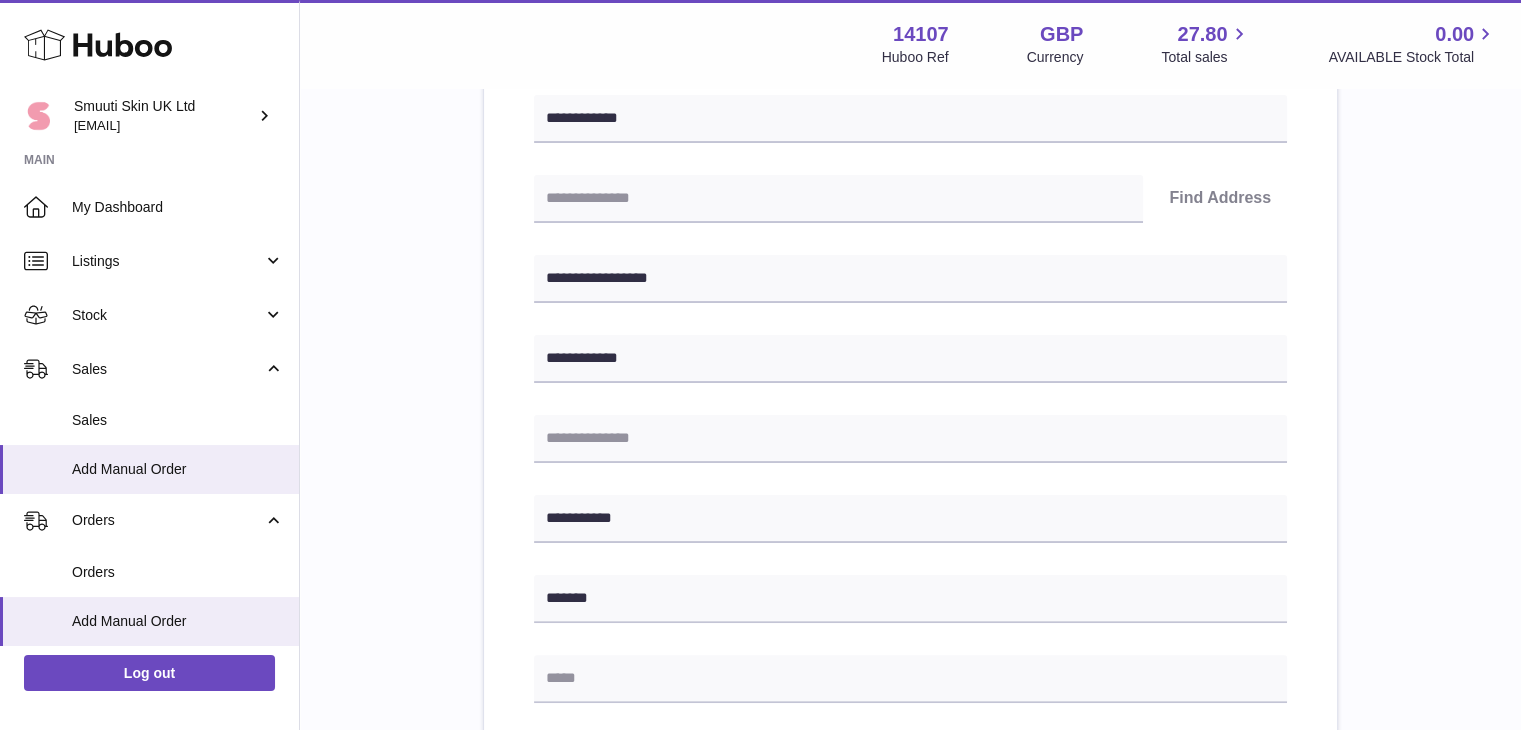 scroll, scrollTop: 360, scrollLeft: 0, axis: vertical 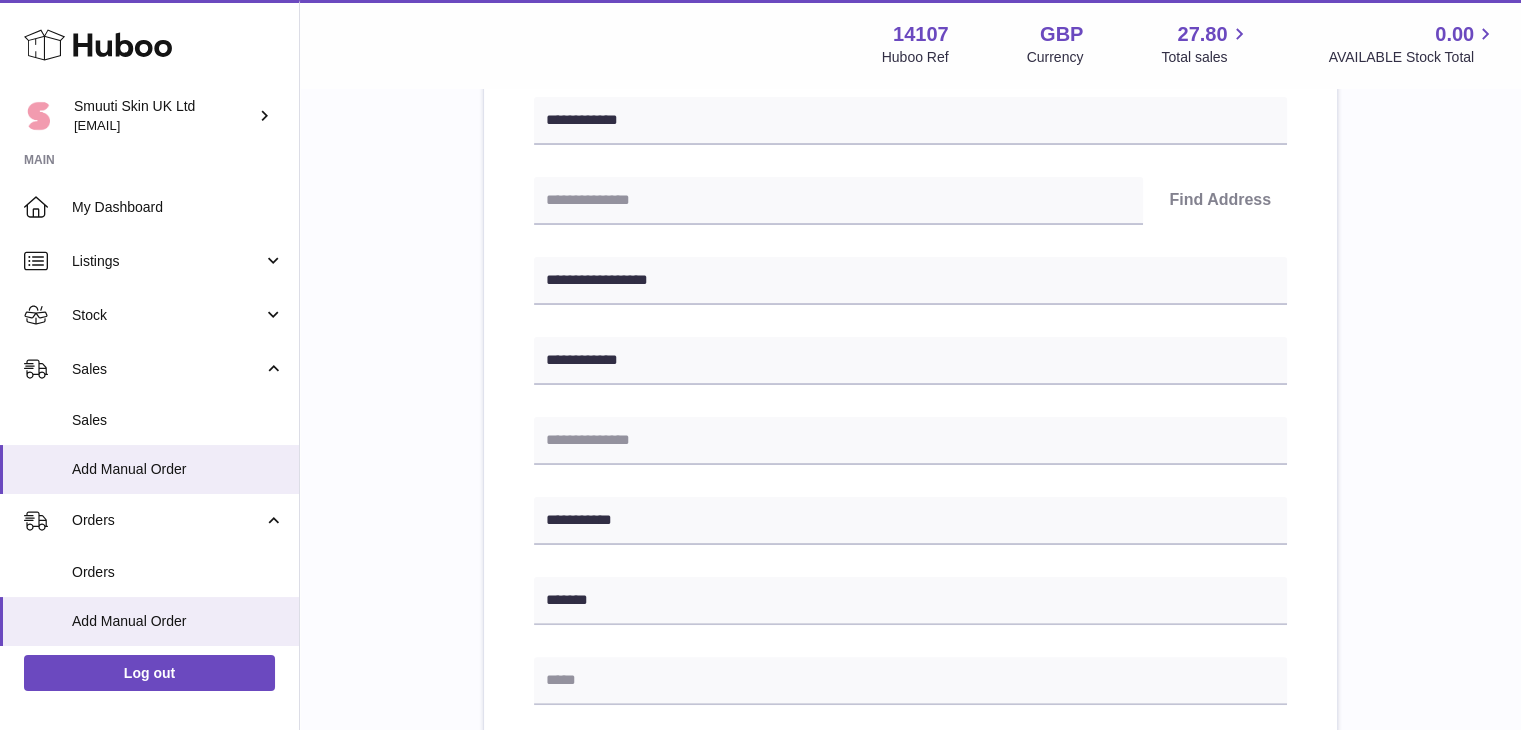 click on "**********" at bounding box center (910, 533) 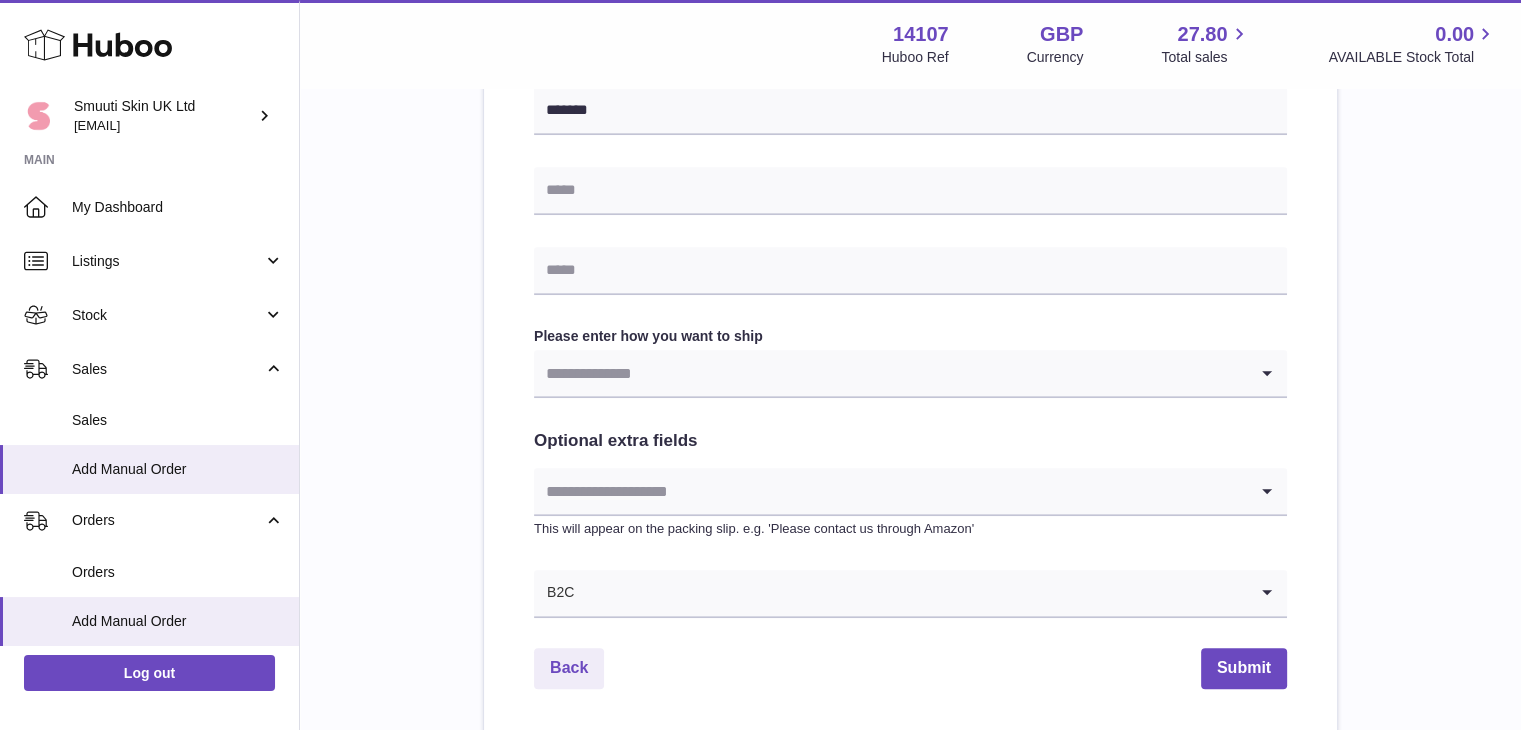 scroll, scrollTop: 876, scrollLeft: 0, axis: vertical 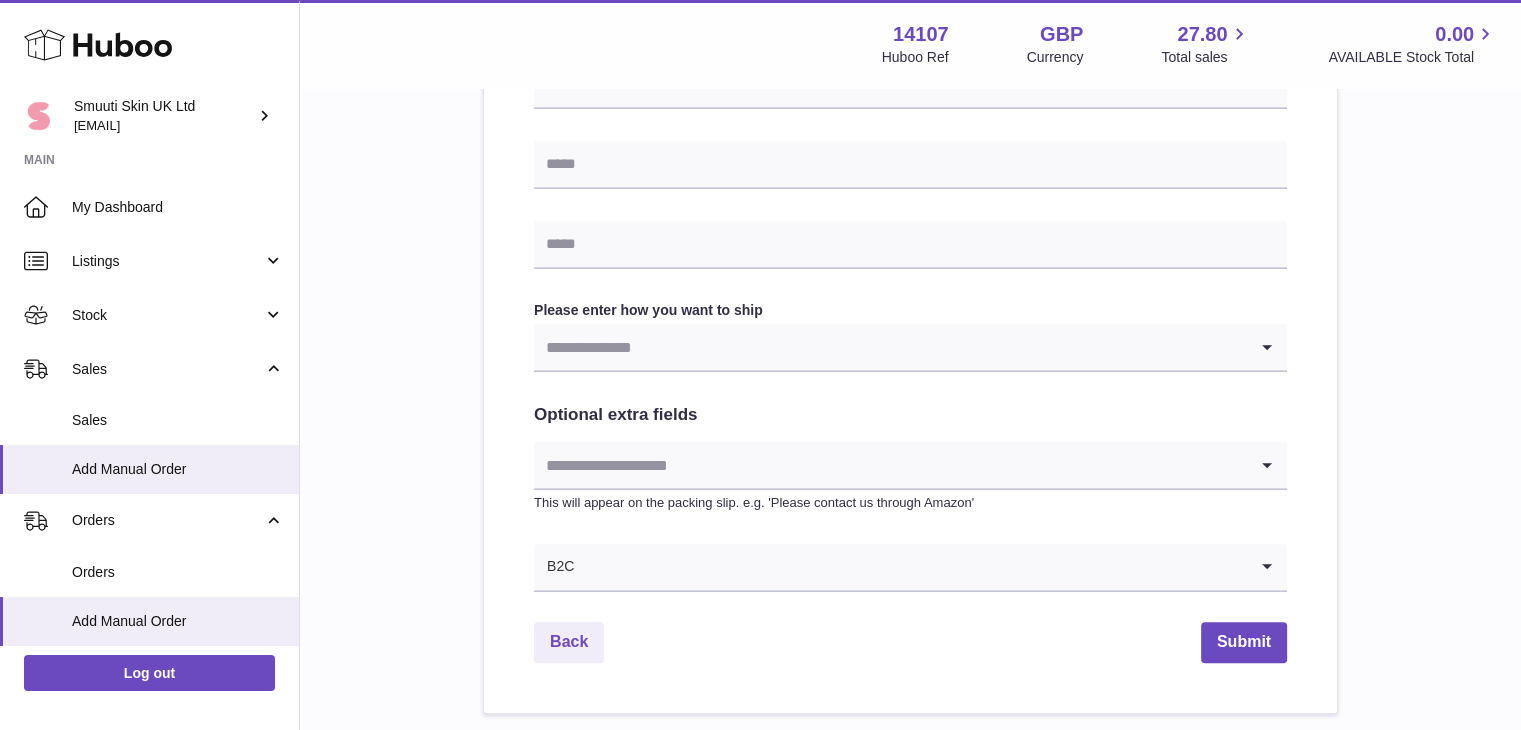 click 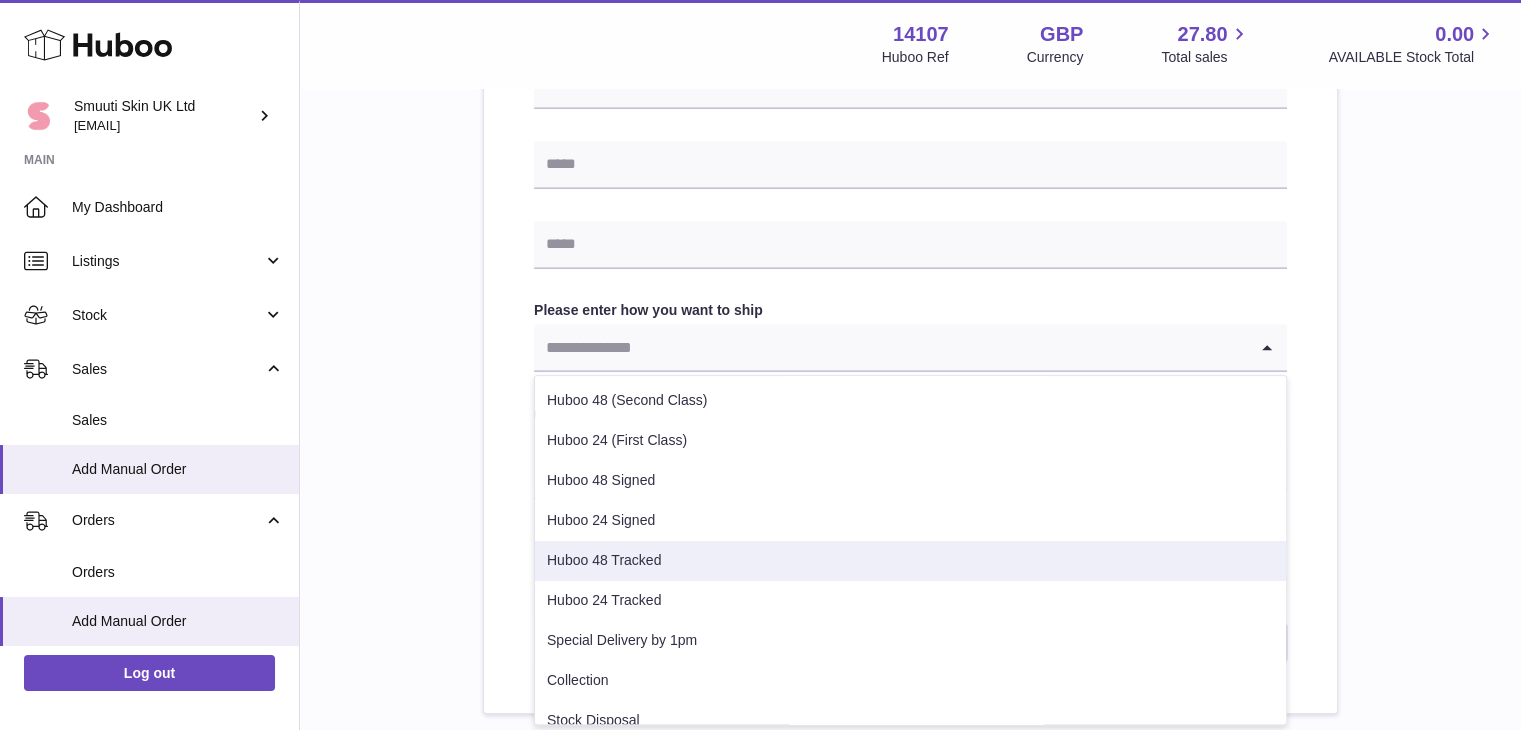 click on "Huboo 48 Tracked" at bounding box center [910, 561] 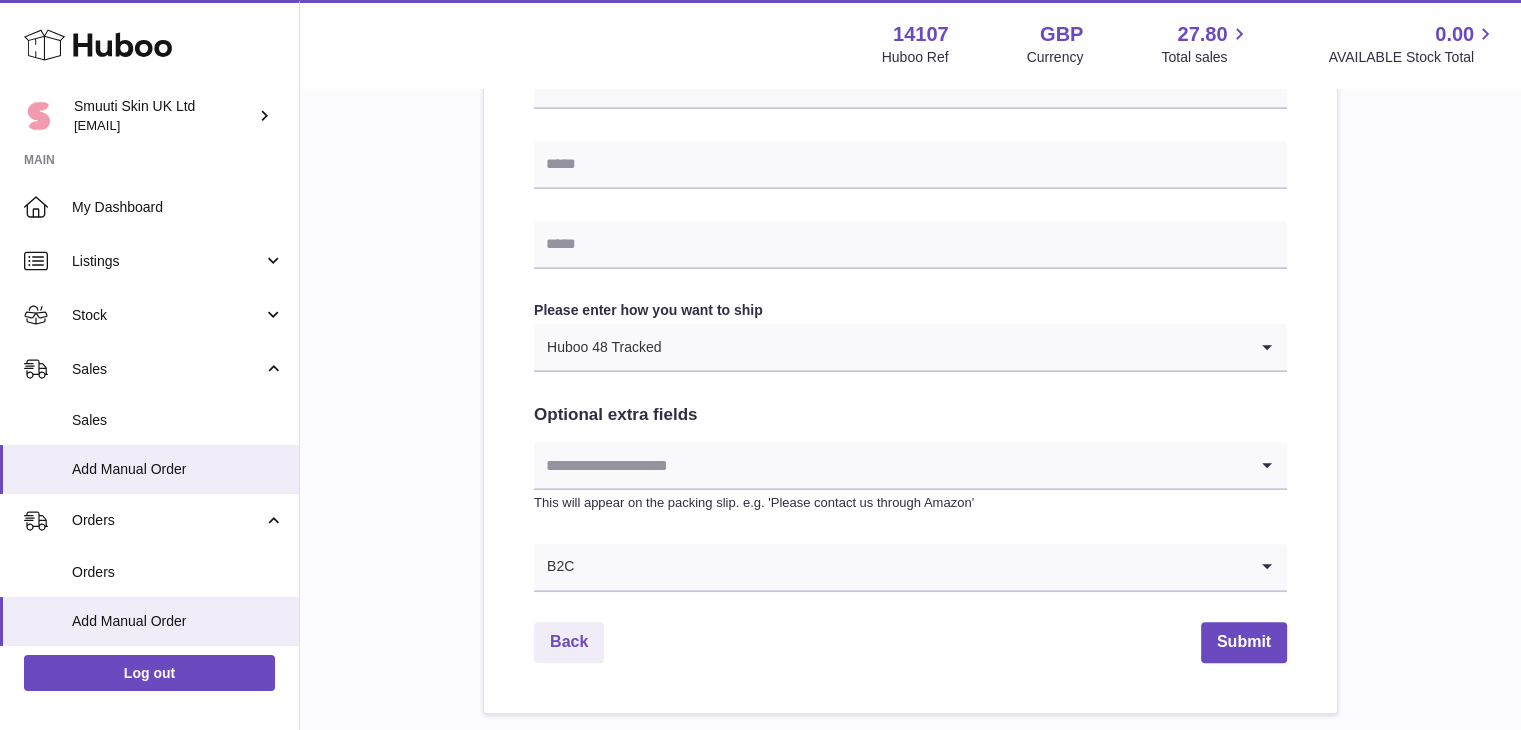 click on "**********" at bounding box center [910, 82] 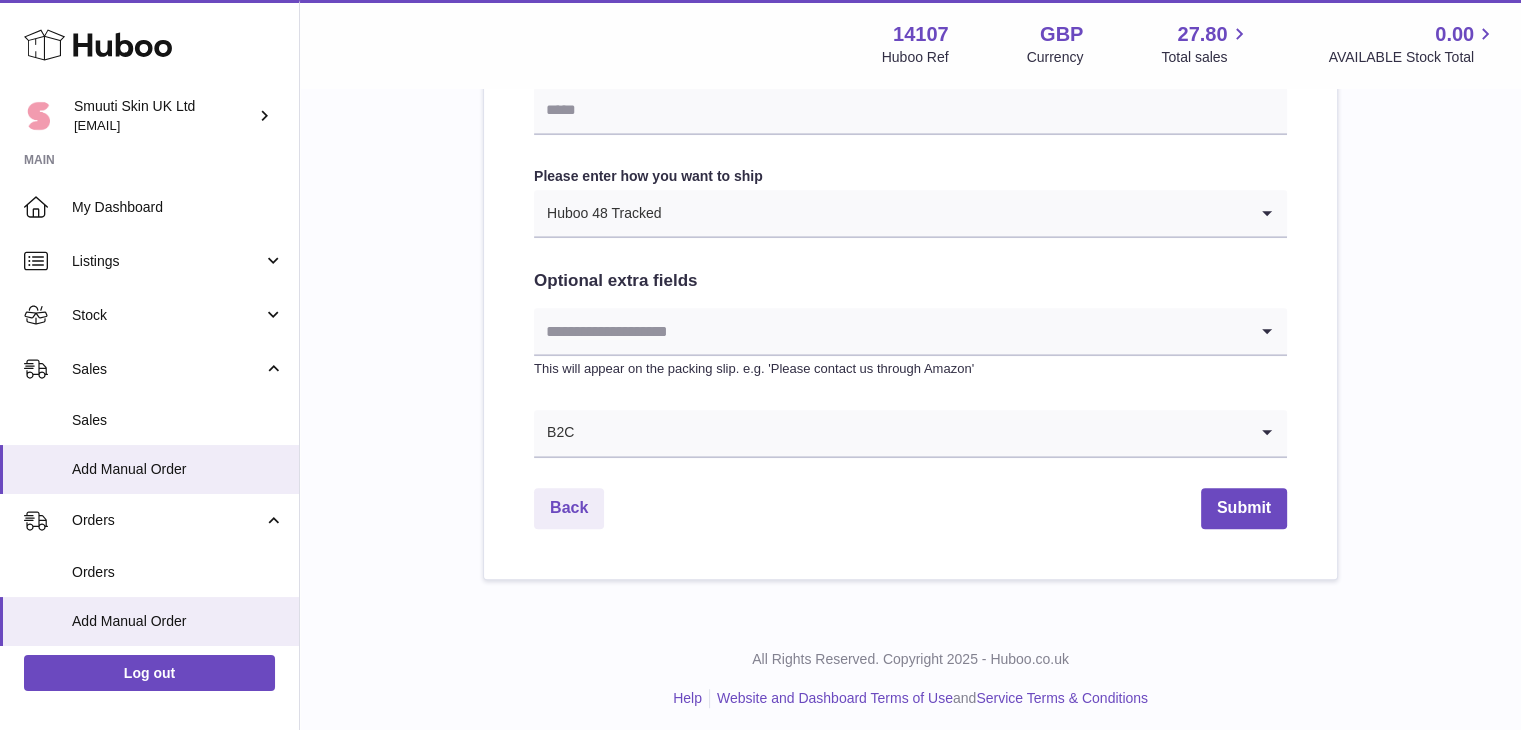 scroll, scrollTop: 1012, scrollLeft: 0, axis: vertical 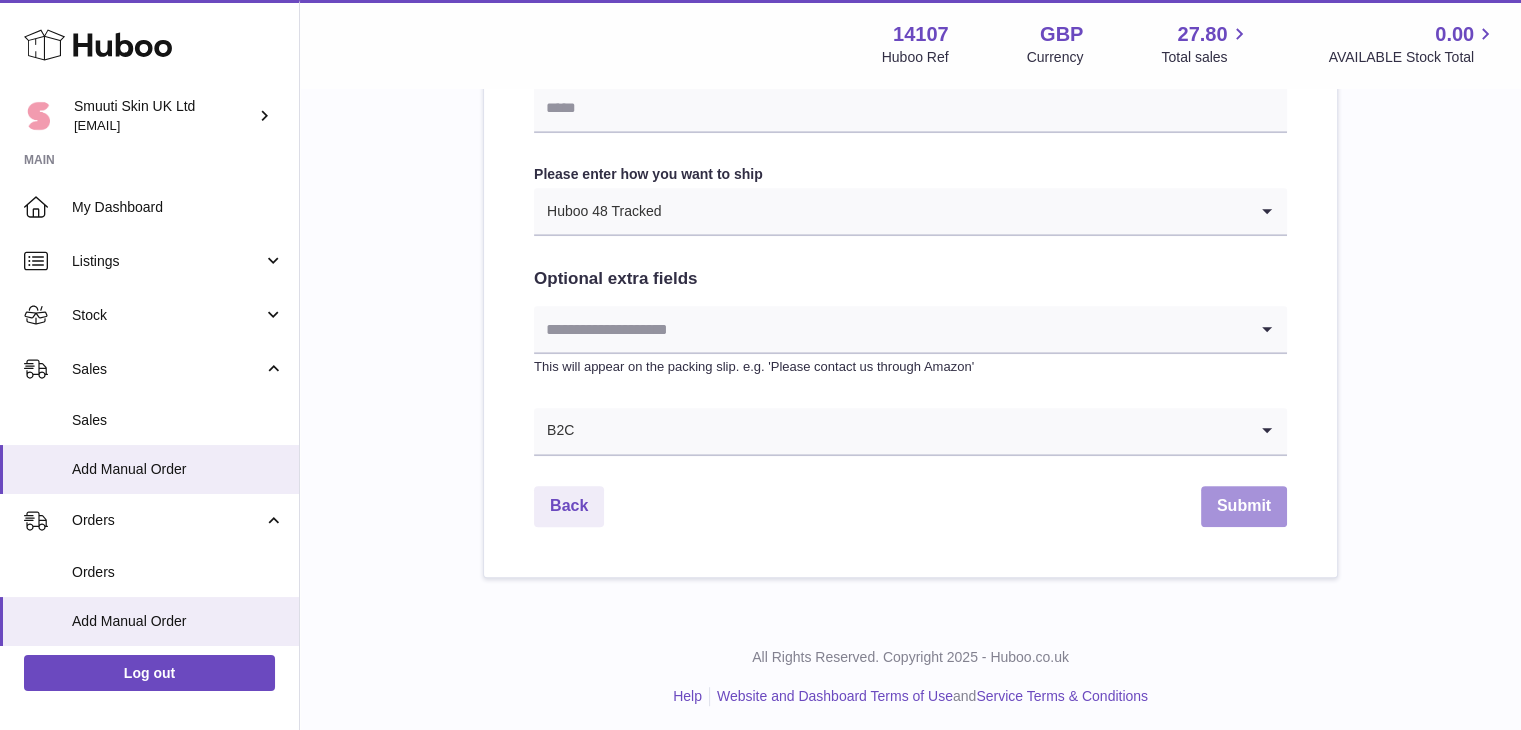 click on "Submit" at bounding box center (1244, 506) 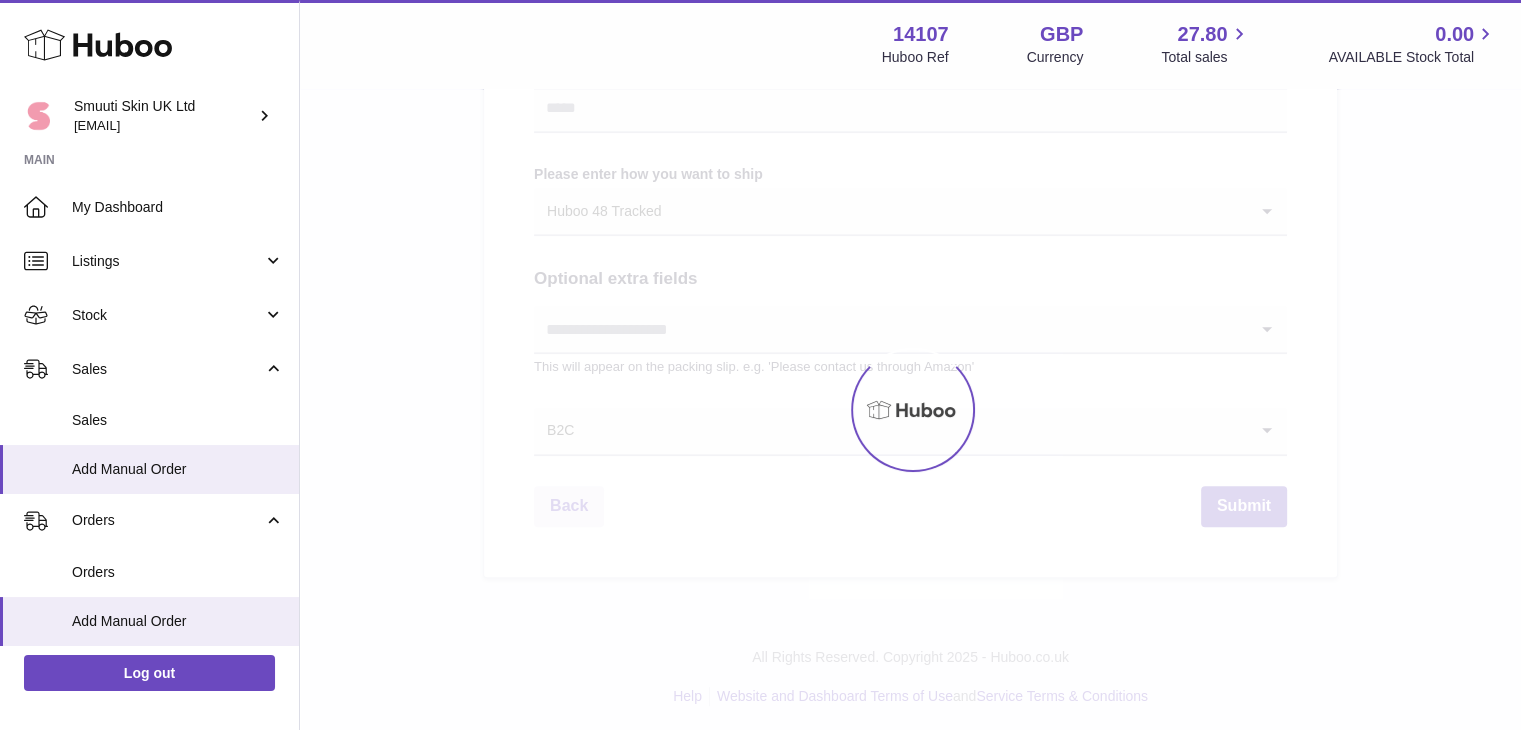 scroll, scrollTop: 0, scrollLeft: 0, axis: both 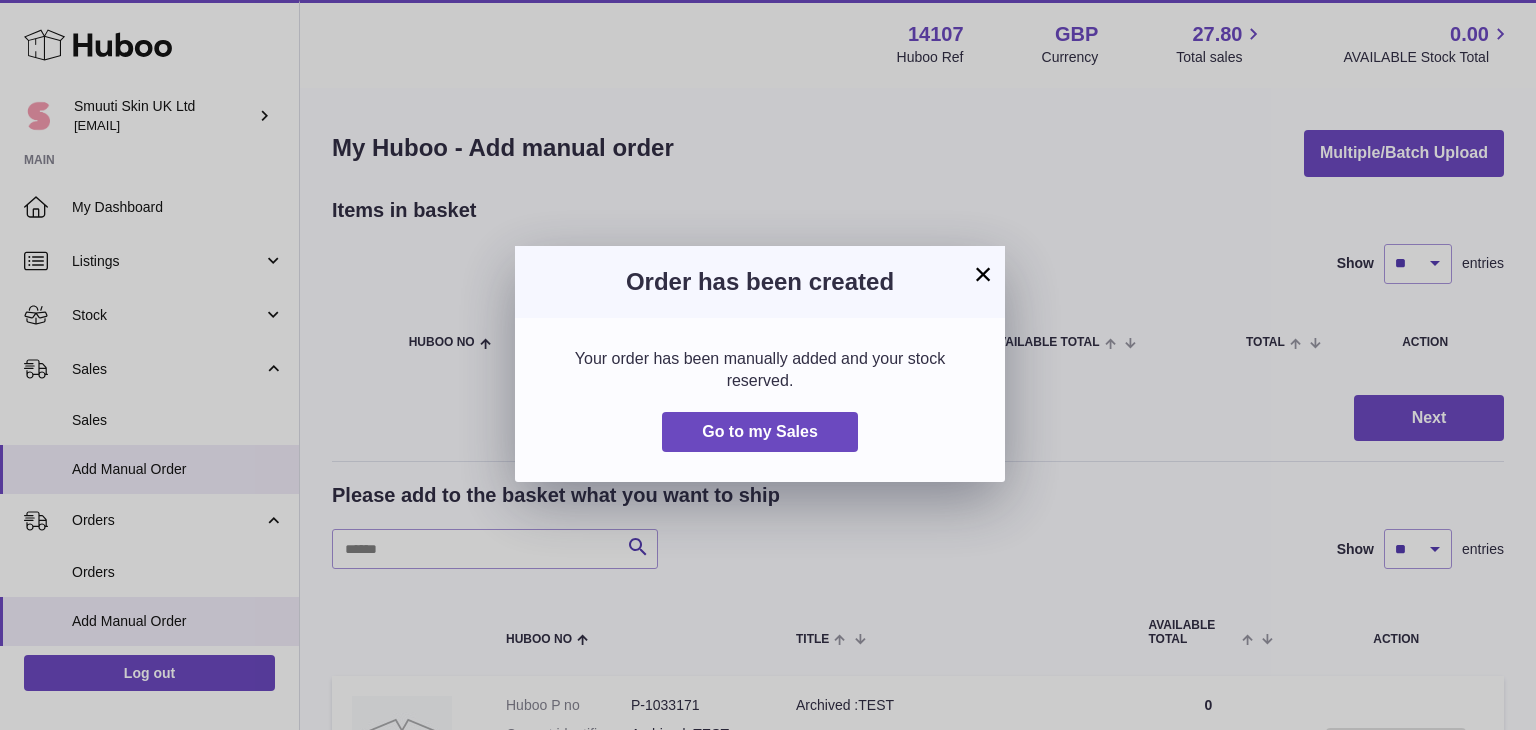 click on "Order has been created" at bounding box center [760, 282] 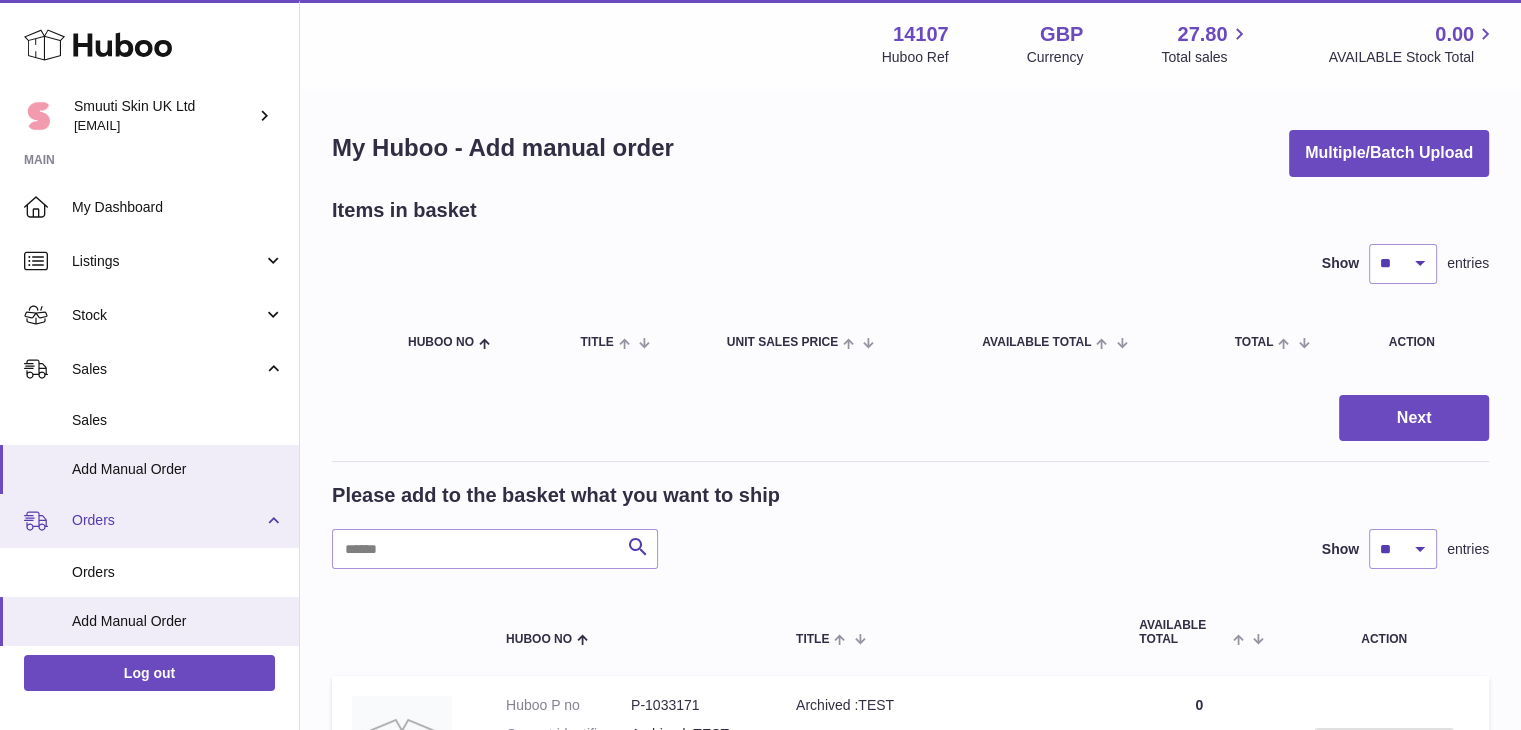 click on "Orders" at bounding box center (167, 520) 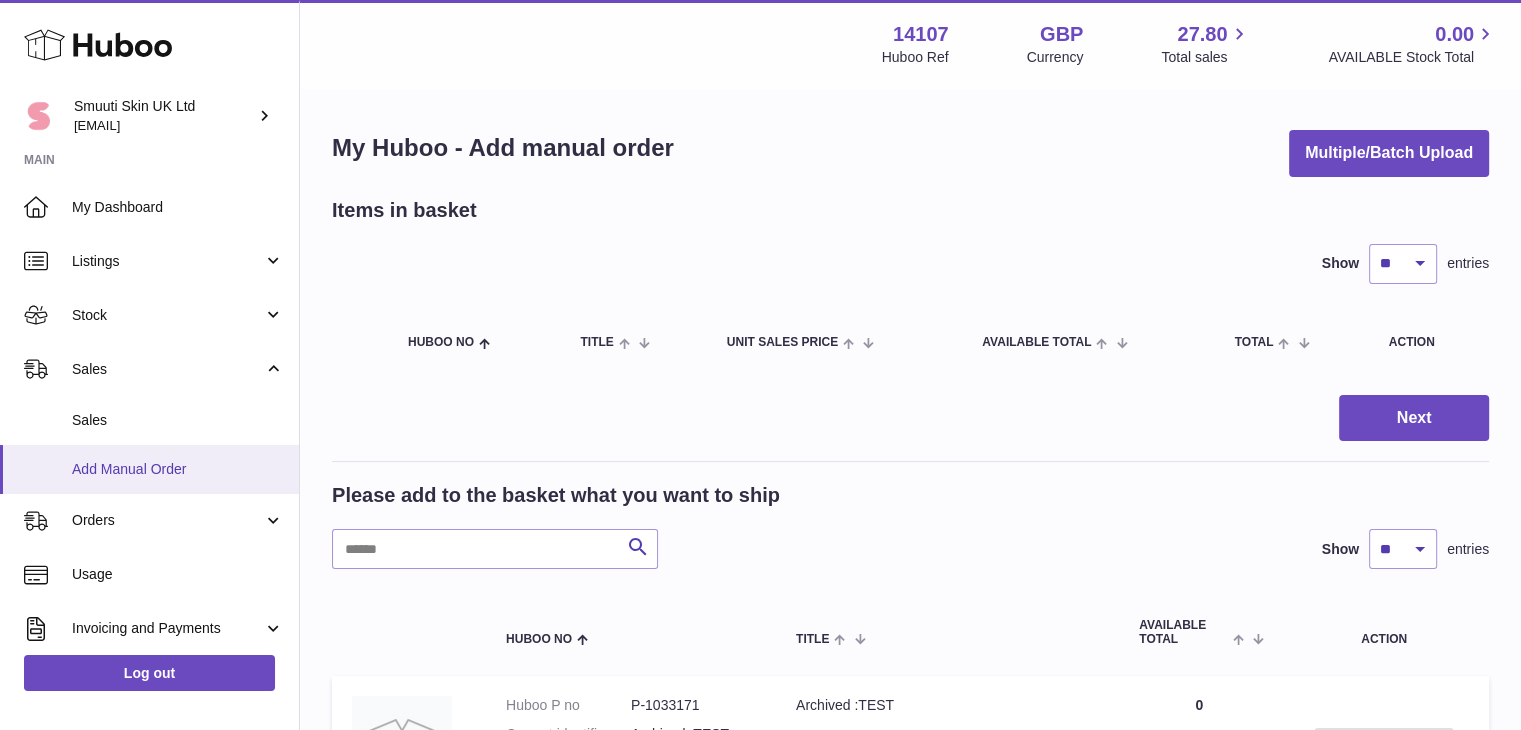 click on "Add Manual Order" at bounding box center [178, 469] 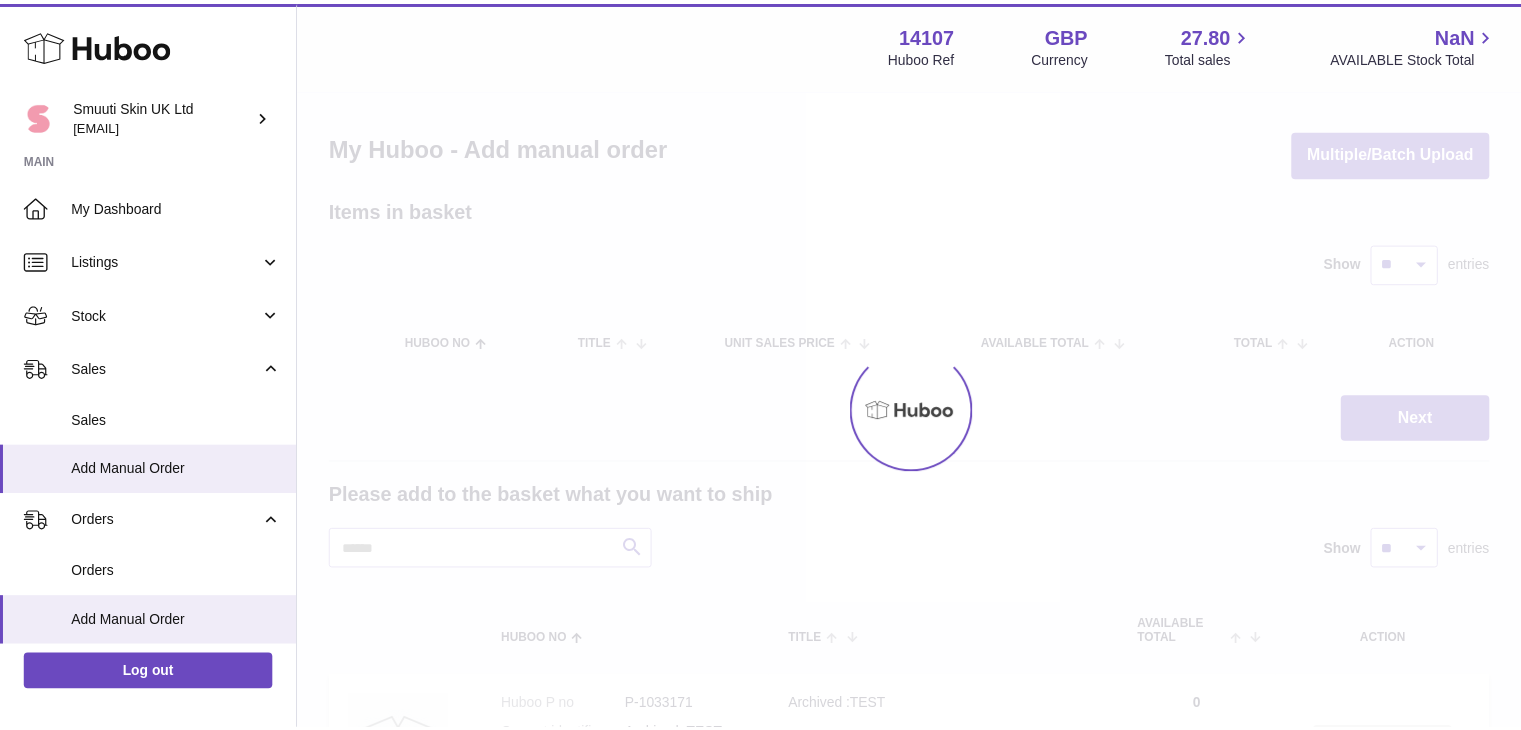 scroll, scrollTop: 0, scrollLeft: 0, axis: both 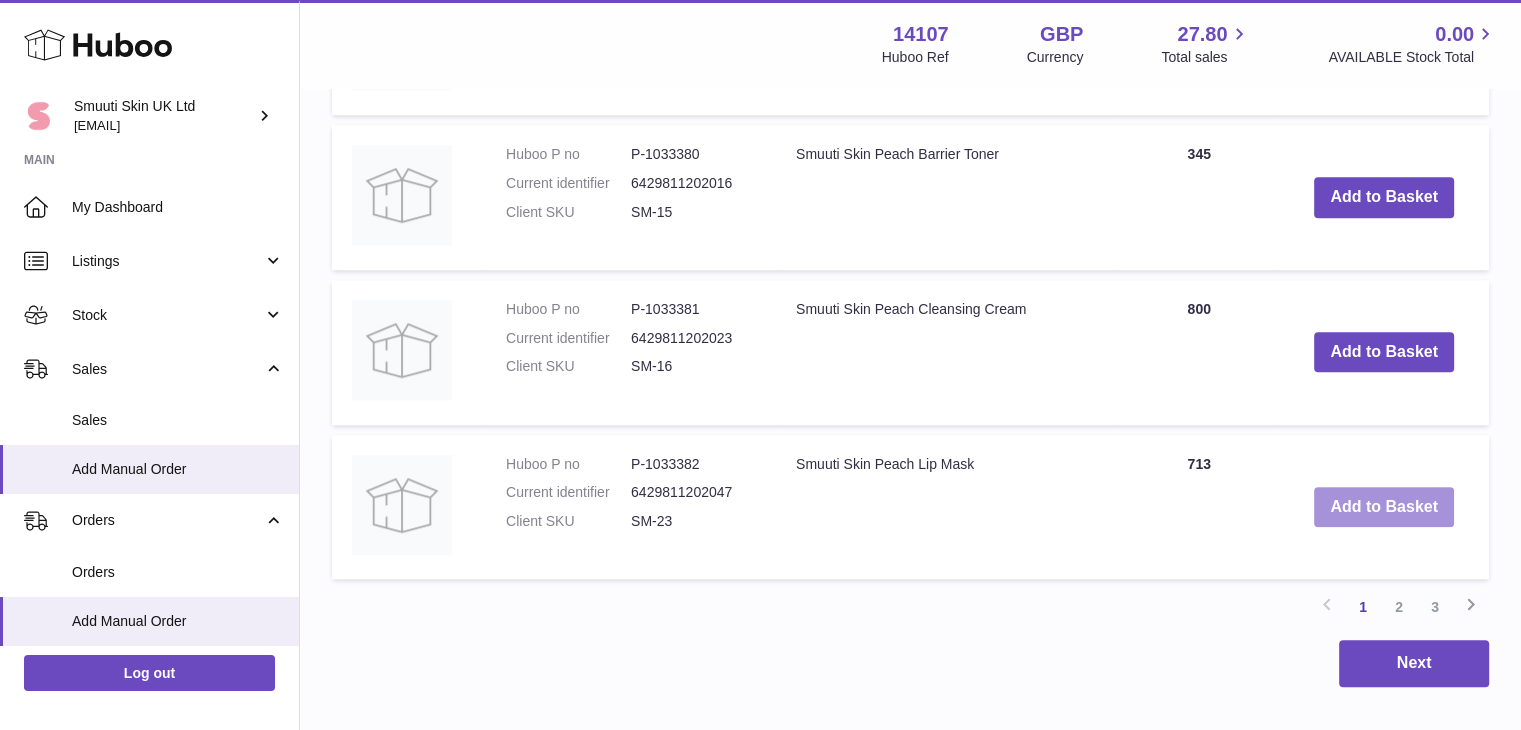 click on "Add to Basket" at bounding box center (1384, 507) 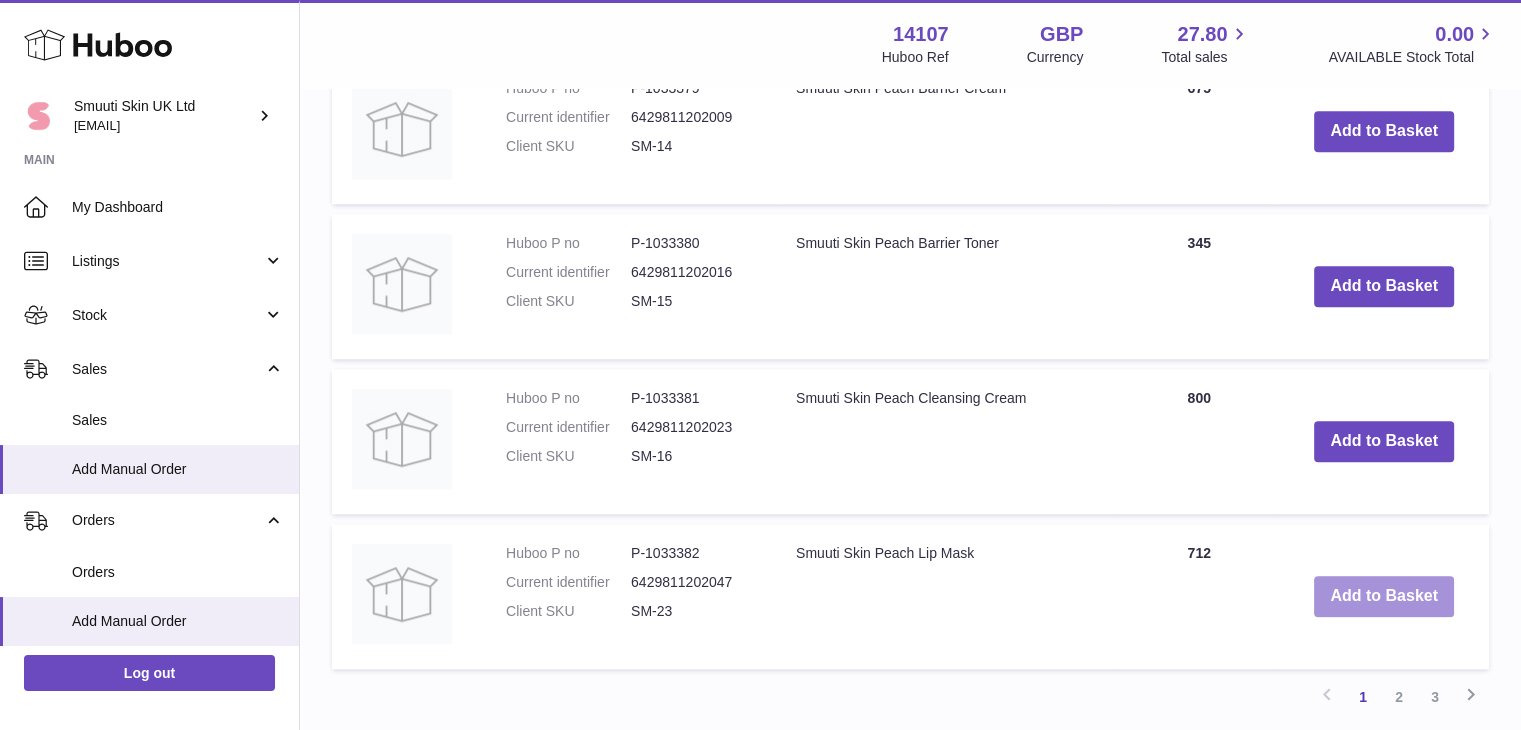 scroll, scrollTop: 1710, scrollLeft: 0, axis: vertical 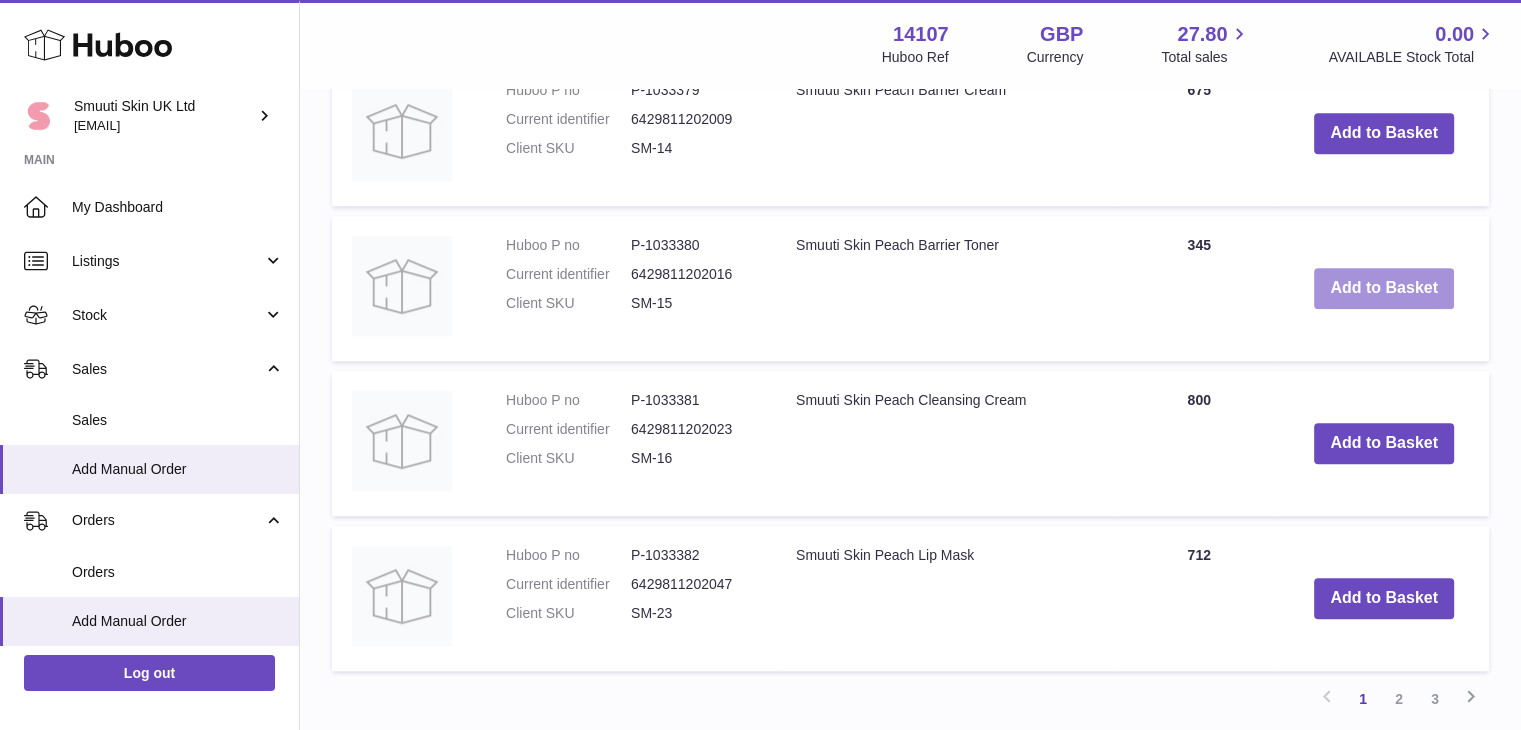 click on "Add to Basket" at bounding box center (1384, 288) 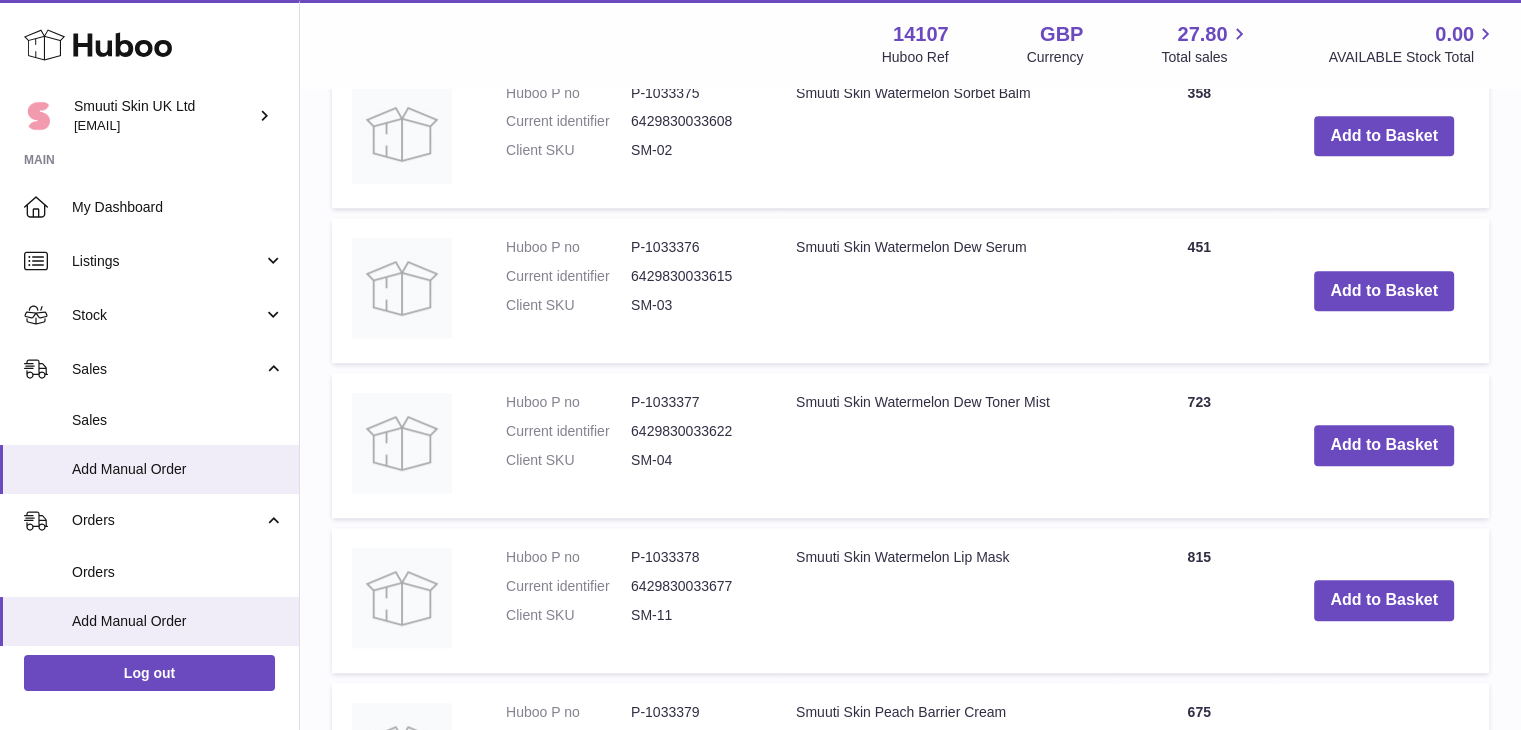 scroll, scrollTop: 1189, scrollLeft: 0, axis: vertical 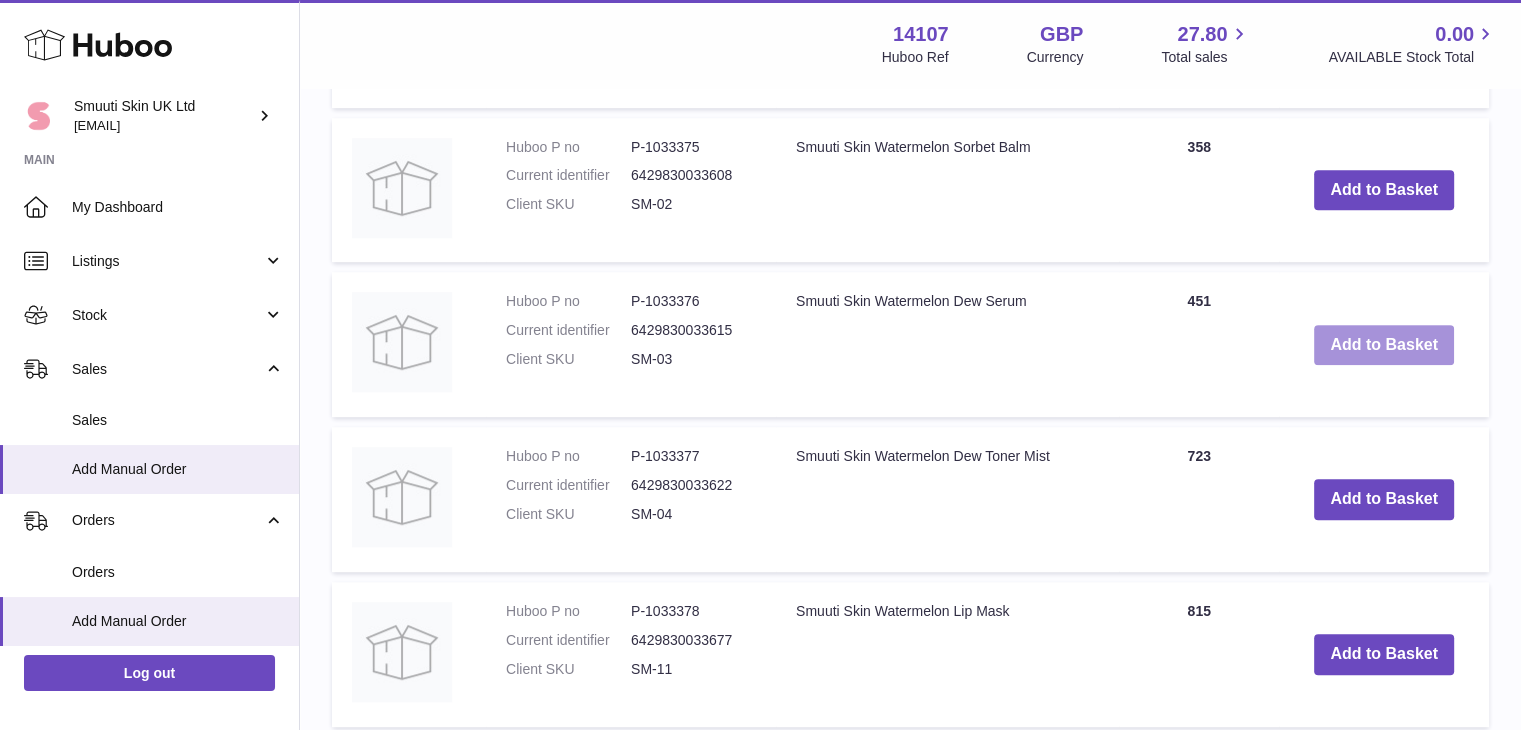 click on "Add to Basket" at bounding box center (1384, 345) 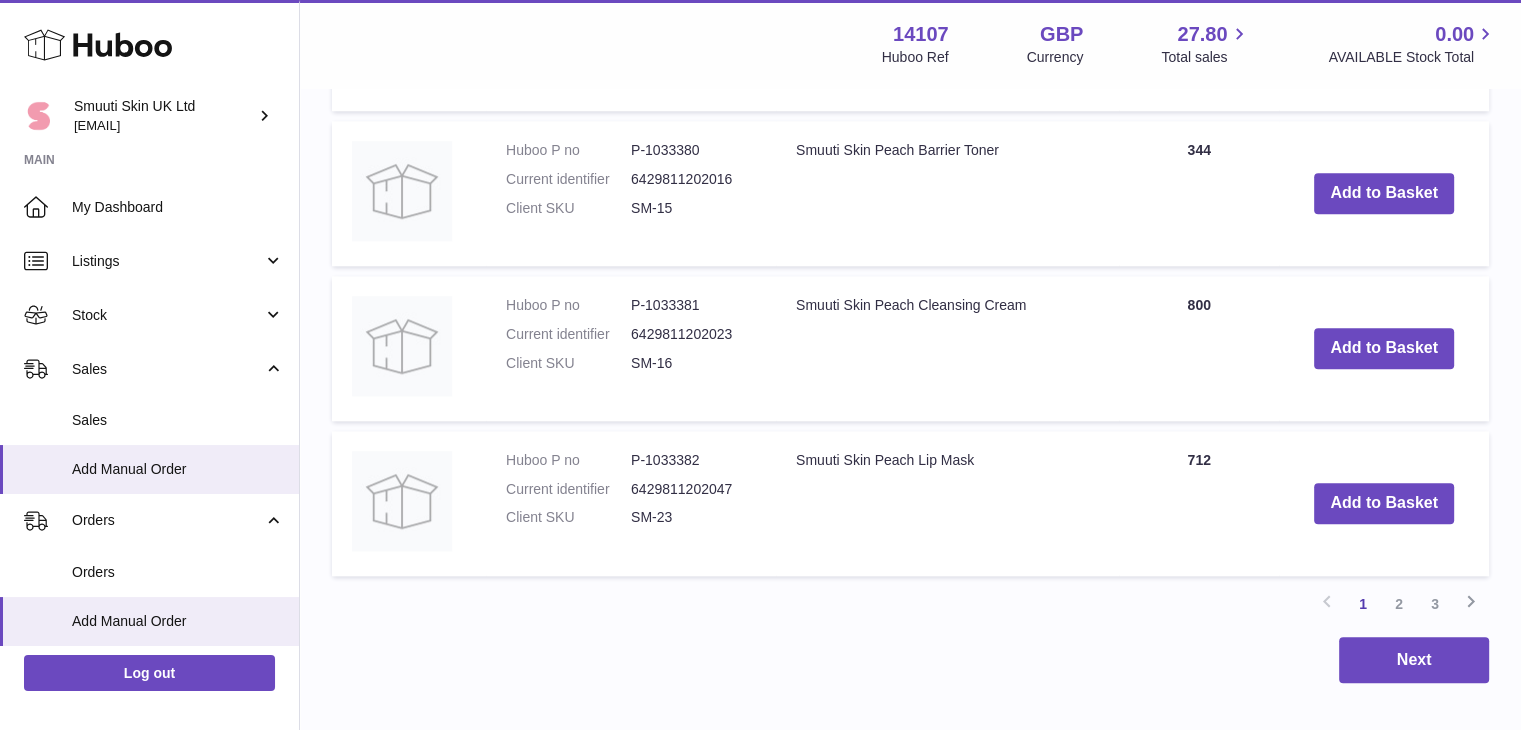 scroll, scrollTop: 2116, scrollLeft: 0, axis: vertical 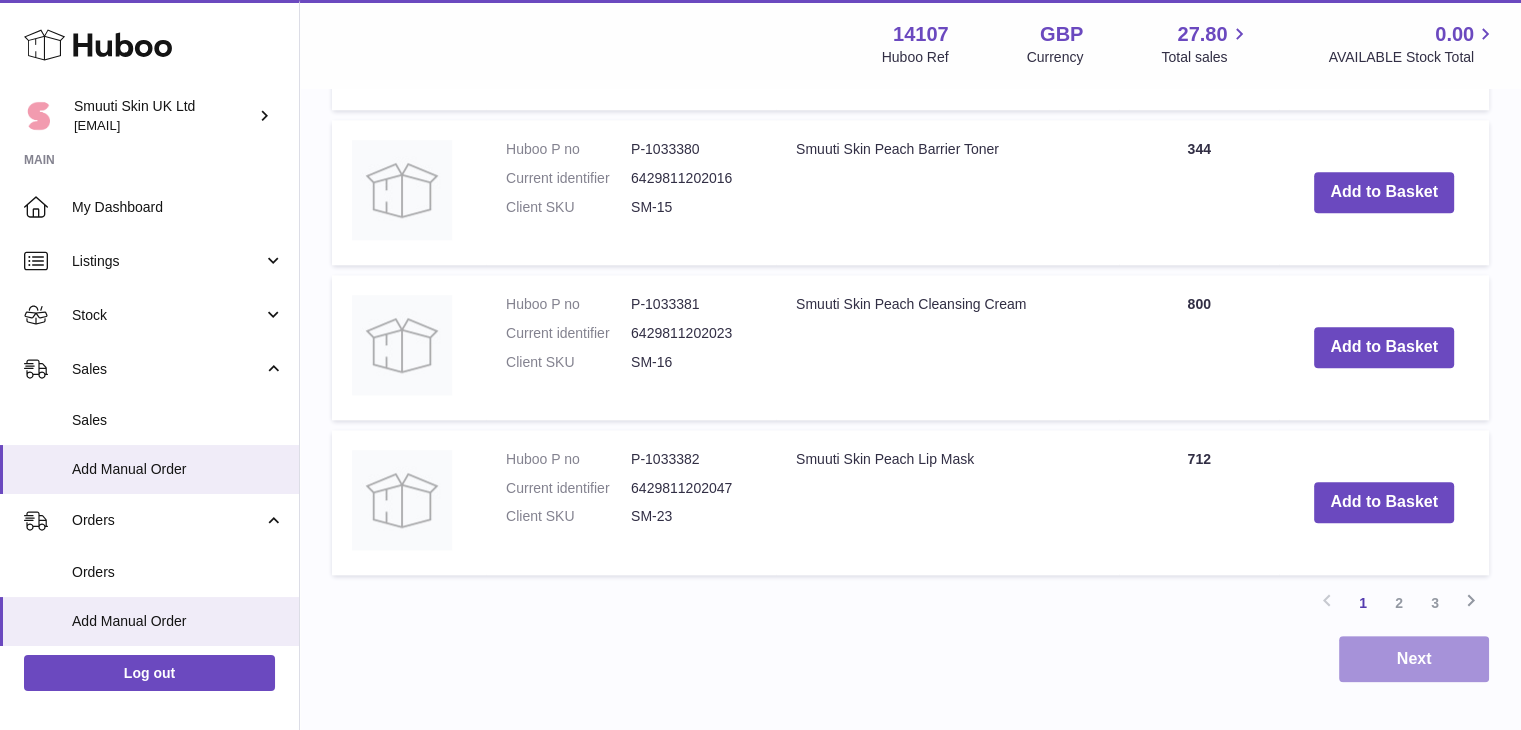 click on "Next" at bounding box center (1414, 659) 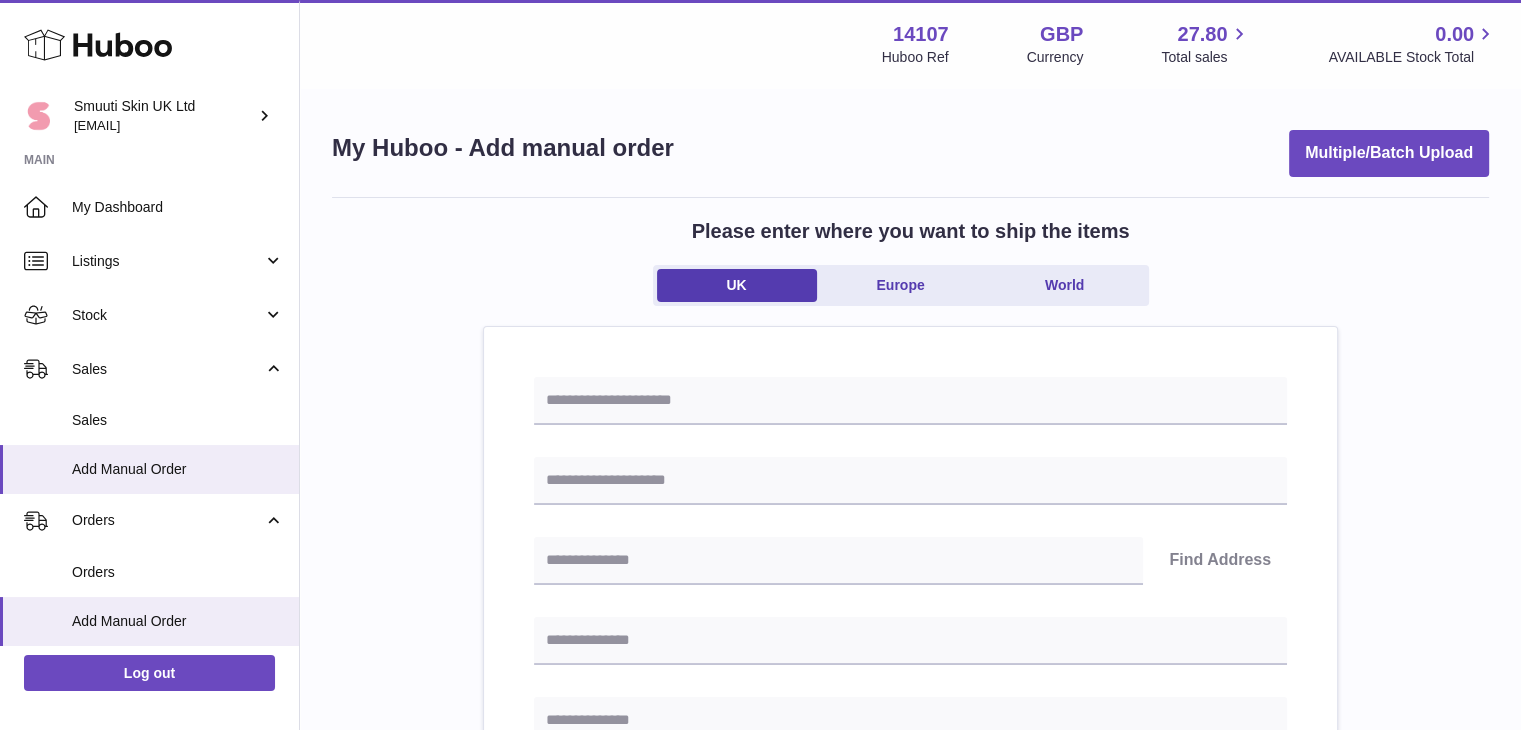 scroll, scrollTop: 248, scrollLeft: 0, axis: vertical 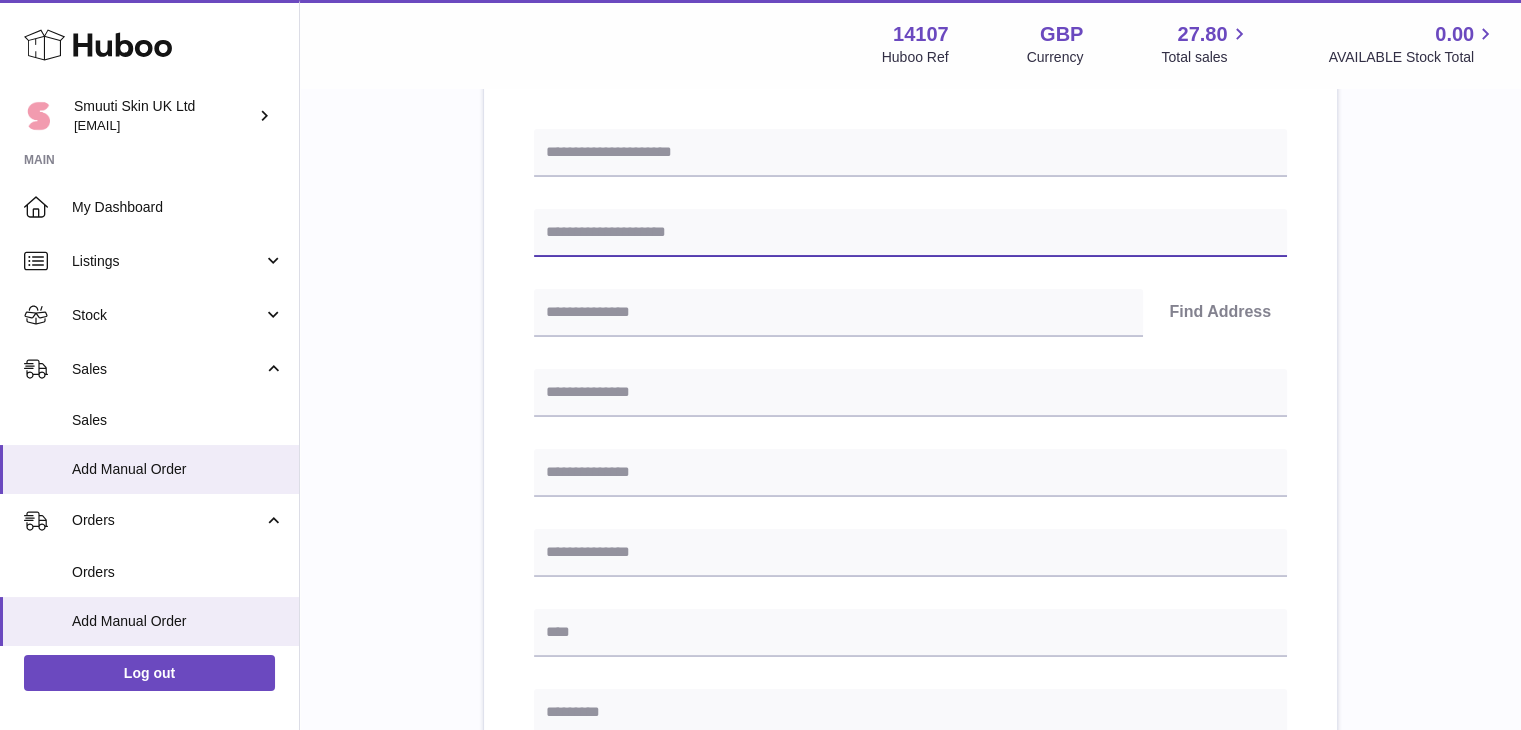 click at bounding box center [910, 233] 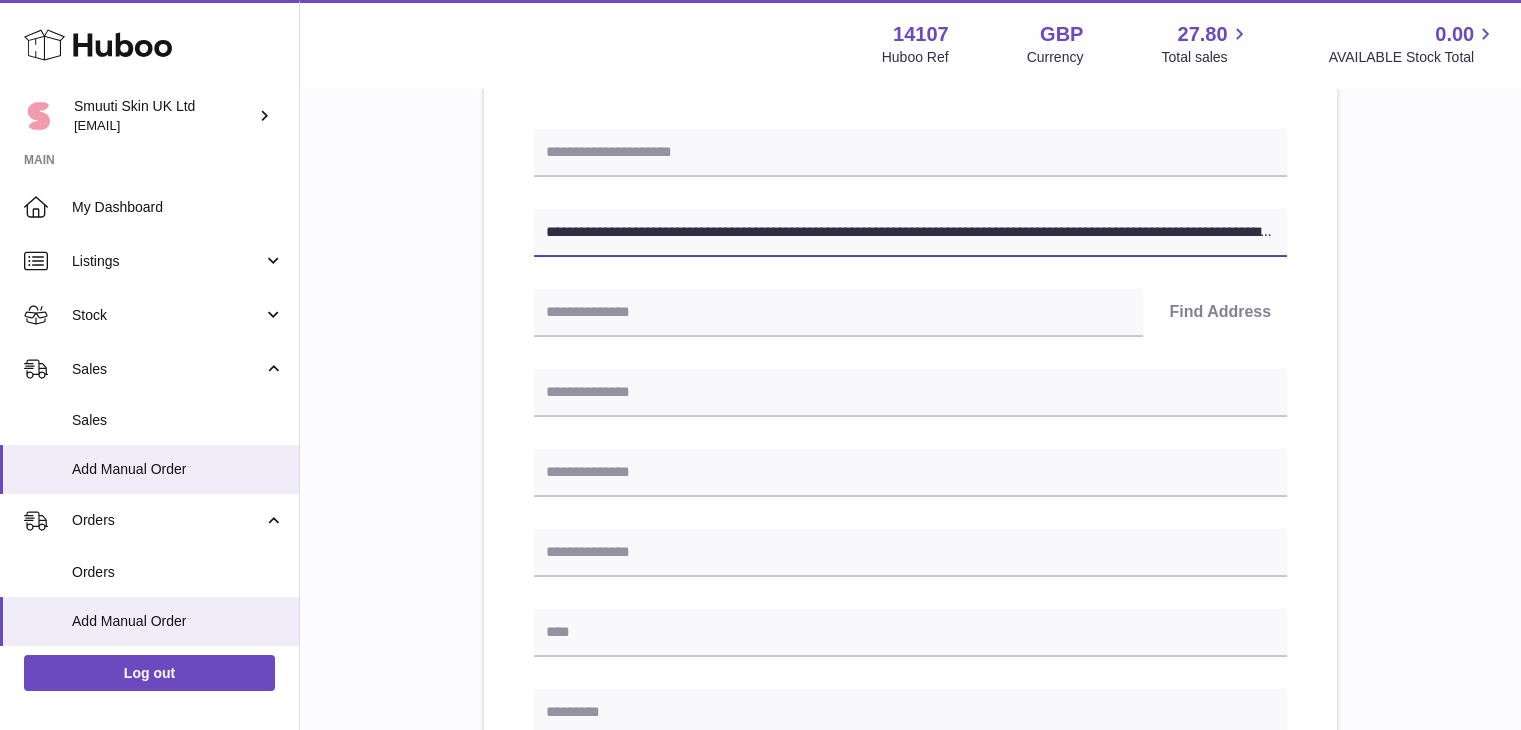 scroll, scrollTop: 0, scrollLeft: 306, axis: horizontal 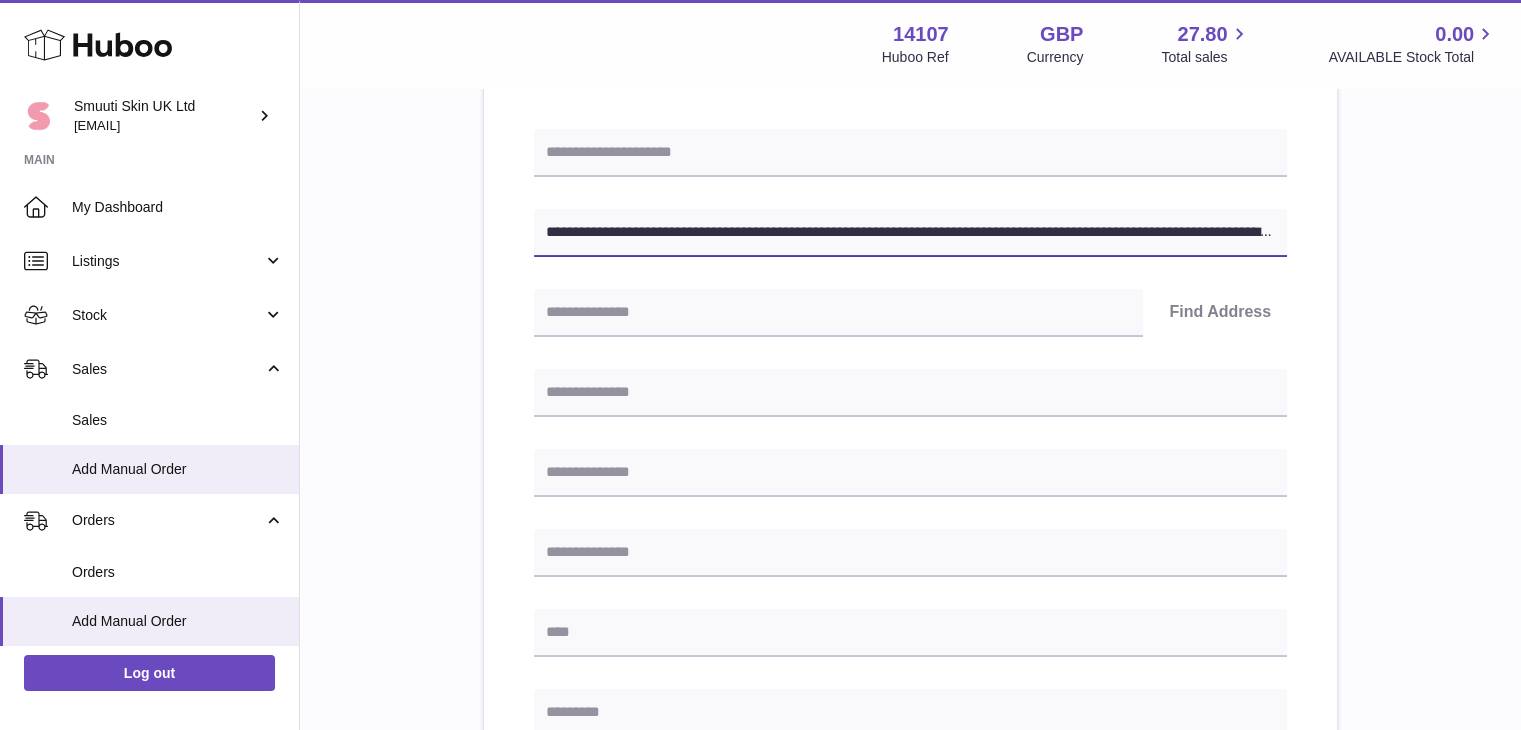 click on "**********" at bounding box center [910, 233] 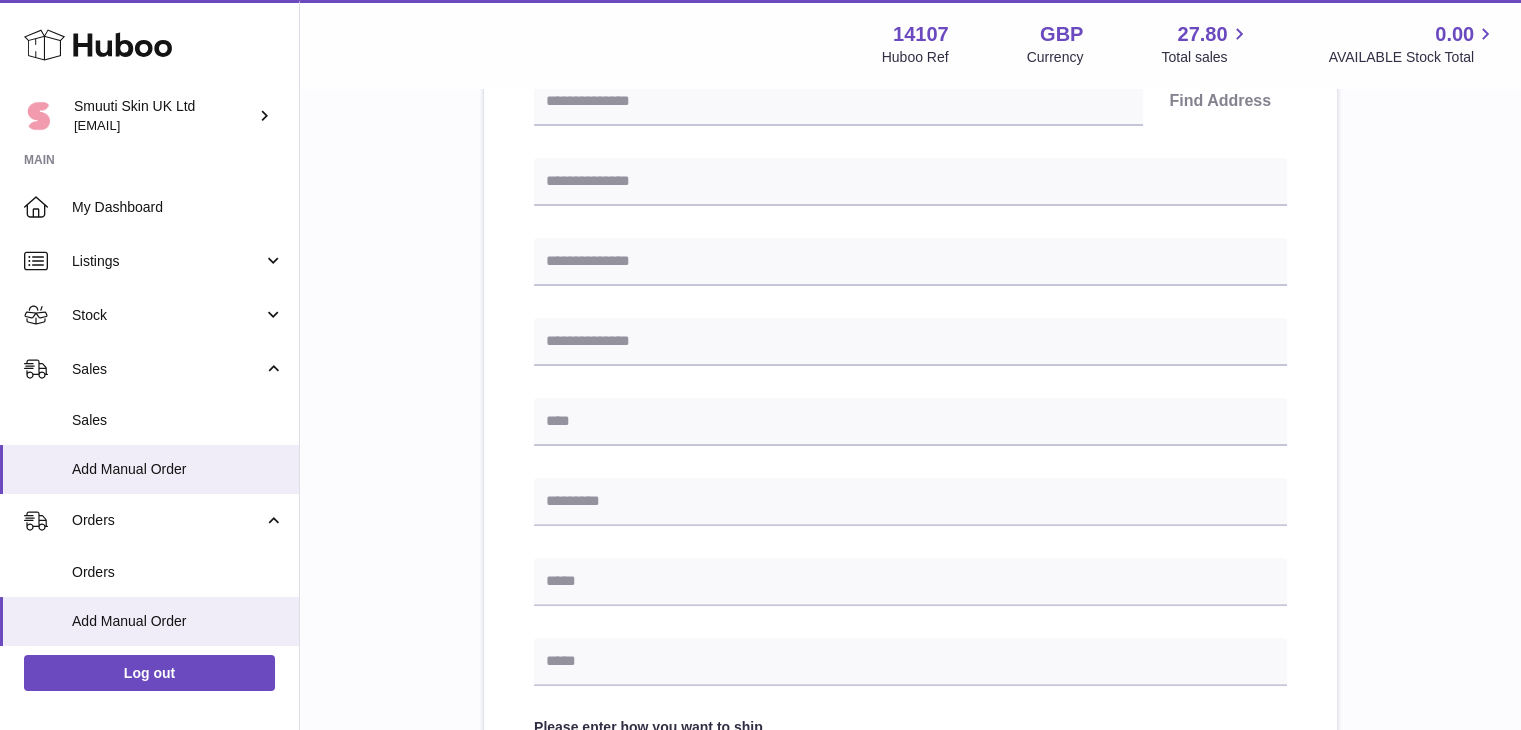 scroll, scrollTop: 503, scrollLeft: 0, axis: vertical 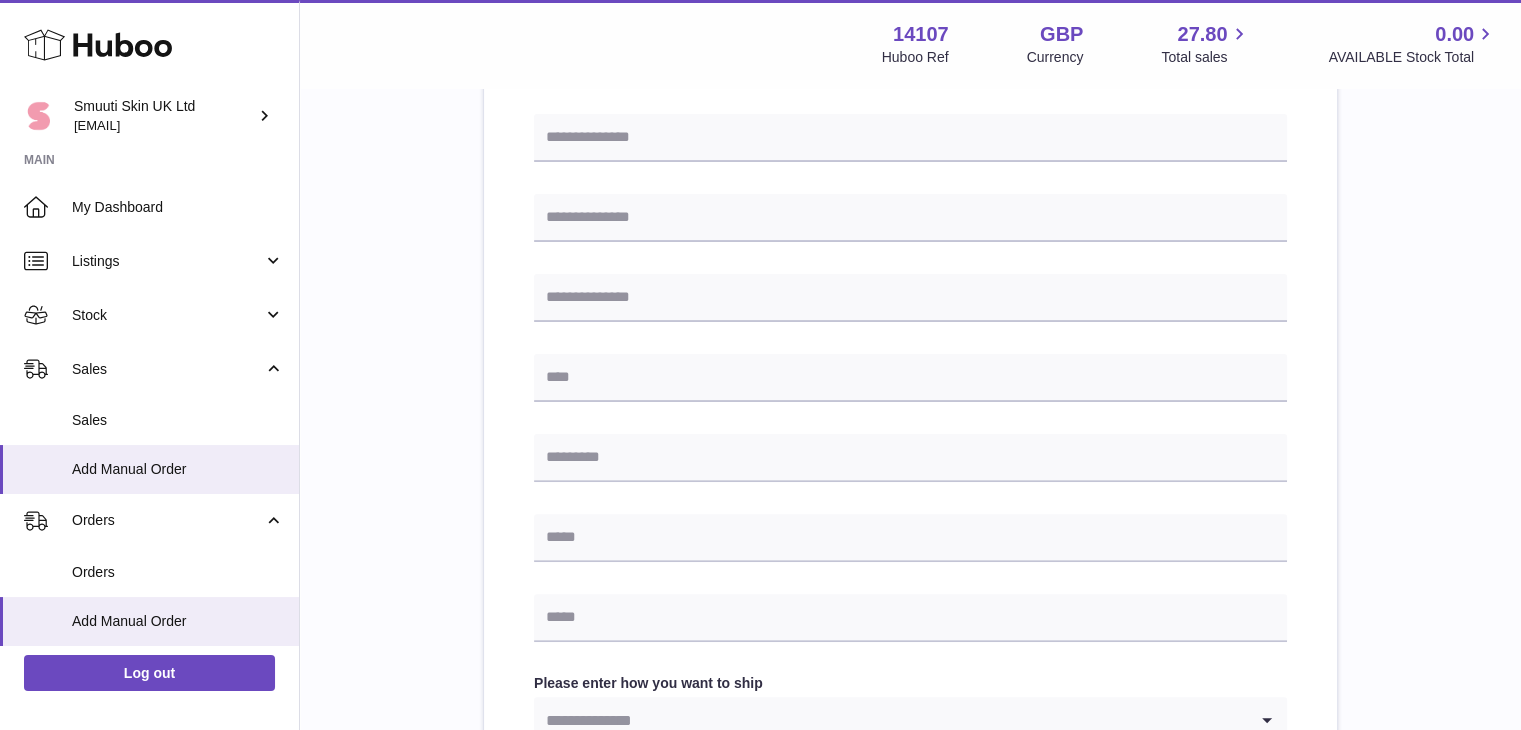 type on "**********" 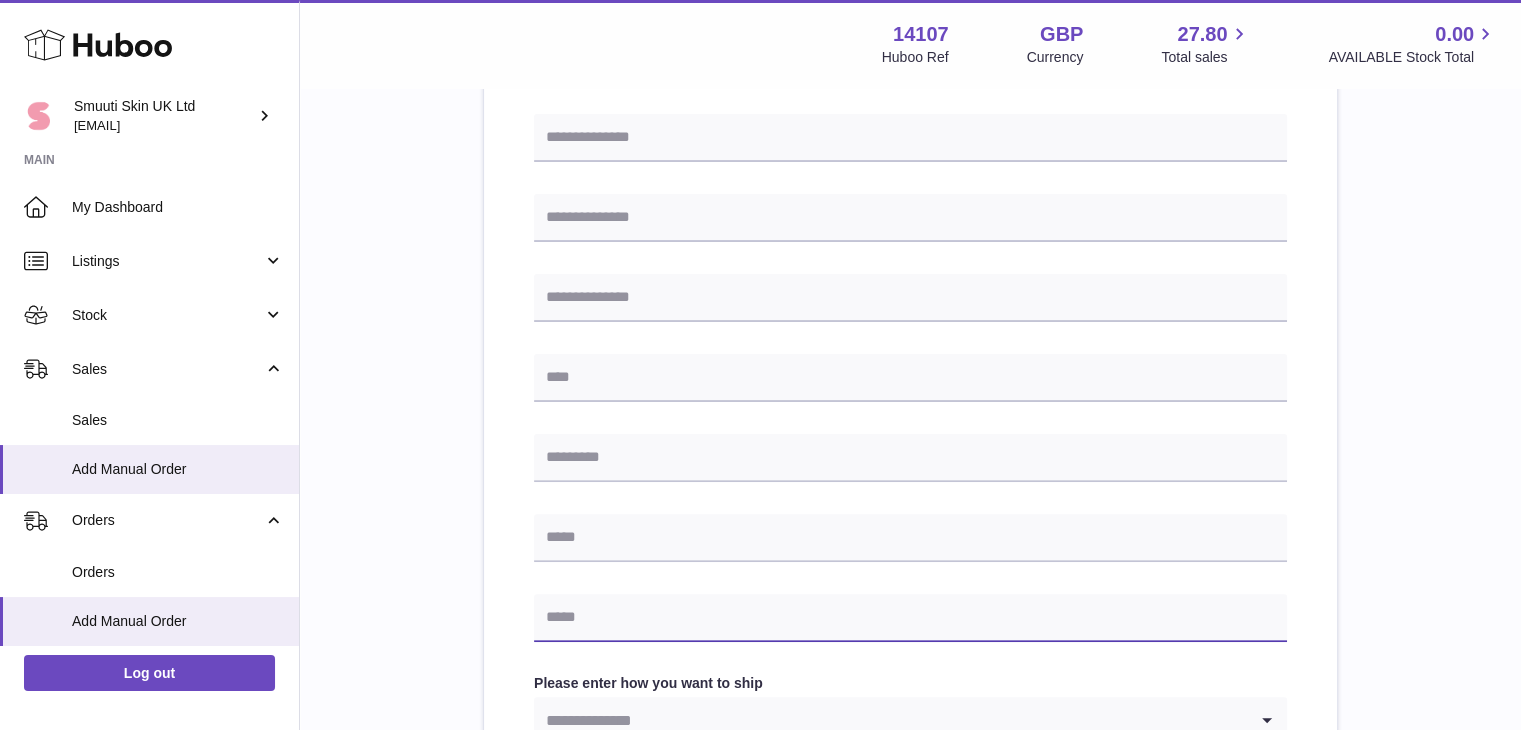 click at bounding box center (910, 618) 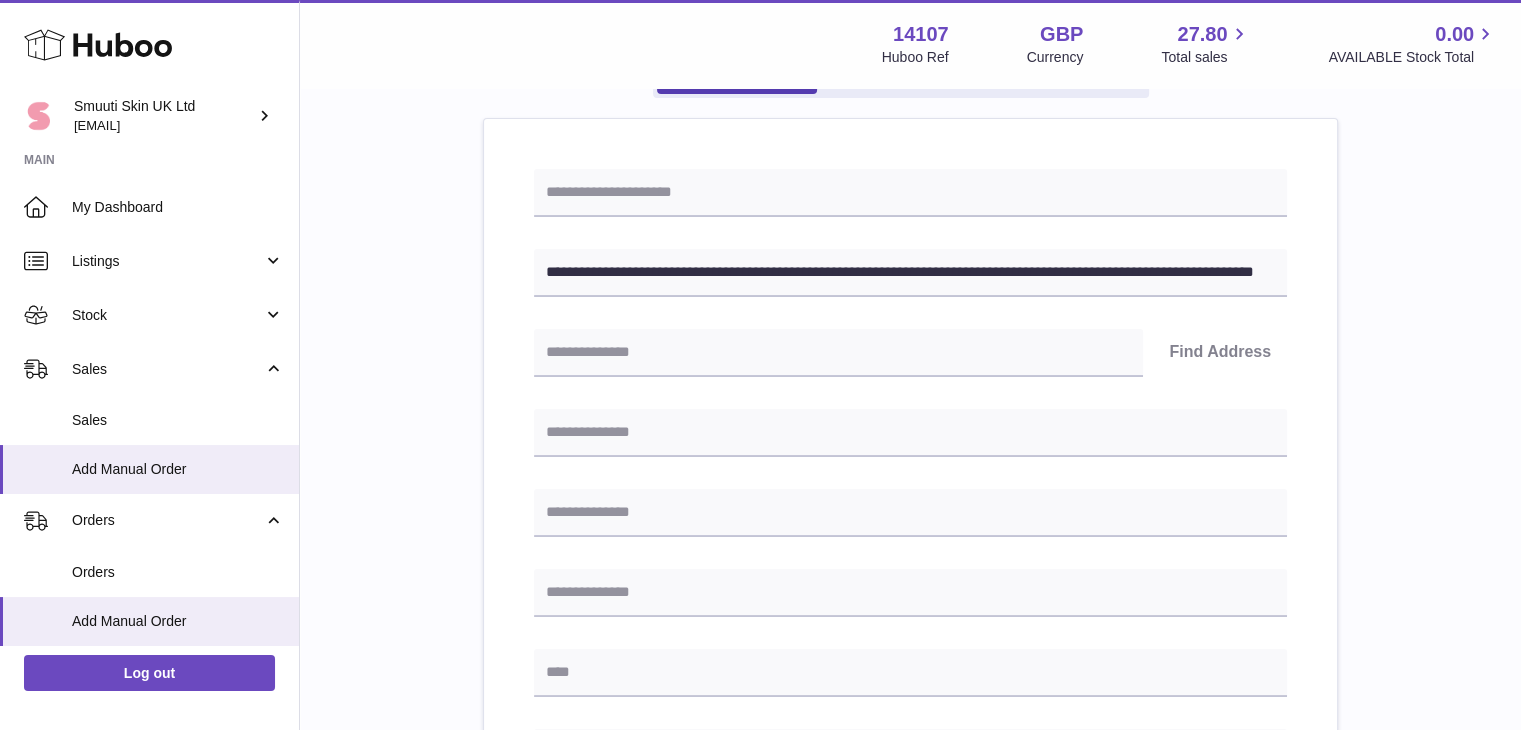 scroll, scrollTop: 159, scrollLeft: 0, axis: vertical 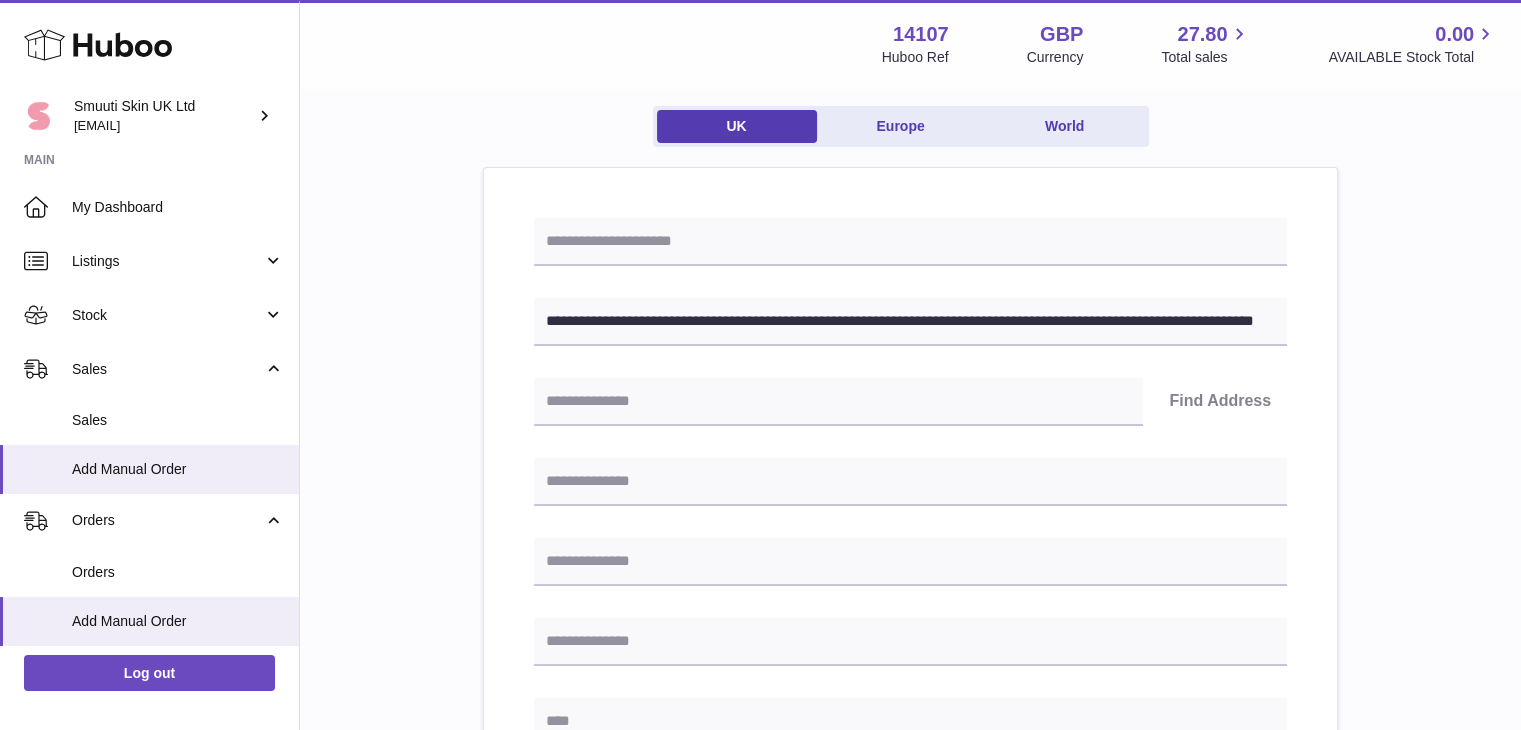 type on "**********" 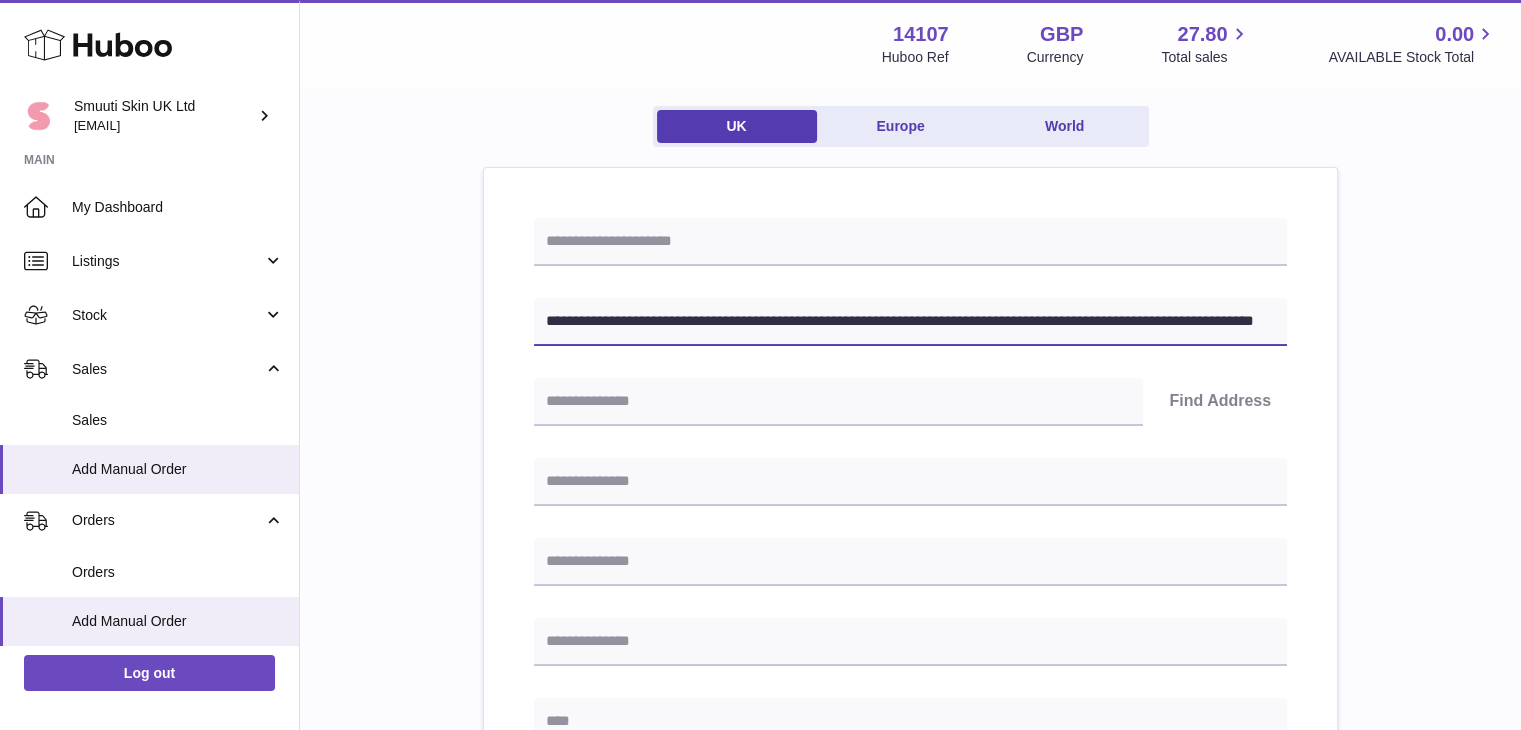 drag, startPoint x: 819, startPoint y: 318, endPoint x: 701, endPoint y: 323, distance: 118.10589 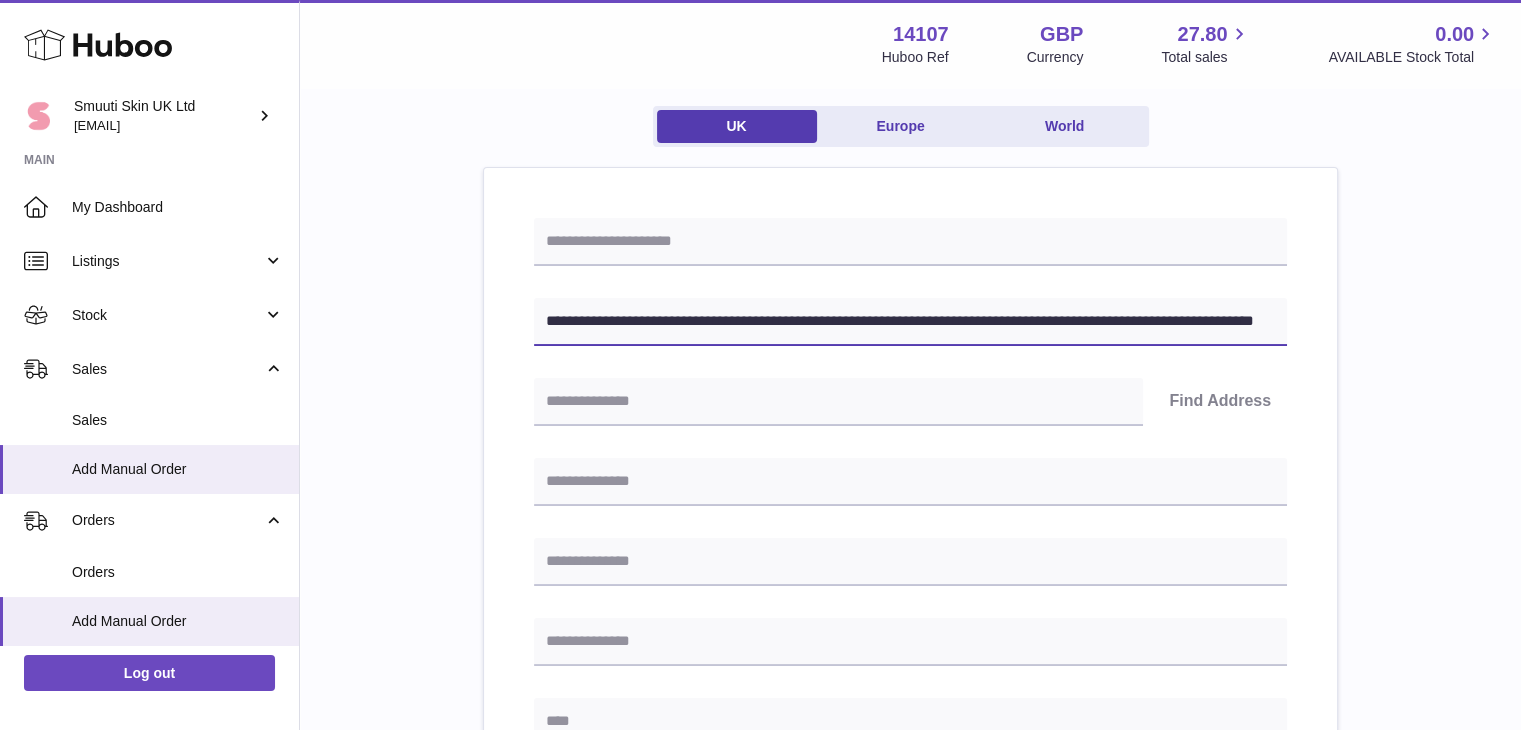 click on "**********" at bounding box center [910, 322] 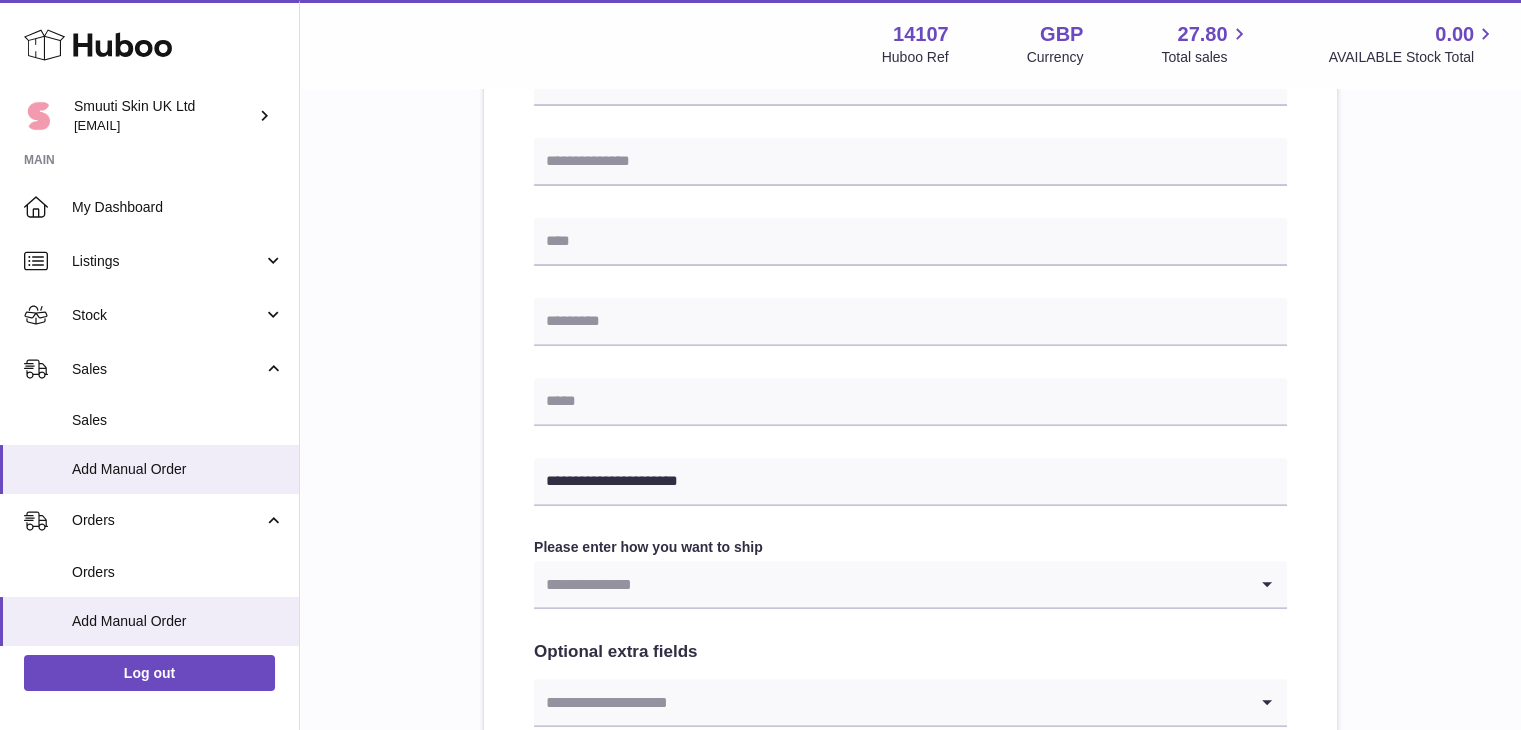 scroll, scrollTop: 644, scrollLeft: 0, axis: vertical 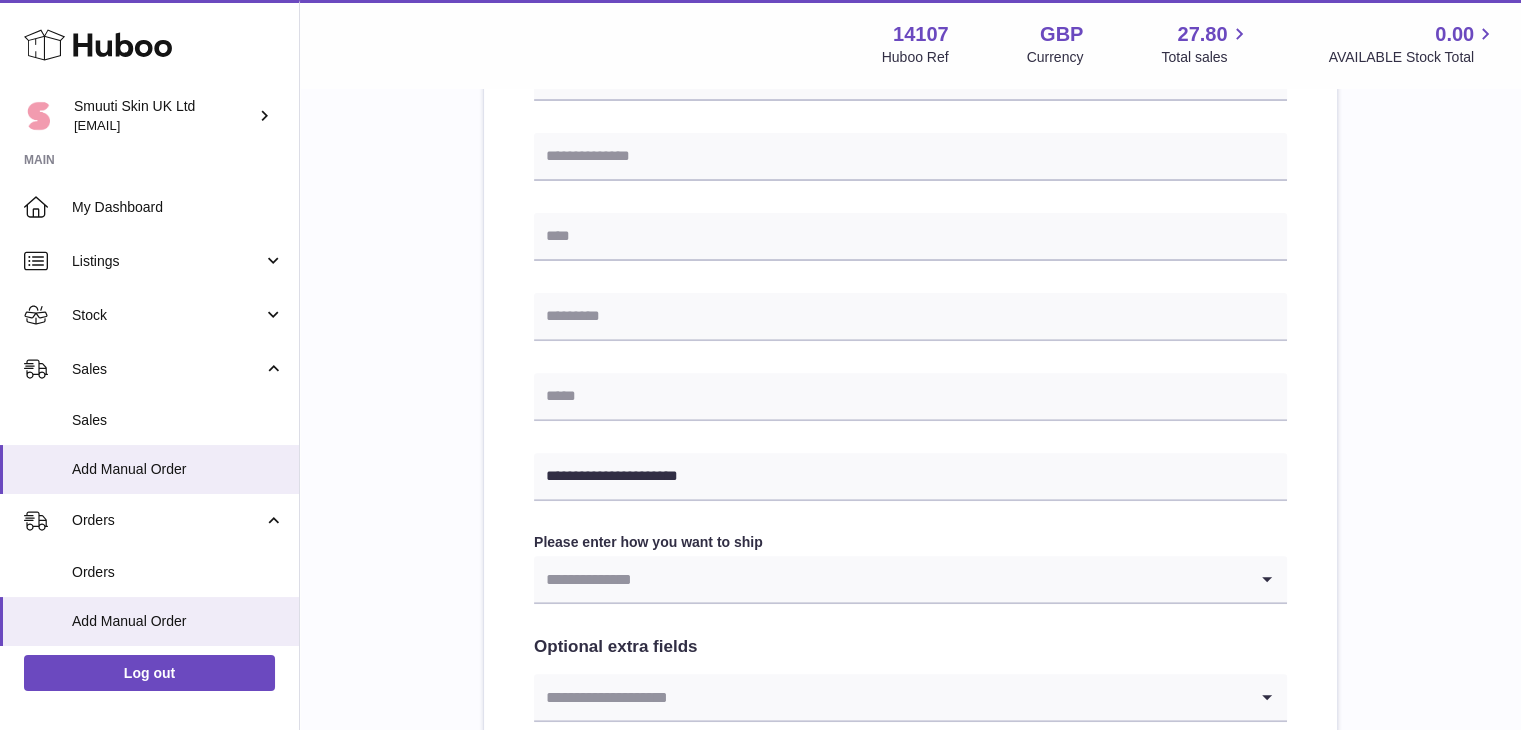 type on "**********" 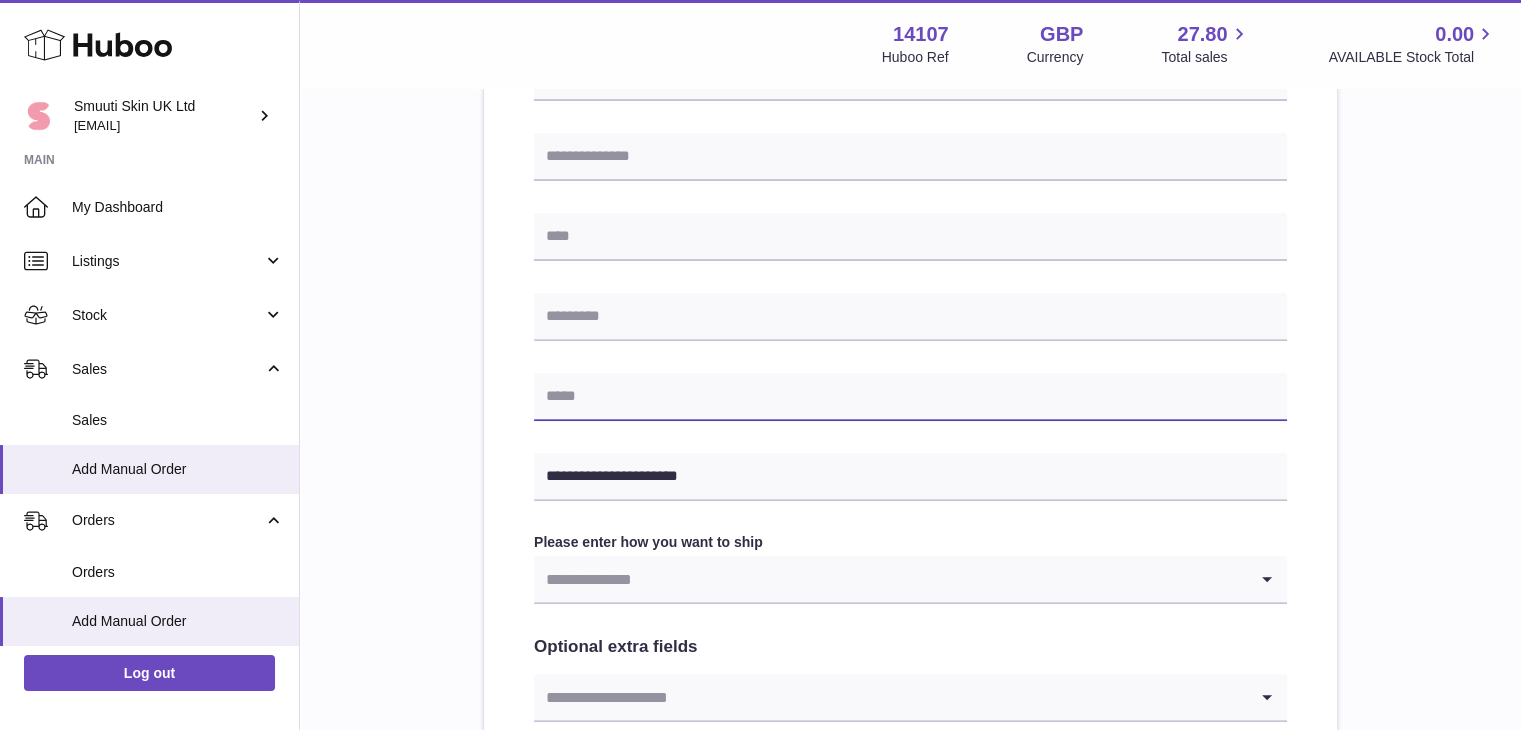 click at bounding box center [910, 397] 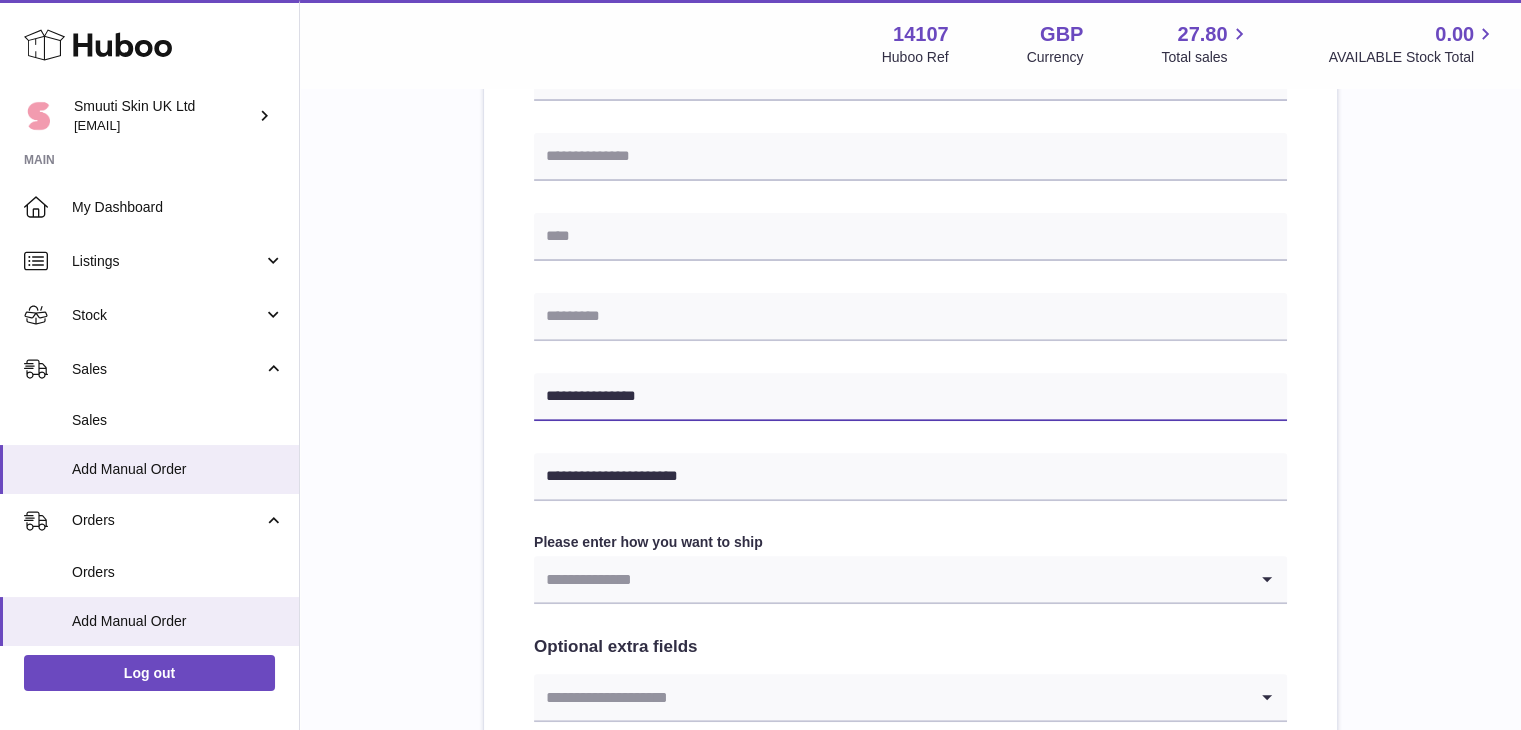 type on "**********" 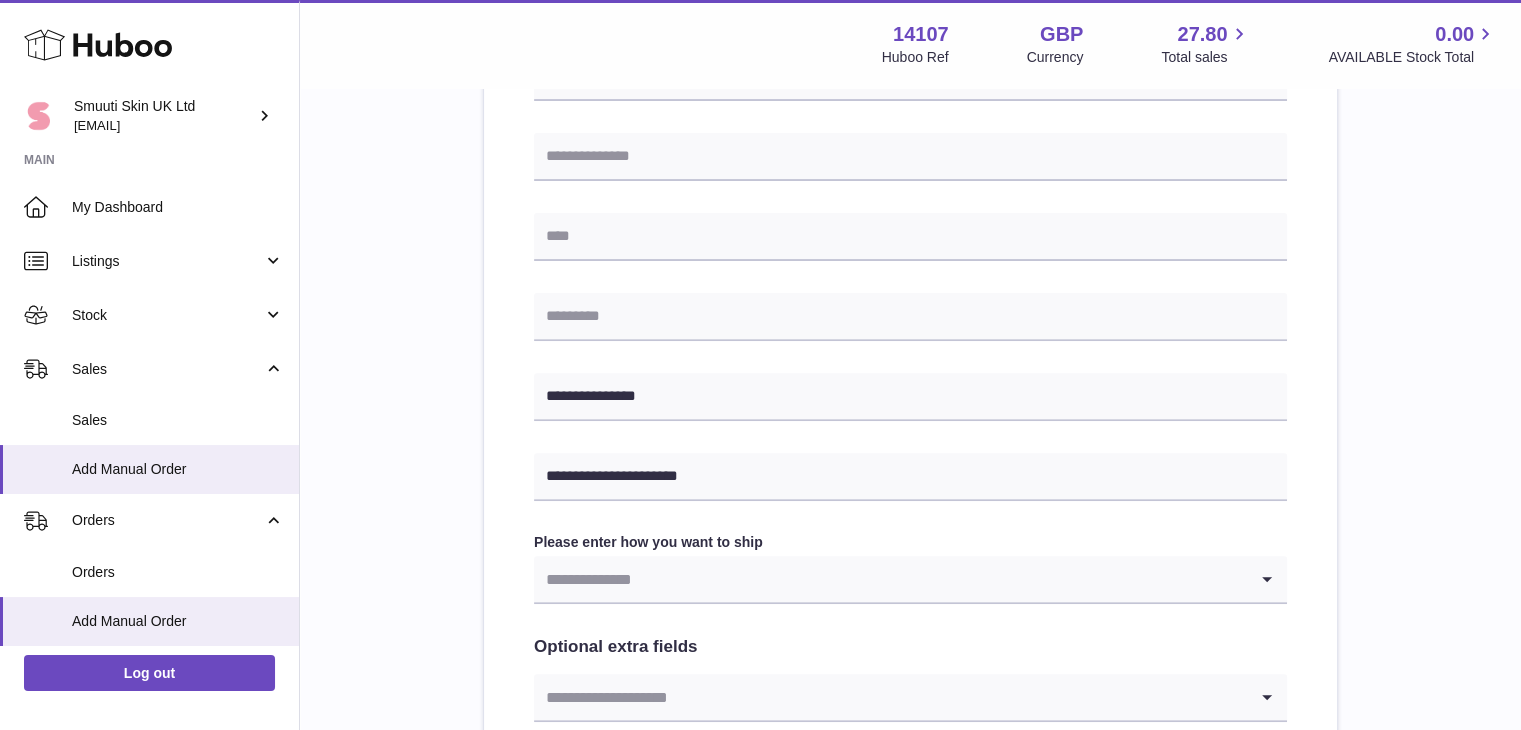 click on "**********" at bounding box center (910, 314) 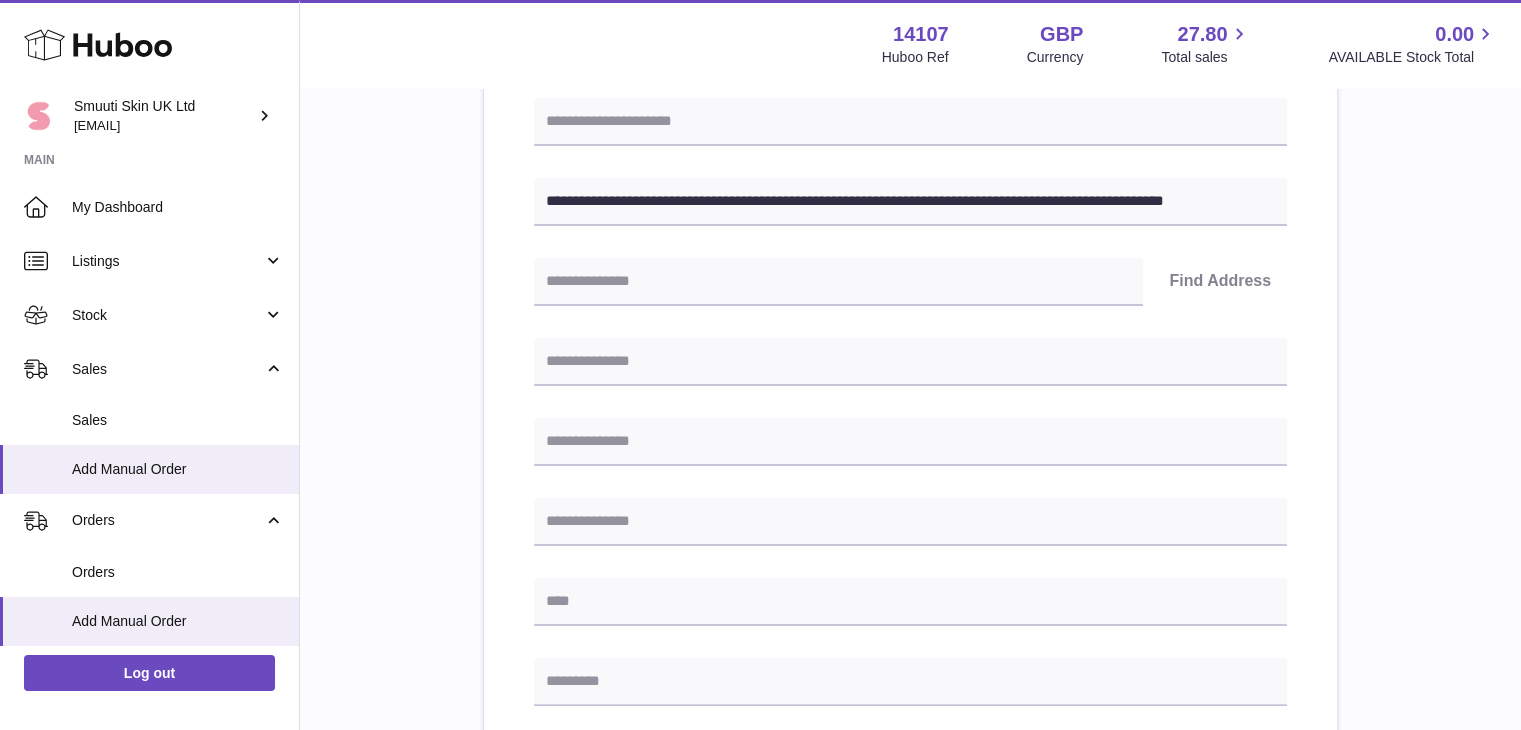 scroll, scrollTop: 271, scrollLeft: 0, axis: vertical 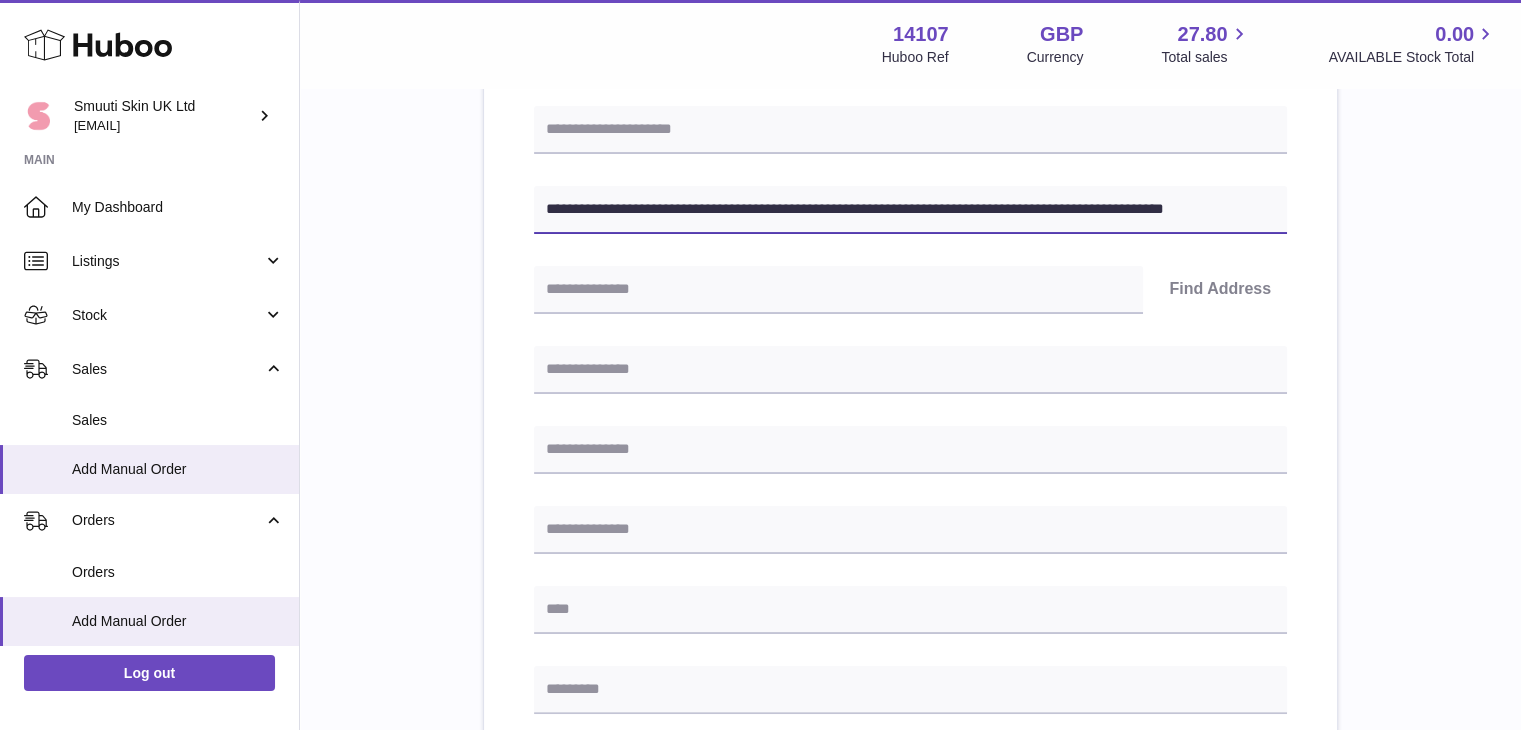 drag, startPoint x: 828, startPoint y: 209, endPoint x: 710, endPoint y: 209, distance: 118 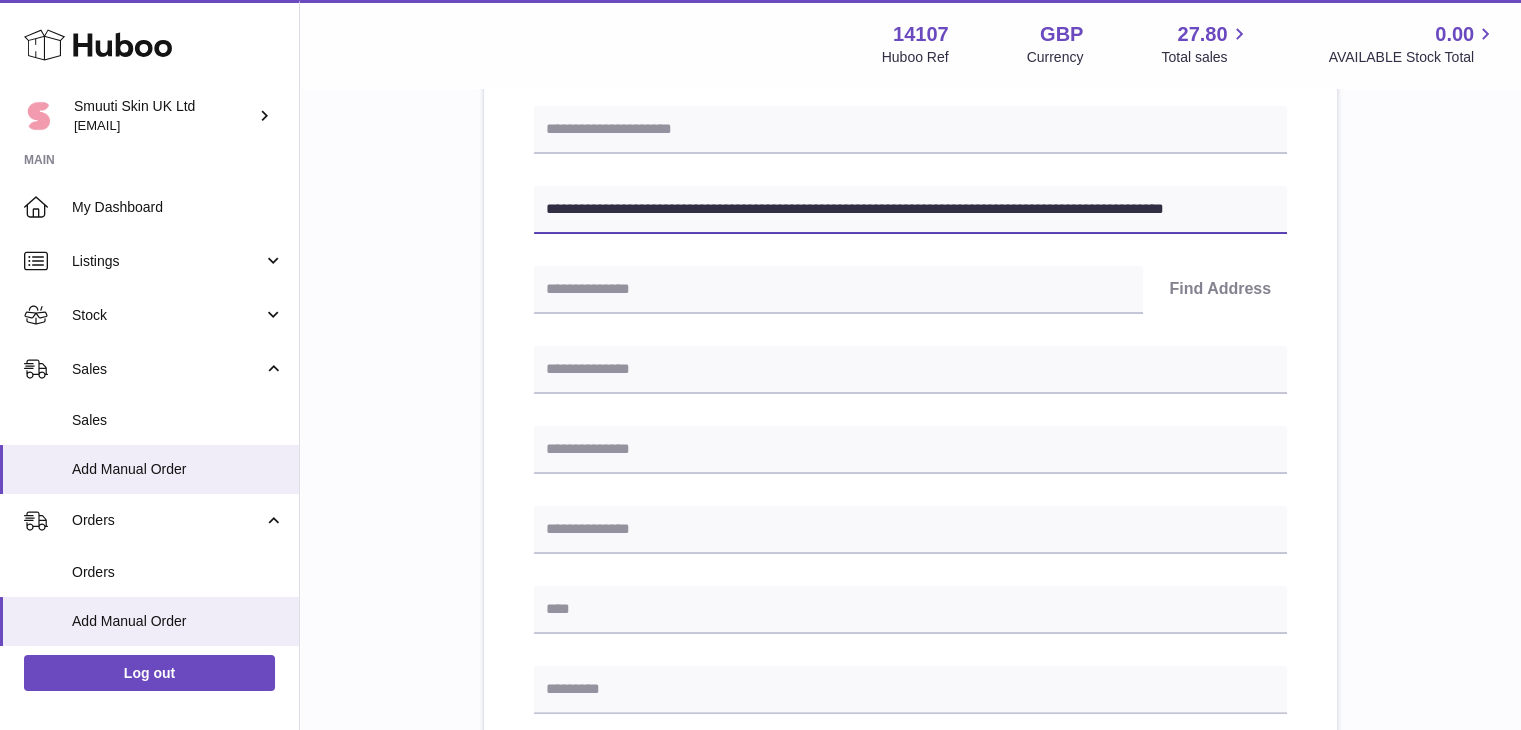 click on "**********" at bounding box center [910, 210] 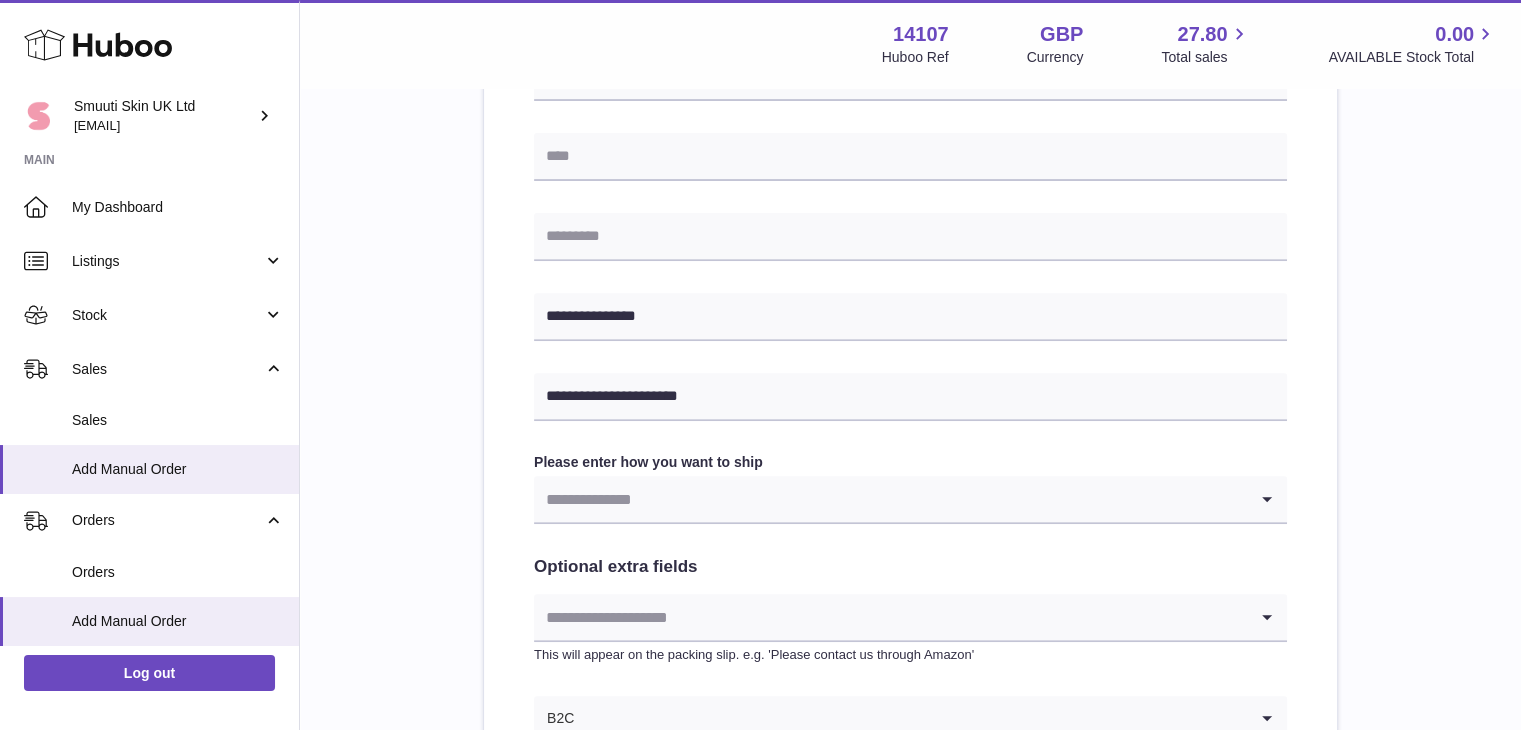 scroll, scrollTop: 726, scrollLeft: 0, axis: vertical 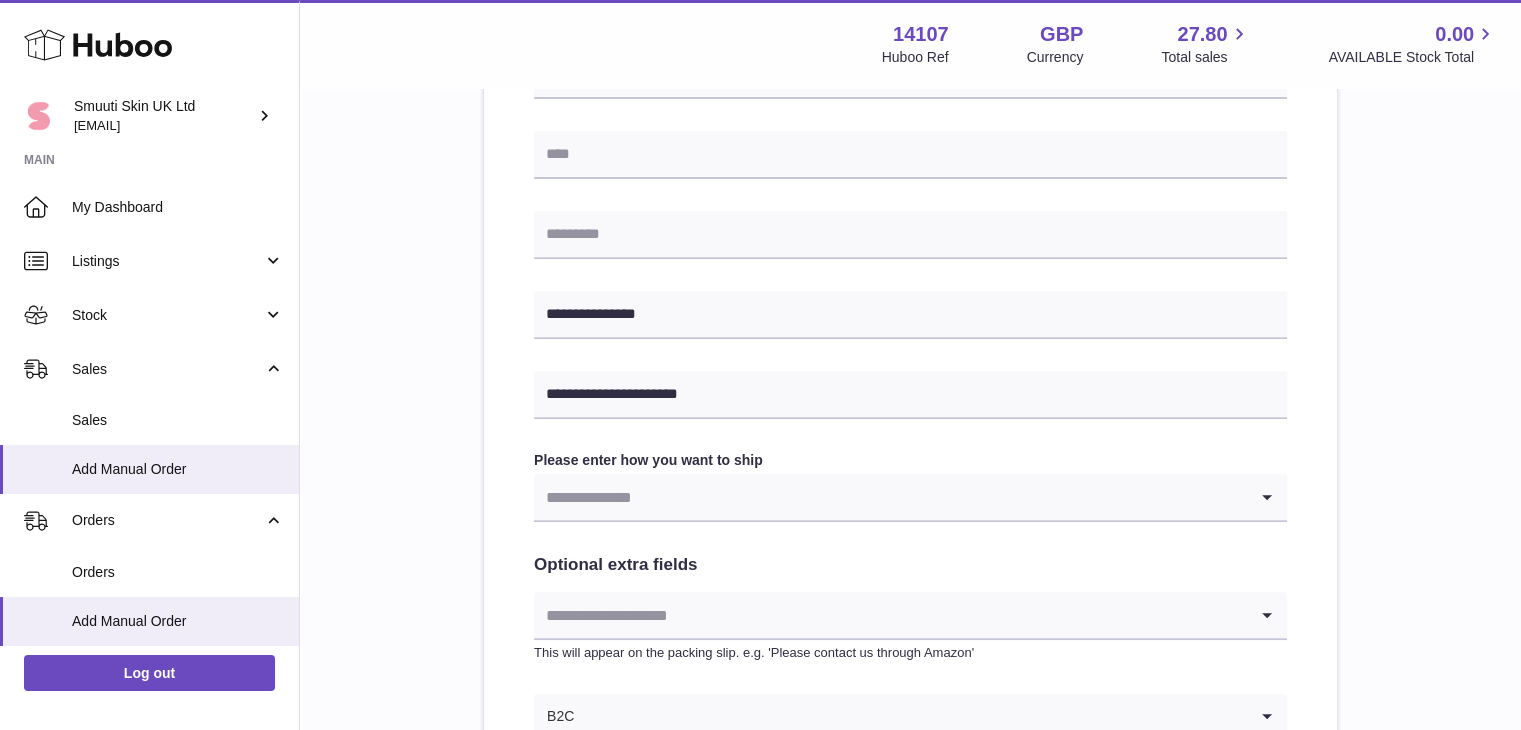 type on "**********" 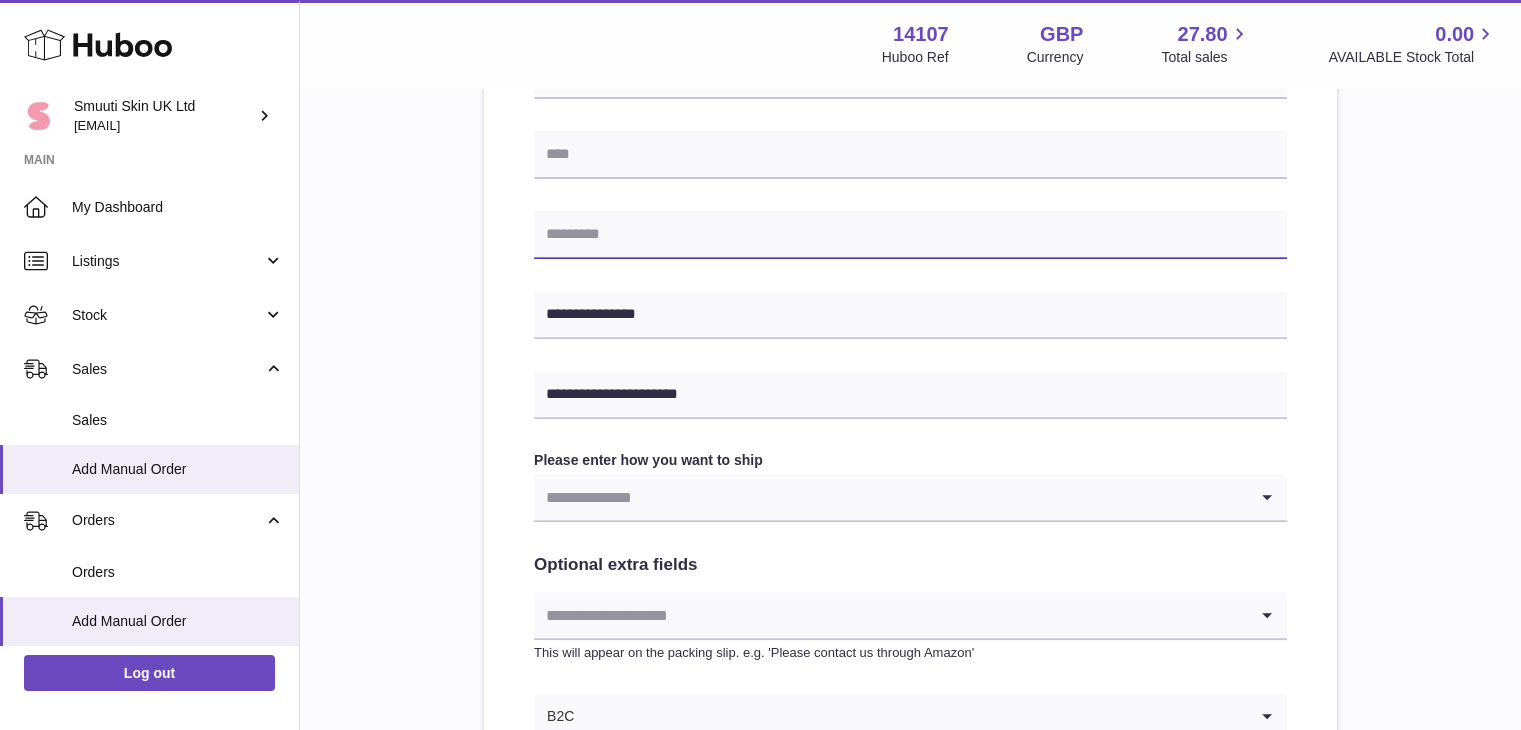 click at bounding box center (910, 235) 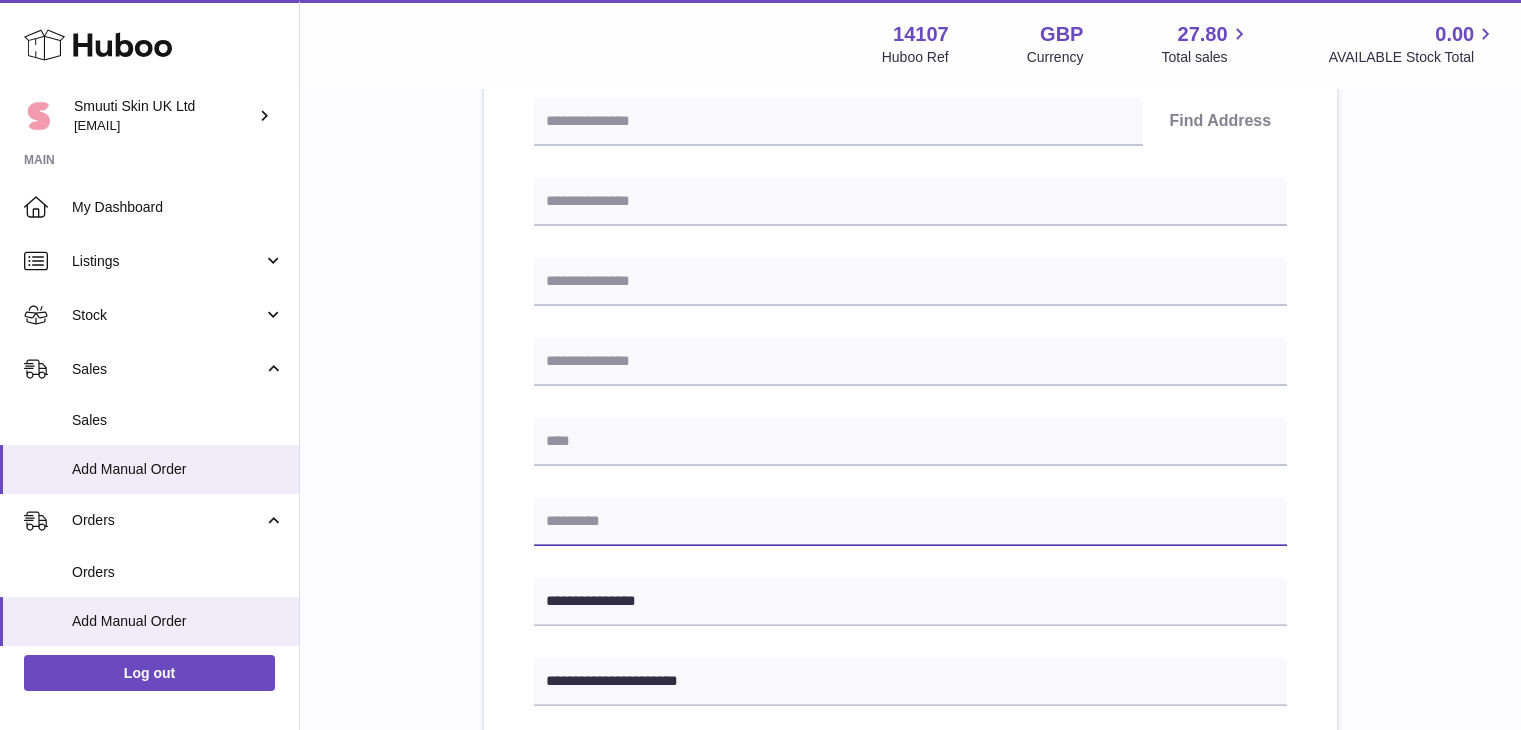 scroll, scrollTop: 438, scrollLeft: 0, axis: vertical 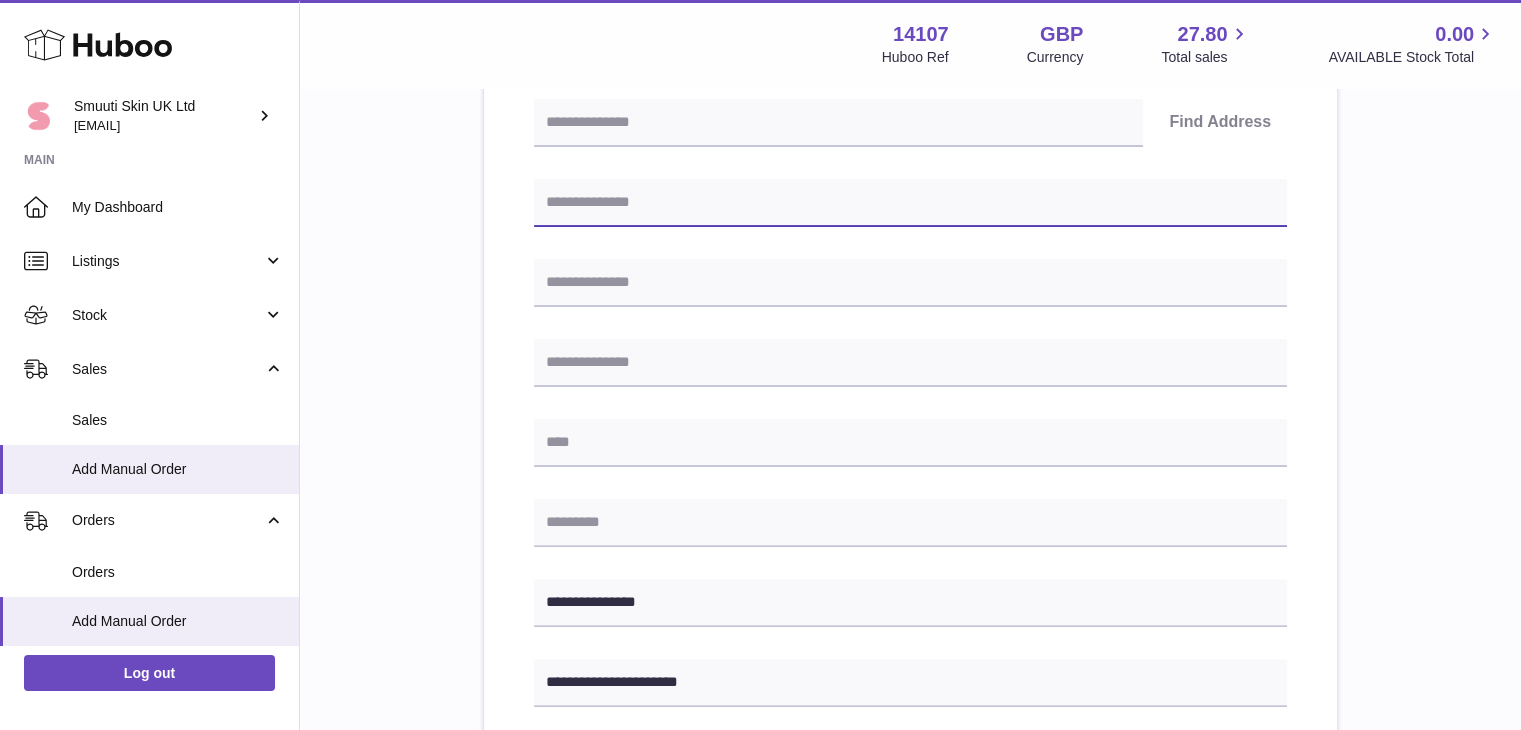 click at bounding box center [910, 203] 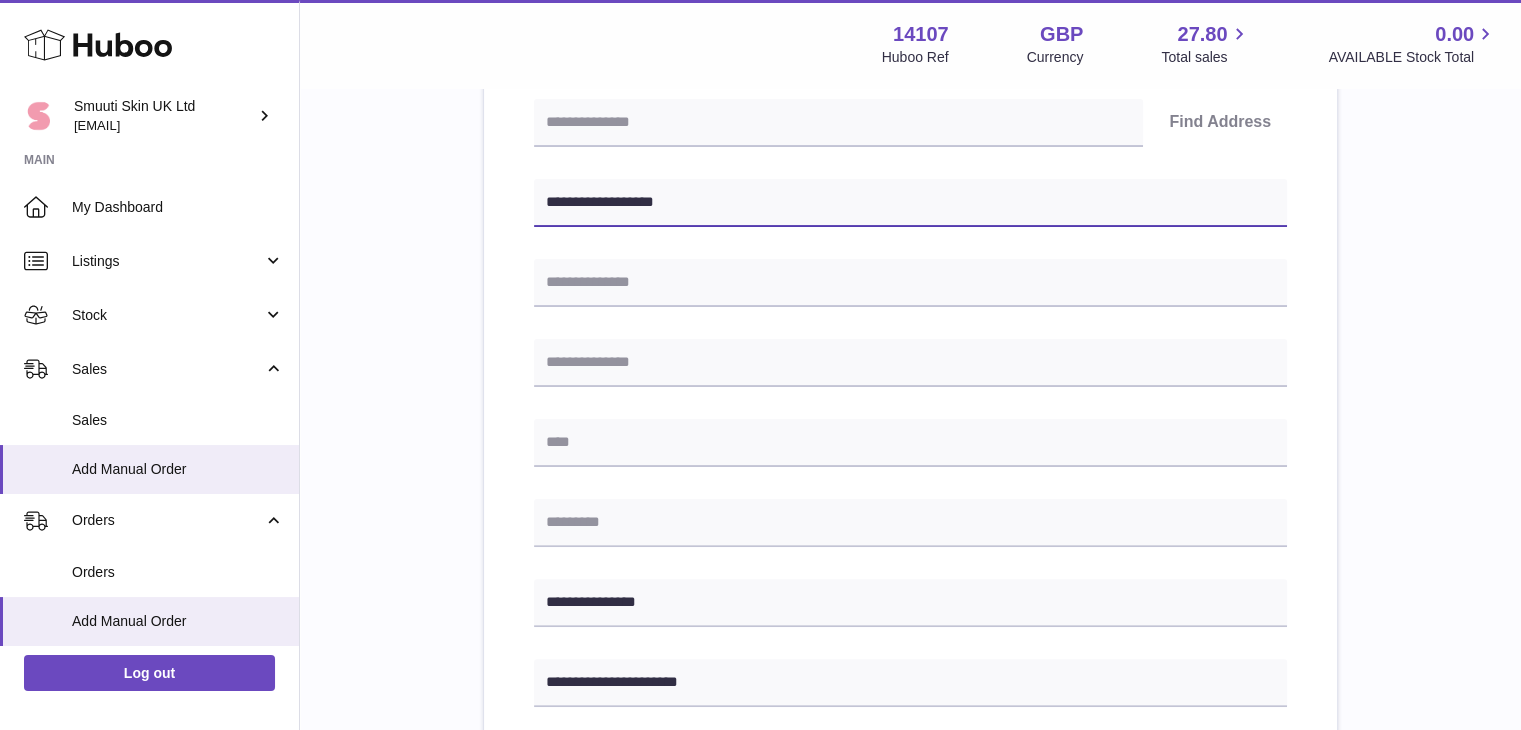 type on "**********" 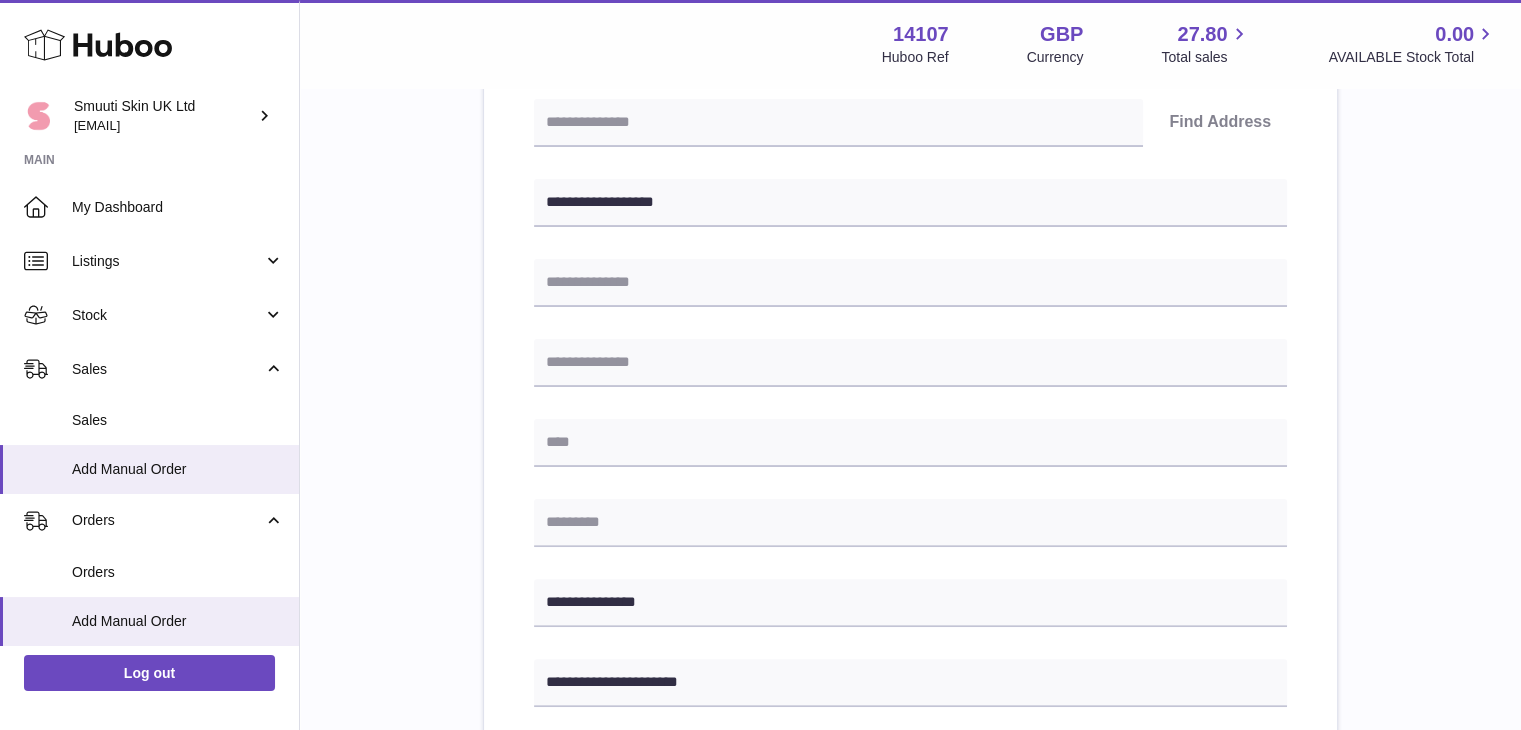 click on "**********" at bounding box center [910, 520] 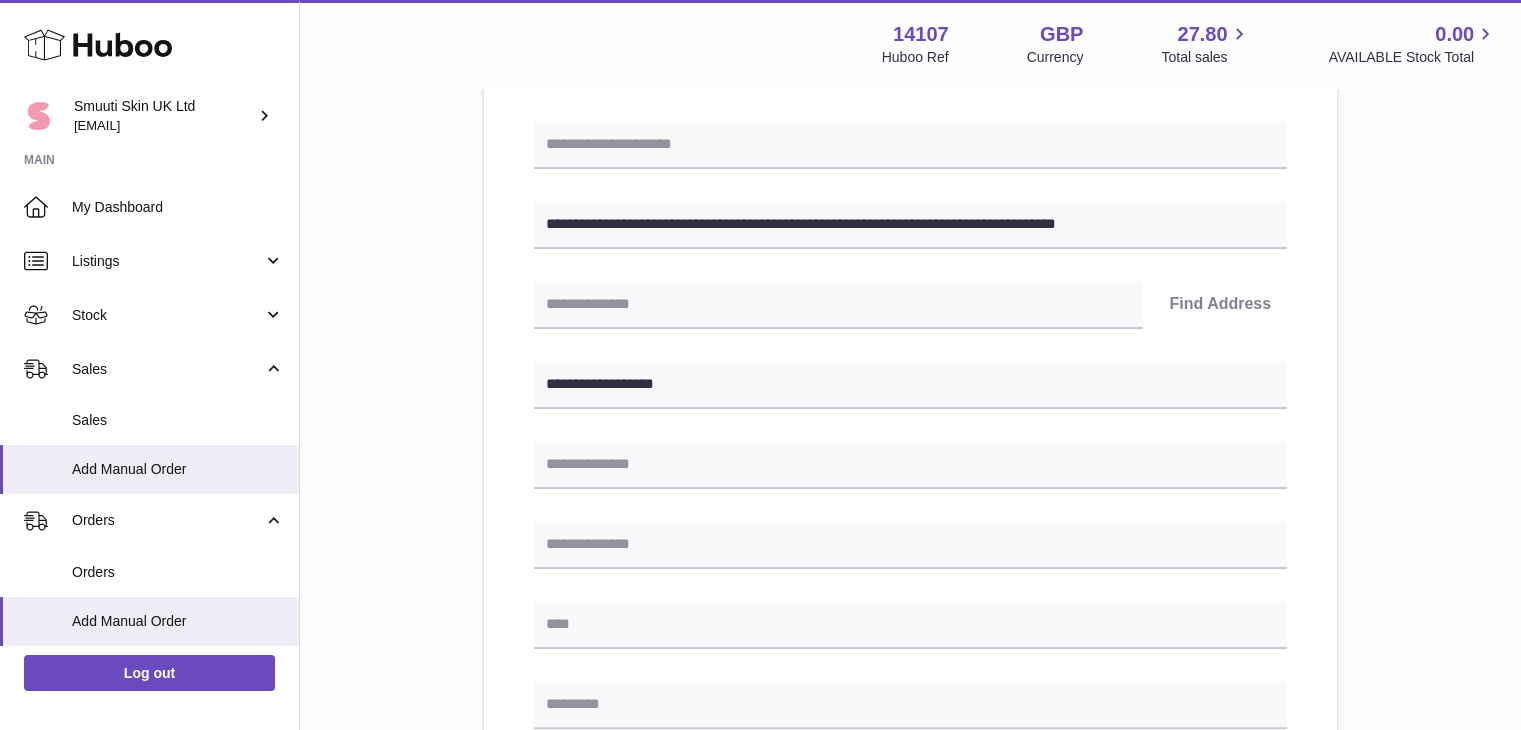 scroll, scrollTop: 254, scrollLeft: 0, axis: vertical 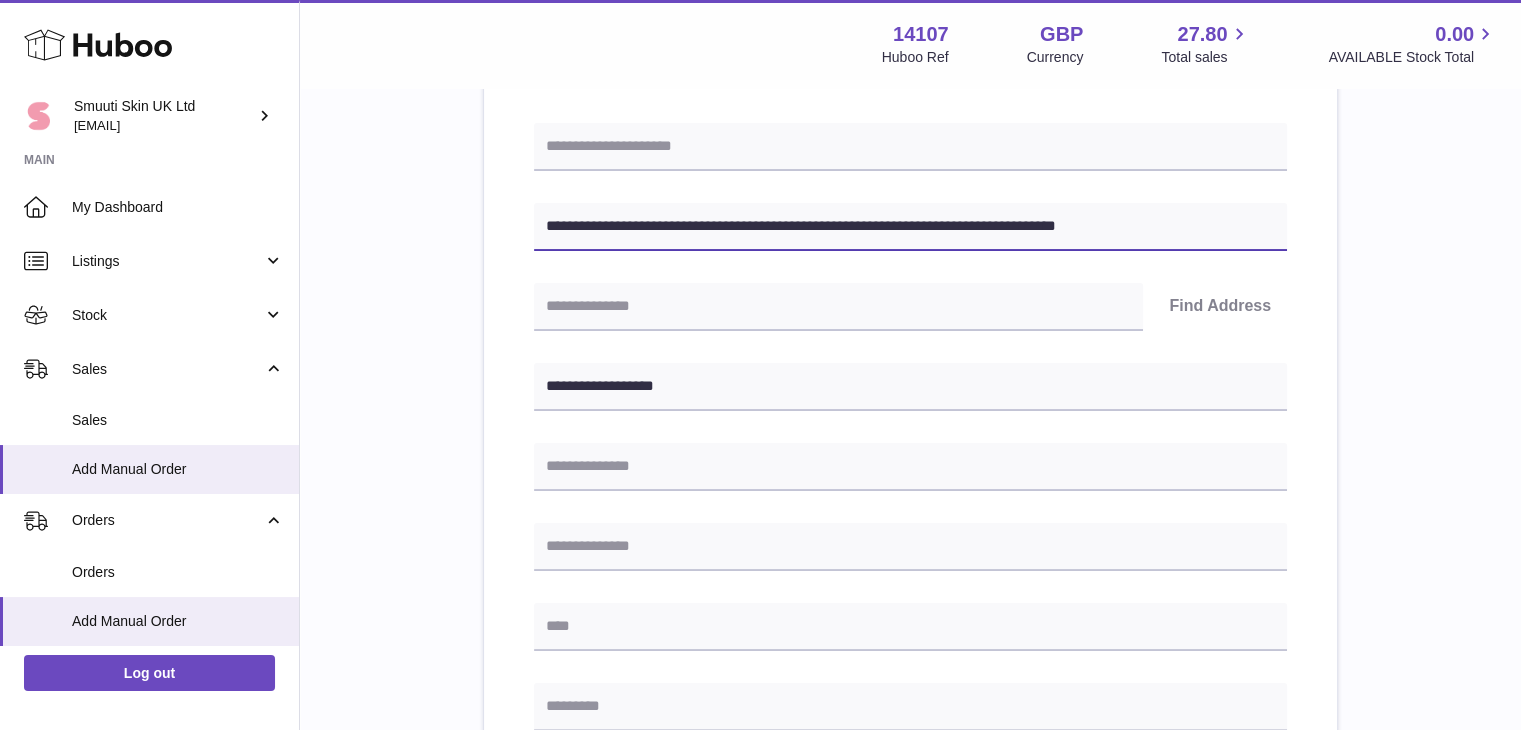 click on "**********" at bounding box center [910, 227] 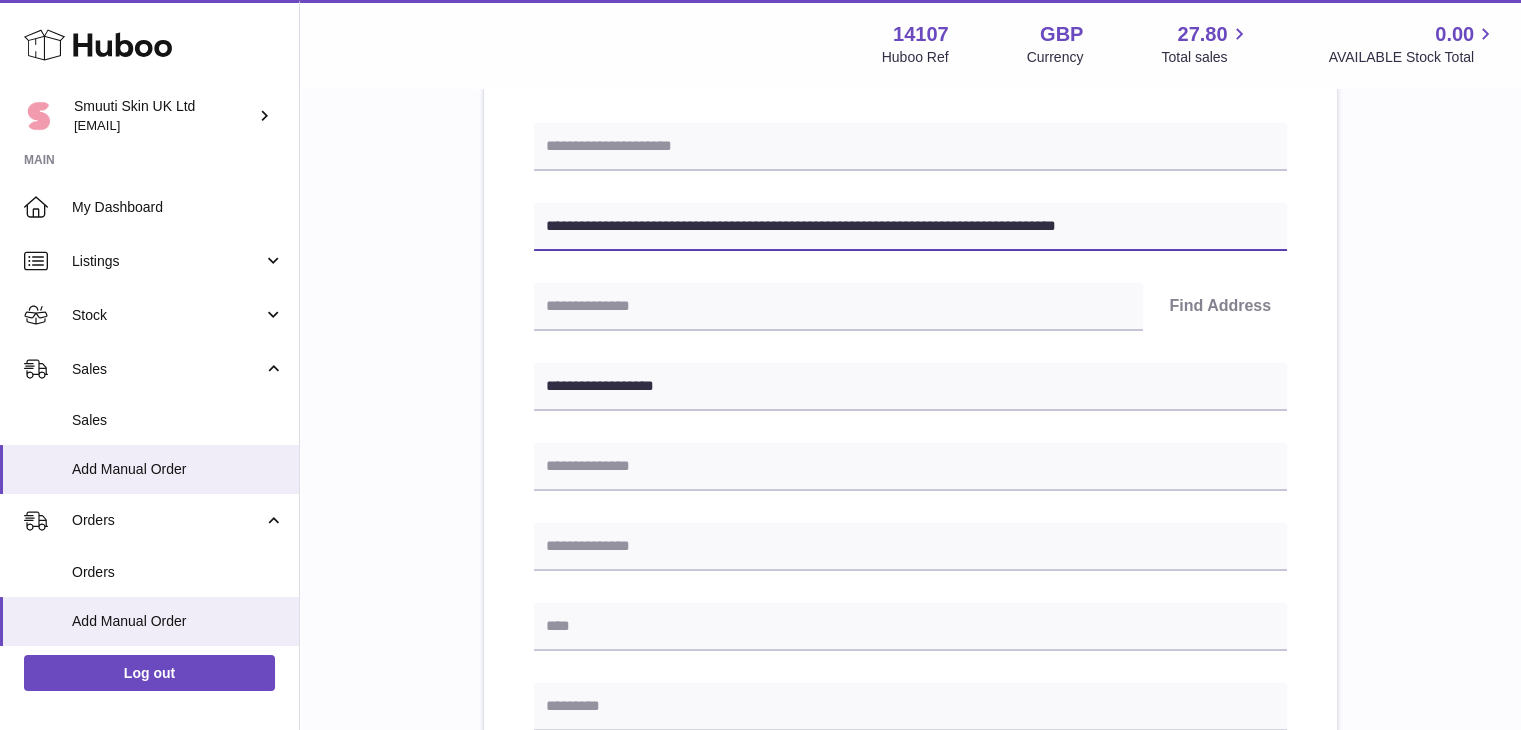 drag, startPoint x: 840, startPoint y: 226, endPoint x: 718, endPoint y: 221, distance: 122.10242 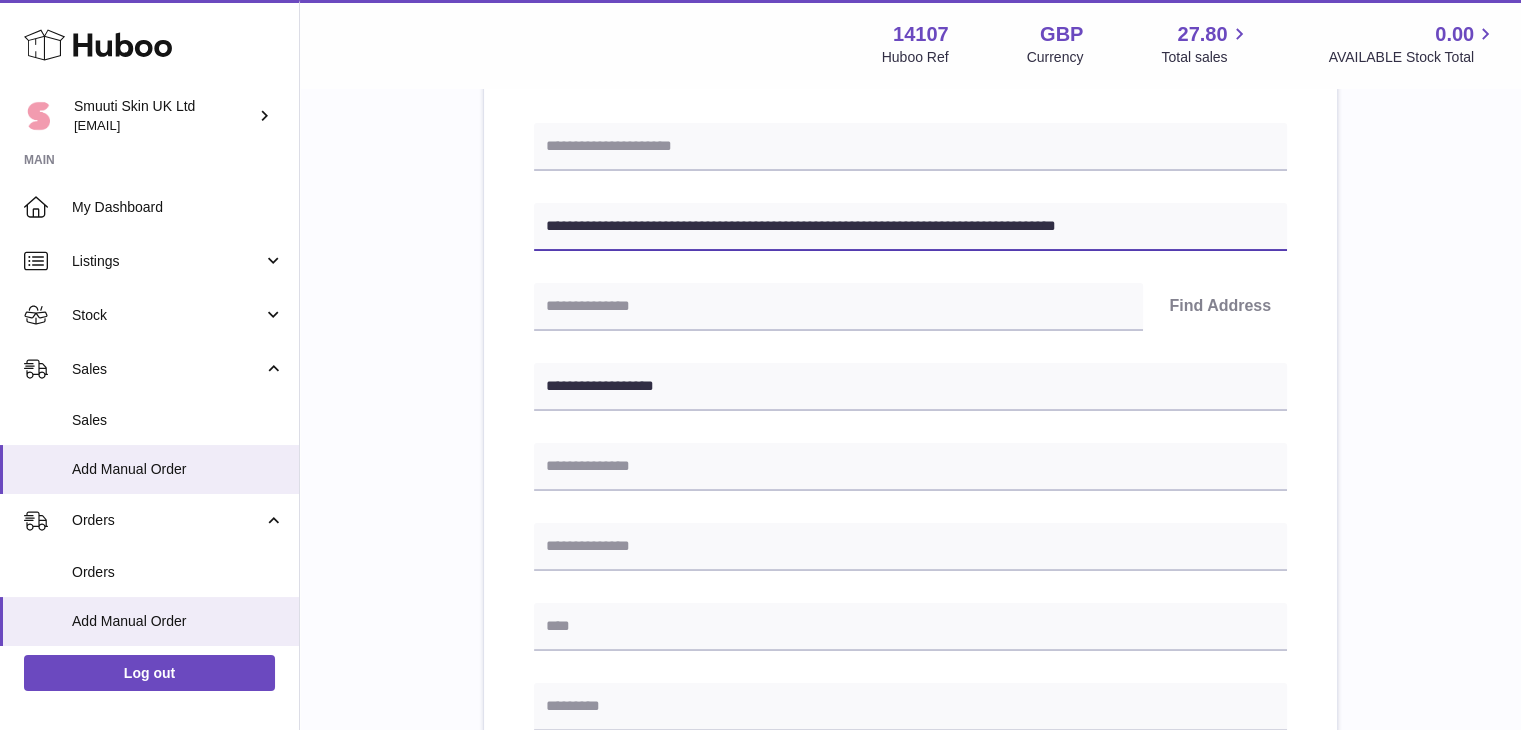 click on "**********" at bounding box center [910, 227] 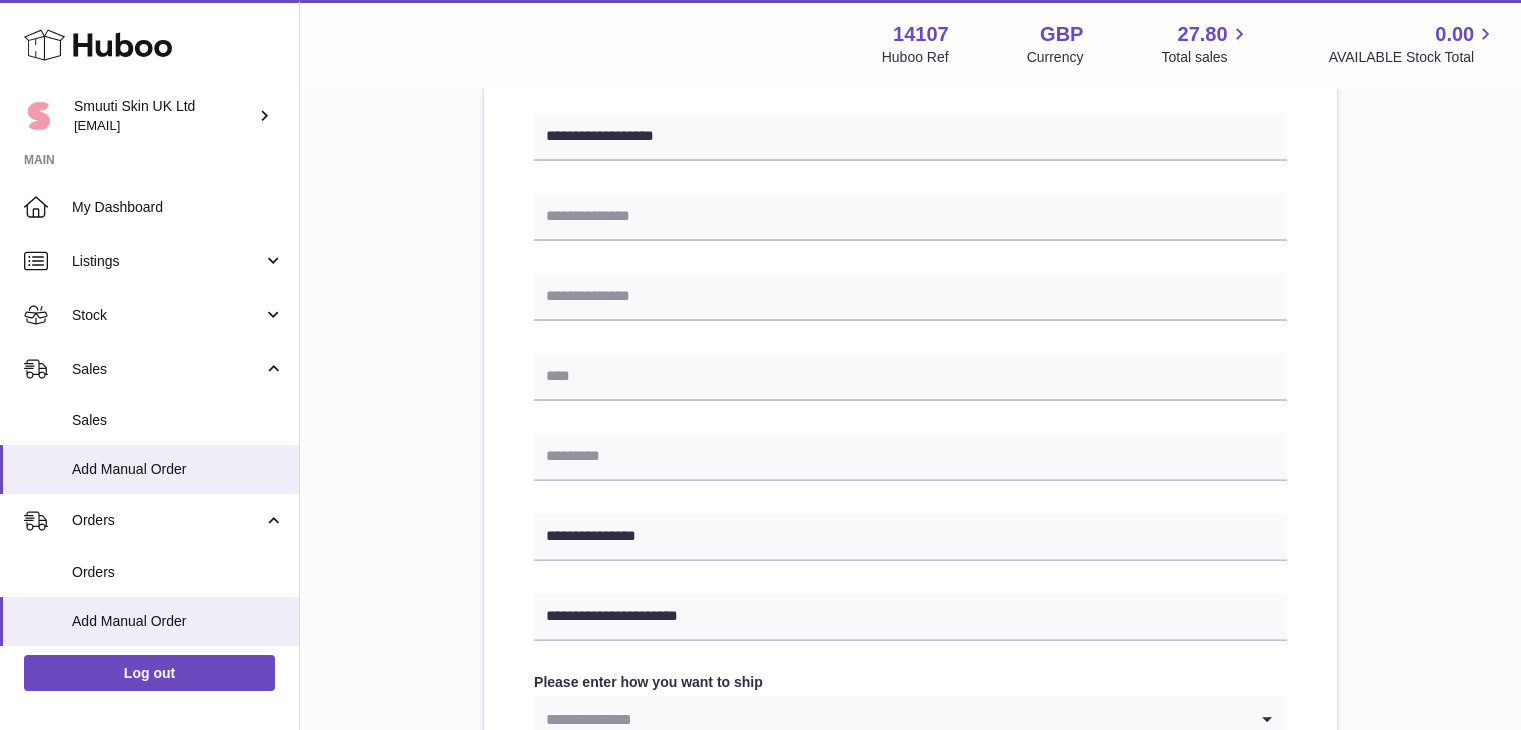 scroll, scrollTop: 507, scrollLeft: 0, axis: vertical 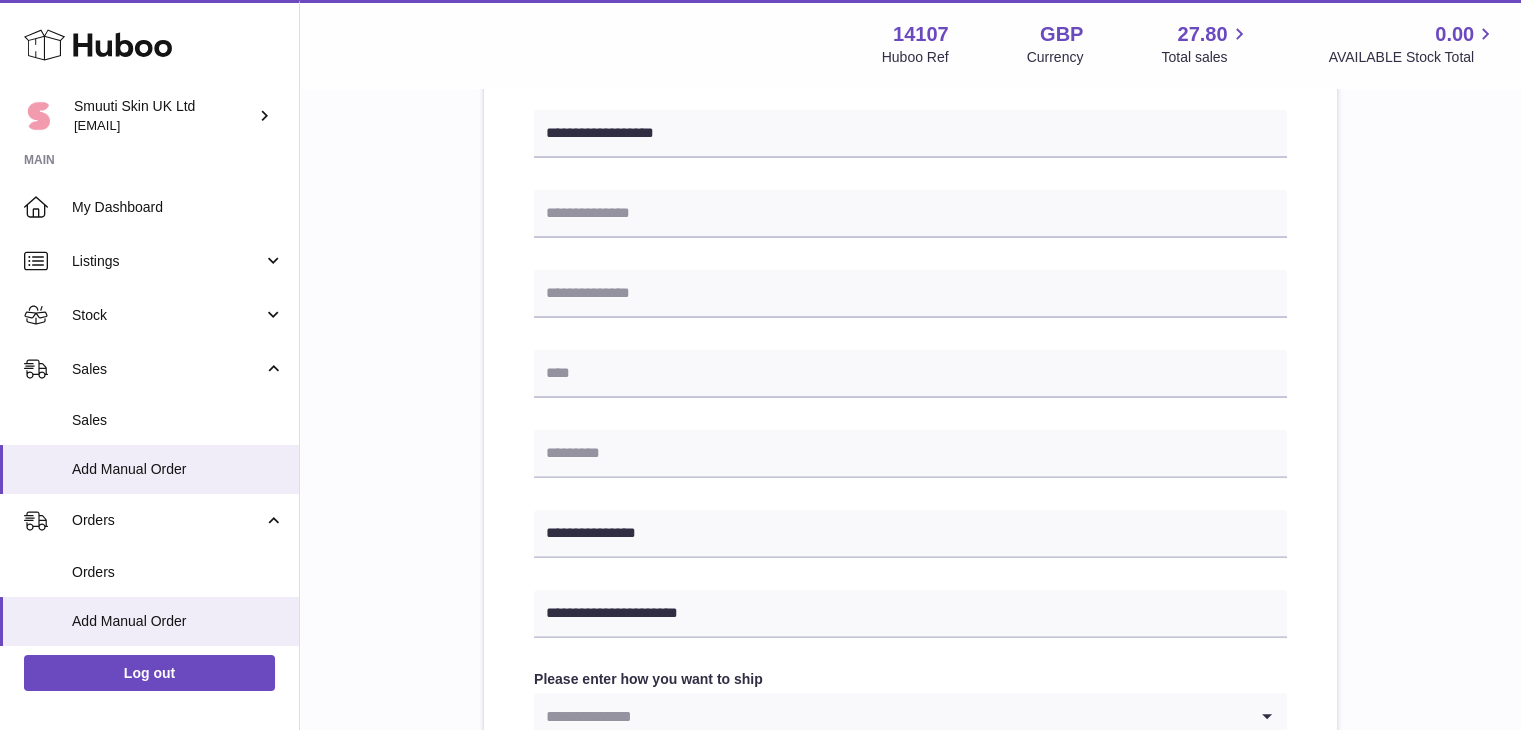 type on "**********" 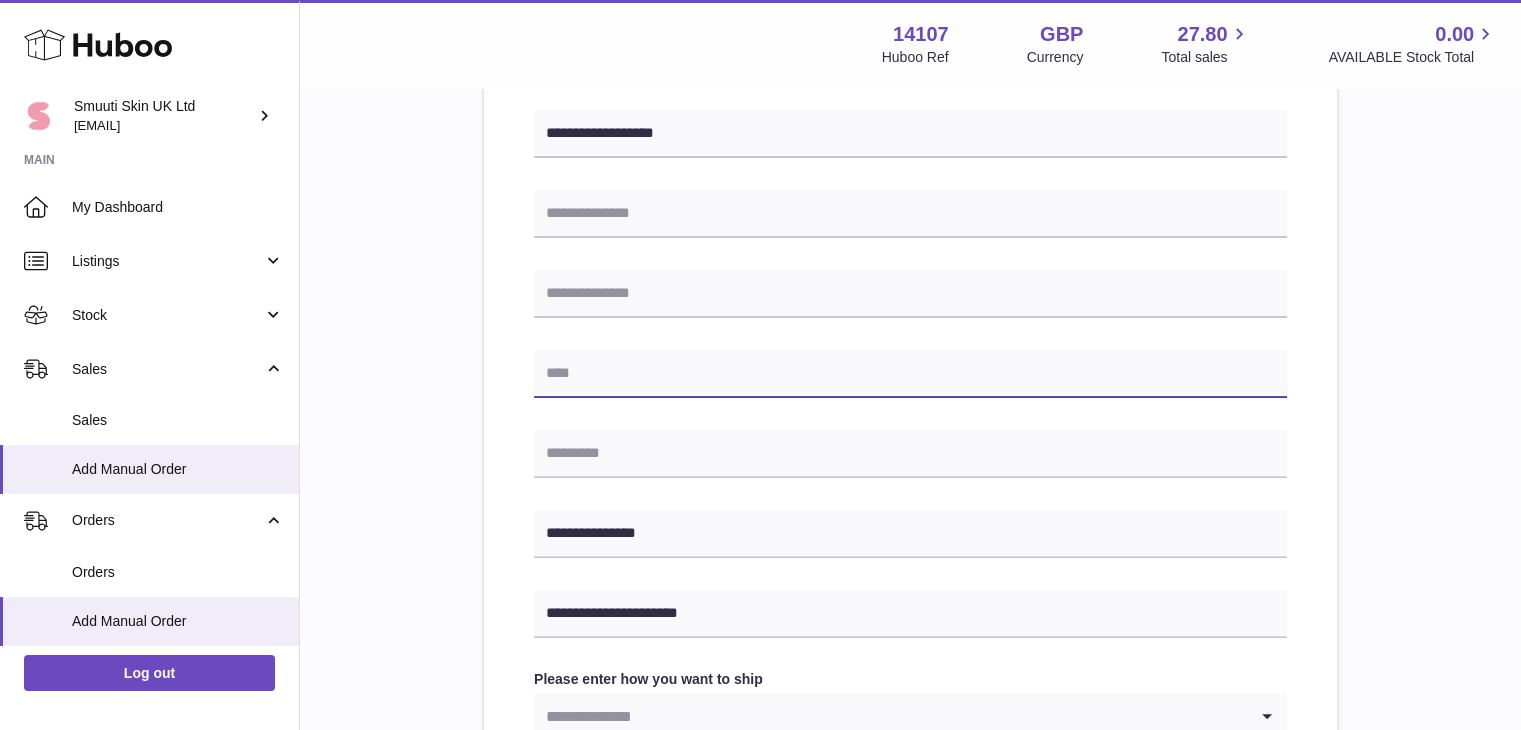 click at bounding box center (910, 374) 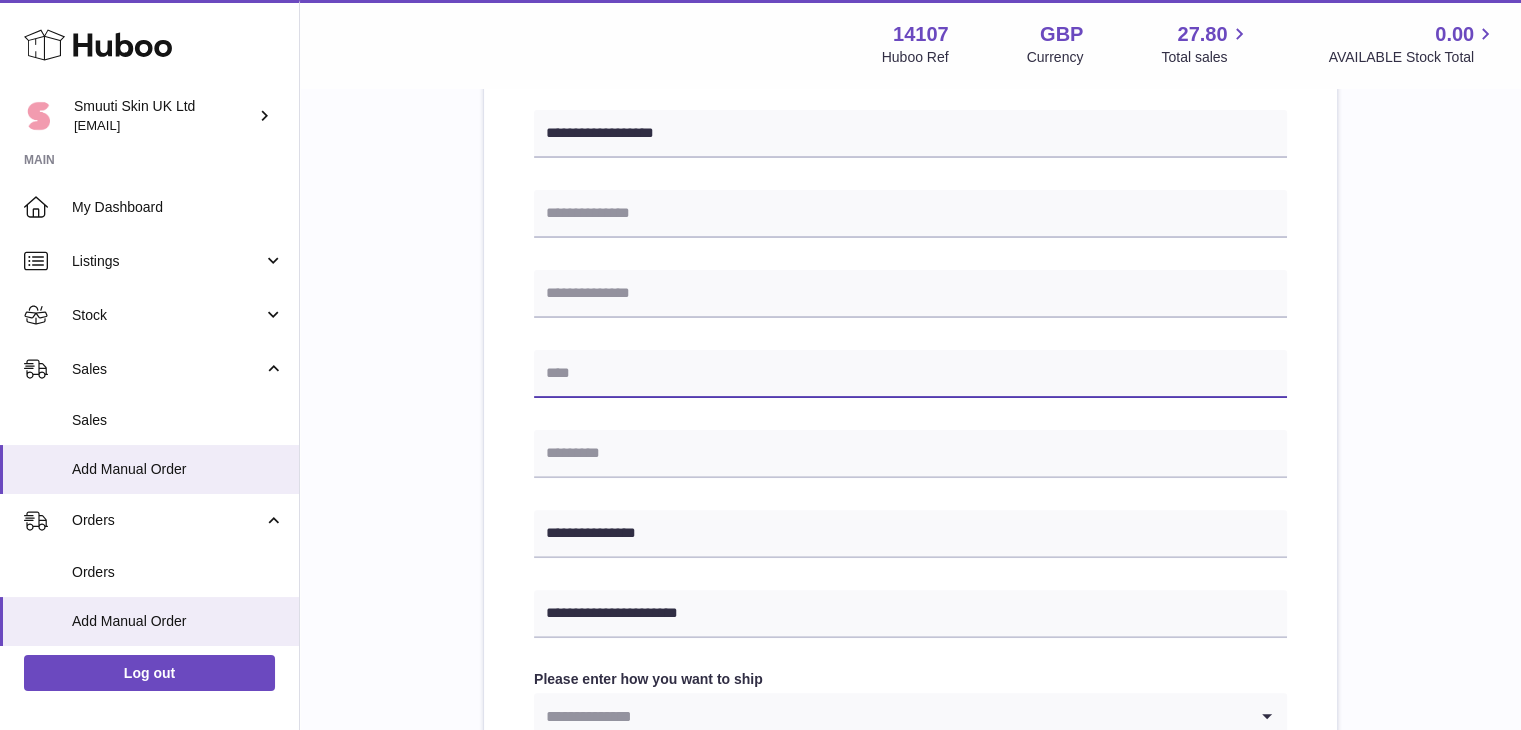 paste on "**********" 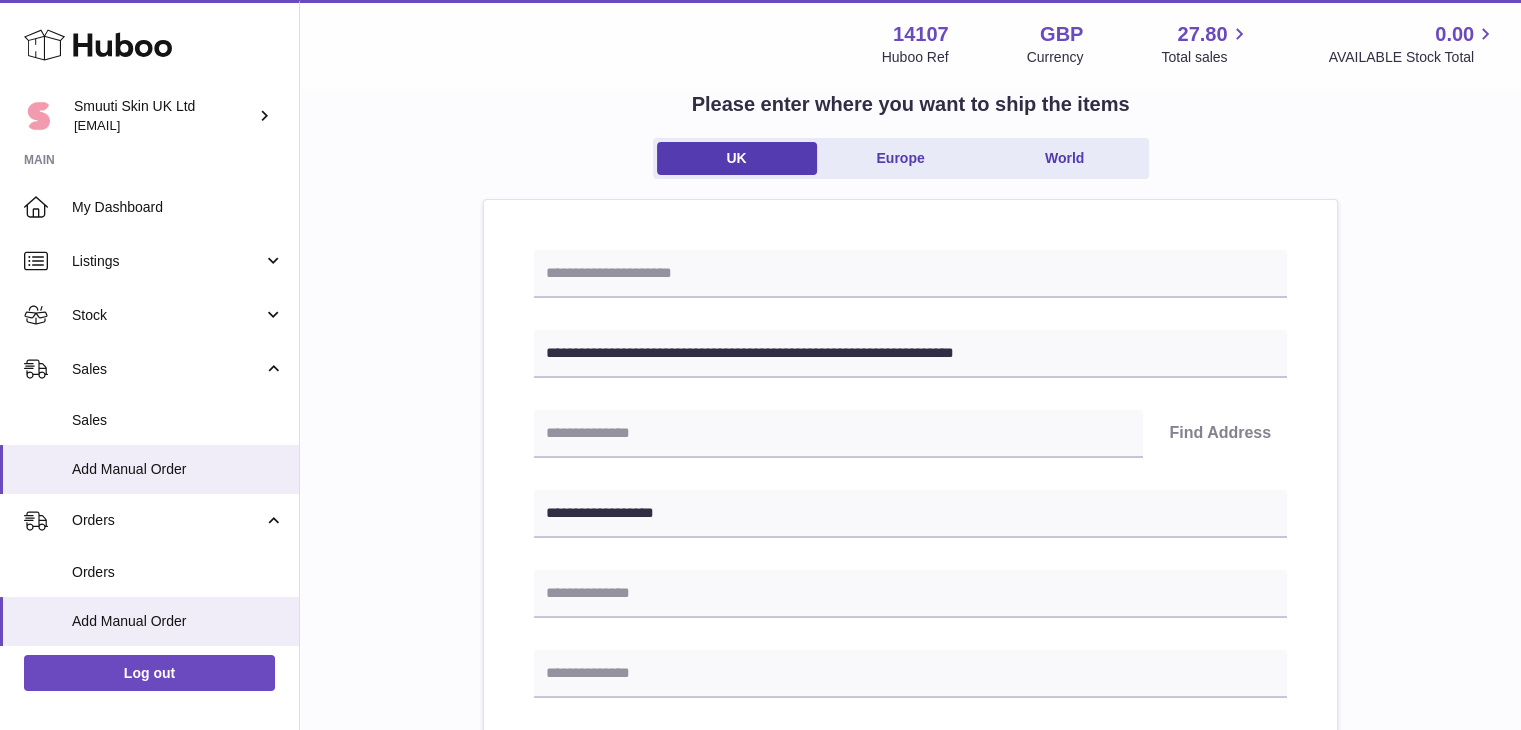 scroll, scrollTop: 114, scrollLeft: 0, axis: vertical 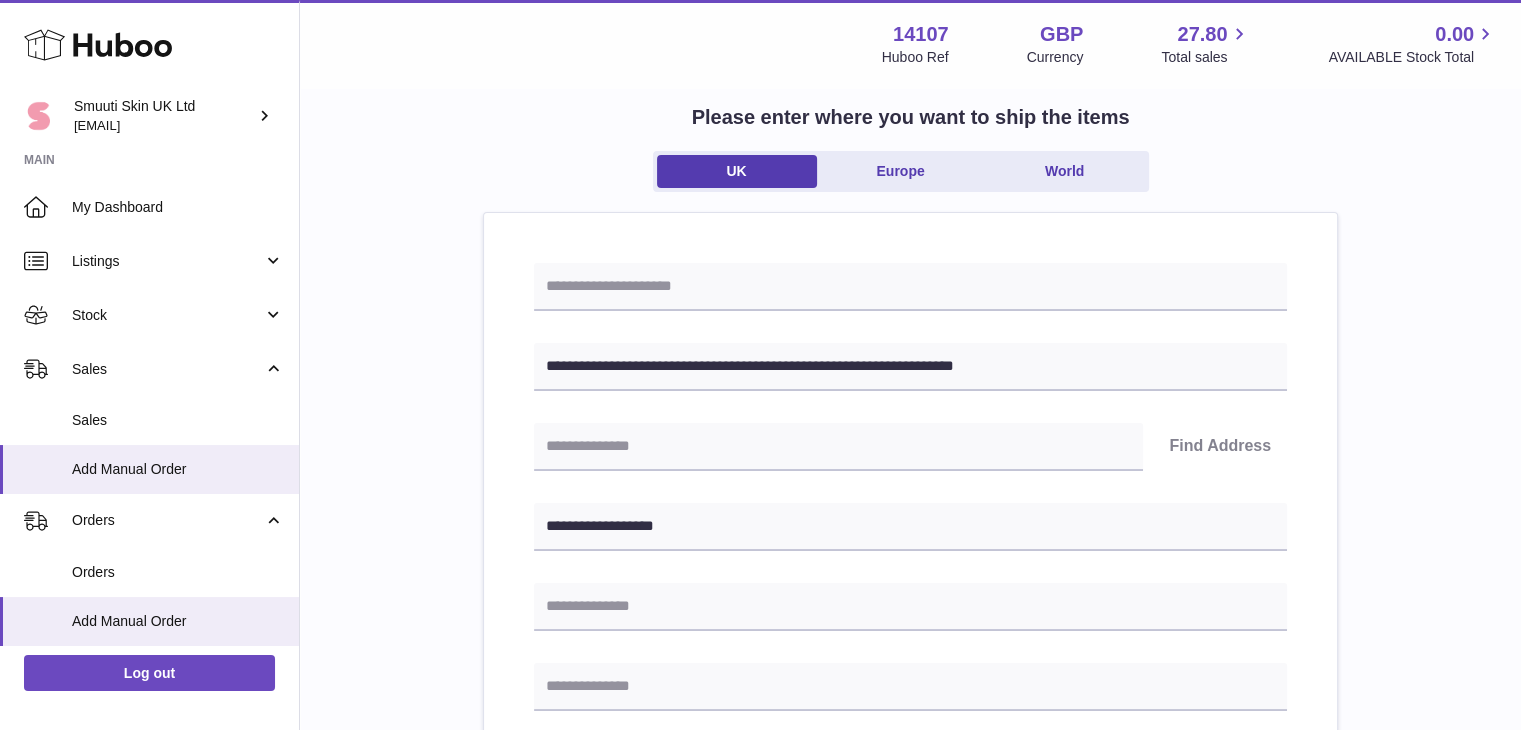 type on "**********" 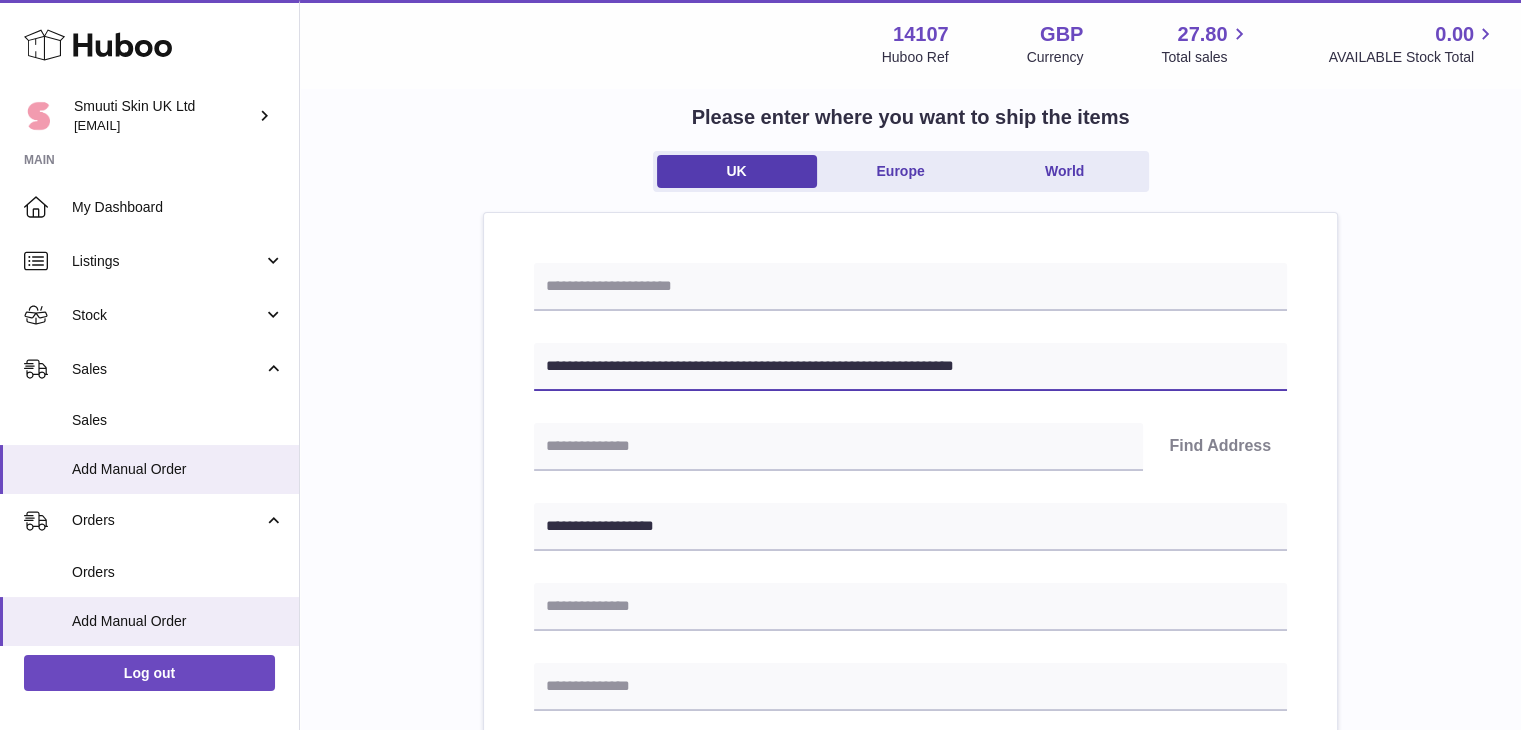 drag, startPoint x: 795, startPoint y: 368, endPoint x: 725, endPoint y: 363, distance: 70.178345 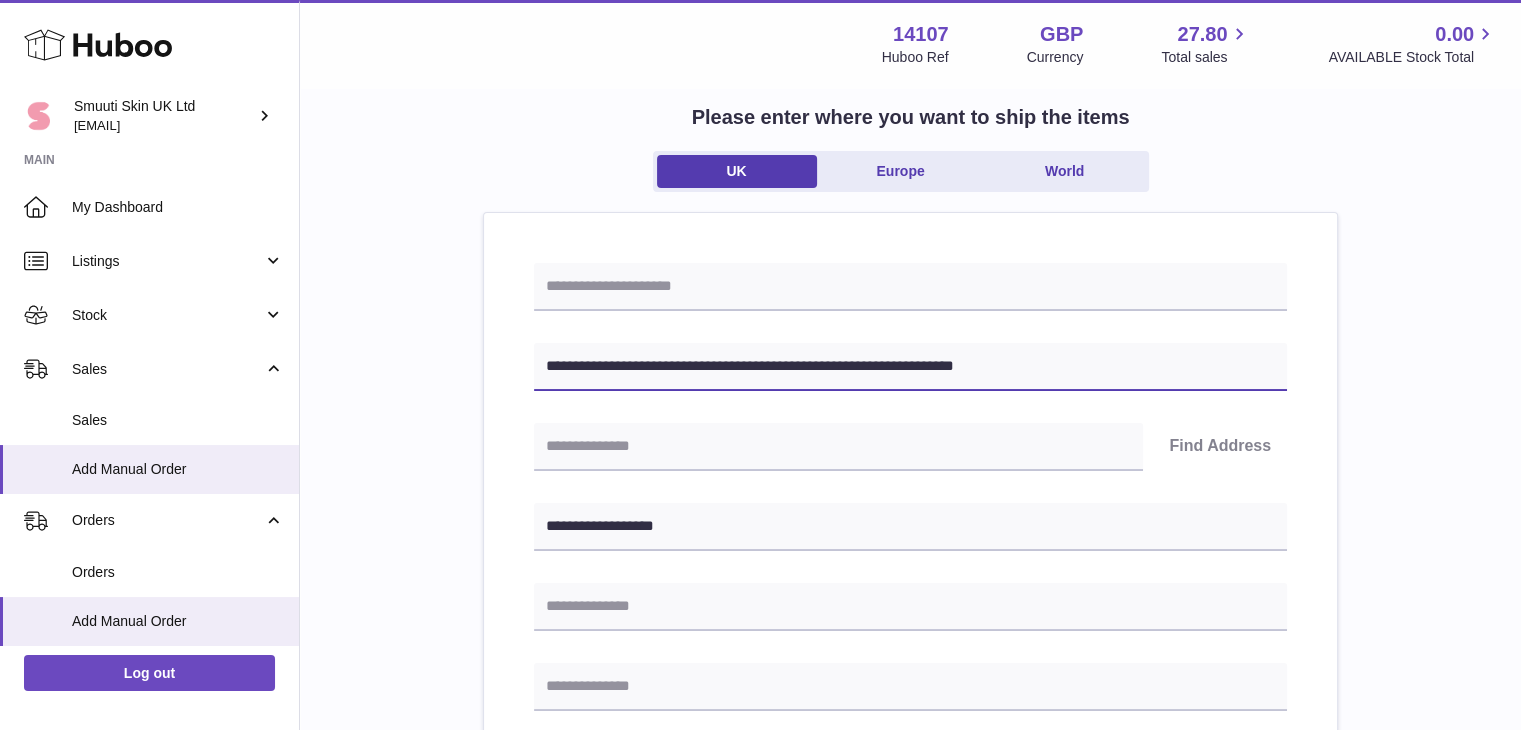 drag, startPoint x: 800, startPoint y: 365, endPoint x: 723, endPoint y: 366, distance: 77.00649 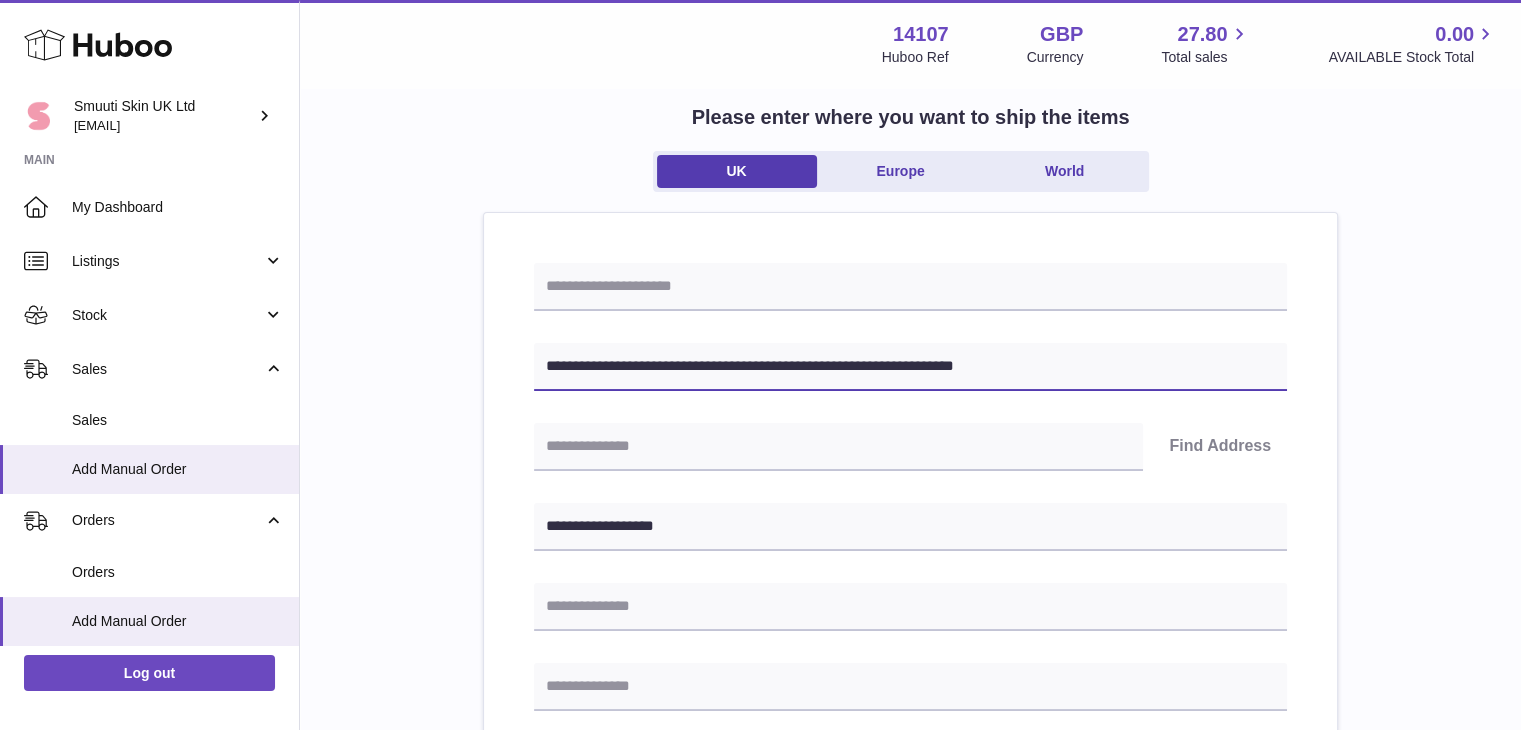 click on "**********" at bounding box center [910, 367] 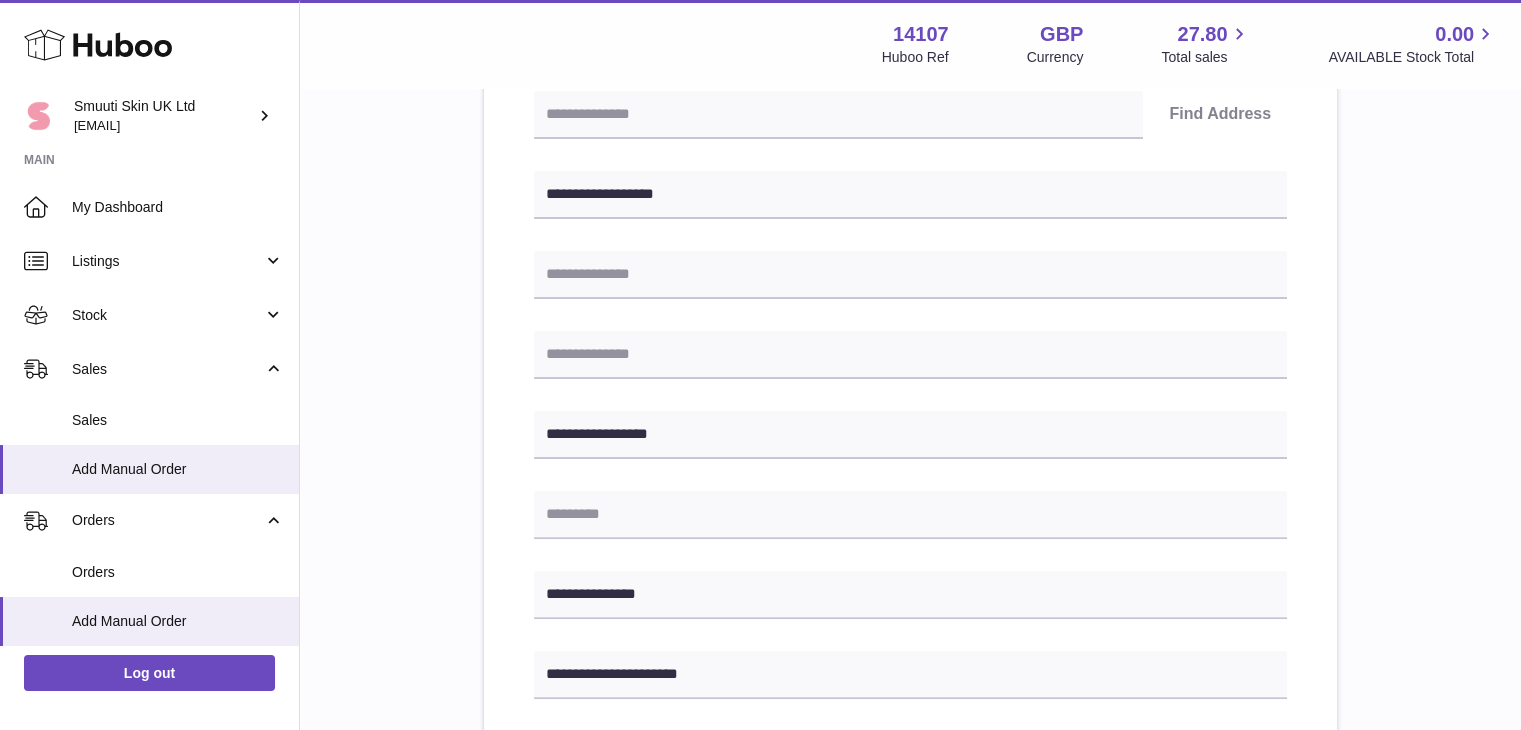 scroll, scrollTop: 470, scrollLeft: 0, axis: vertical 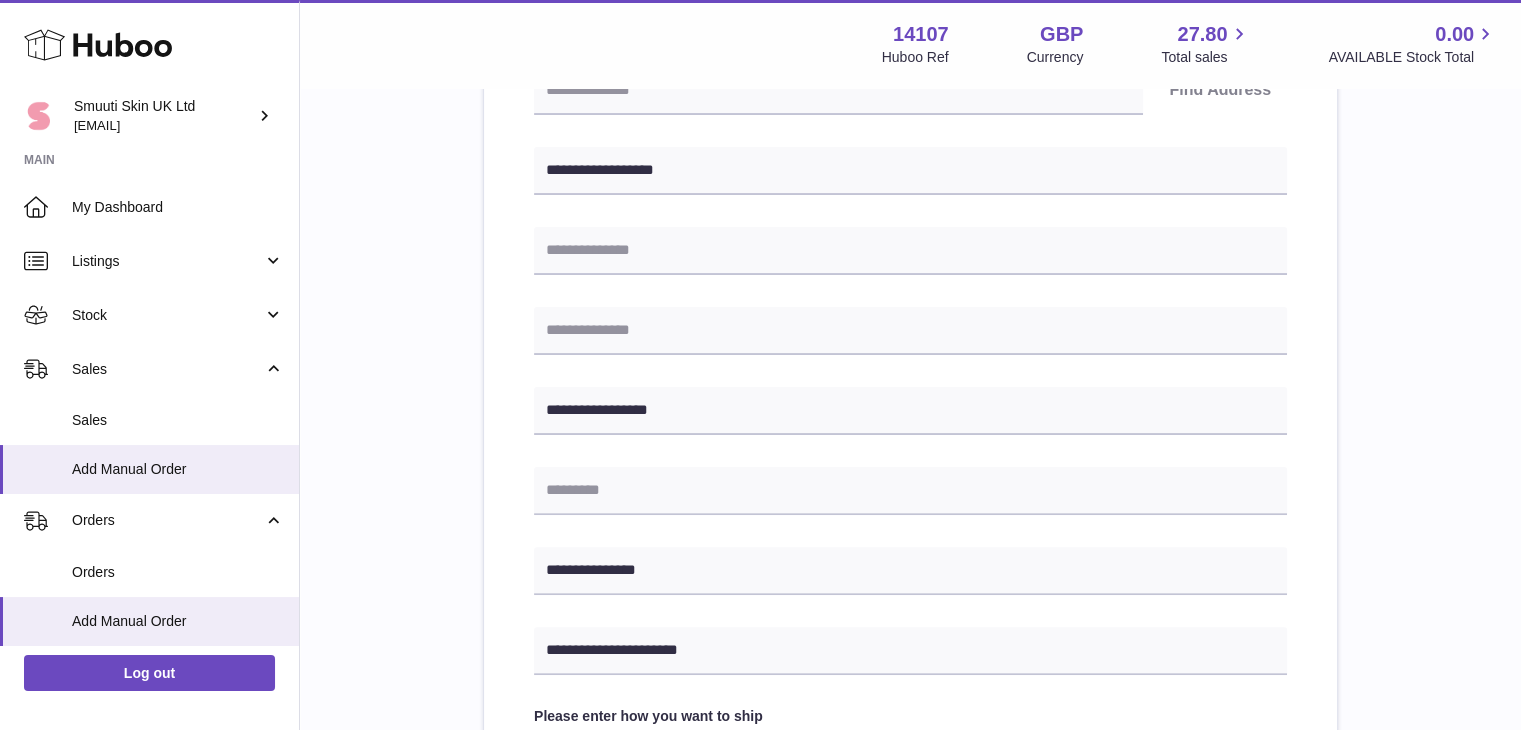 type on "**********" 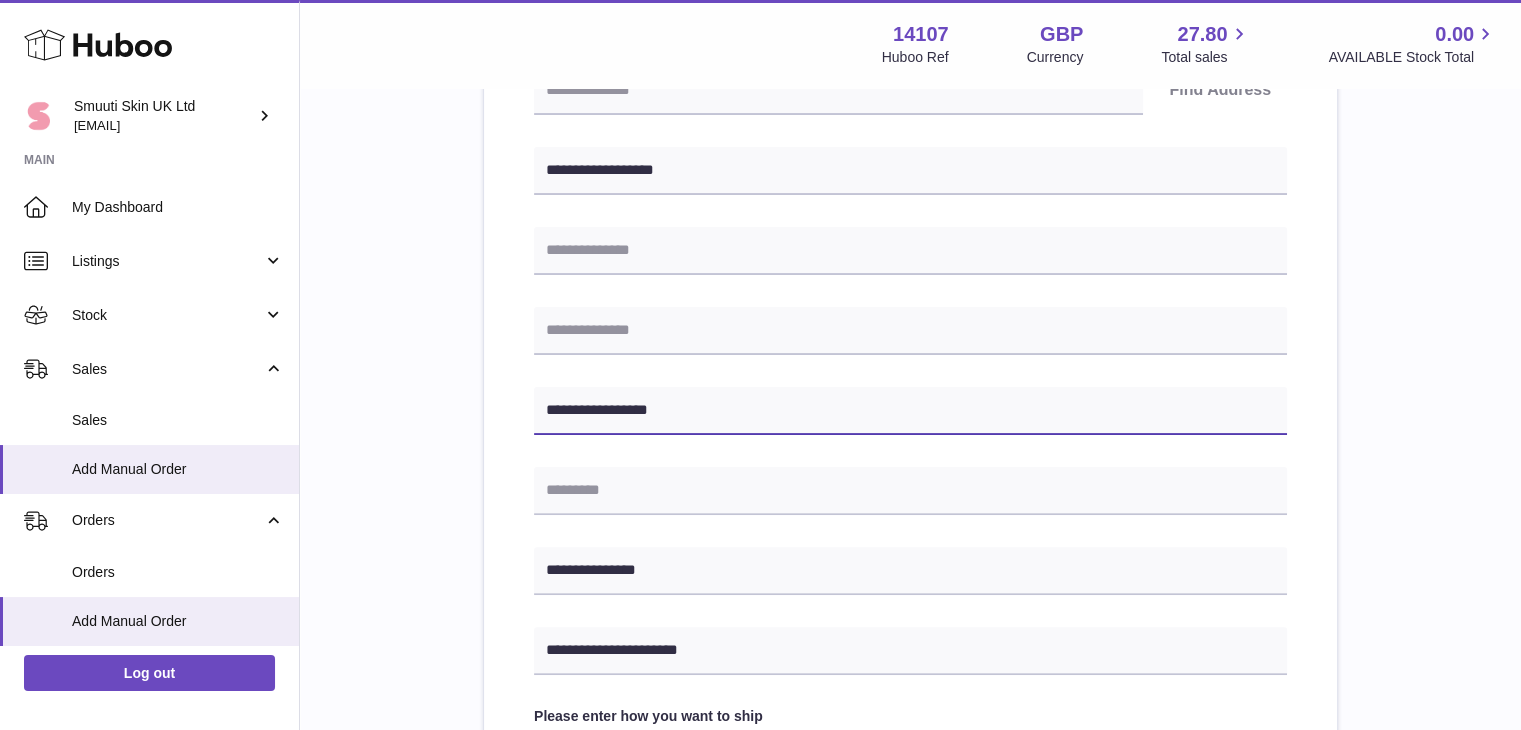 click on "**********" at bounding box center (910, 411) 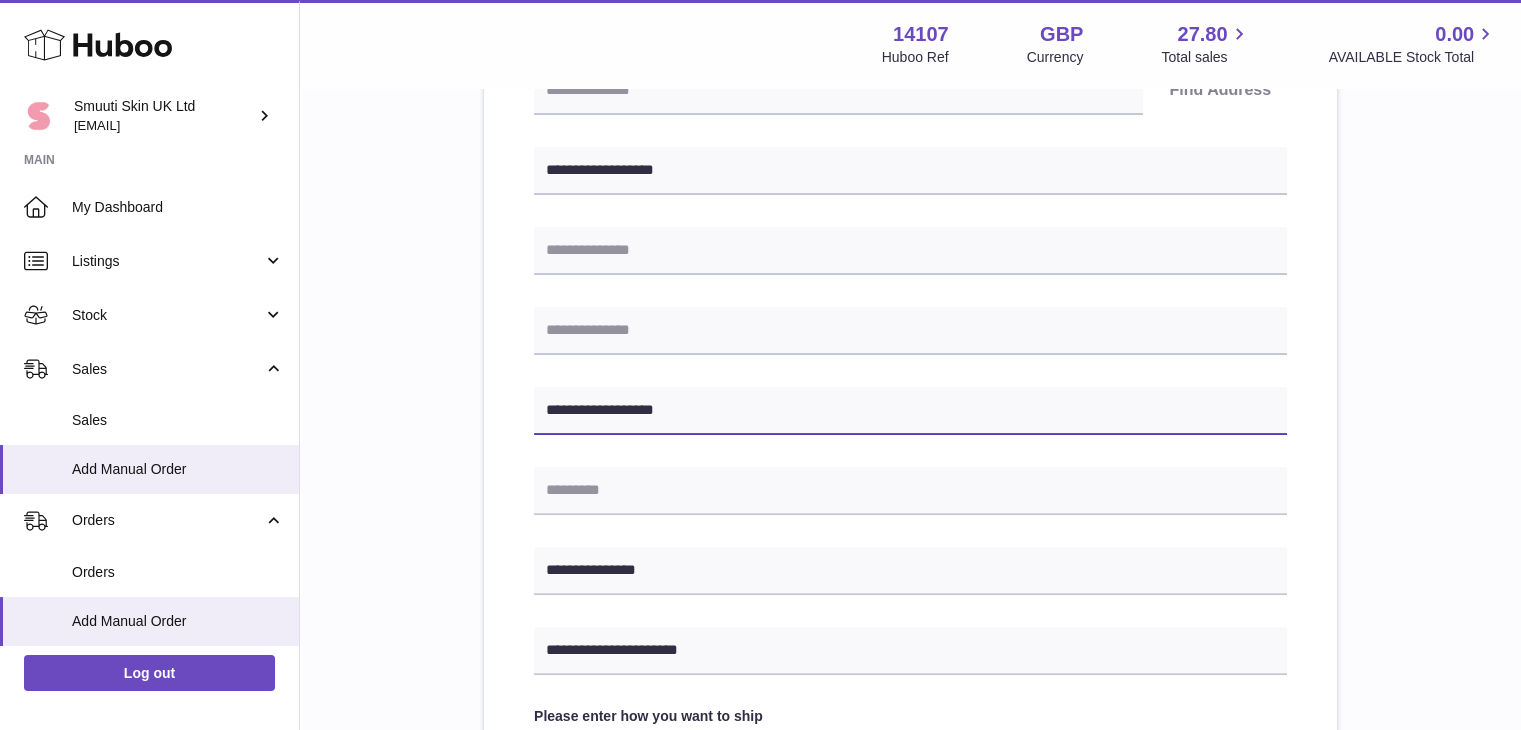 paste on "**********" 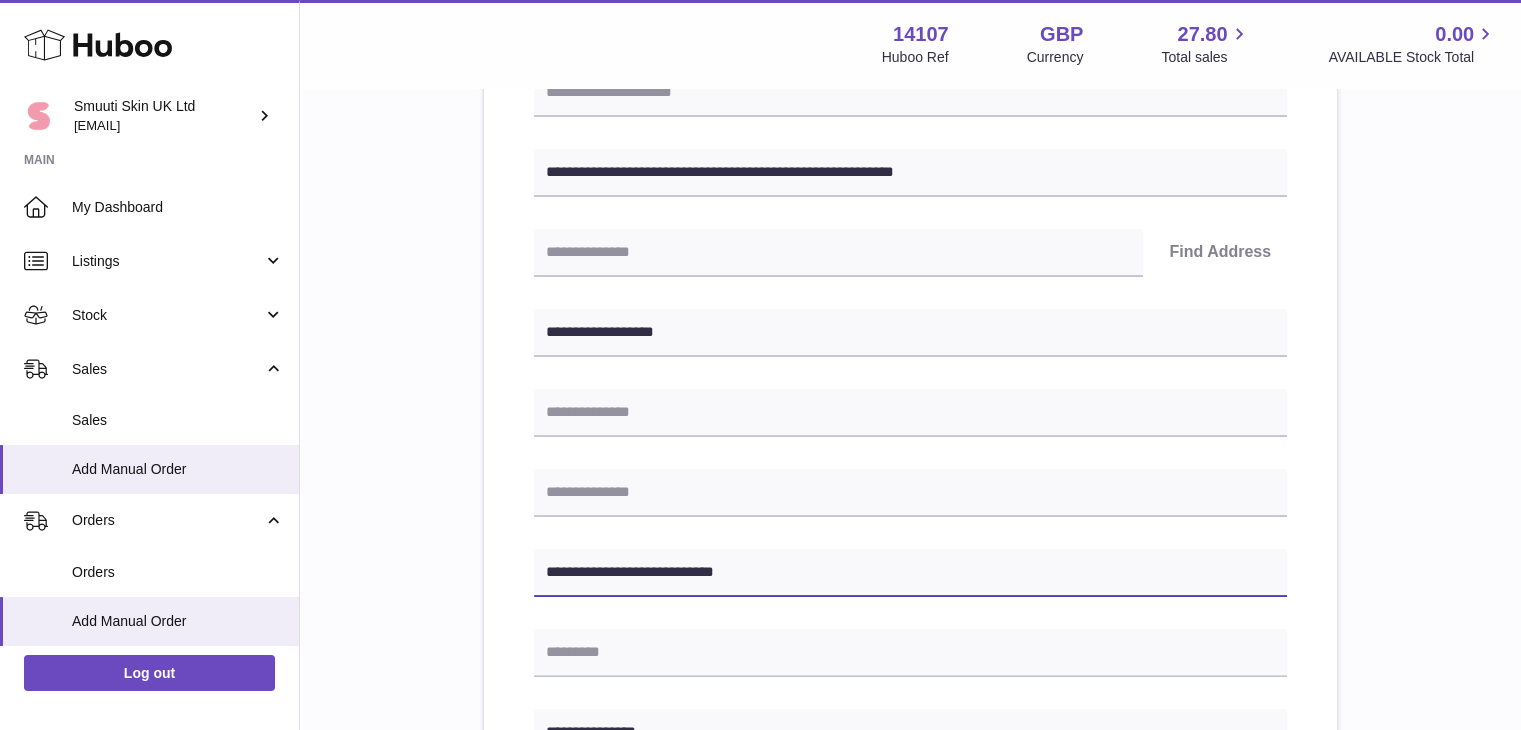 scroll, scrollTop: 306, scrollLeft: 0, axis: vertical 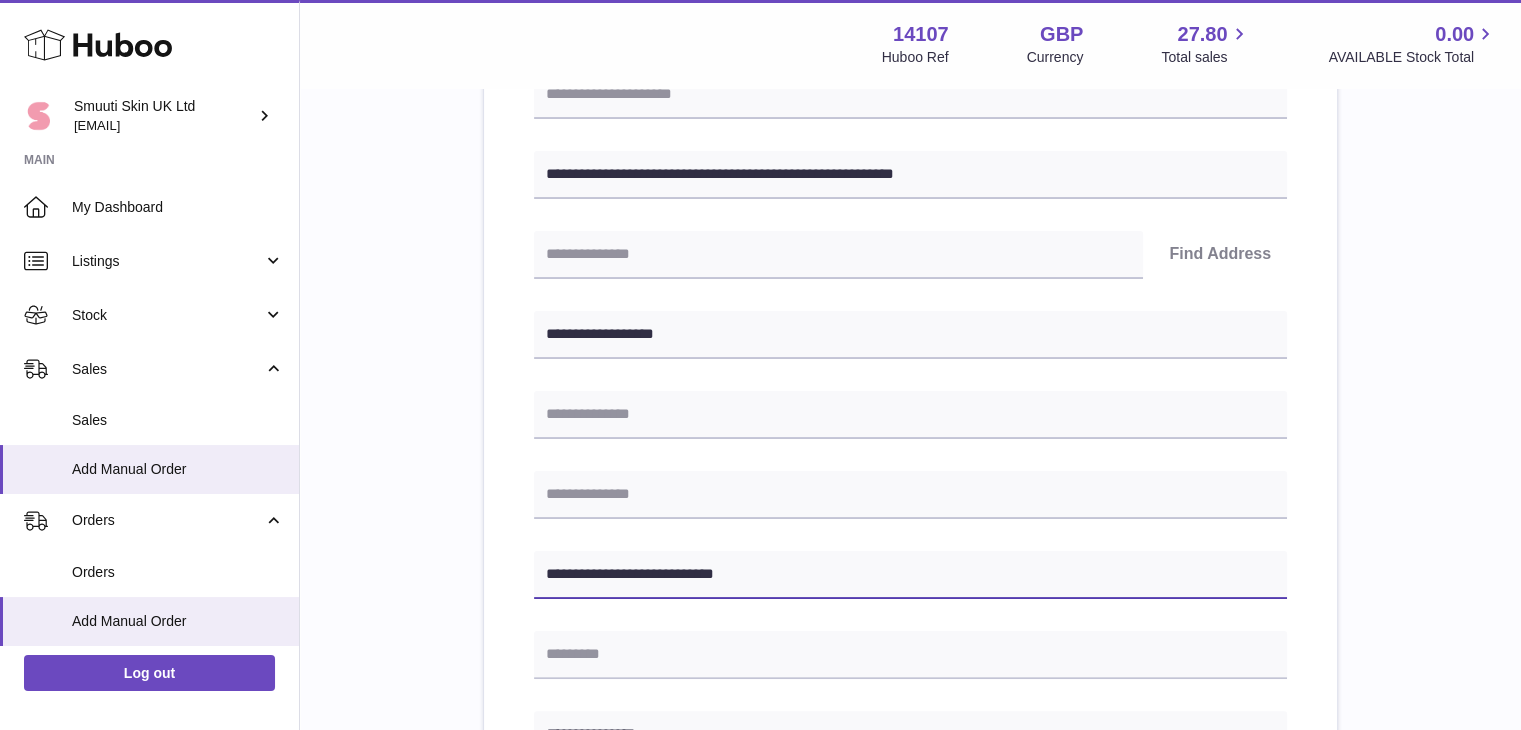 type on "**********" 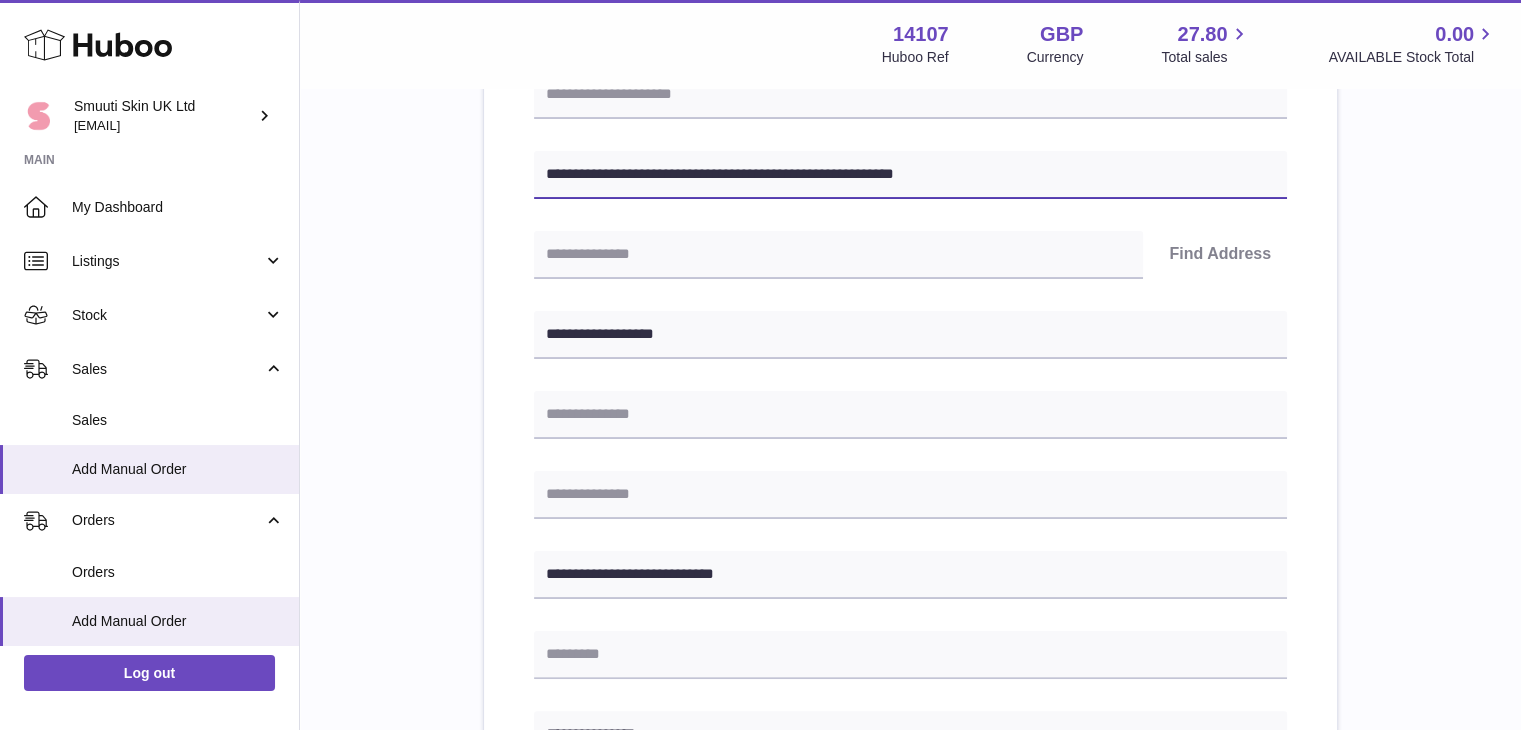 drag, startPoint x: 988, startPoint y: 168, endPoint x: 901, endPoint y: 169, distance: 87.005745 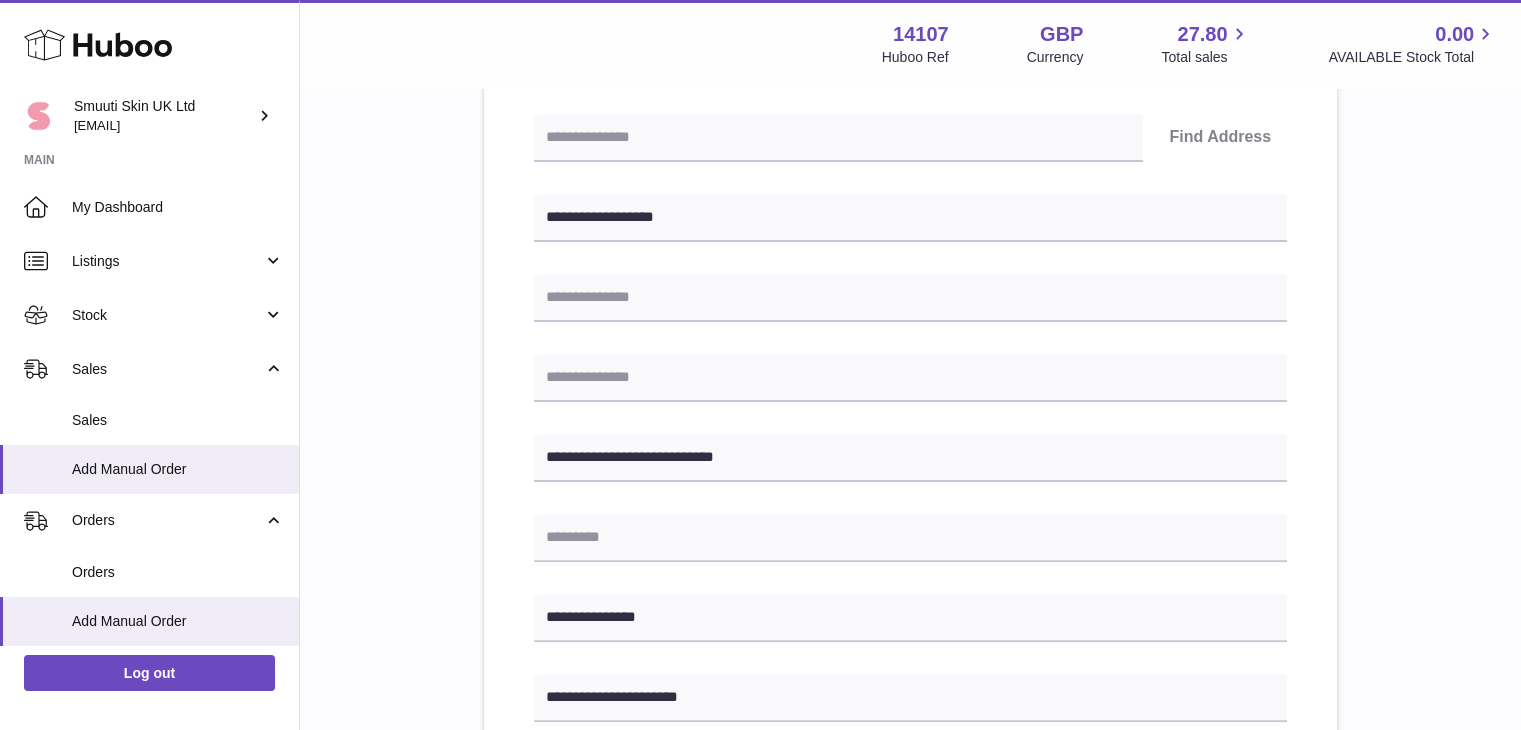 scroll, scrollTop: 435, scrollLeft: 0, axis: vertical 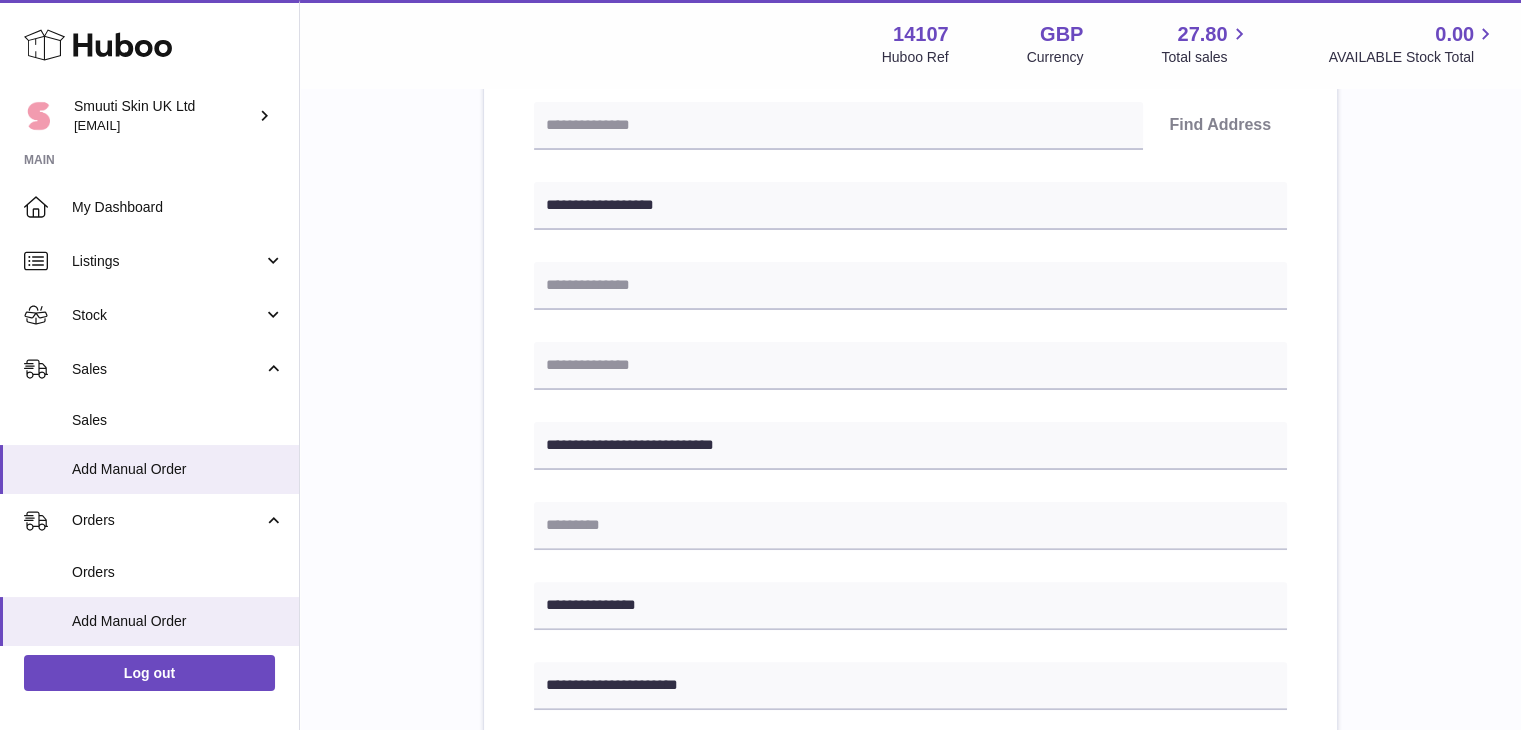 type on "**********" 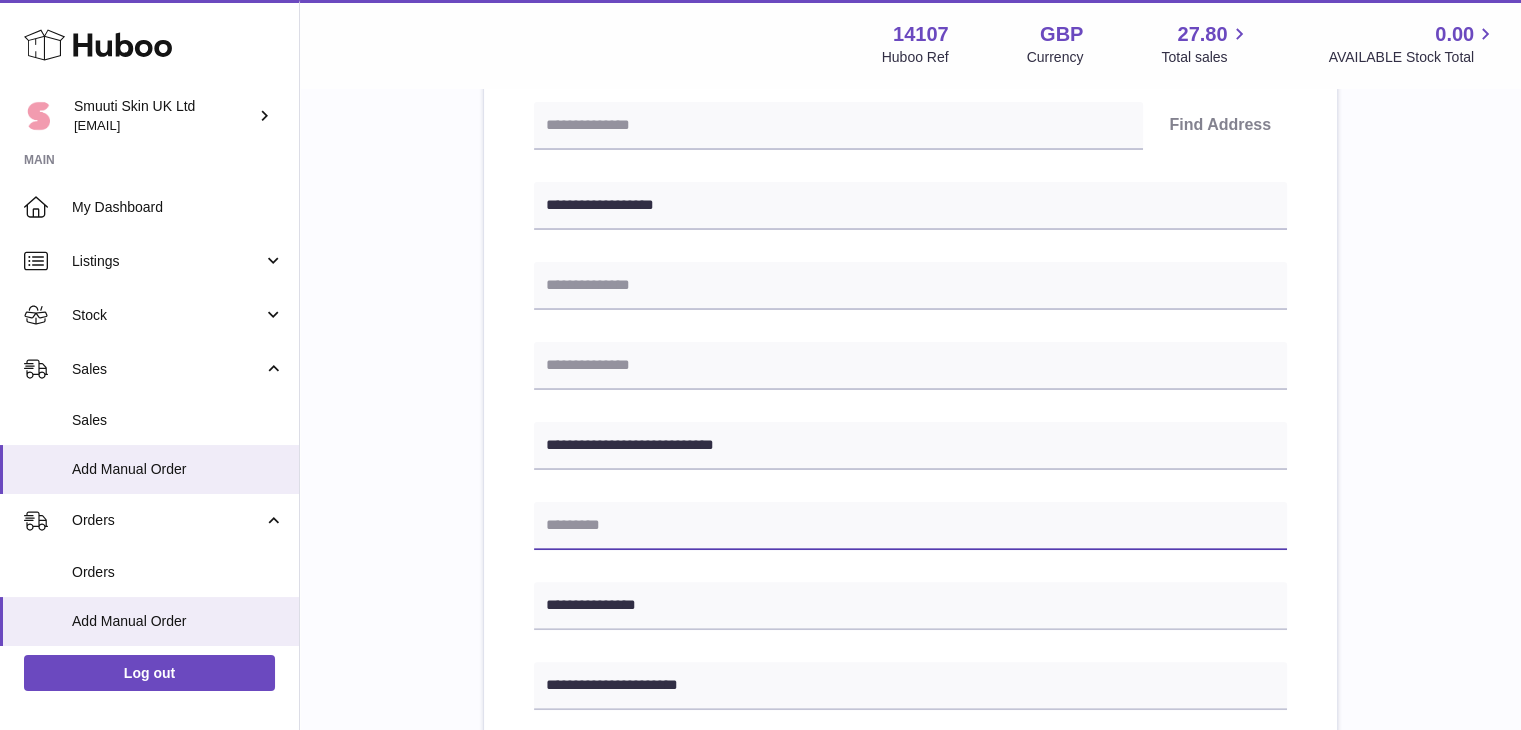 click at bounding box center [910, 526] 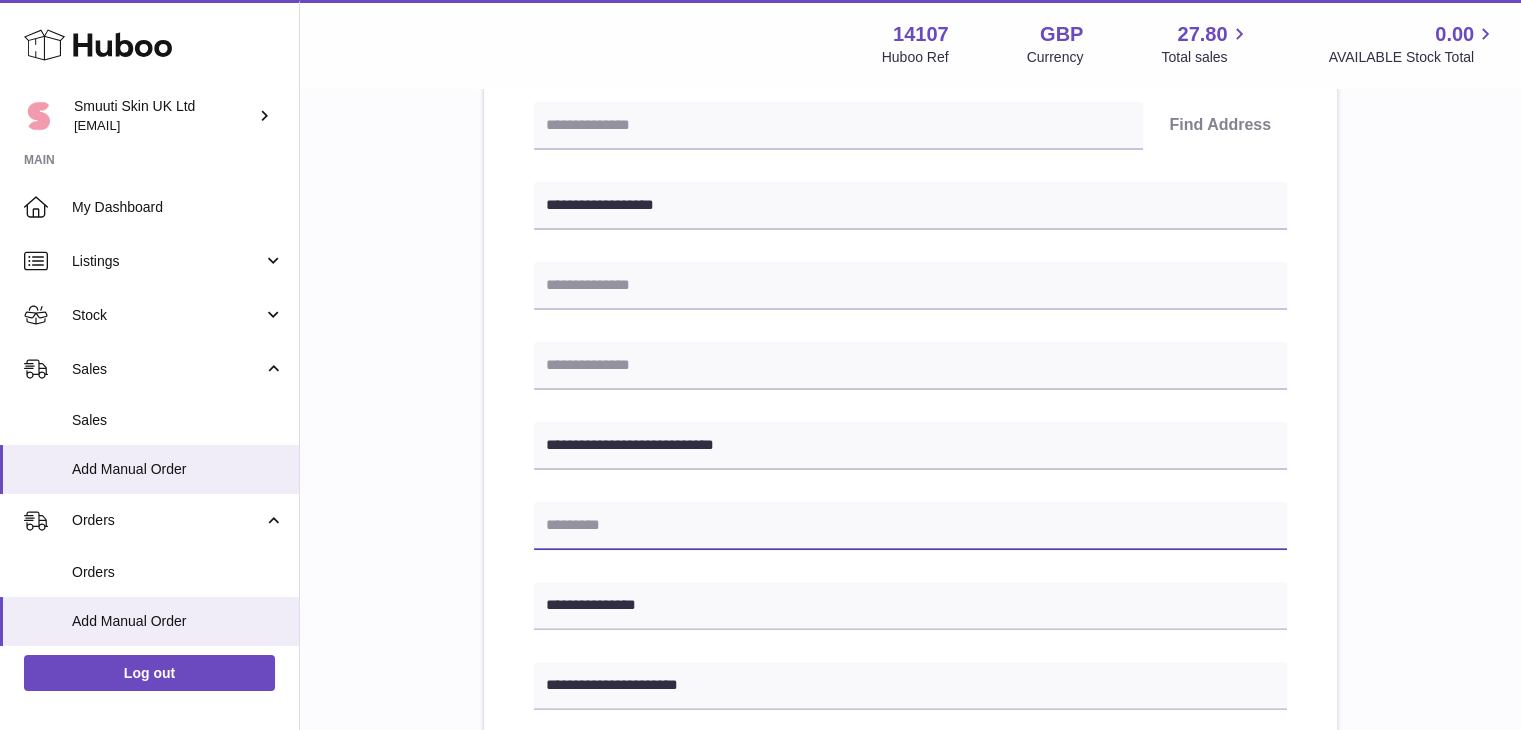 paste on "********" 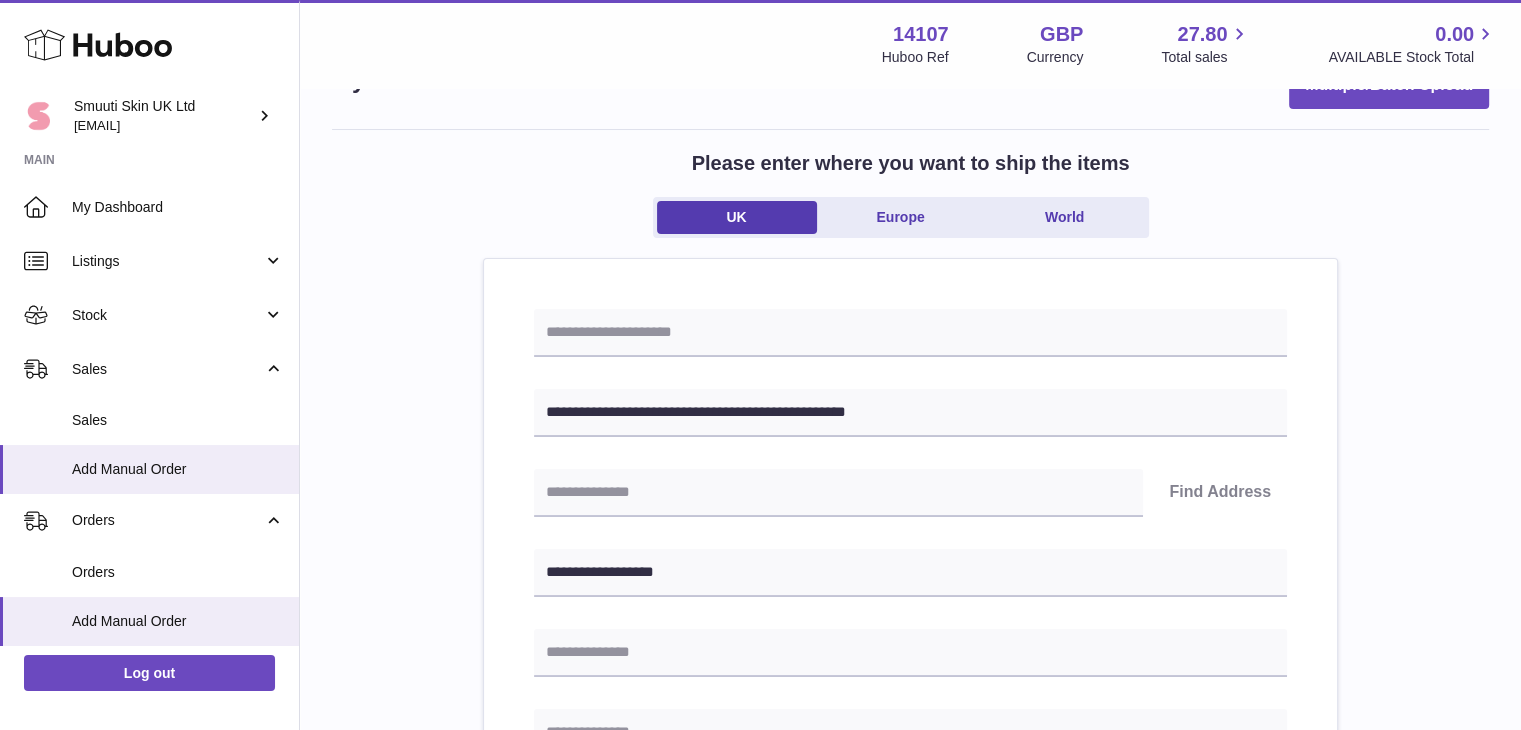 scroll, scrollTop: 35, scrollLeft: 0, axis: vertical 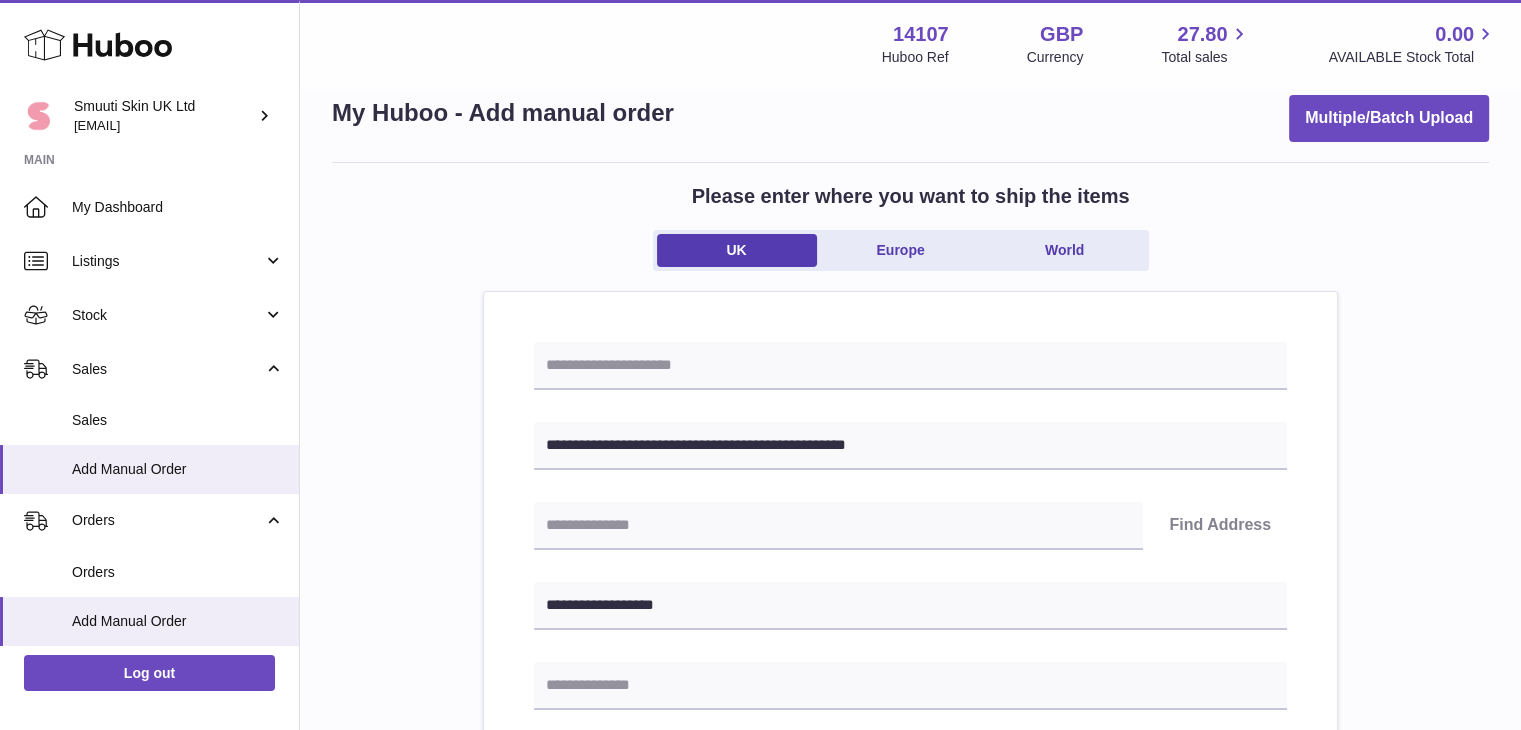 type on "********" 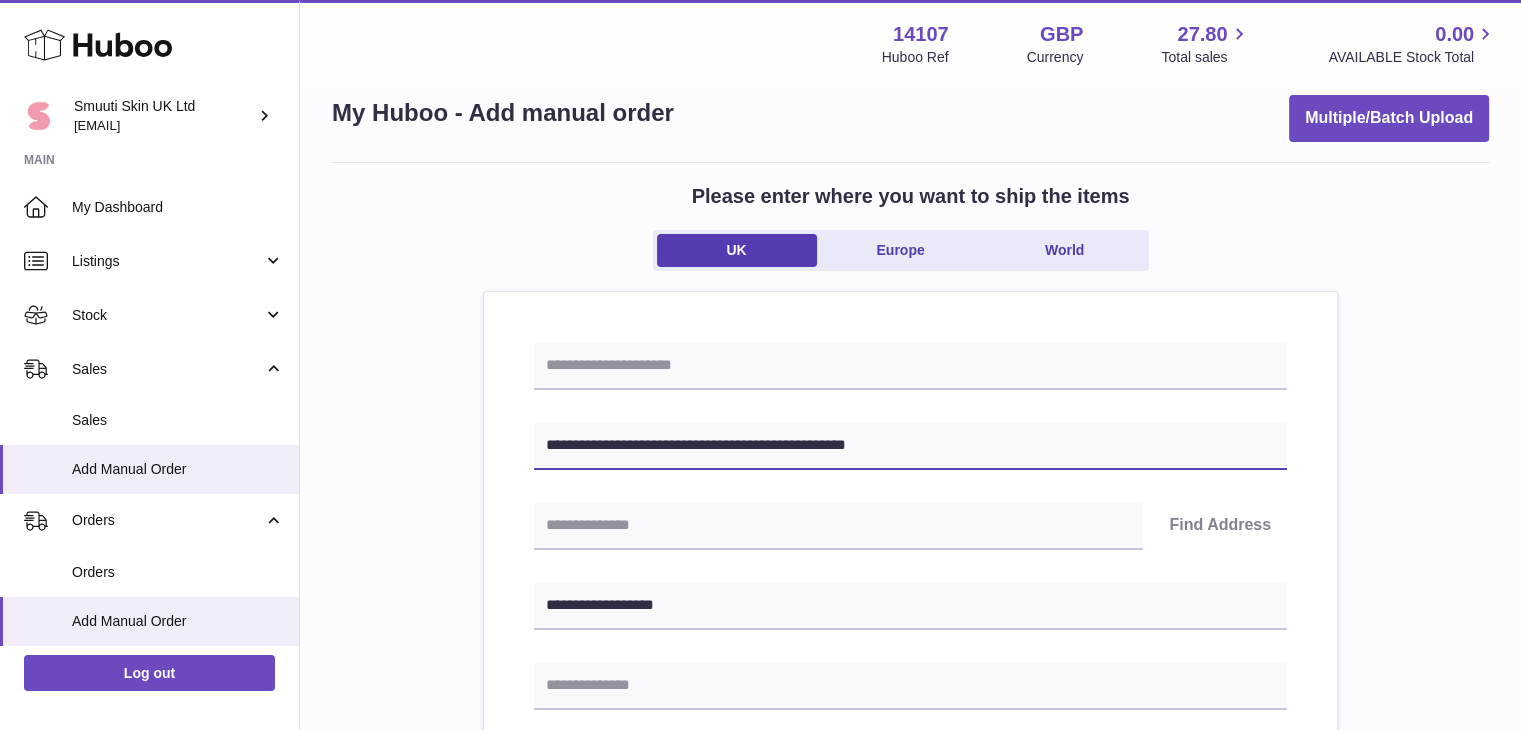 drag, startPoint x: 764, startPoint y: 450, endPoint x: 693, endPoint y: 446, distance: 71.11259 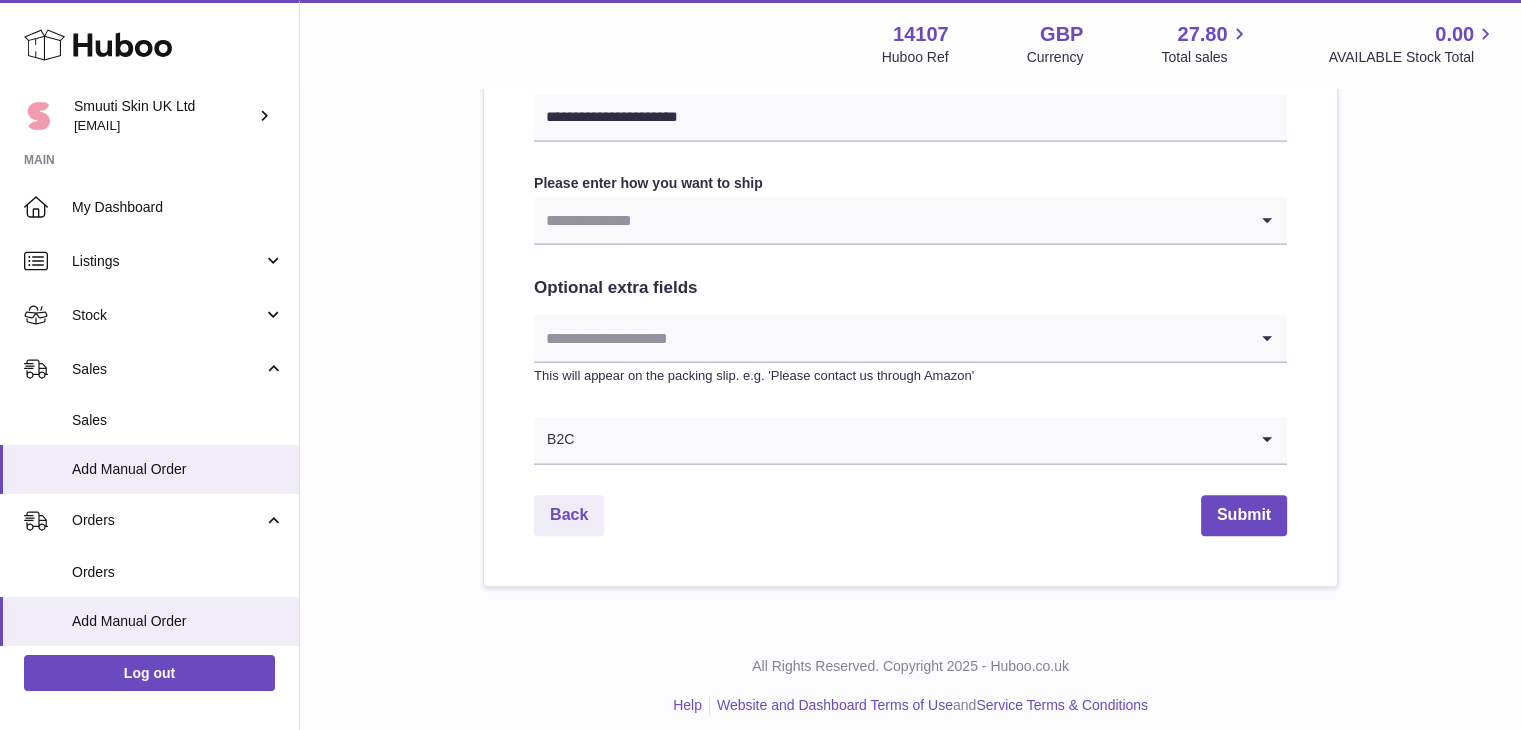 scroll, scrollTop: 1006, scrollLeft: 0, axis: vertical 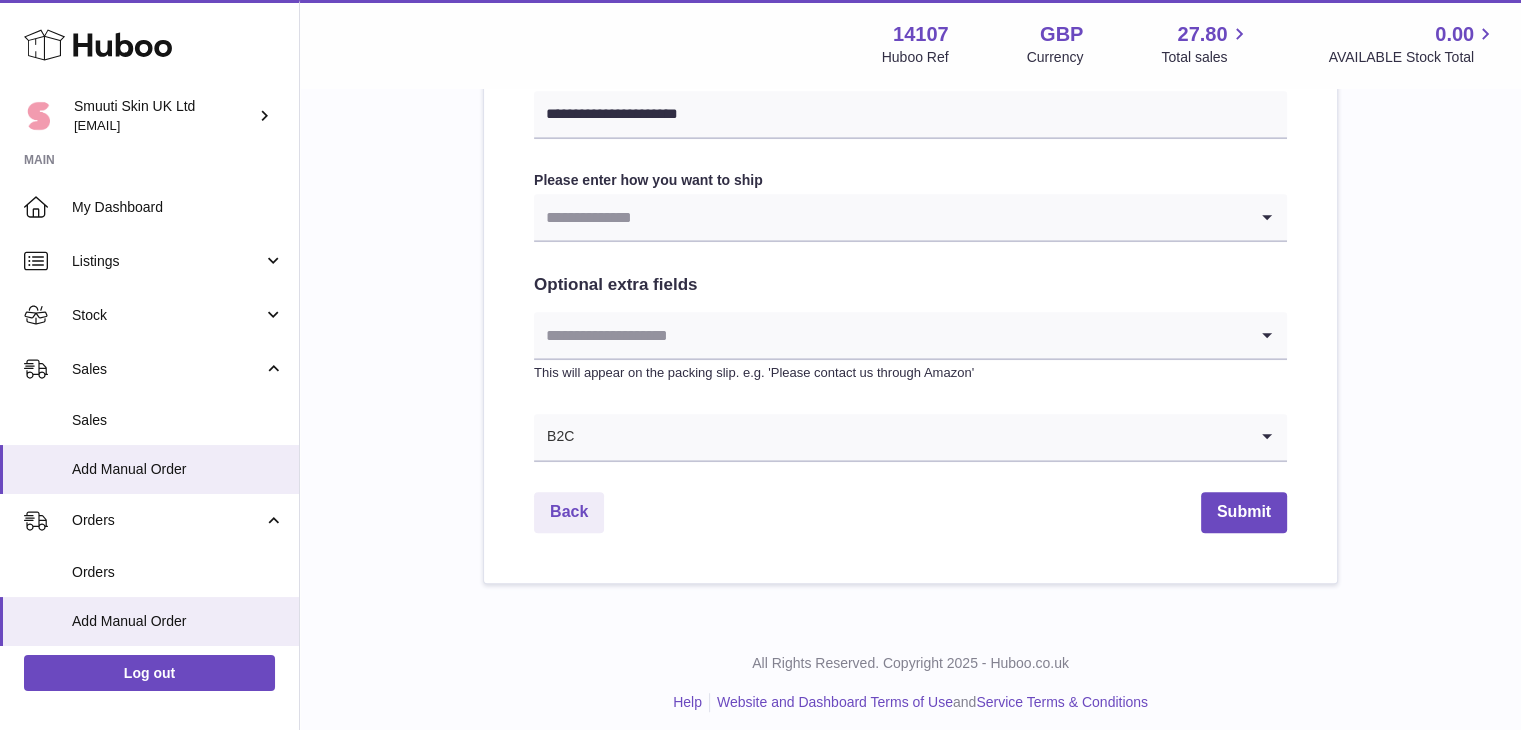 type on "**********" 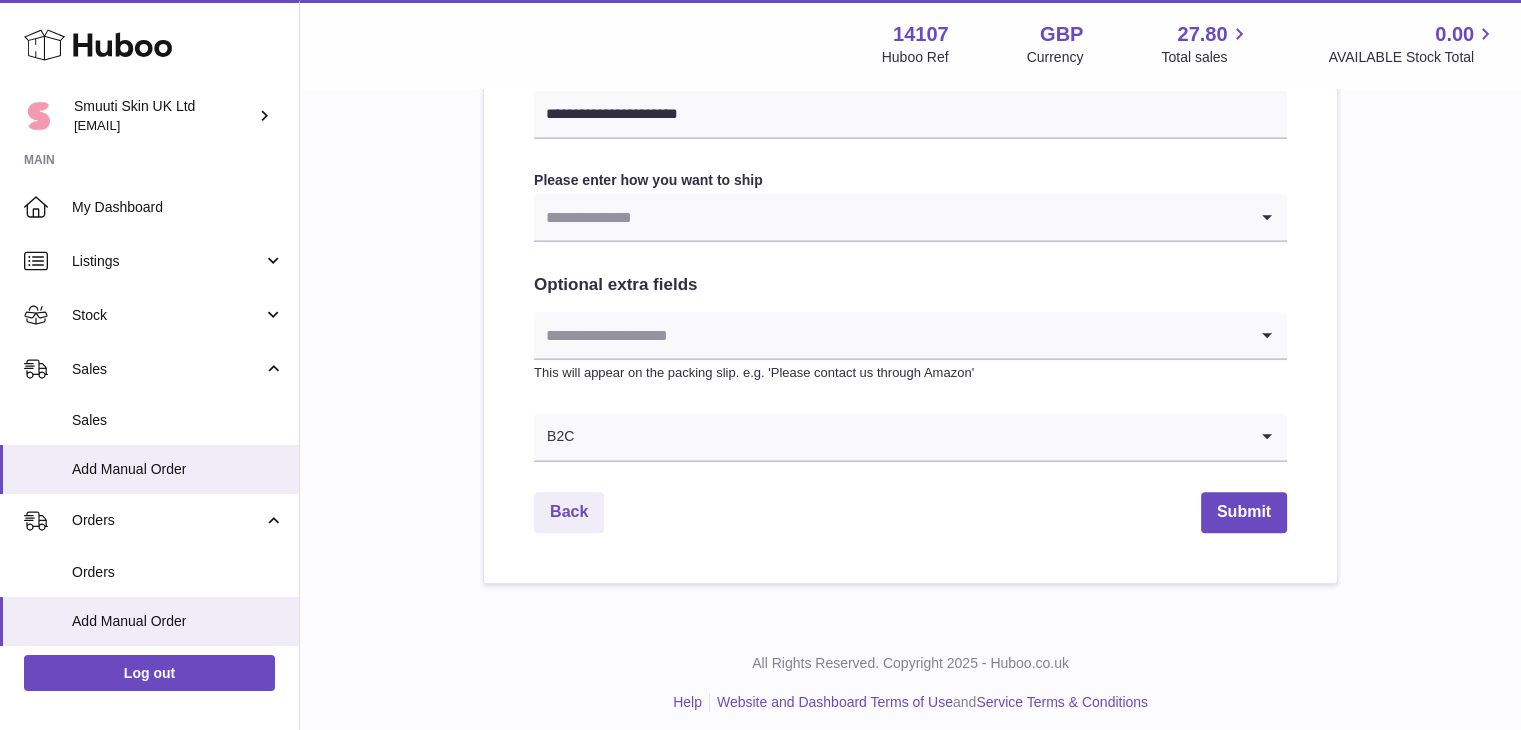 click 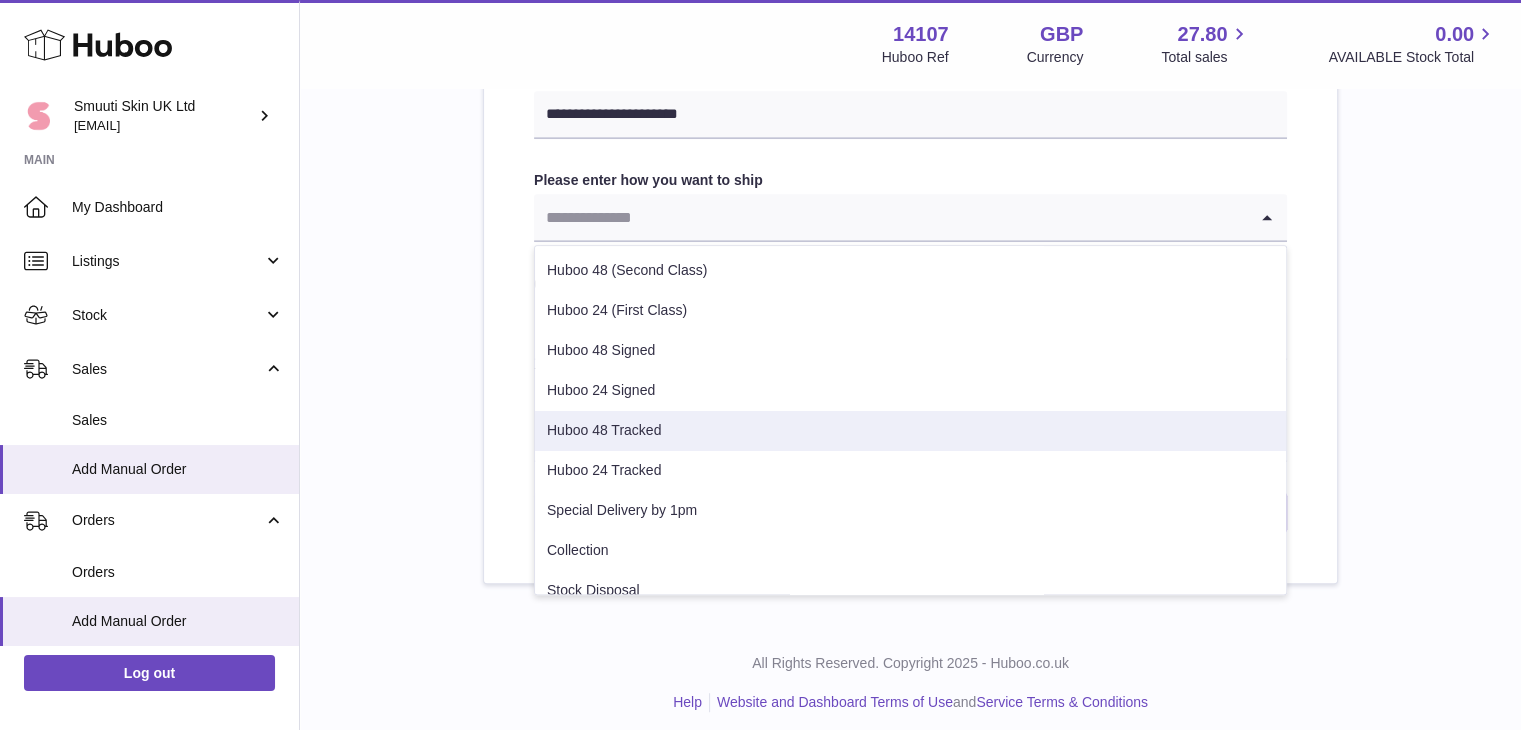 click on "Huboo 48 Tracked" at bounding box center (910, 431) 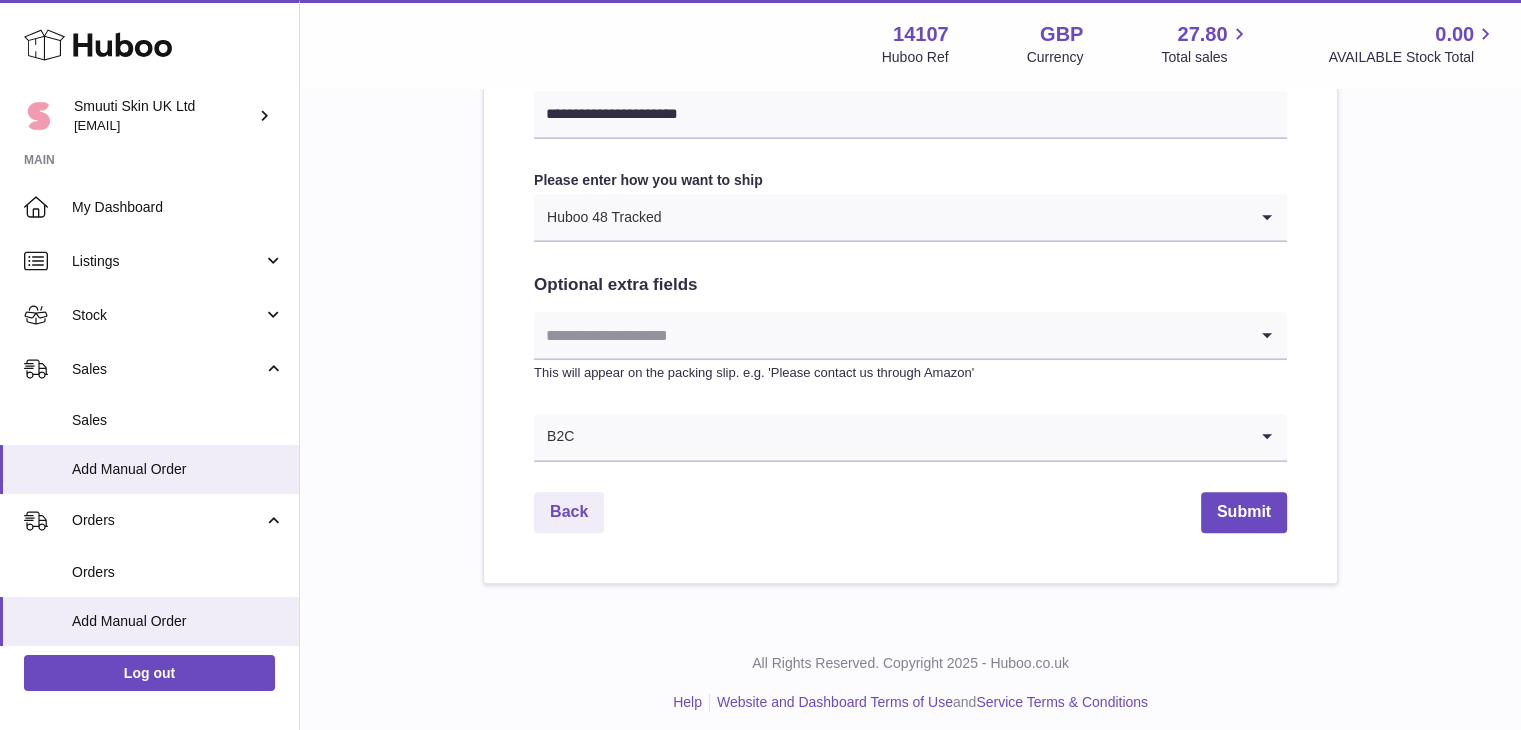 click on "**********" at bounding box center (910, -48) 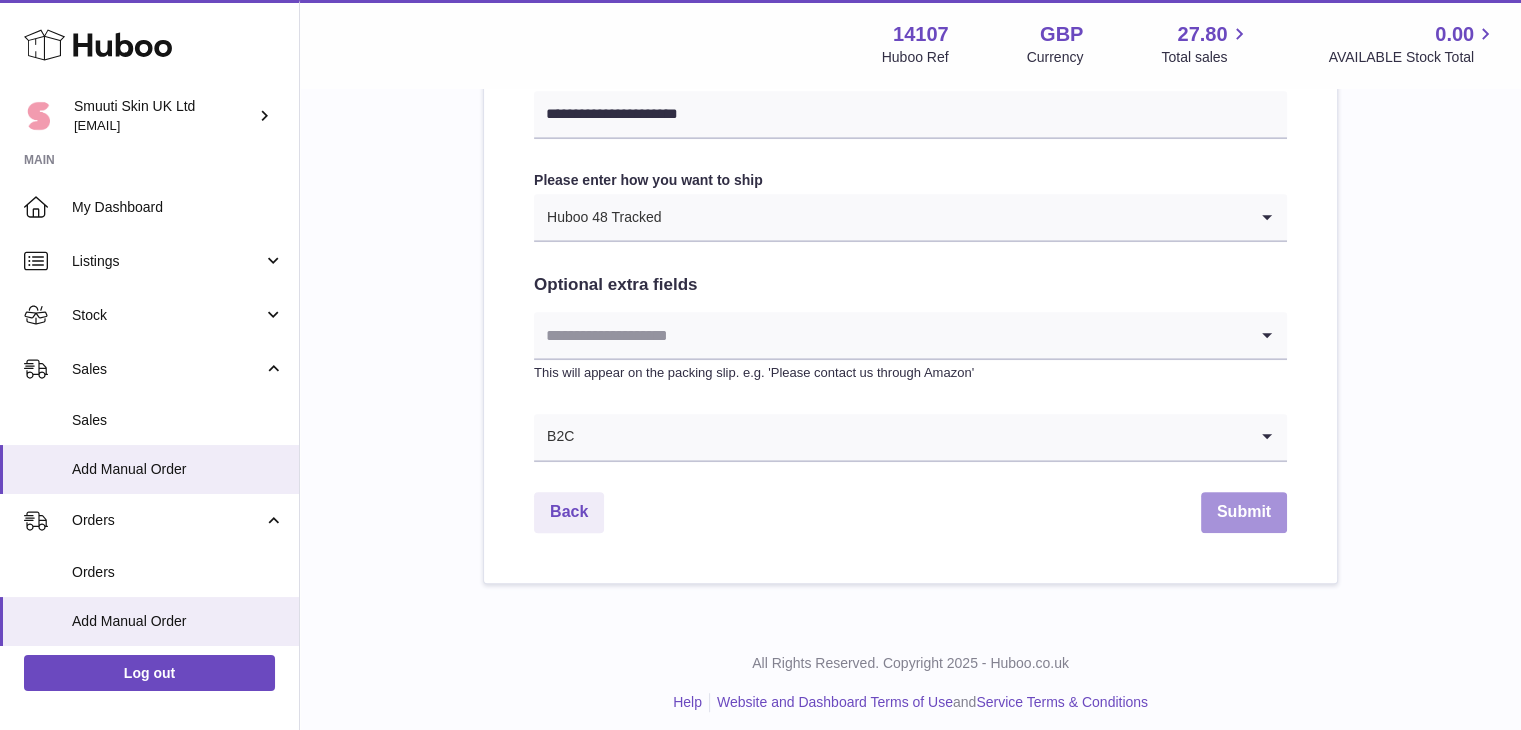 click on "Submit" at bounding box center (1244, 512) 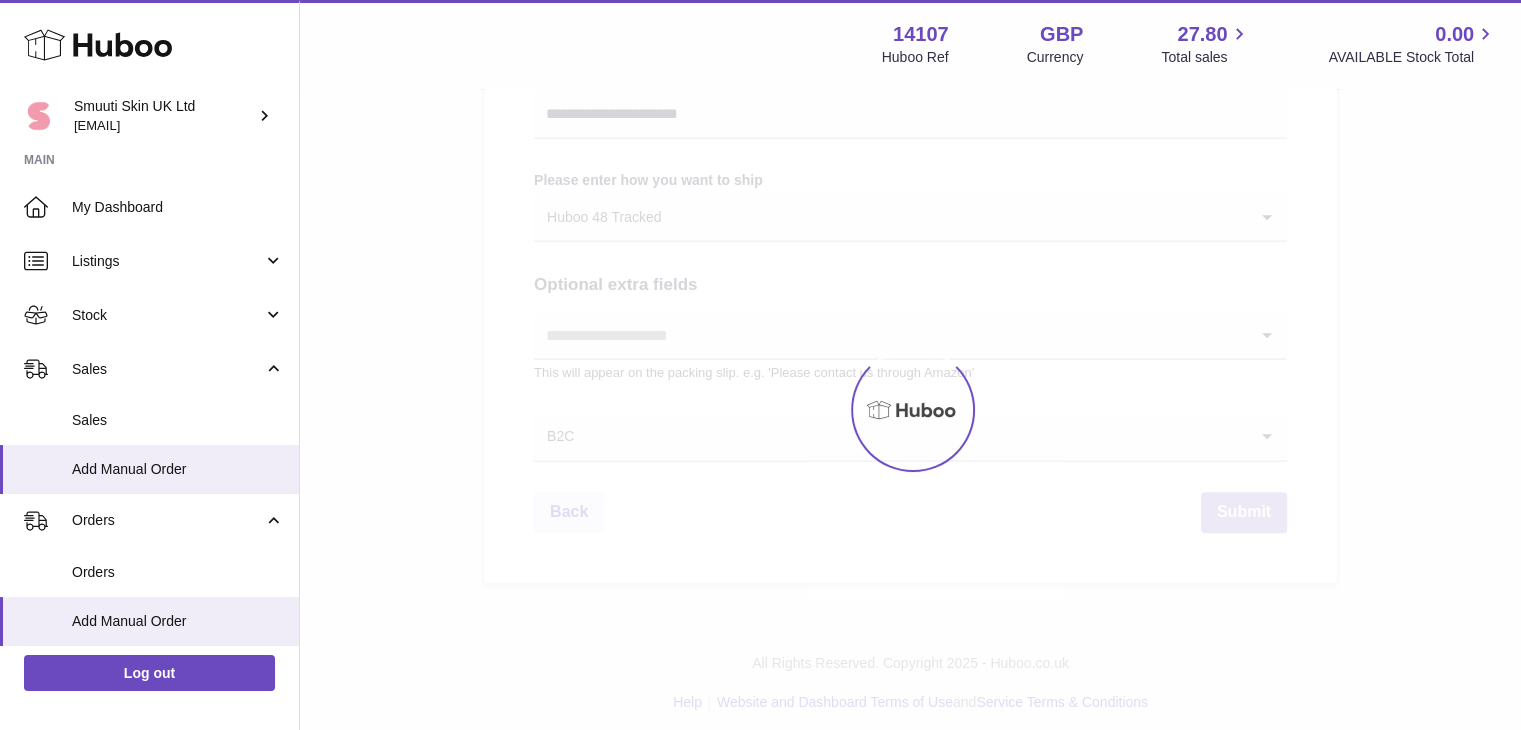 scroll, scrollTop: 0, scrollLeft: 0, axis: both 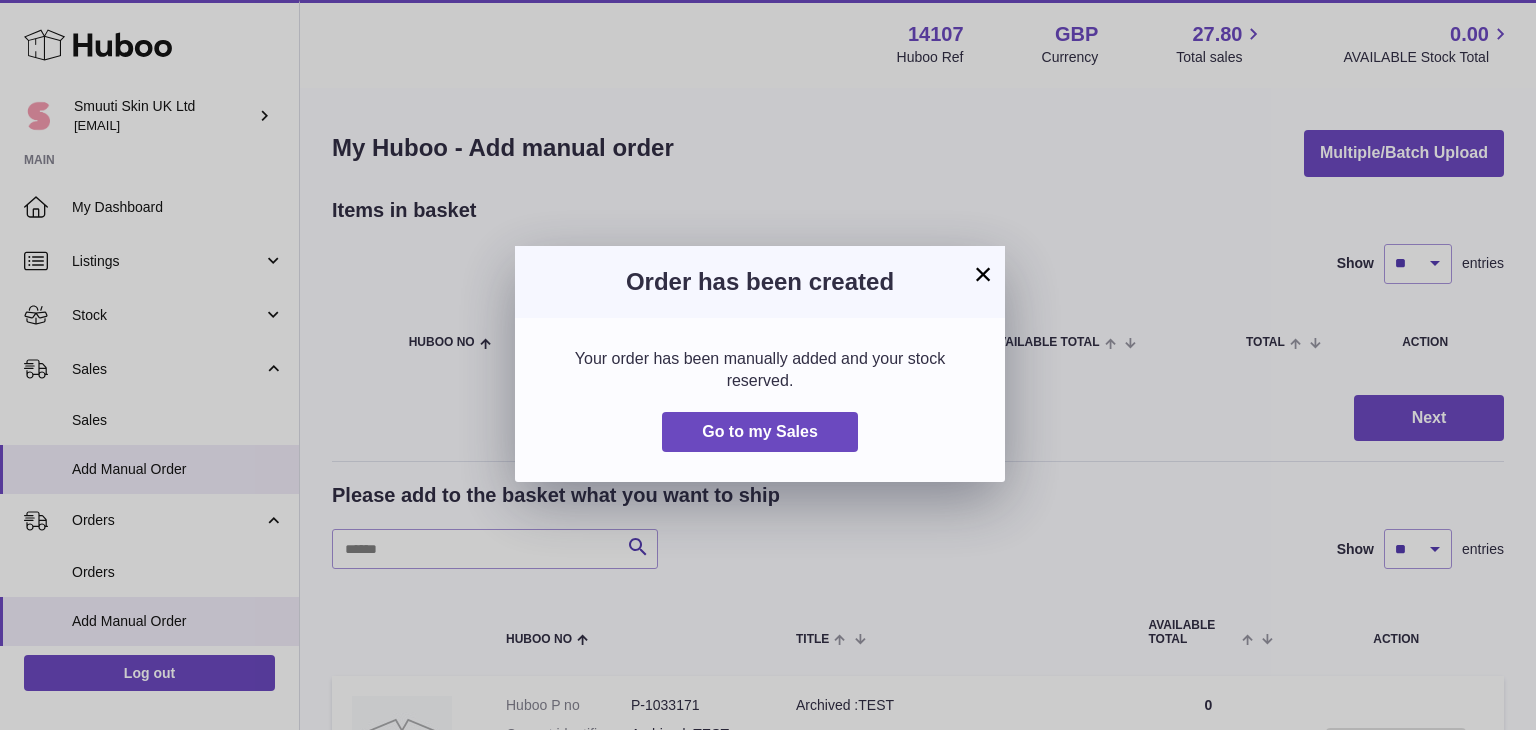 click on "×" at bounding box center [983, 274] 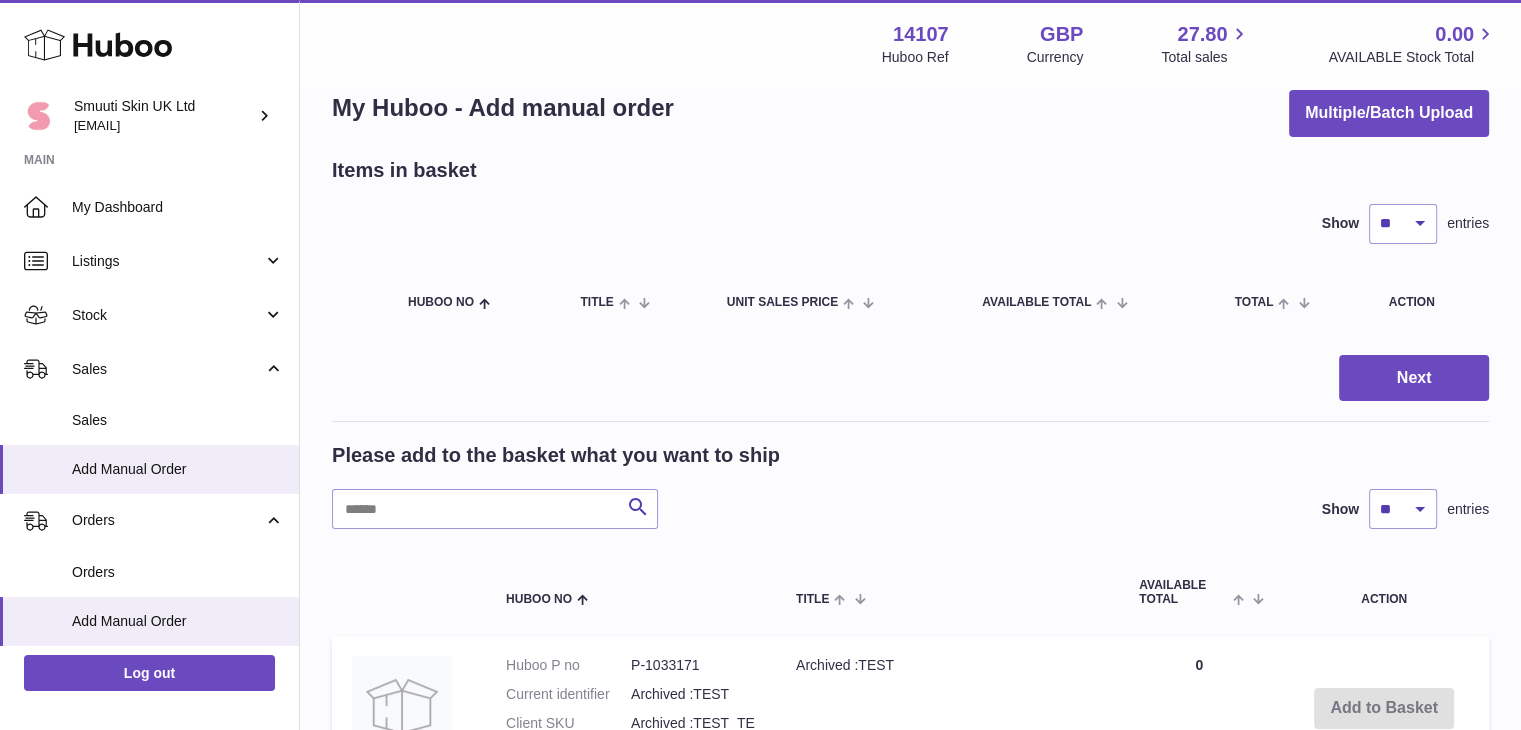 scroll, scrollTop: 42, scrollLeft: 0, axis: vertical 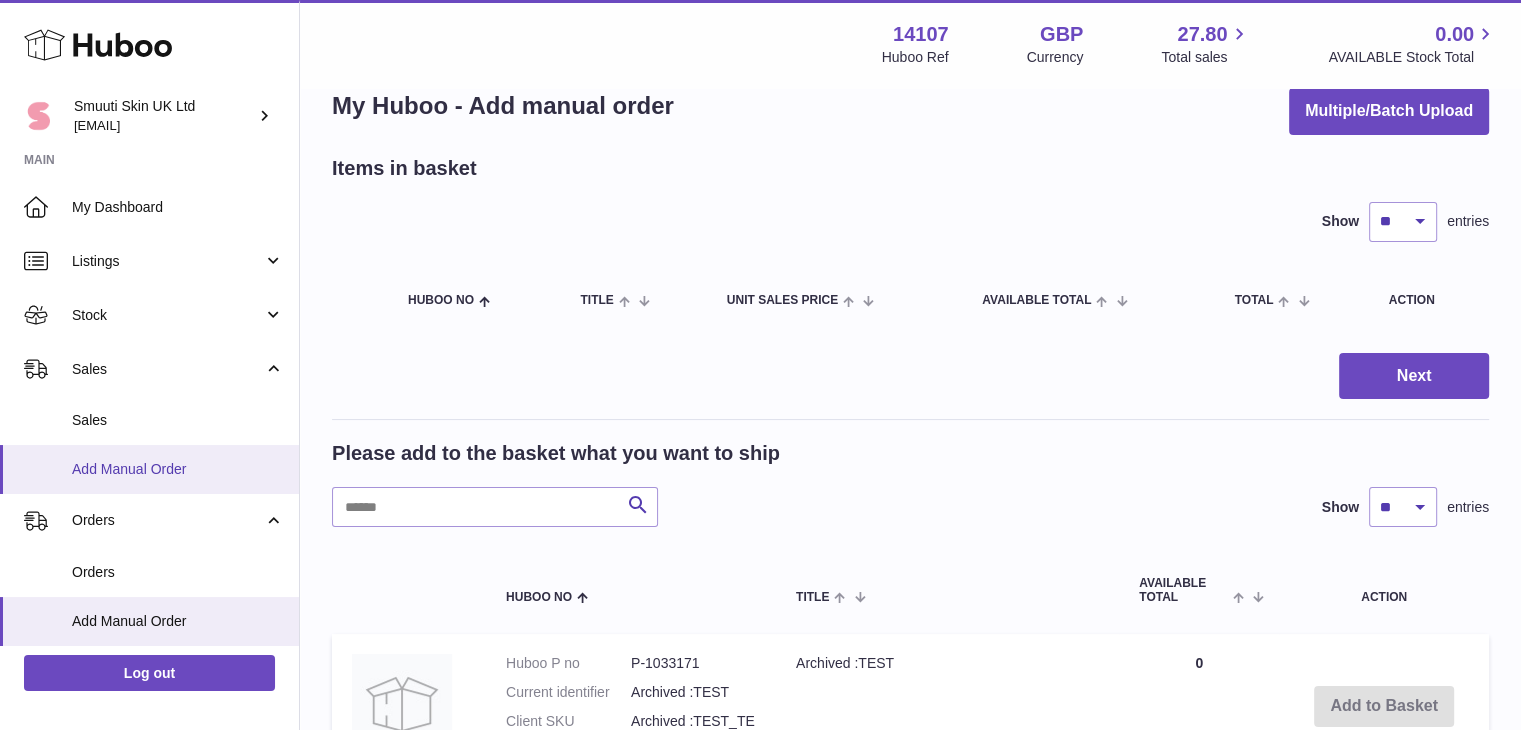 click on "Add Manual Order" at bounding box center (178, 469) 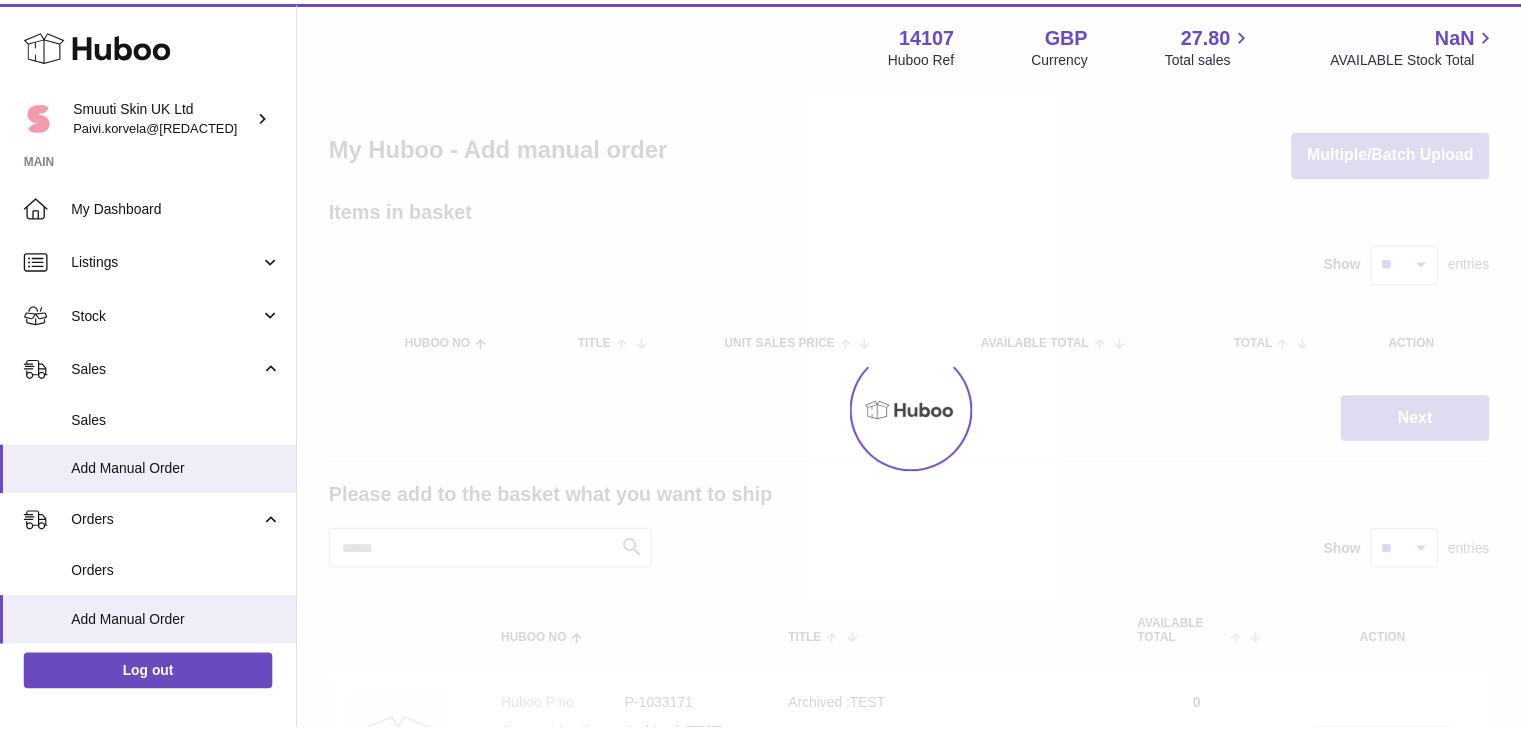 scroll, scrollTop: 0, scrollLeft: 0, axis: both 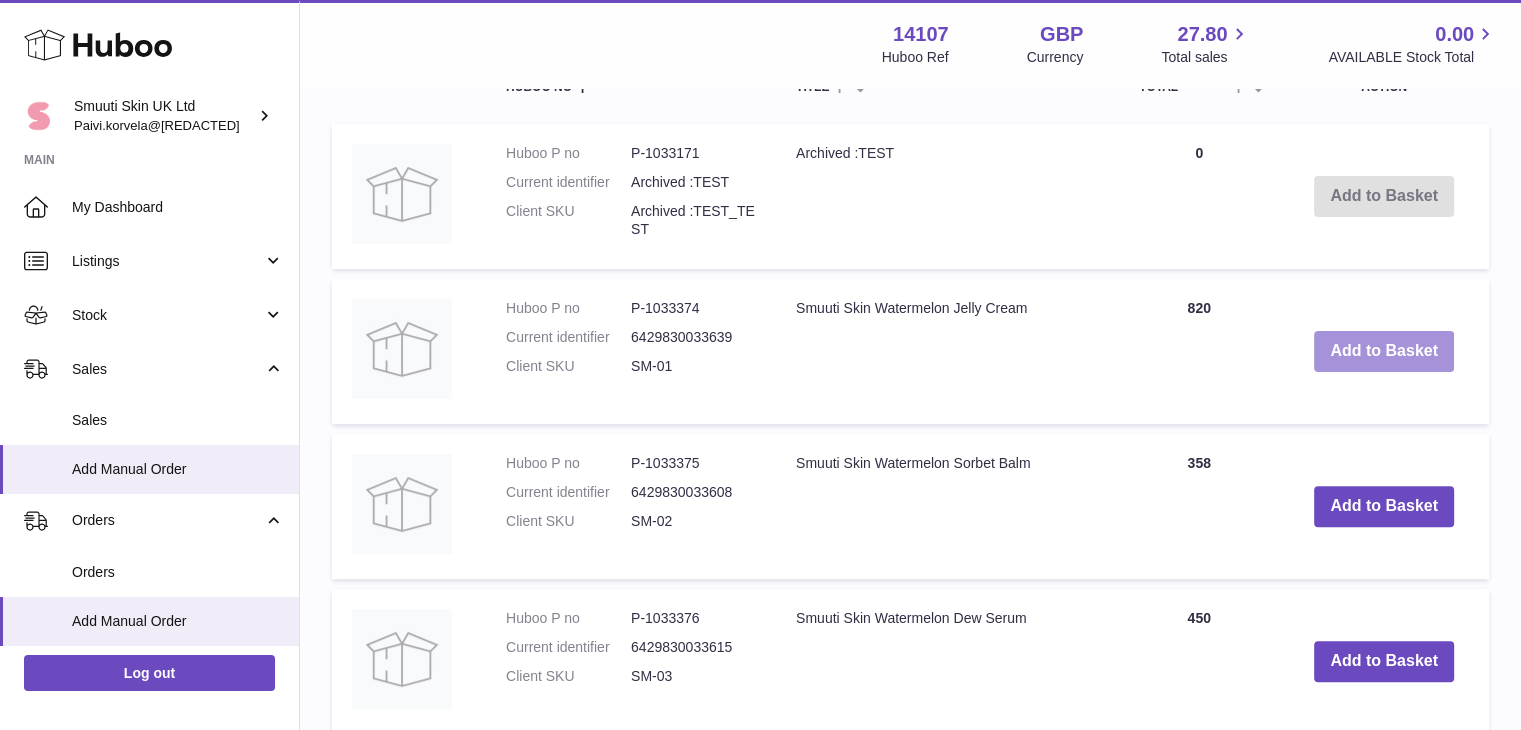 click on "Add to Basket" at bounding box center (1384, 351) 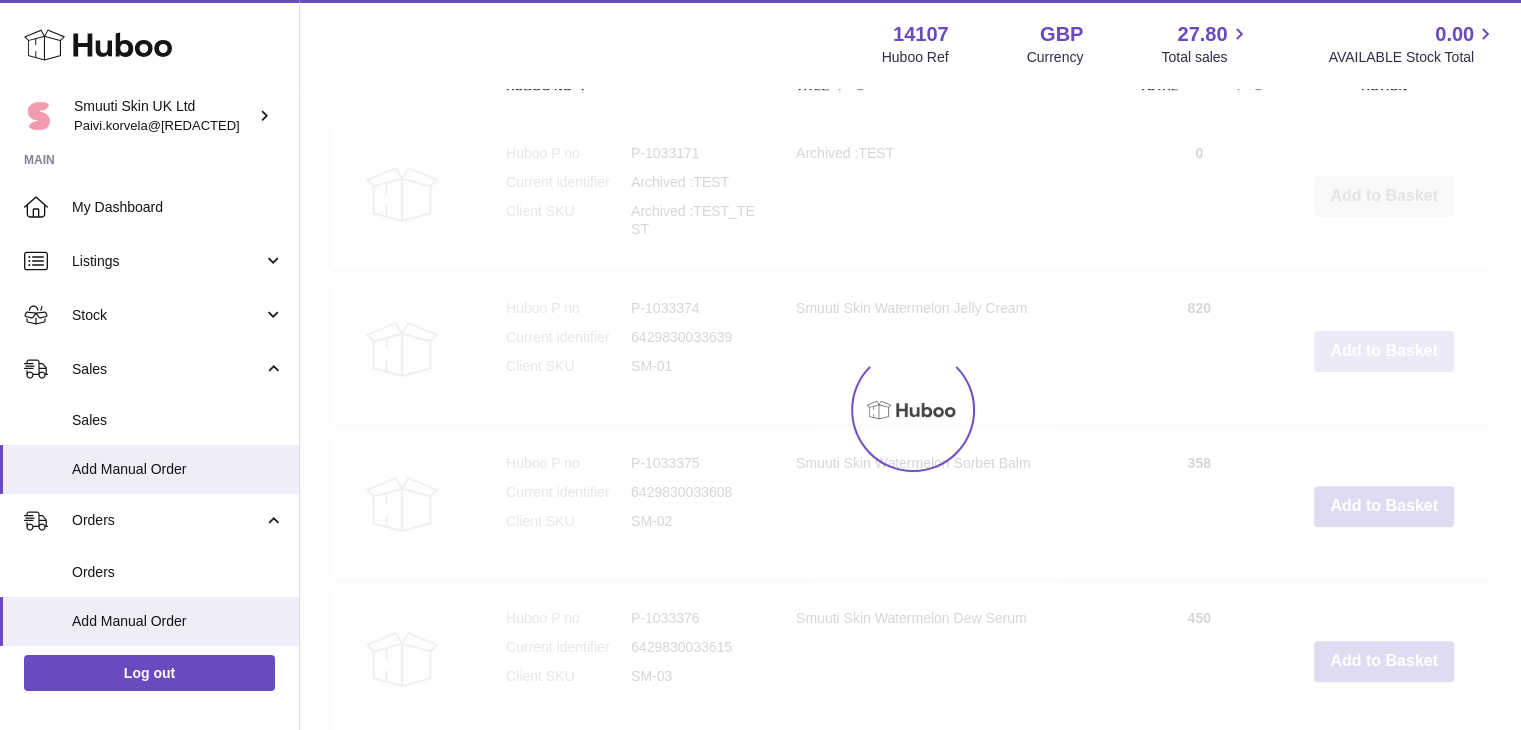 scroll, scrollTop: 717, scrollLeft: 0, axis: vertical 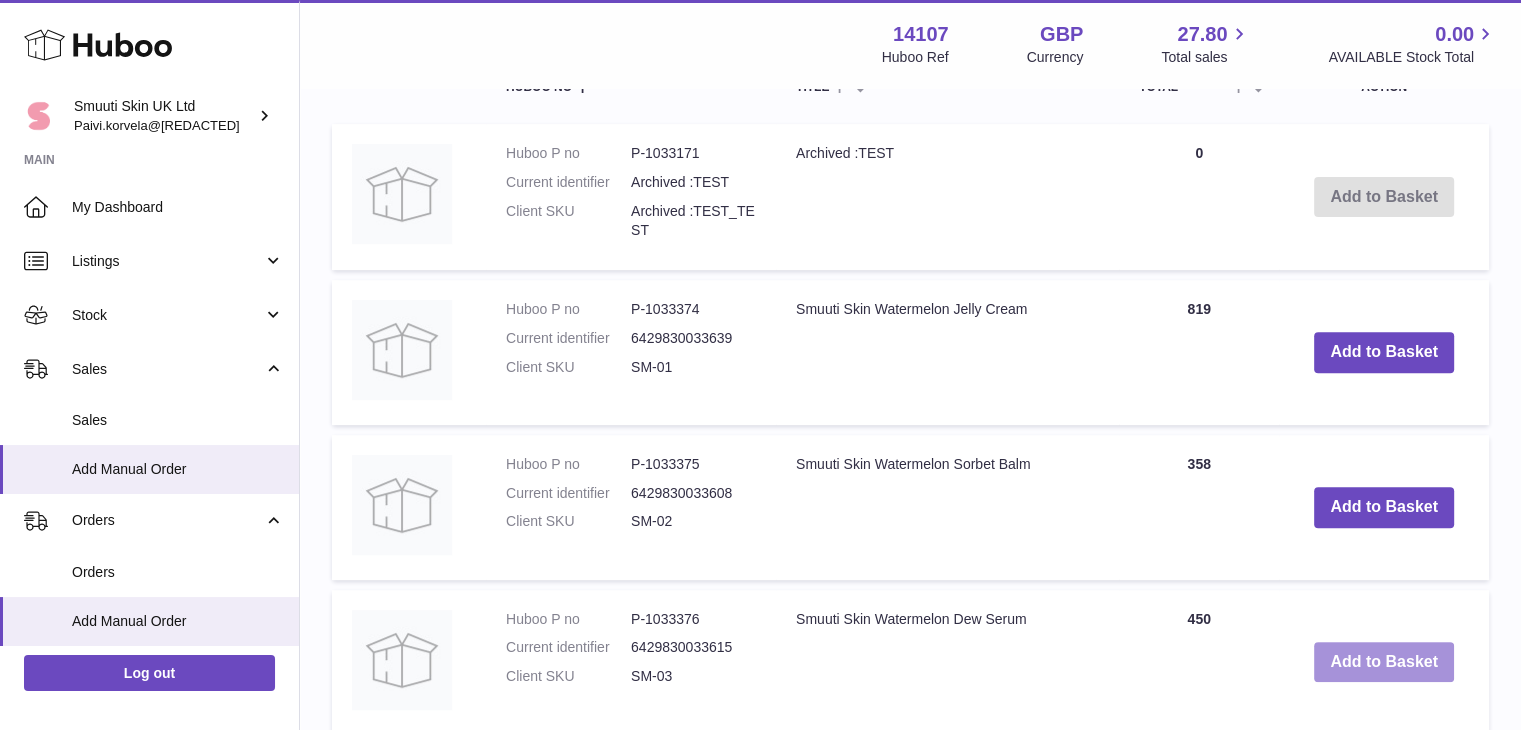 click on "Add to Basket" at bounding box center [1384, 662] 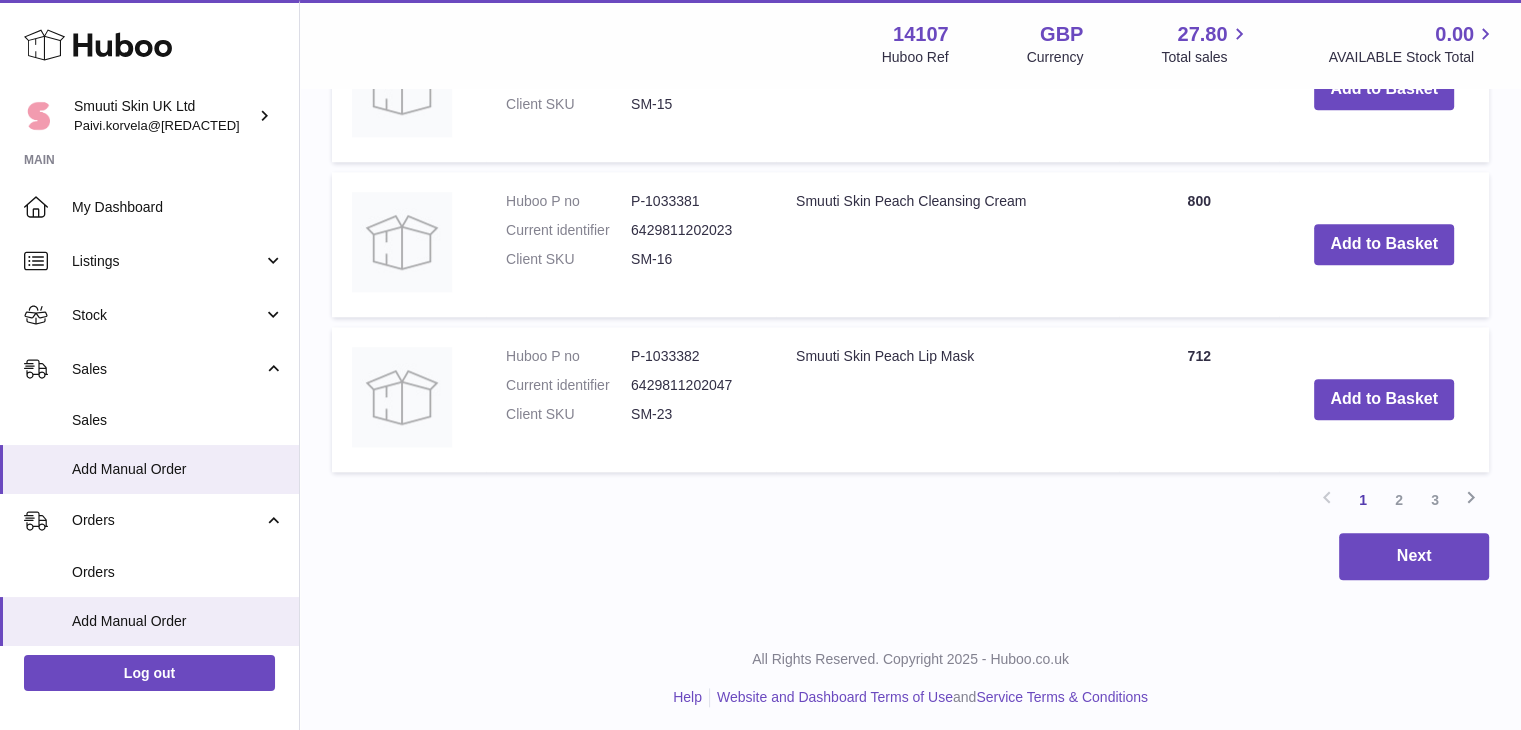 scroll, scrollTop: 2069, scrollLeft: 0, axis: vertical 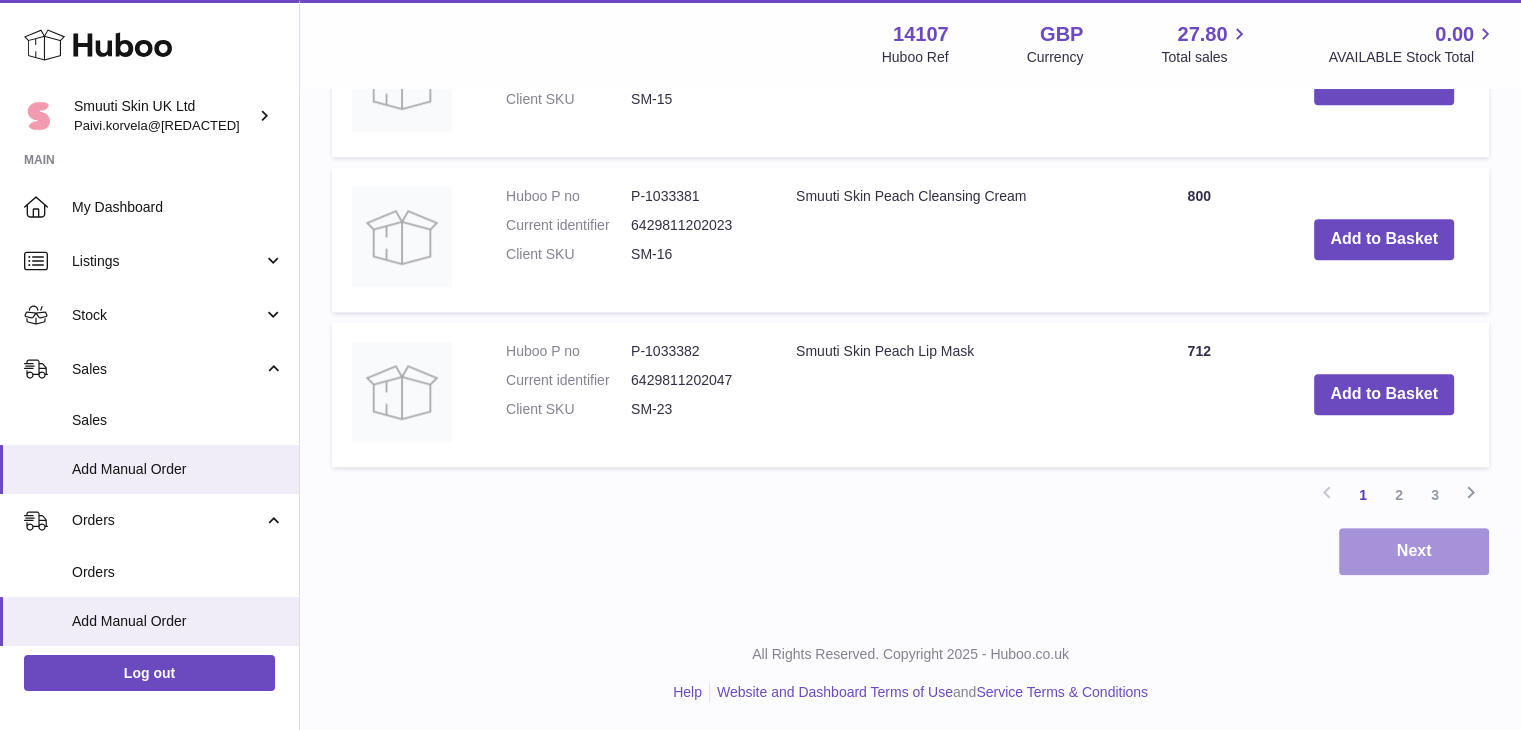 click on "Next" at bounding box center [1414, 551] 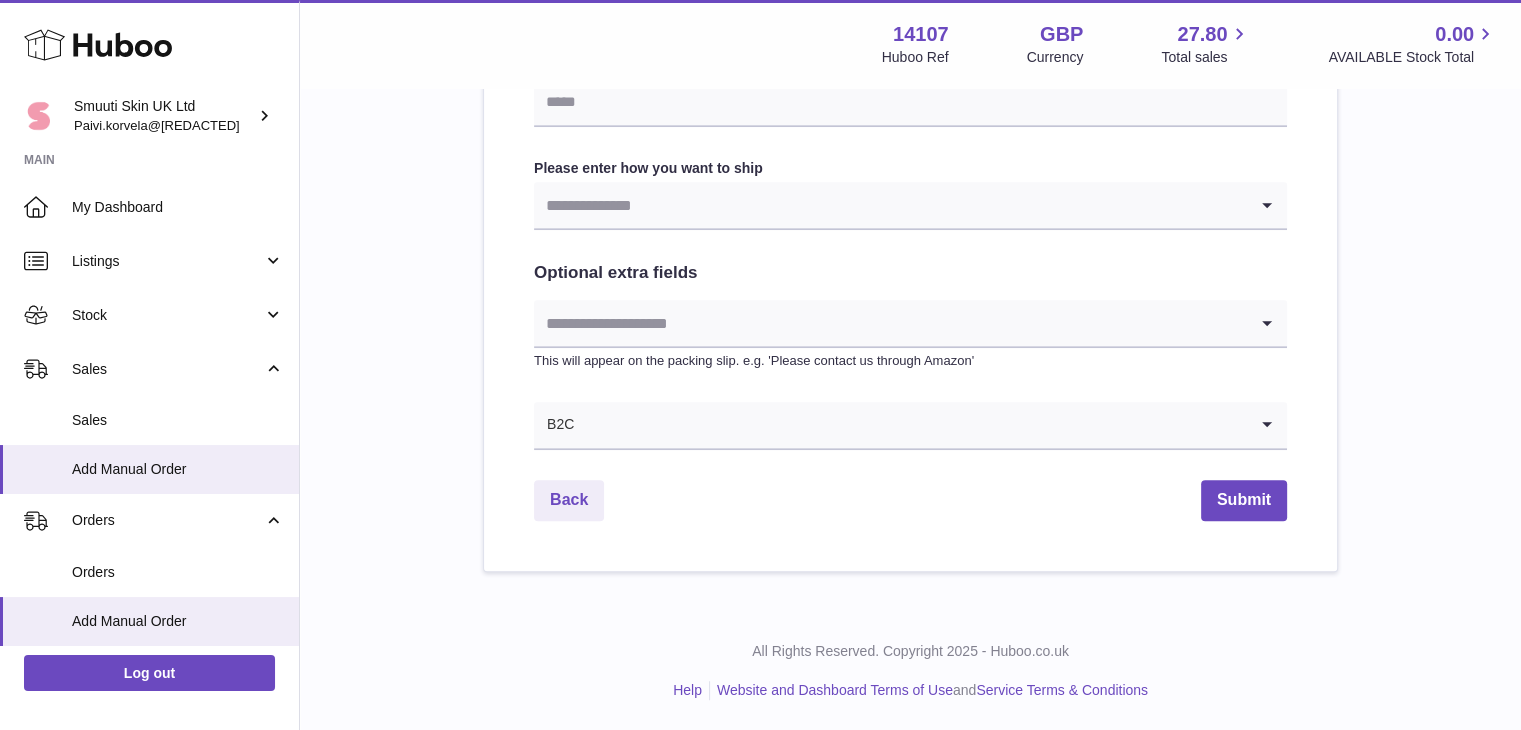 scroll, scrollTop: 0, scrollLeft: 0, axis: both 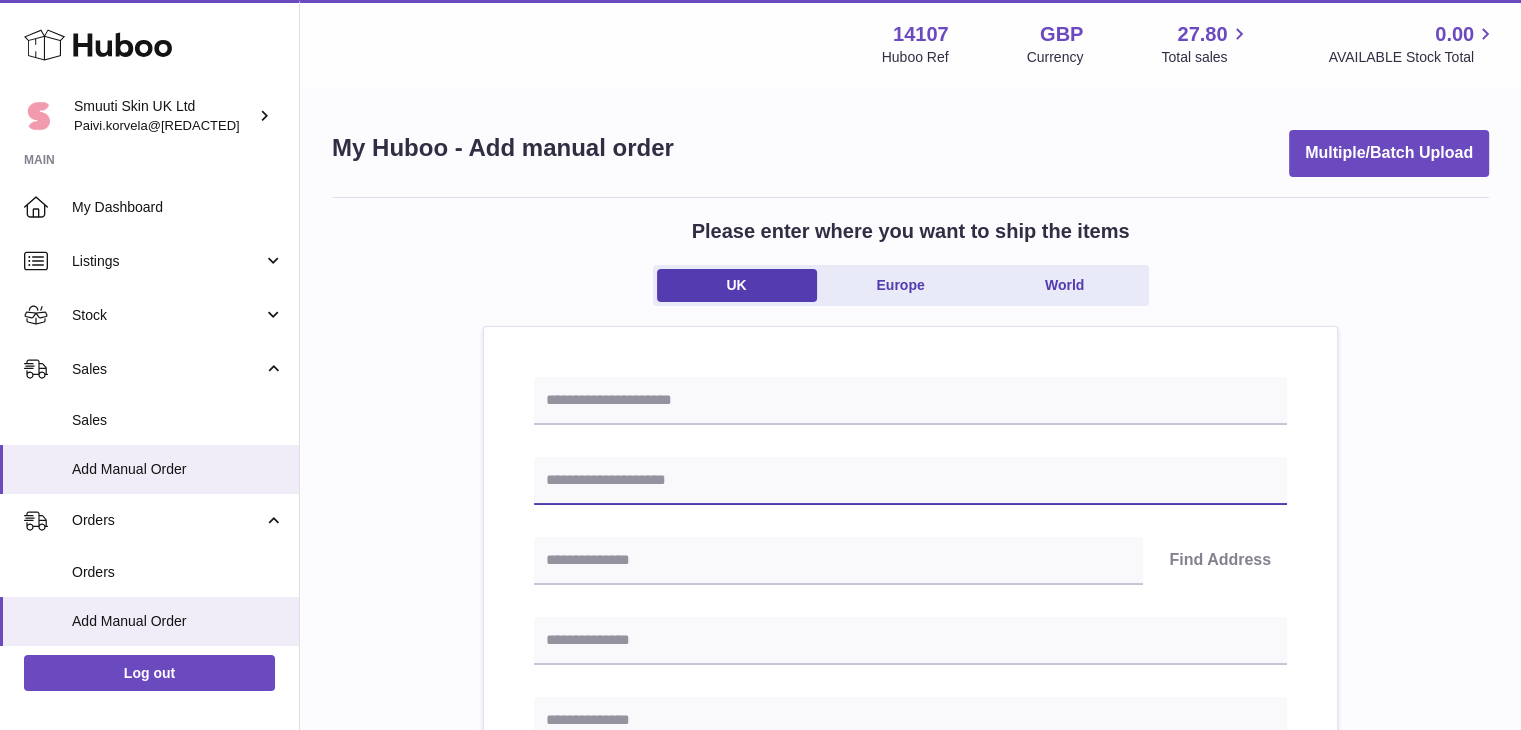 click at bounding box center (910, 481) 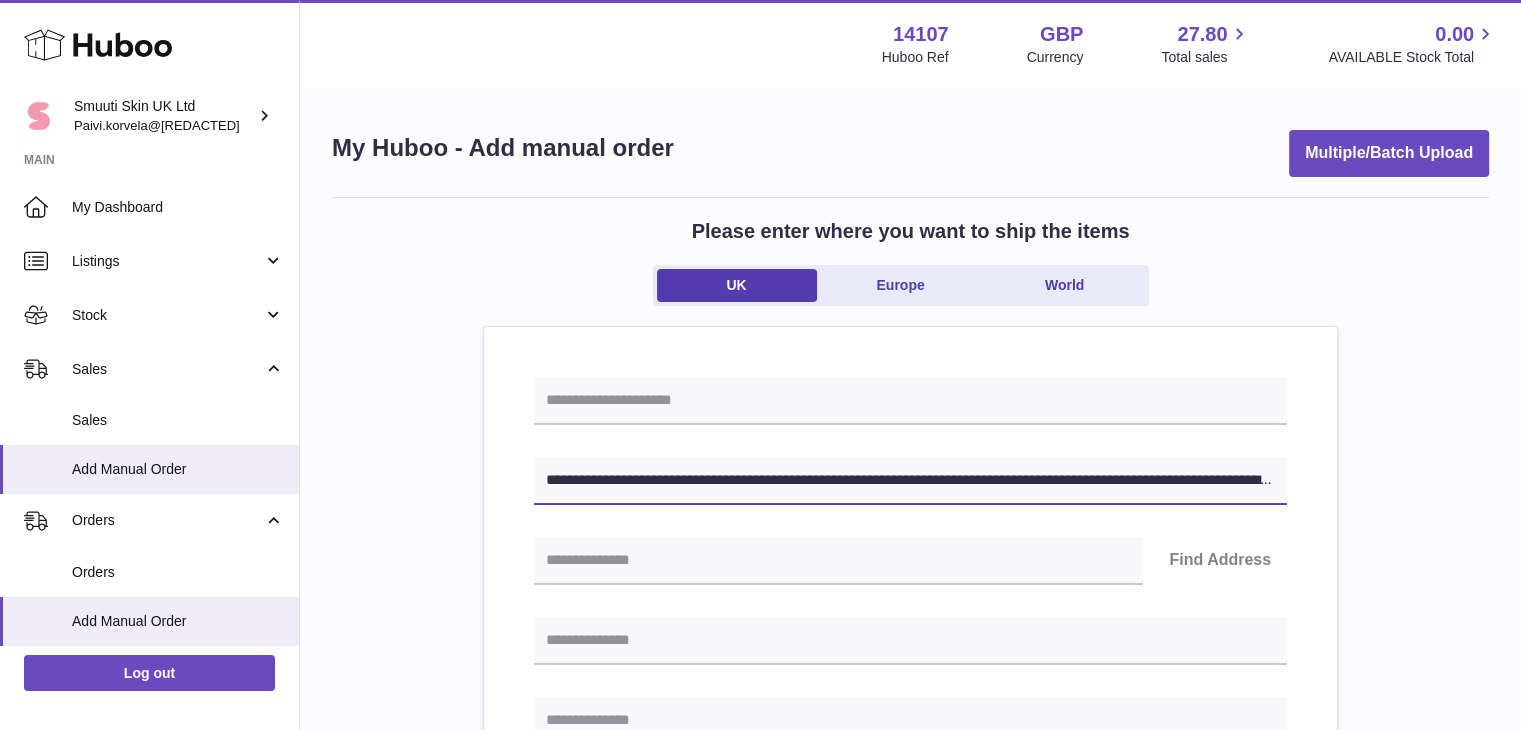 scroll, scrollTop: 0, scrollLeft: 336, axis: horizontal 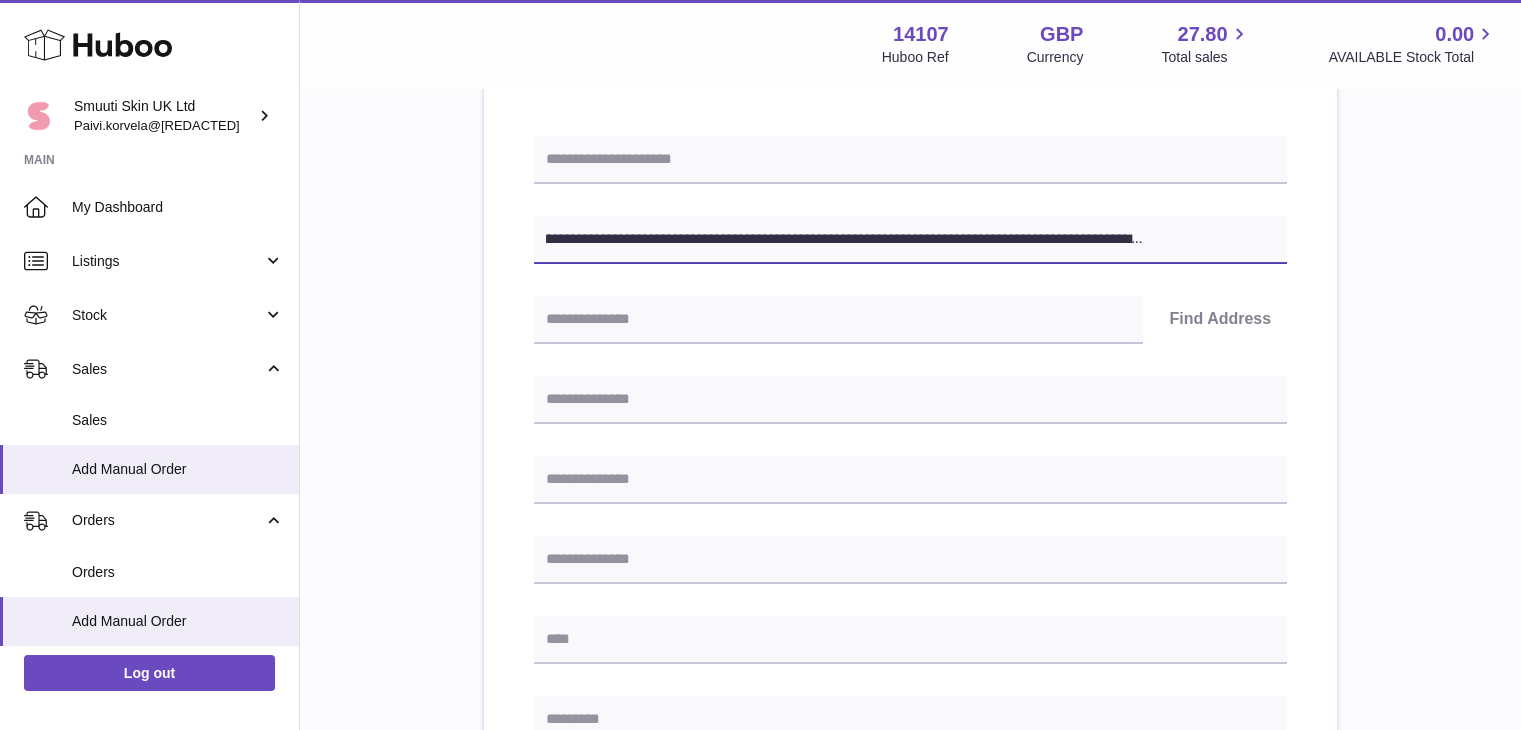 click on "**********" at bounding box center (910, 240) 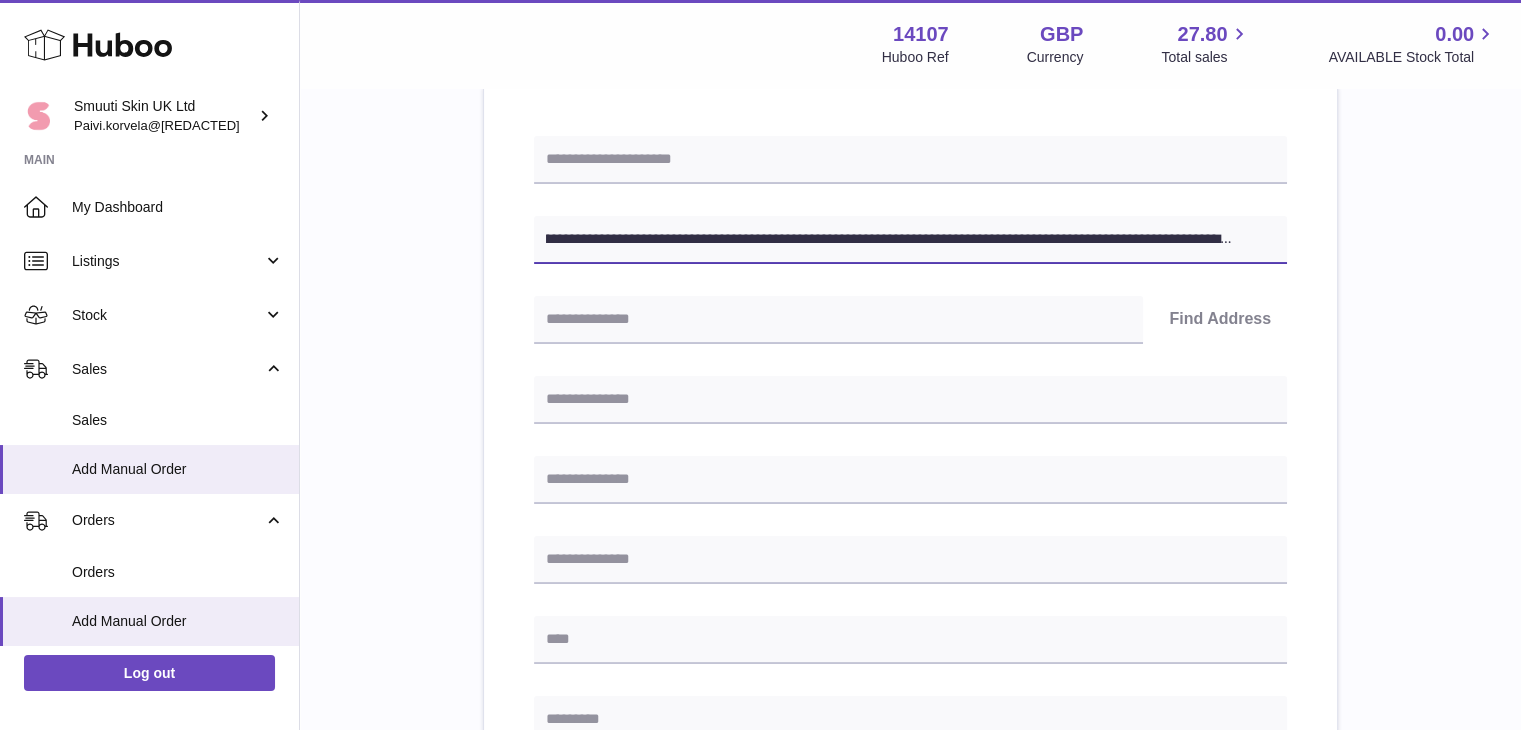 scroll, scrollTop: 0, scrollLeft: 0, axis: both 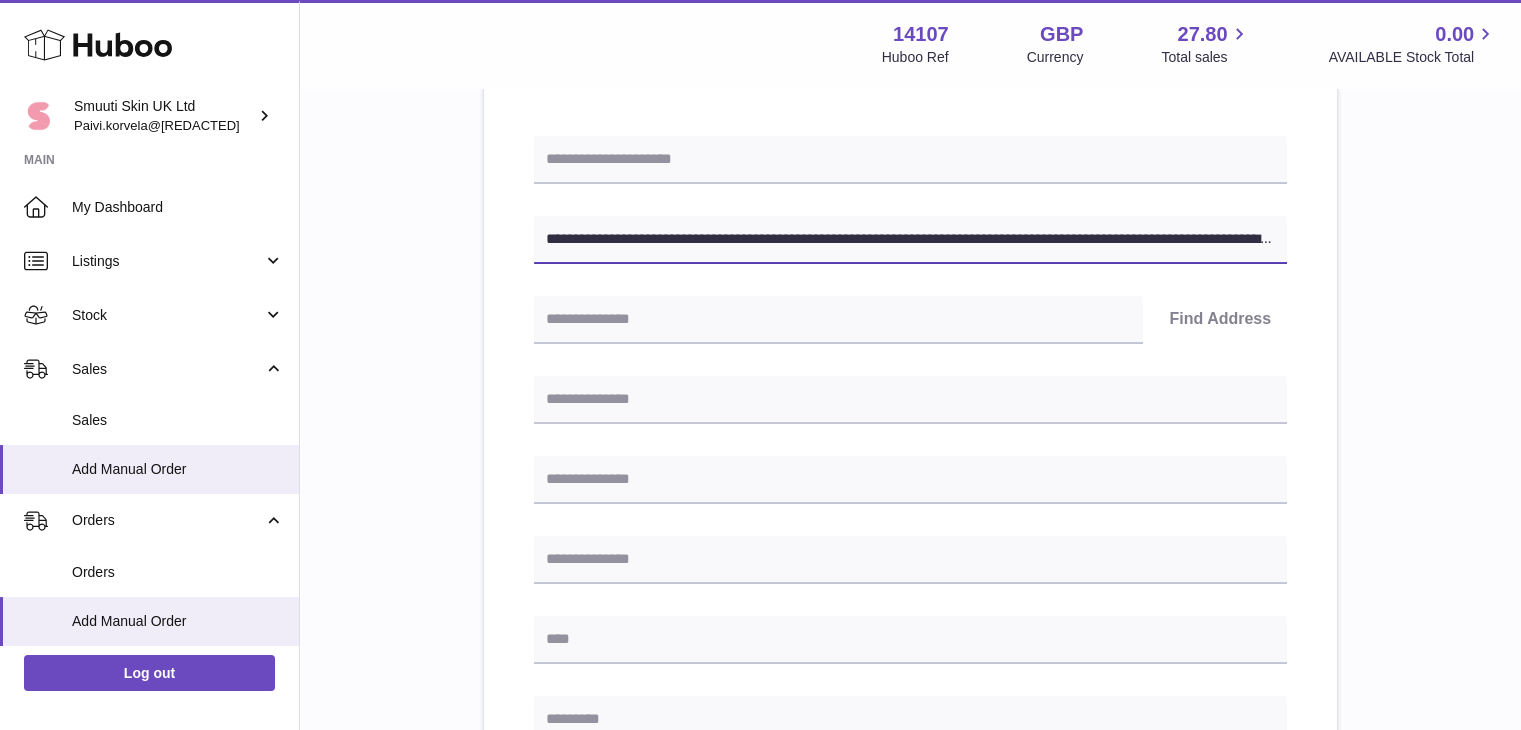 drag, startPoint x: 629, startPoint y: 238, endPoint x: 746, endPoint y: 240, distance: 117.01709 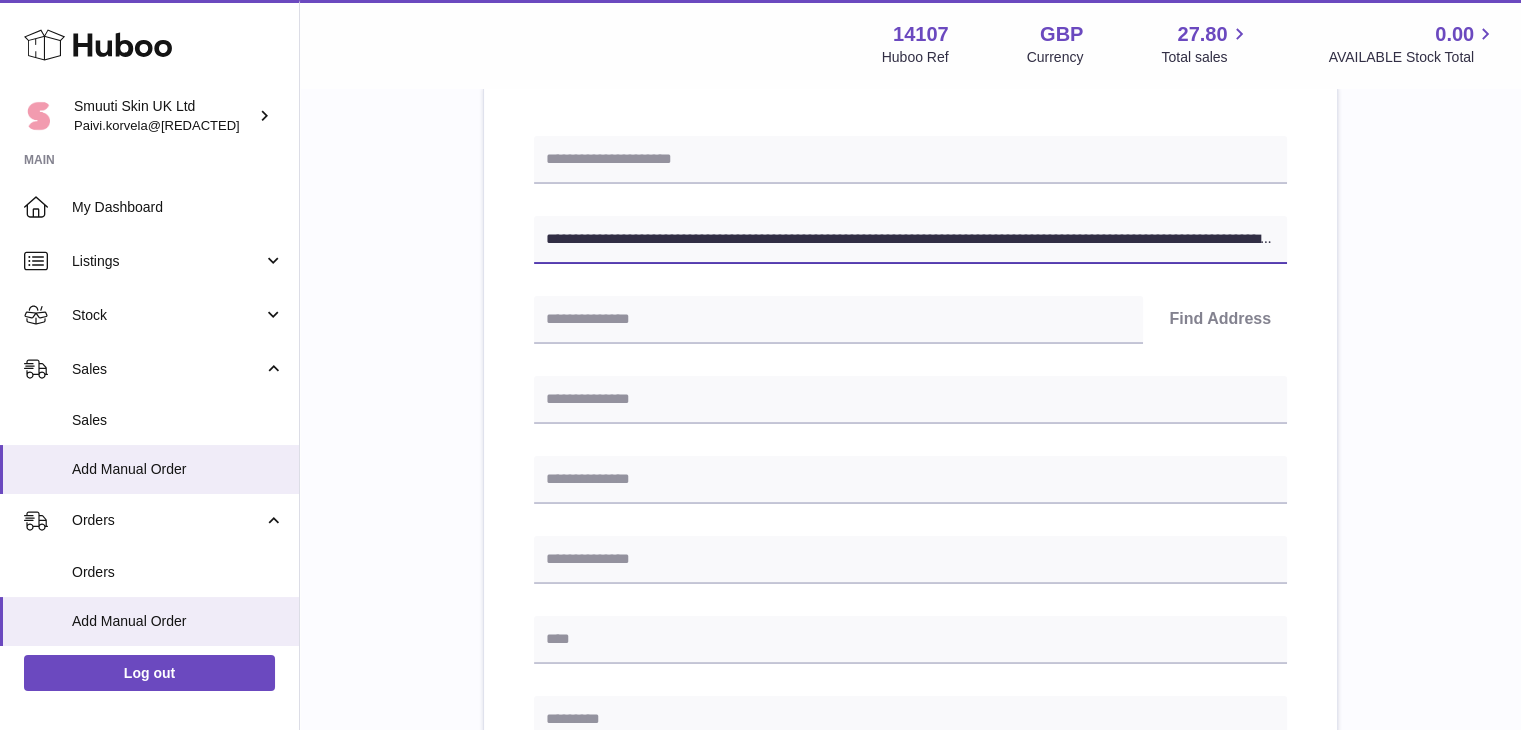 click on "**********" at bounding box center (910, 240) 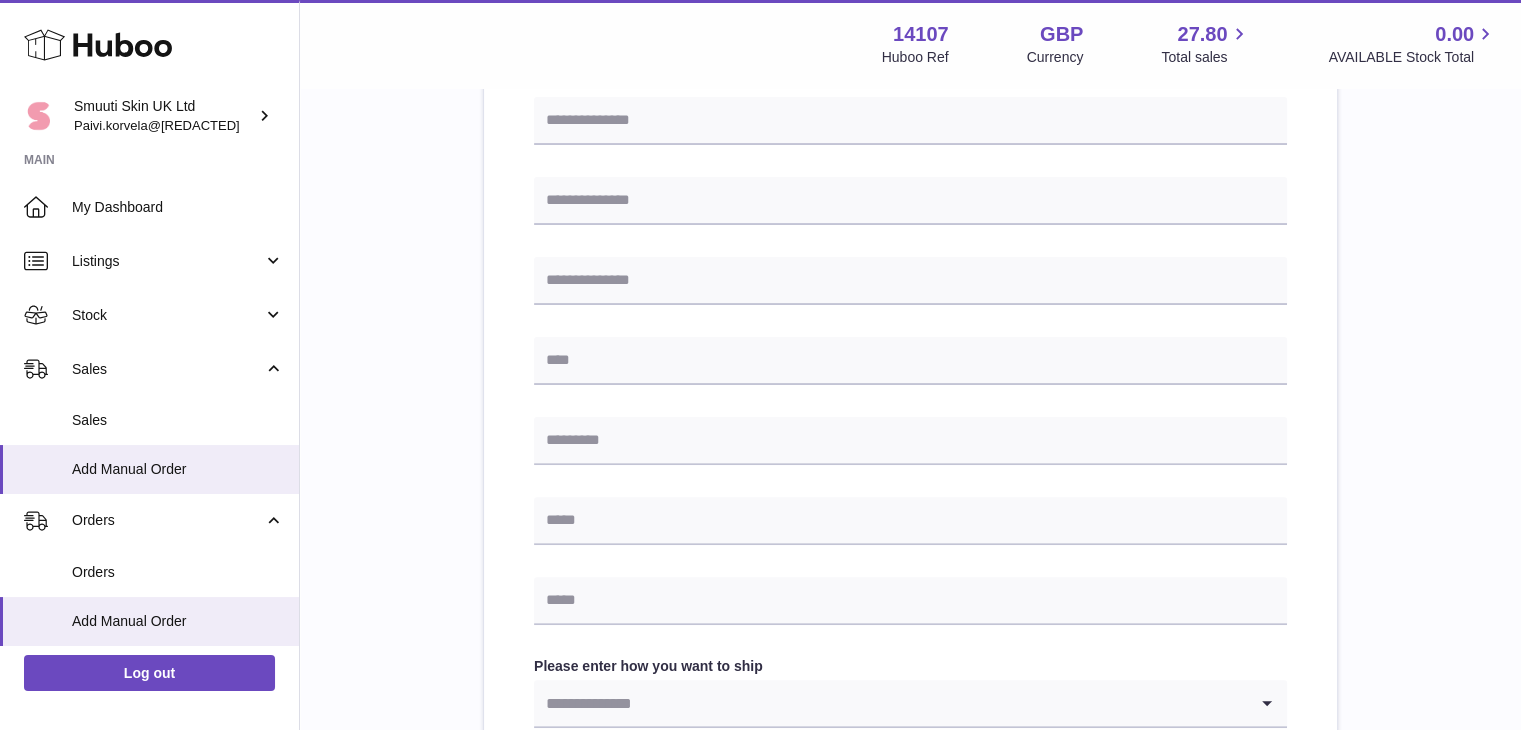 scroll, scrollTop: 530, scrollLeft: 0, axis: vertical 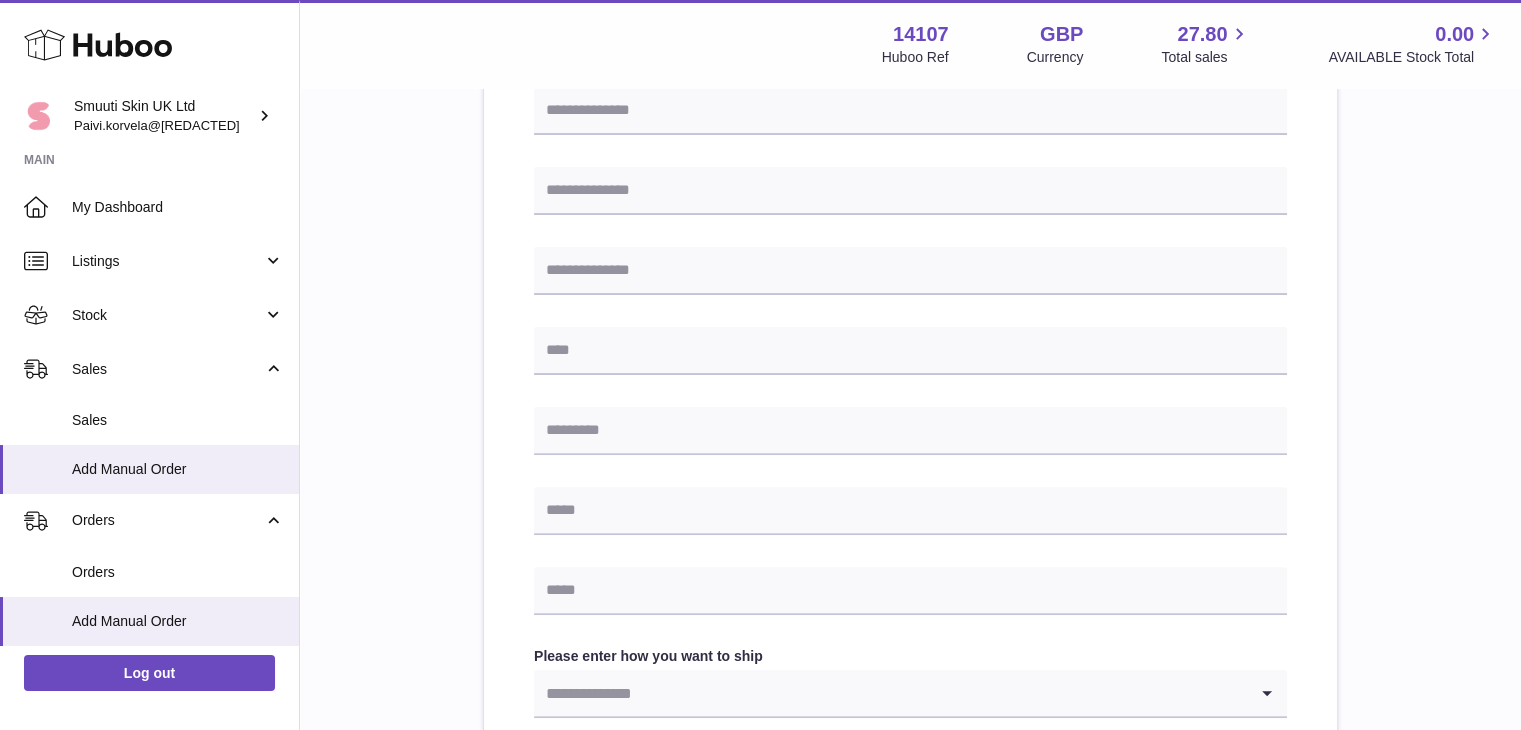 type on "**********" 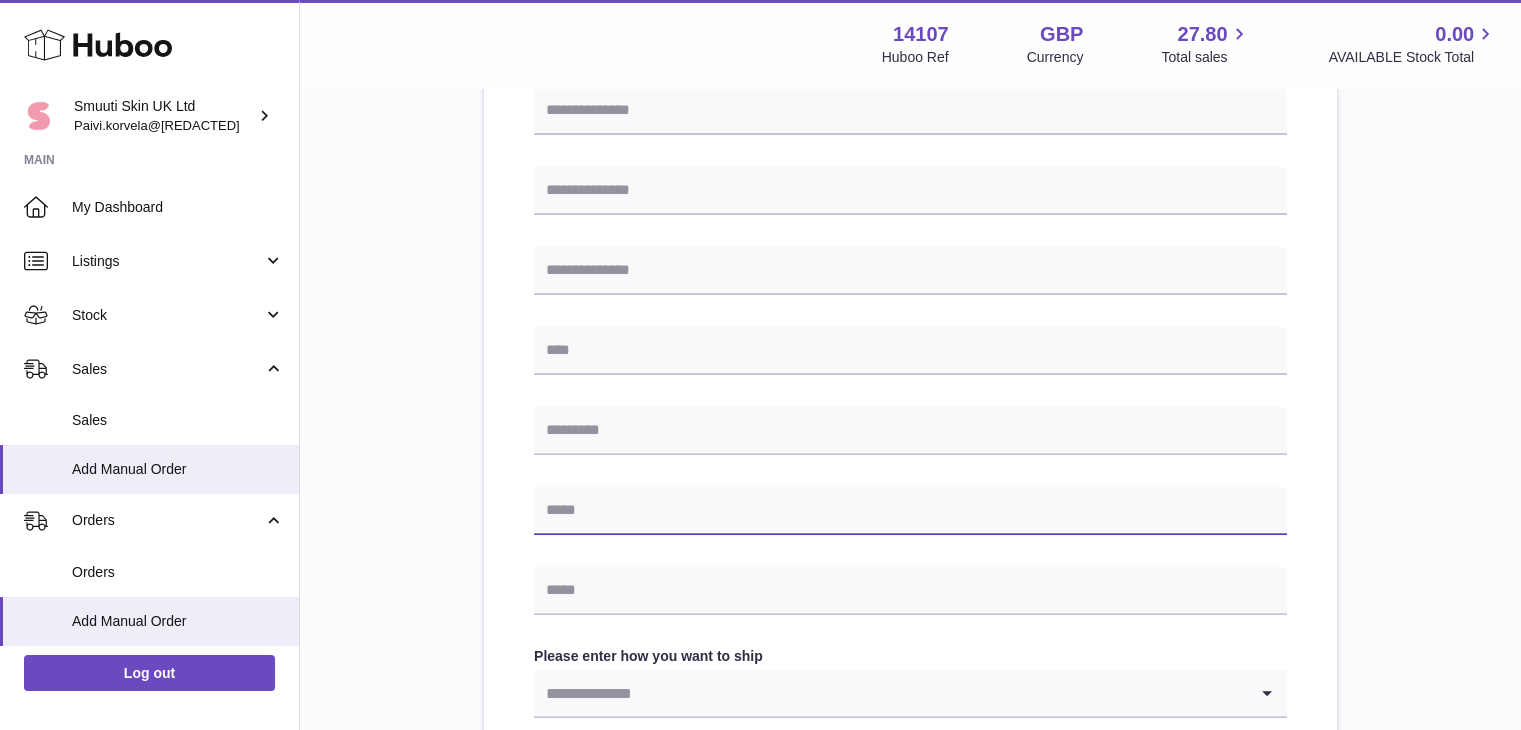 click at bounding box center (910, 511) 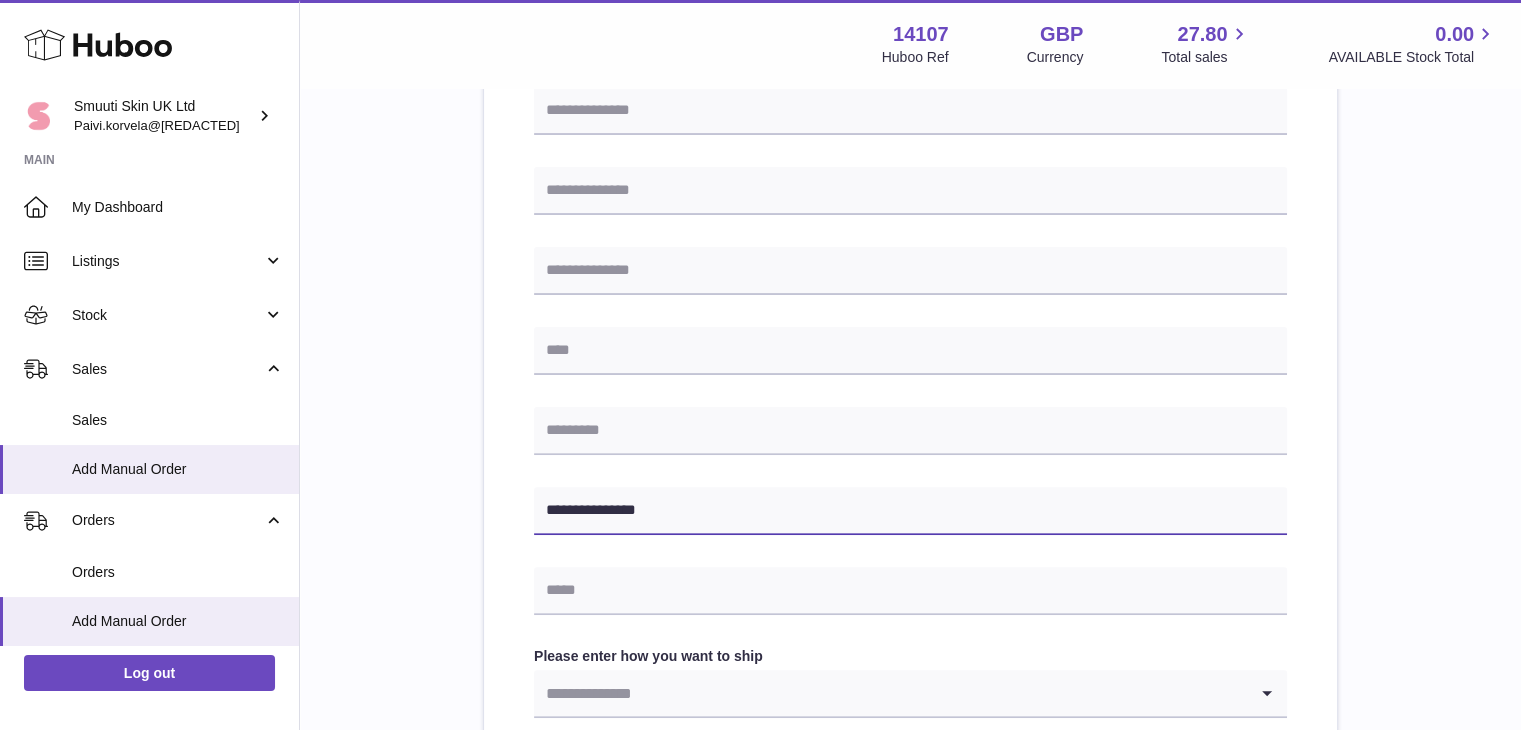 type on "**********" 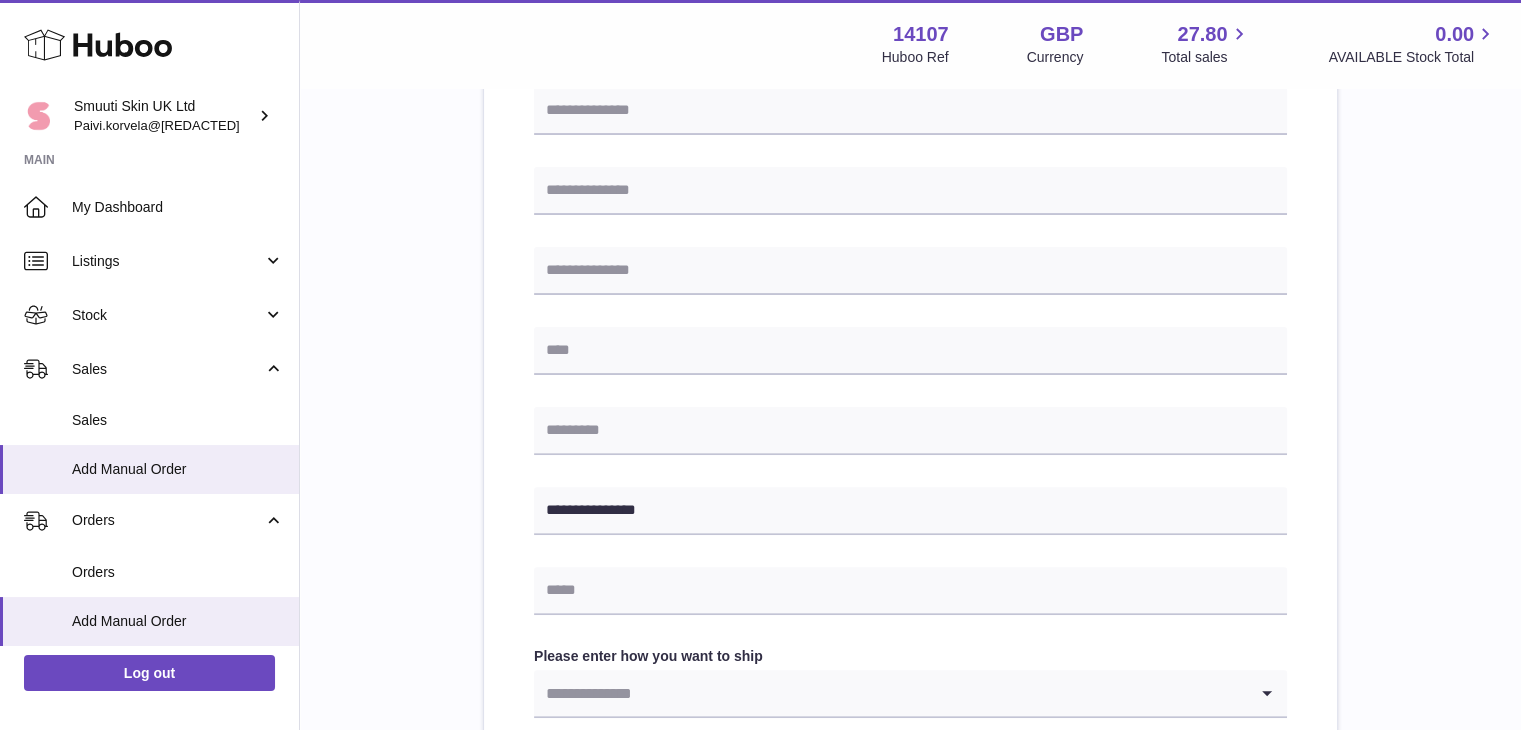 click on "**********" at bounding box center (910, 363) 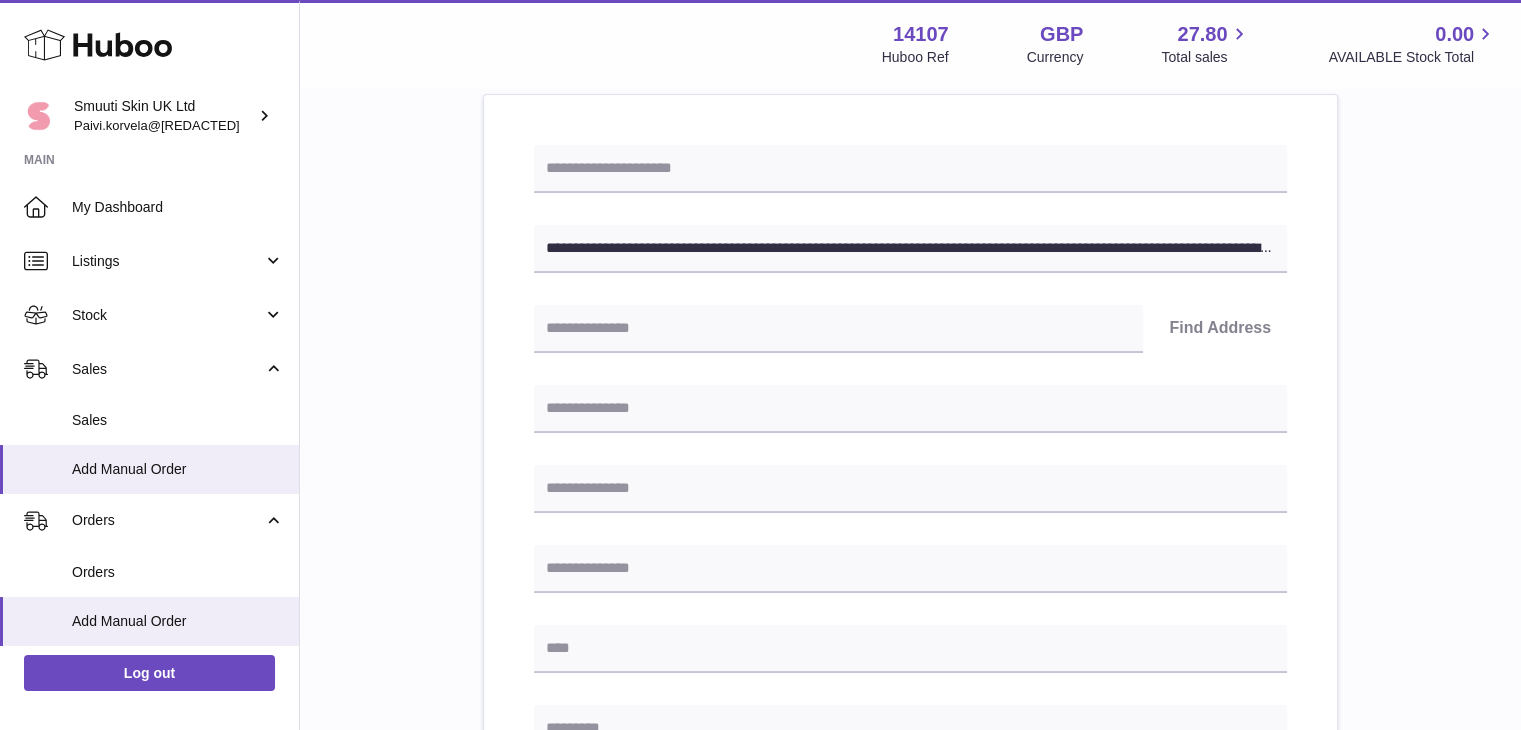 scroll, scrollTop: 230, scrollLeft: 0, axis: vertical 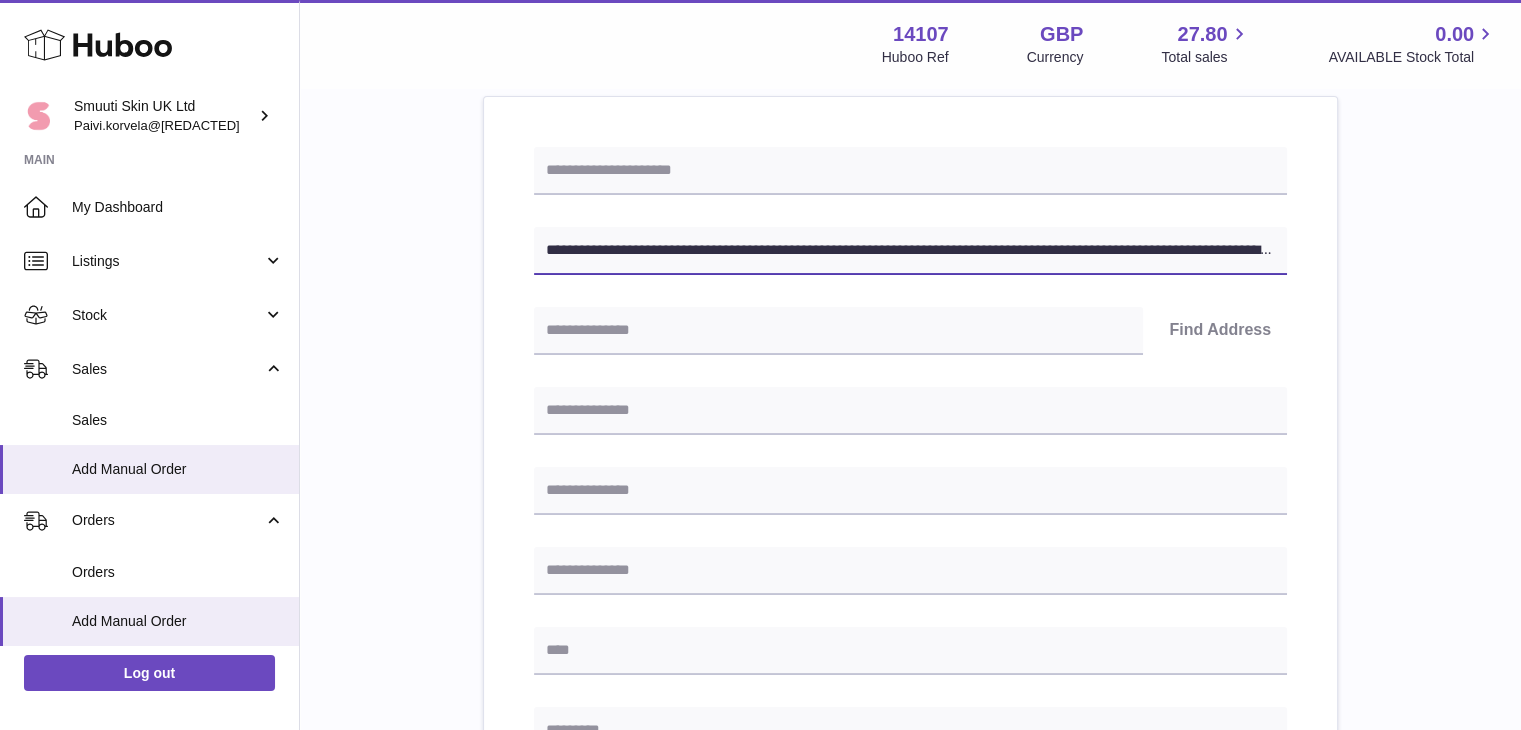 drag, startPoint x: 632, startPoint y: 248, endPoint x: 807, endPoint y: 255, distance: 175.13994 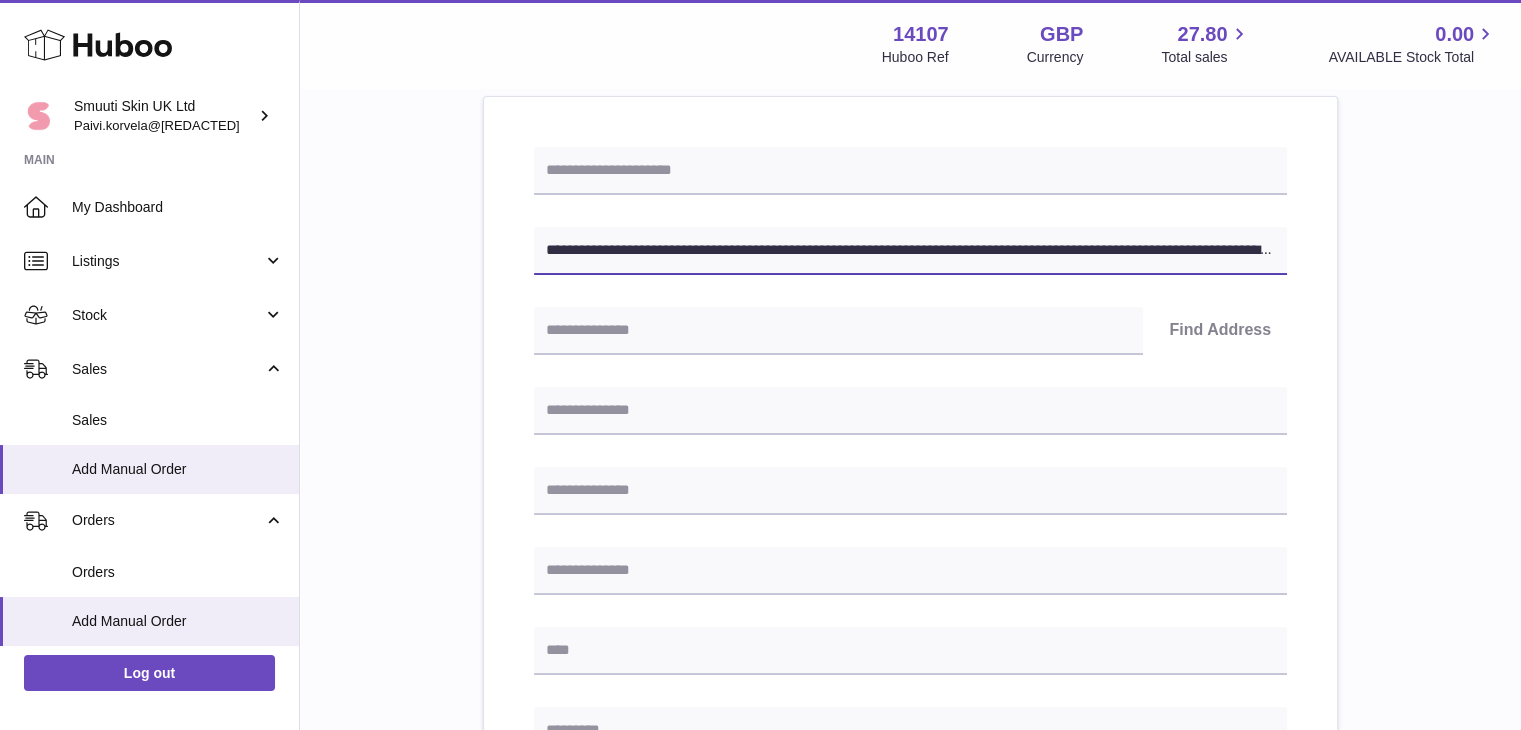 click on "**********" at bounding box center (910, 251) 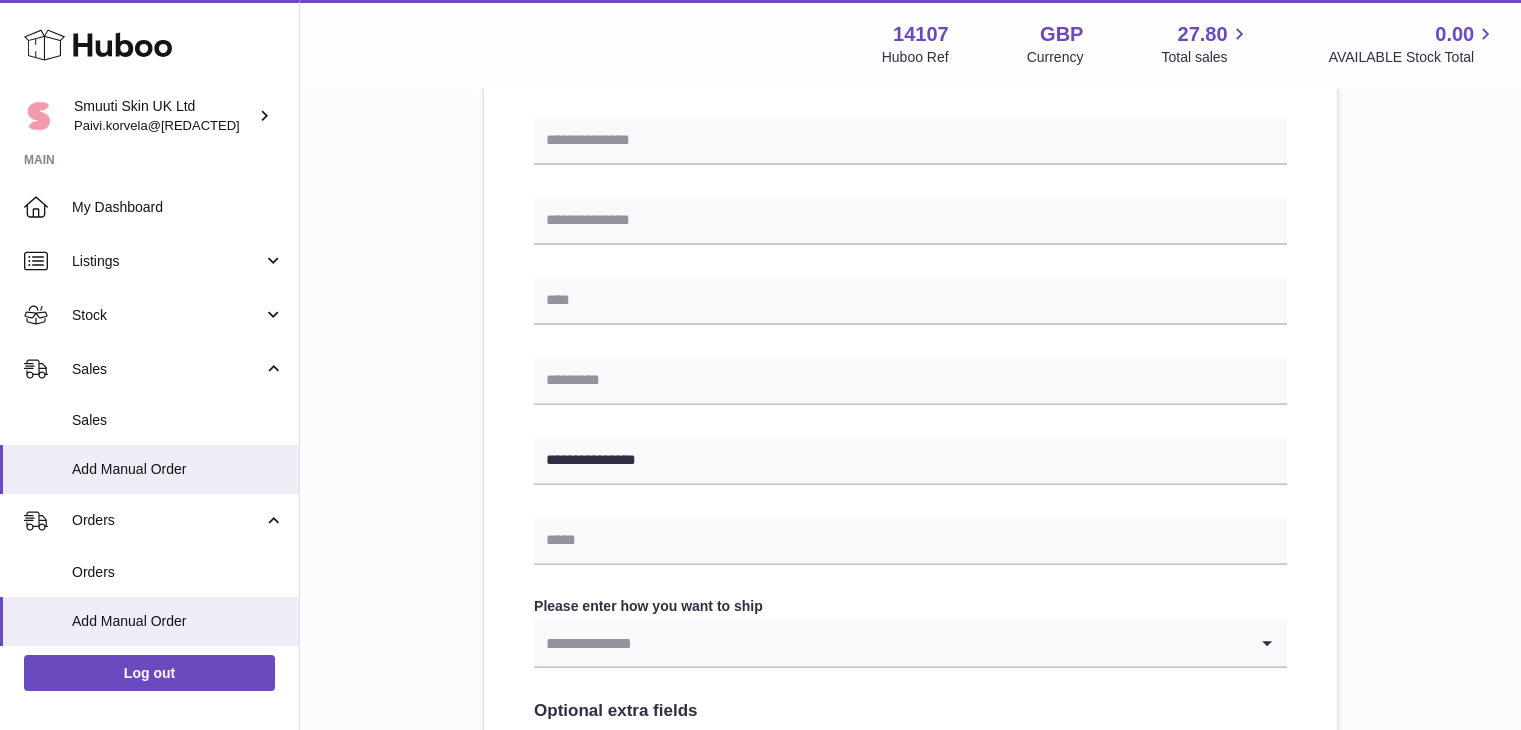scroll, scrollTop: 648, scrollLeft: 0, axis: vertical 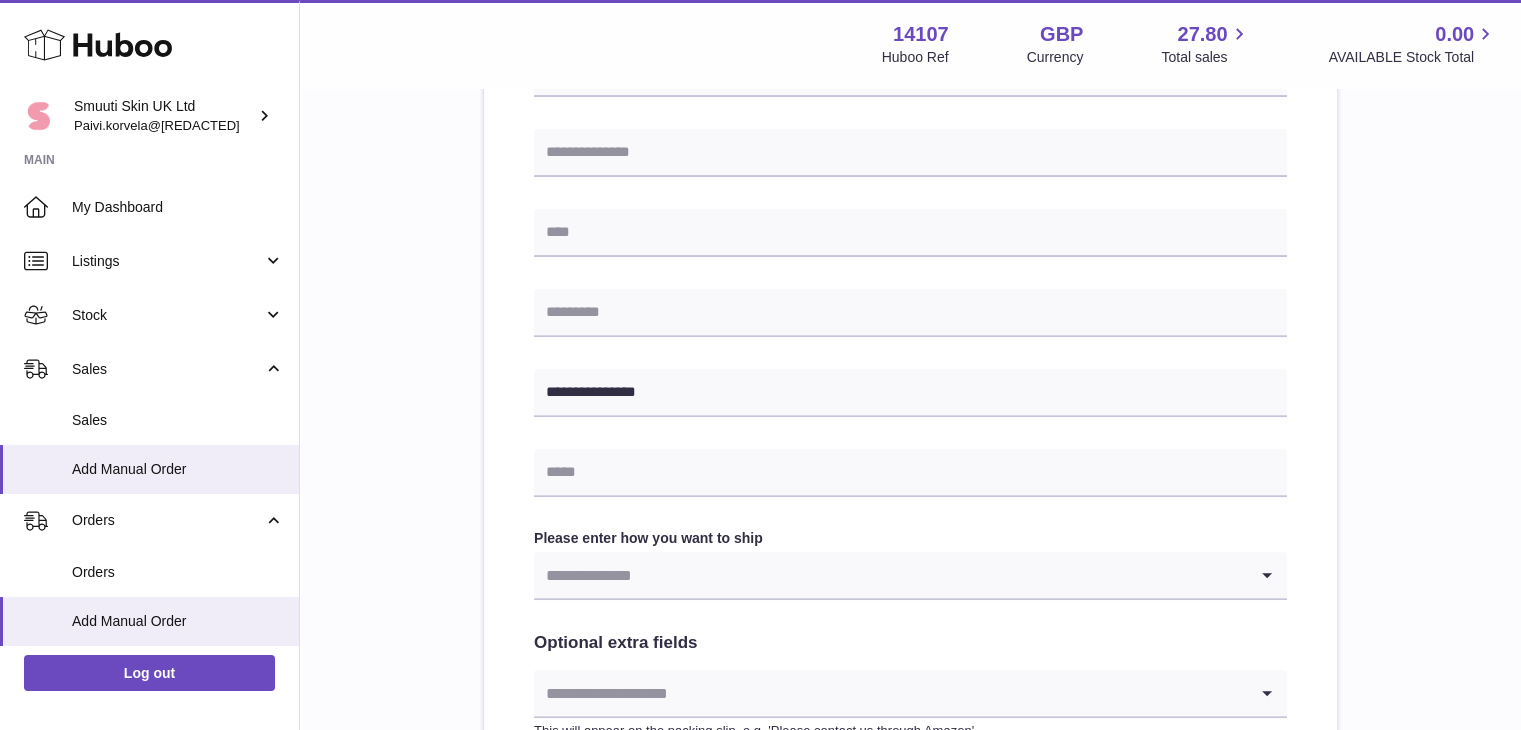 type on "**********" 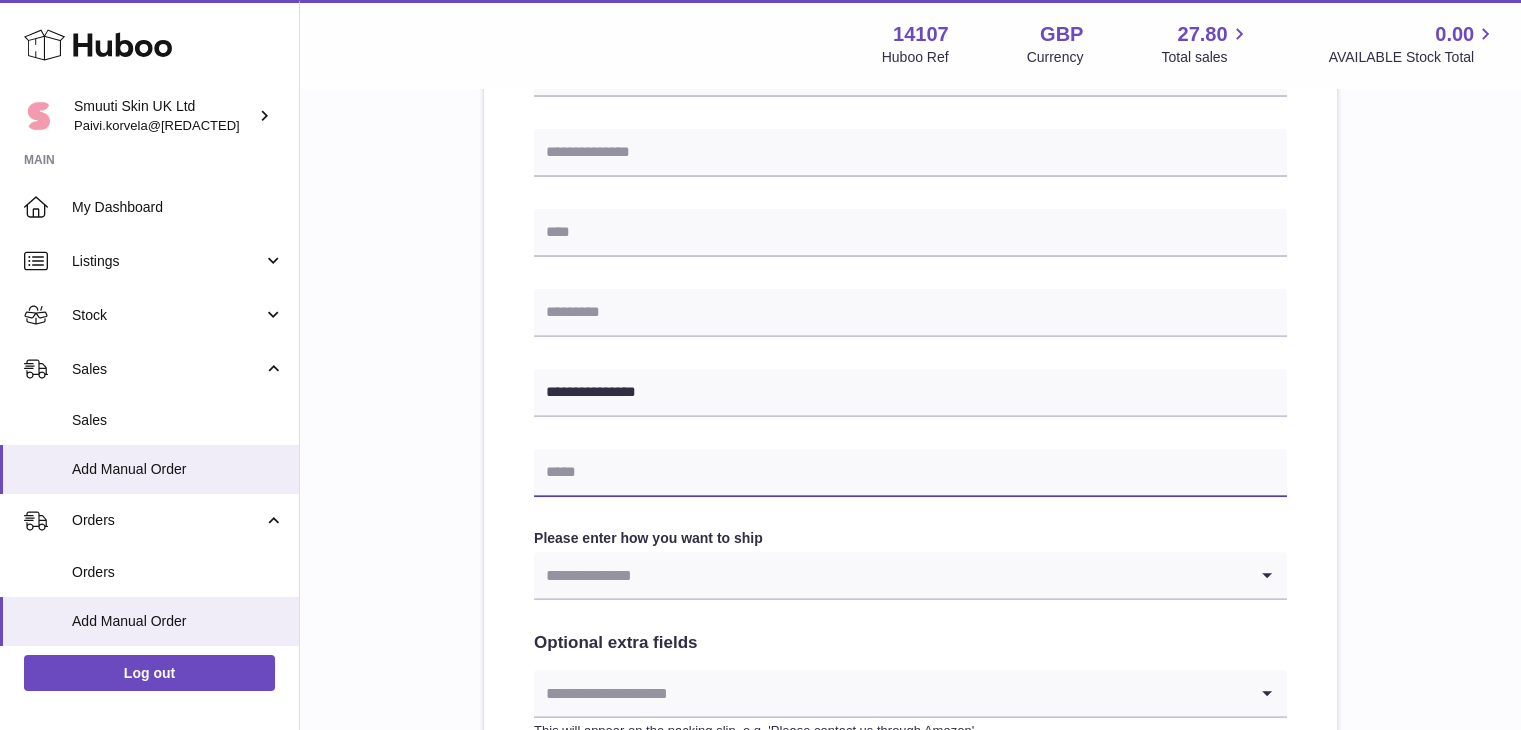 click at bounding box center (910, 473) 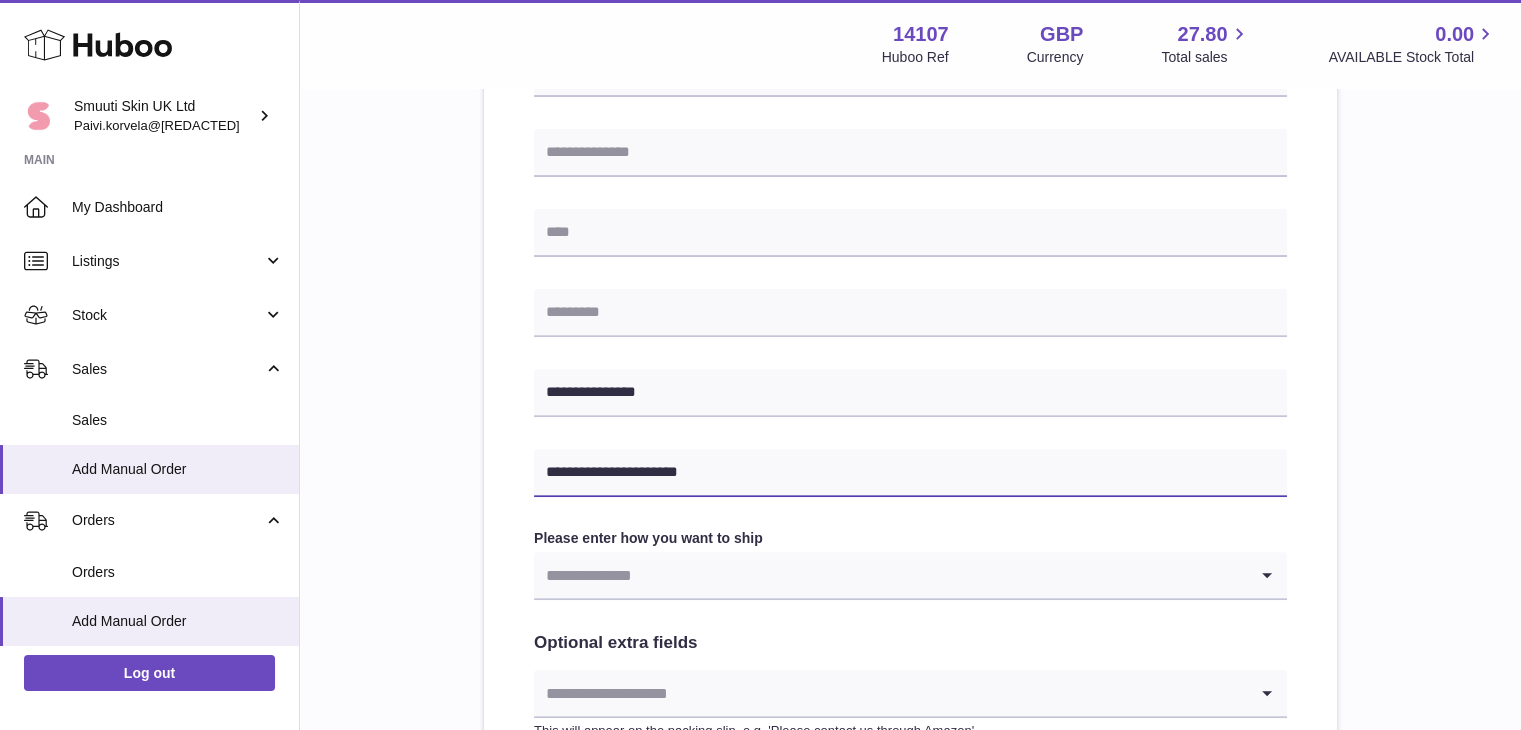 type on "**********" 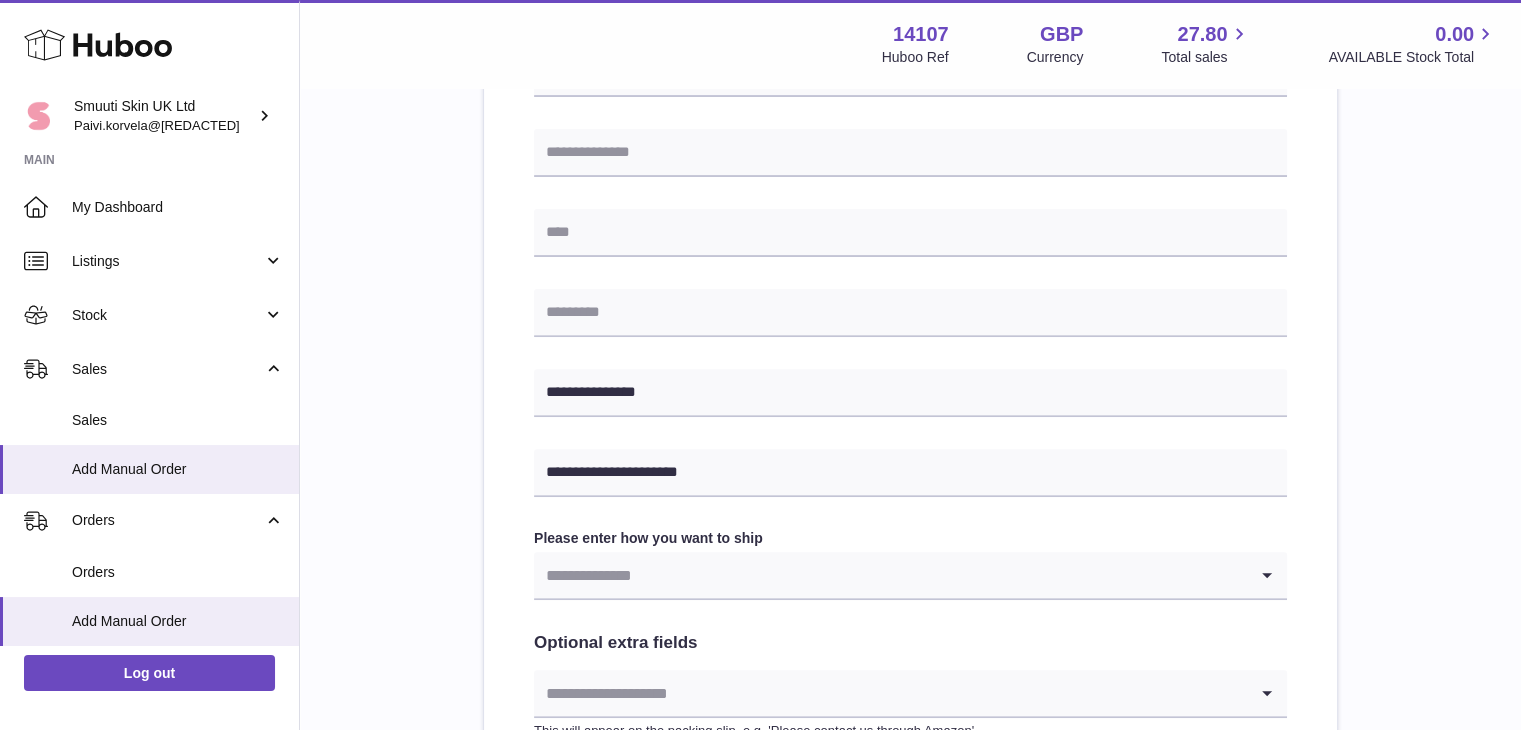click on "**********" at bounding box center [910, 245] 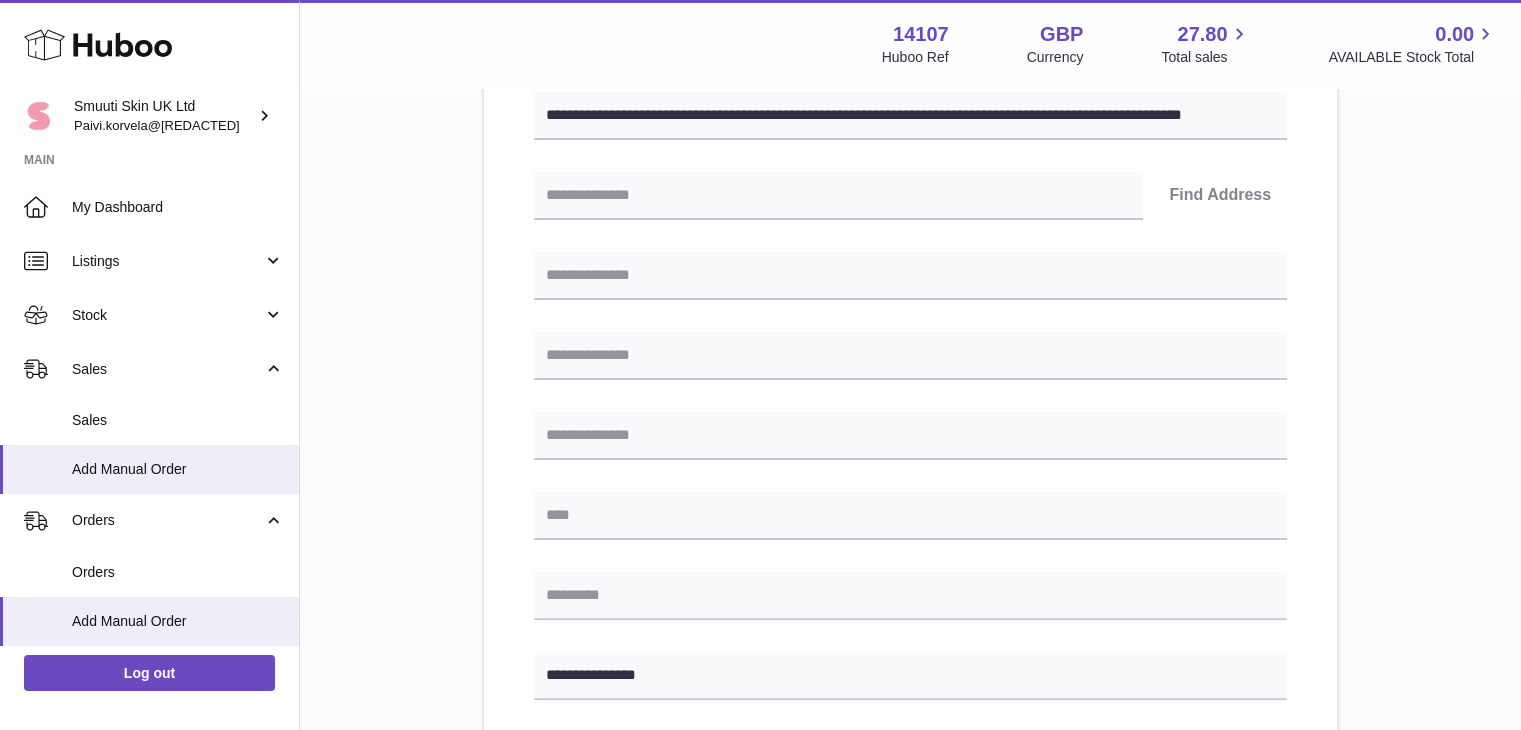 scroll, scrollTop: 324, scrollLeft: 0, axis: vertical 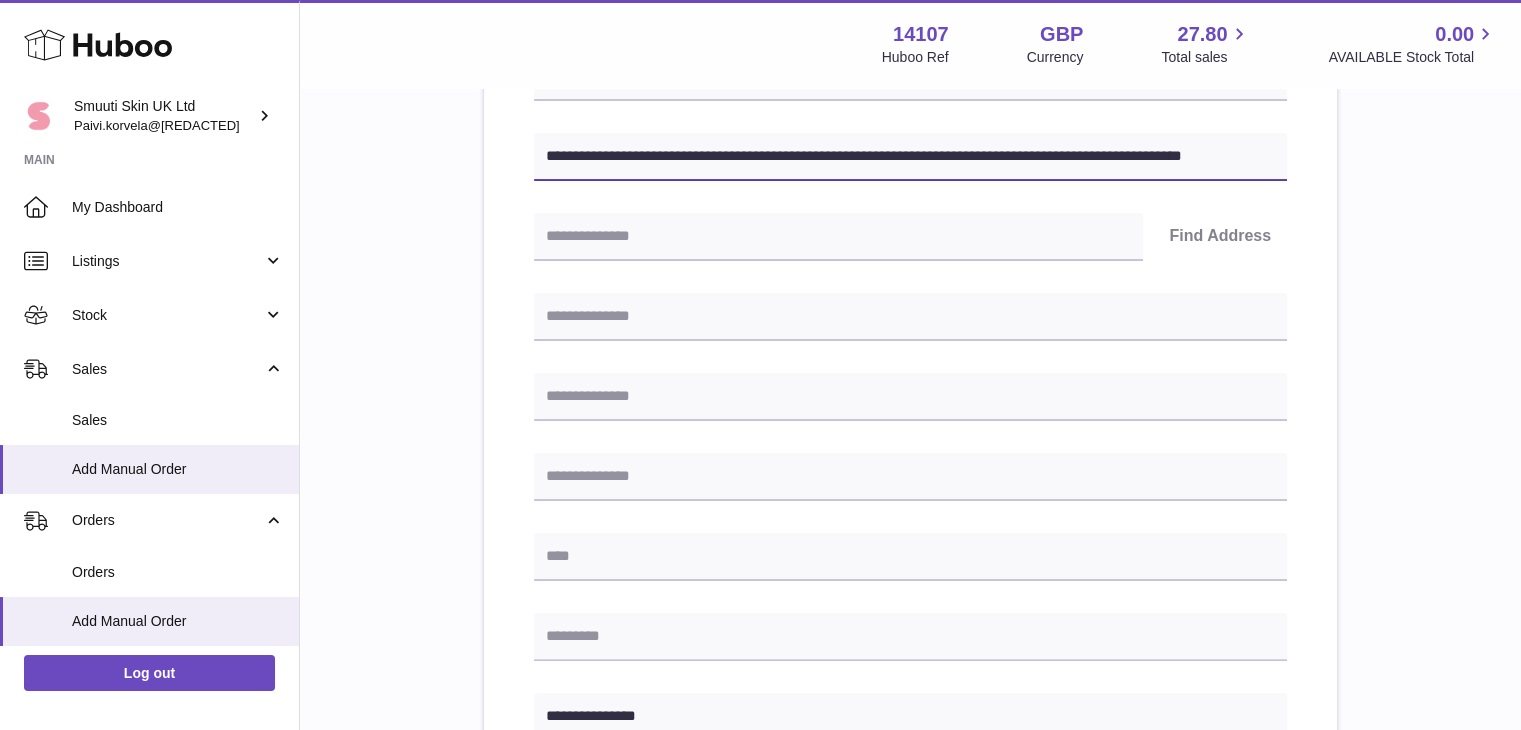 drag, startPoint x: 638, startPoint y: 154, endPoint x: 890, endPoint y: 151, distance: 252.01785 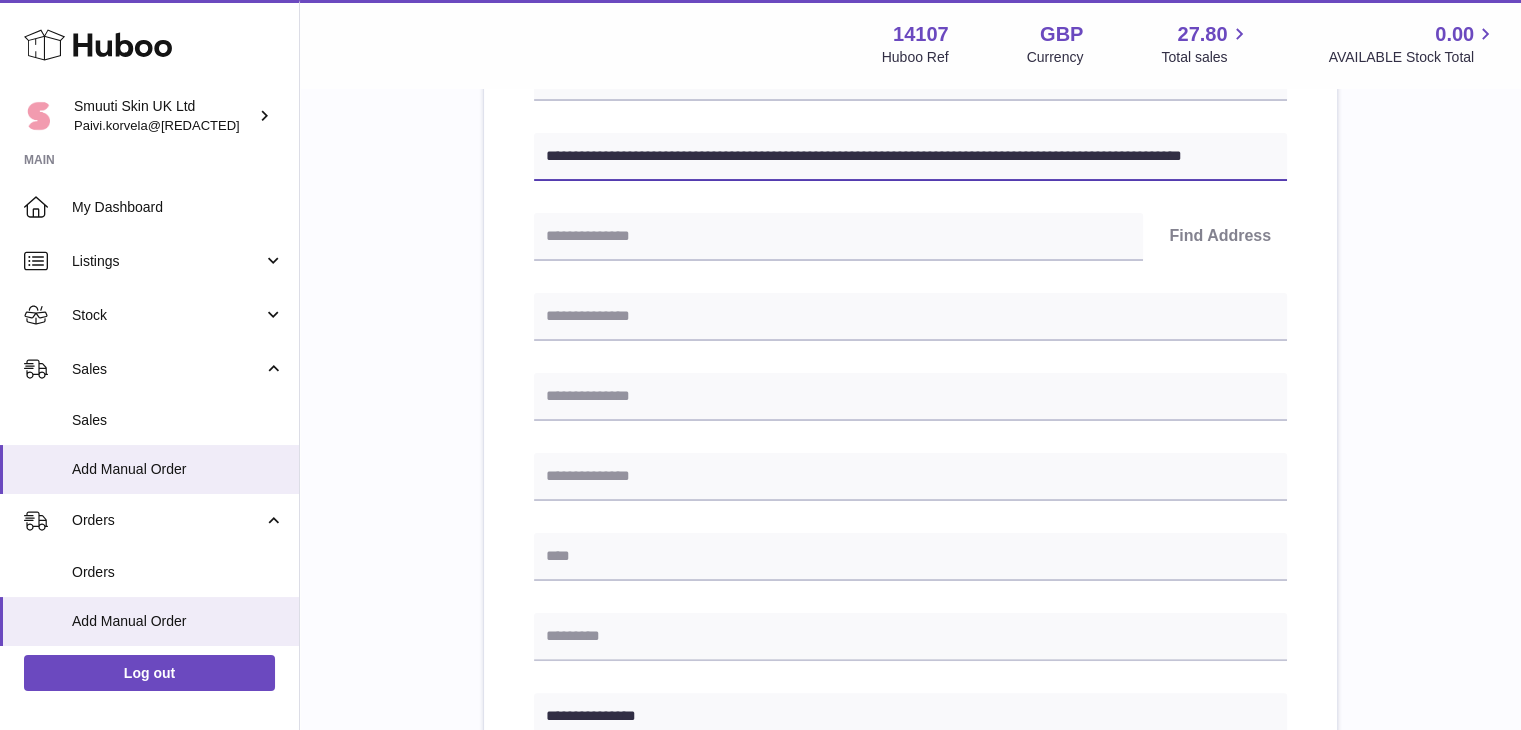 click on "**********" at bounding box center [910, 157] 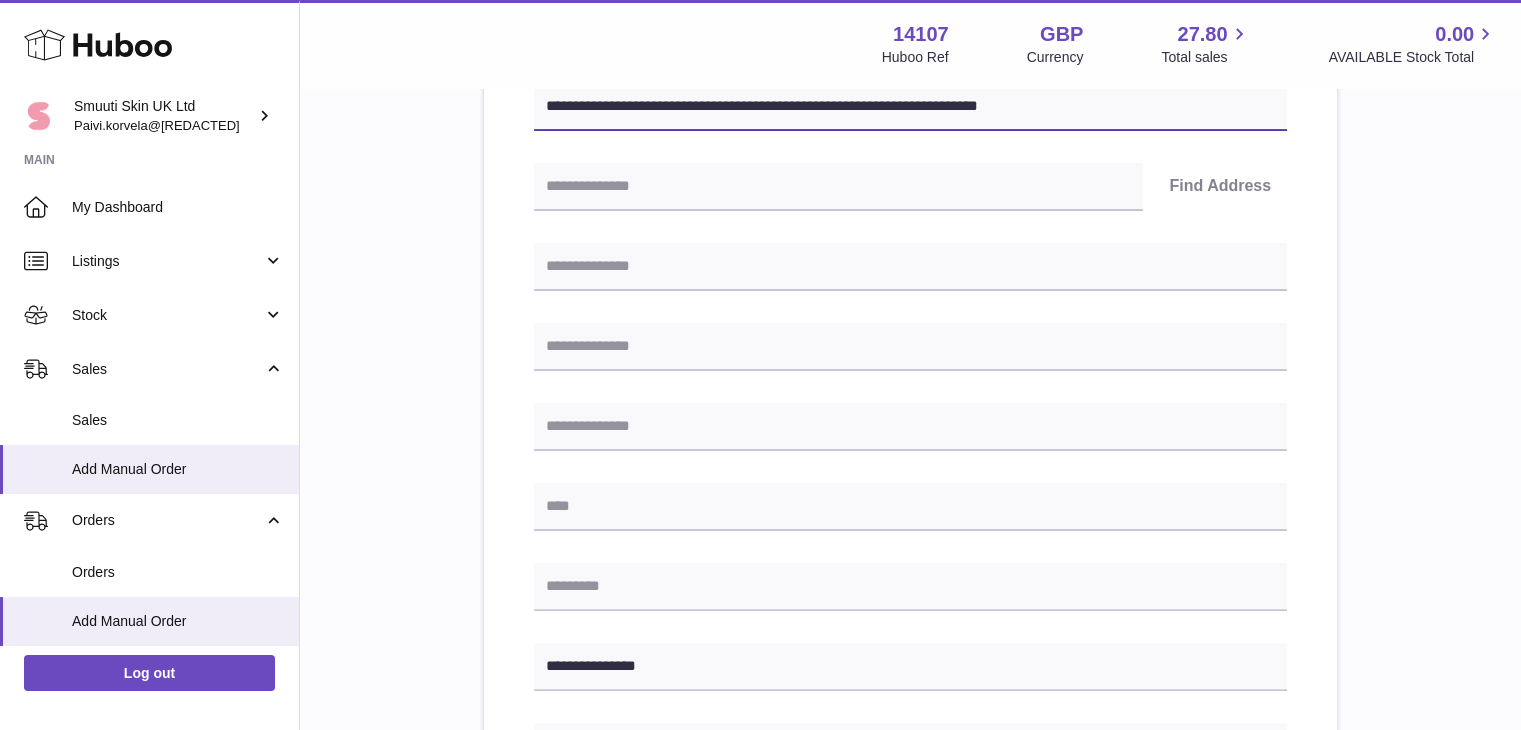 scroll, scrollTop: 376, scrollLeft: 0, axis: vertical 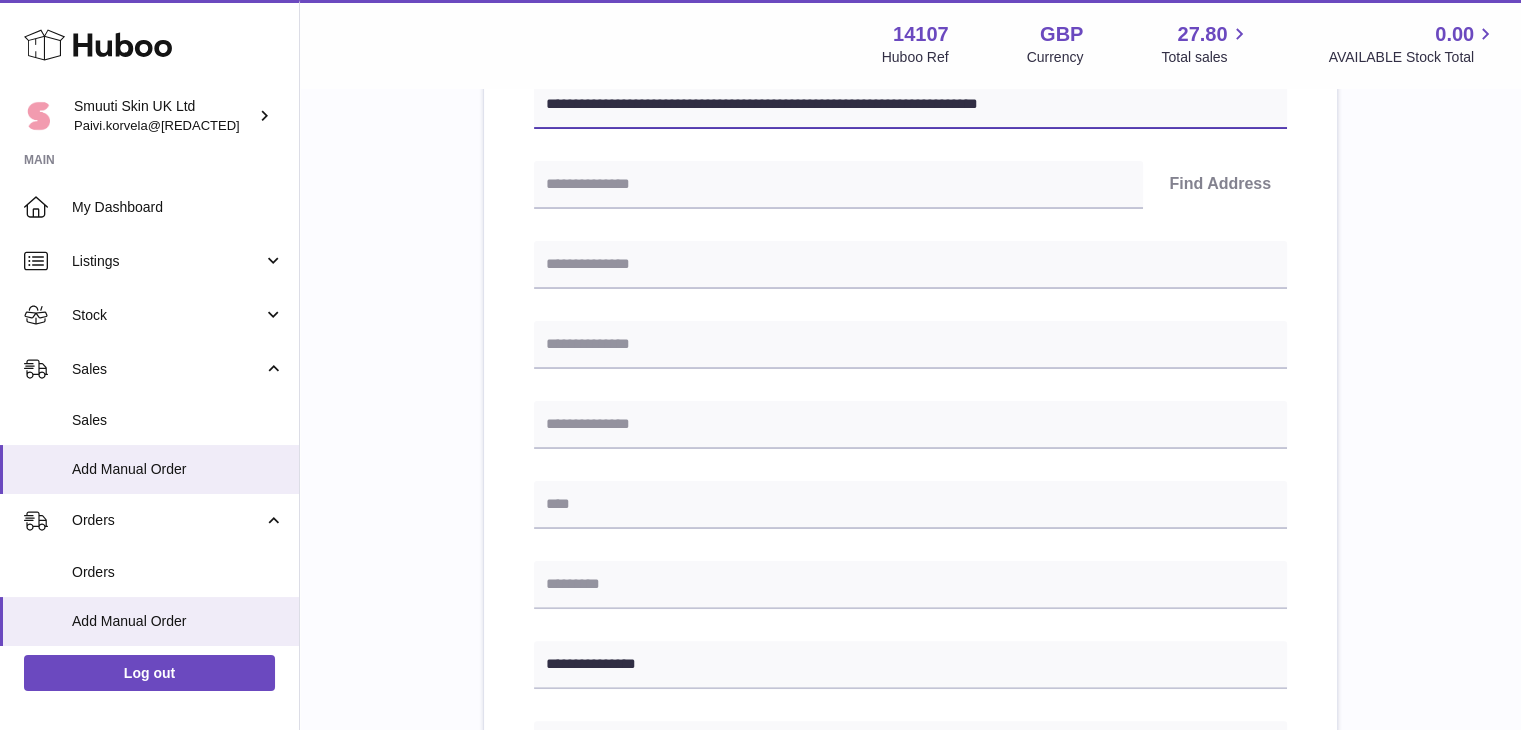 type on "**********" 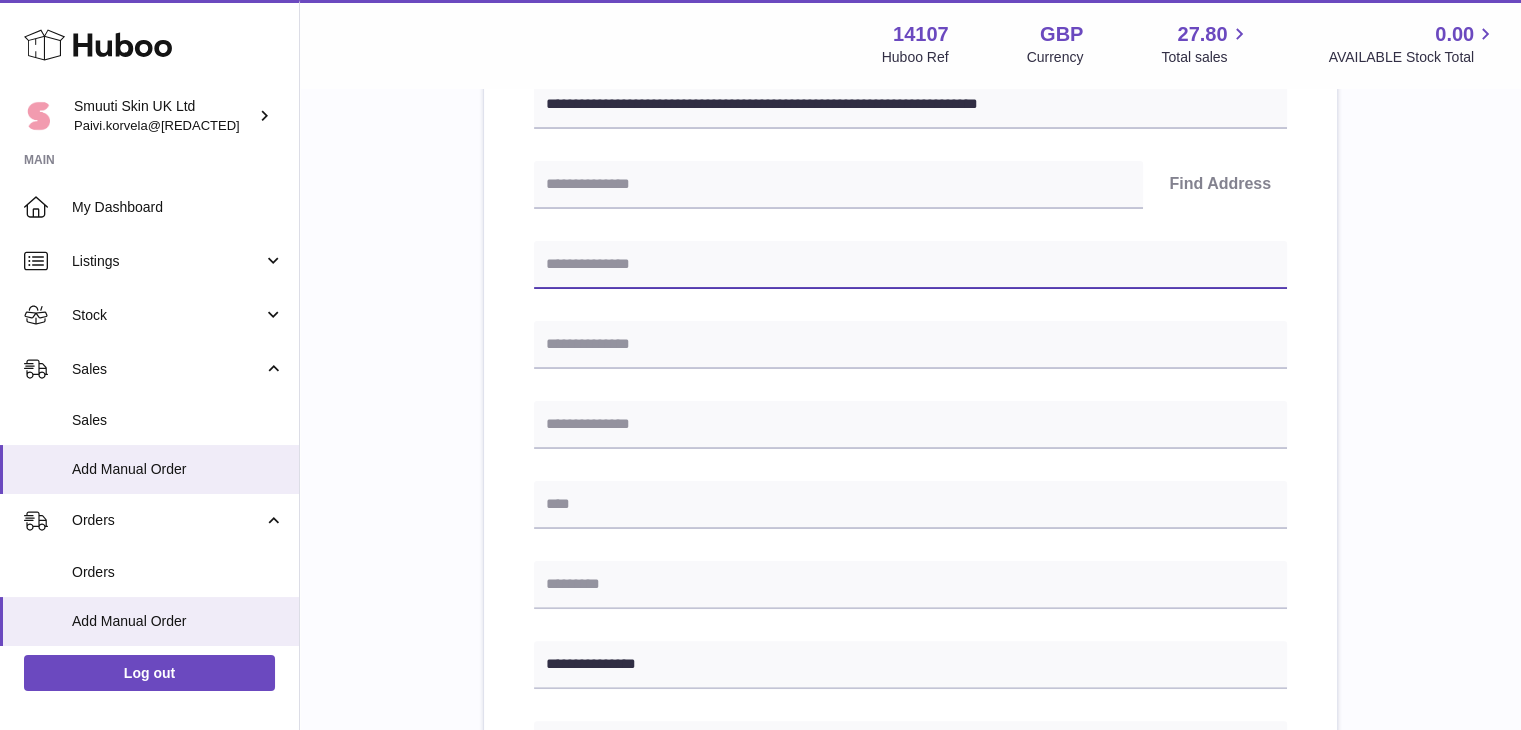 click at bounding box center (910, 265) 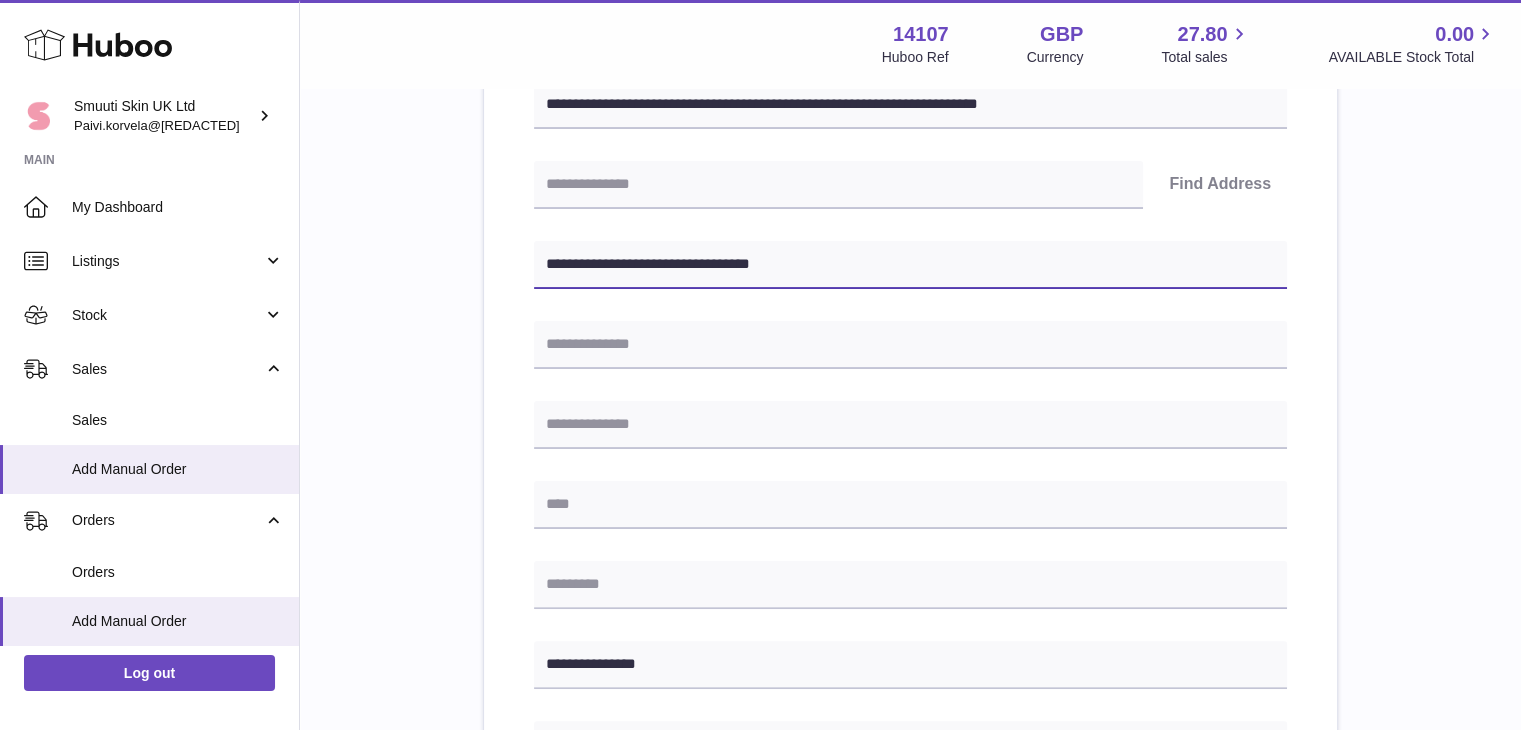 type on "**********" 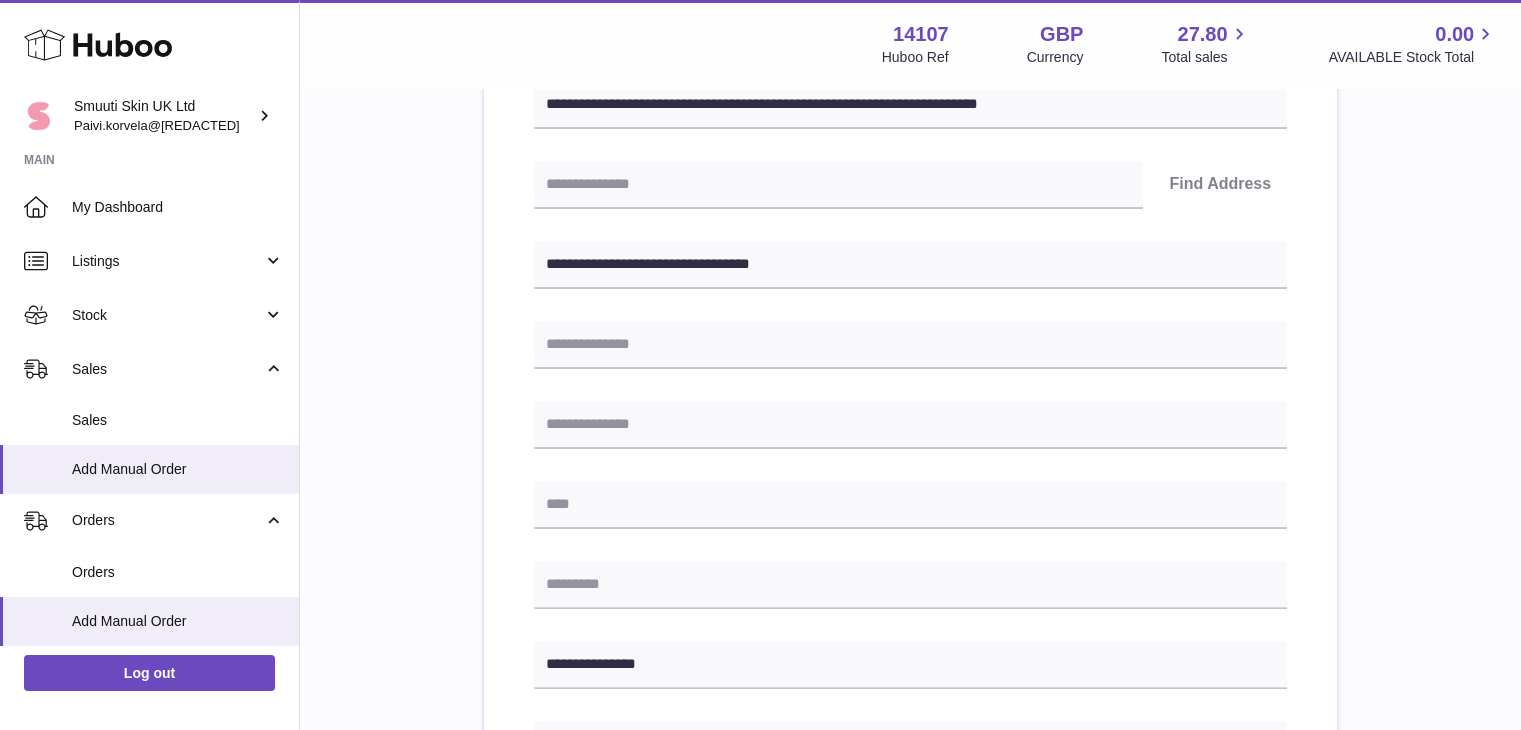 click on "**********" at bounding box center (910, 517) 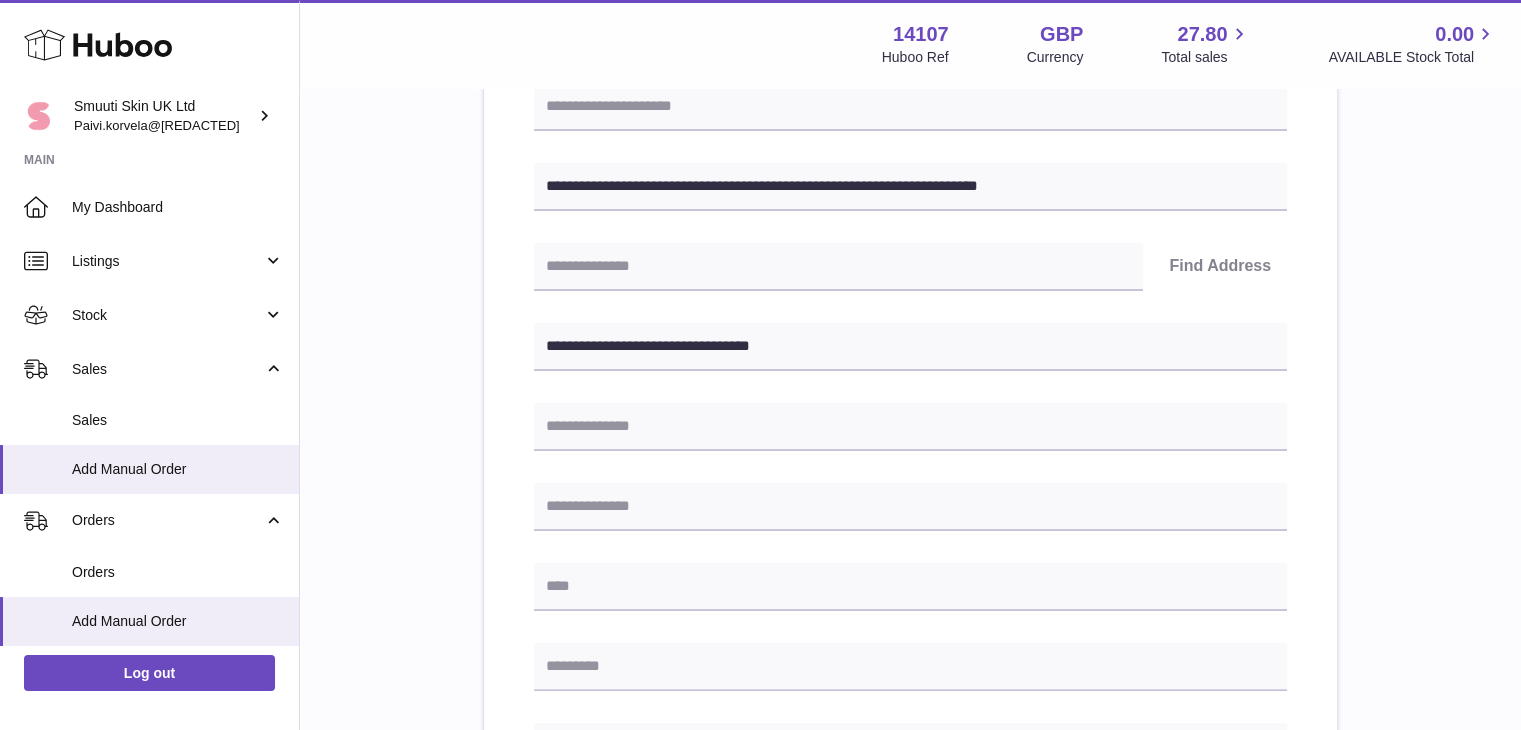scroll, scrollTop: 293, scrollLeft: 0, axis: vertical 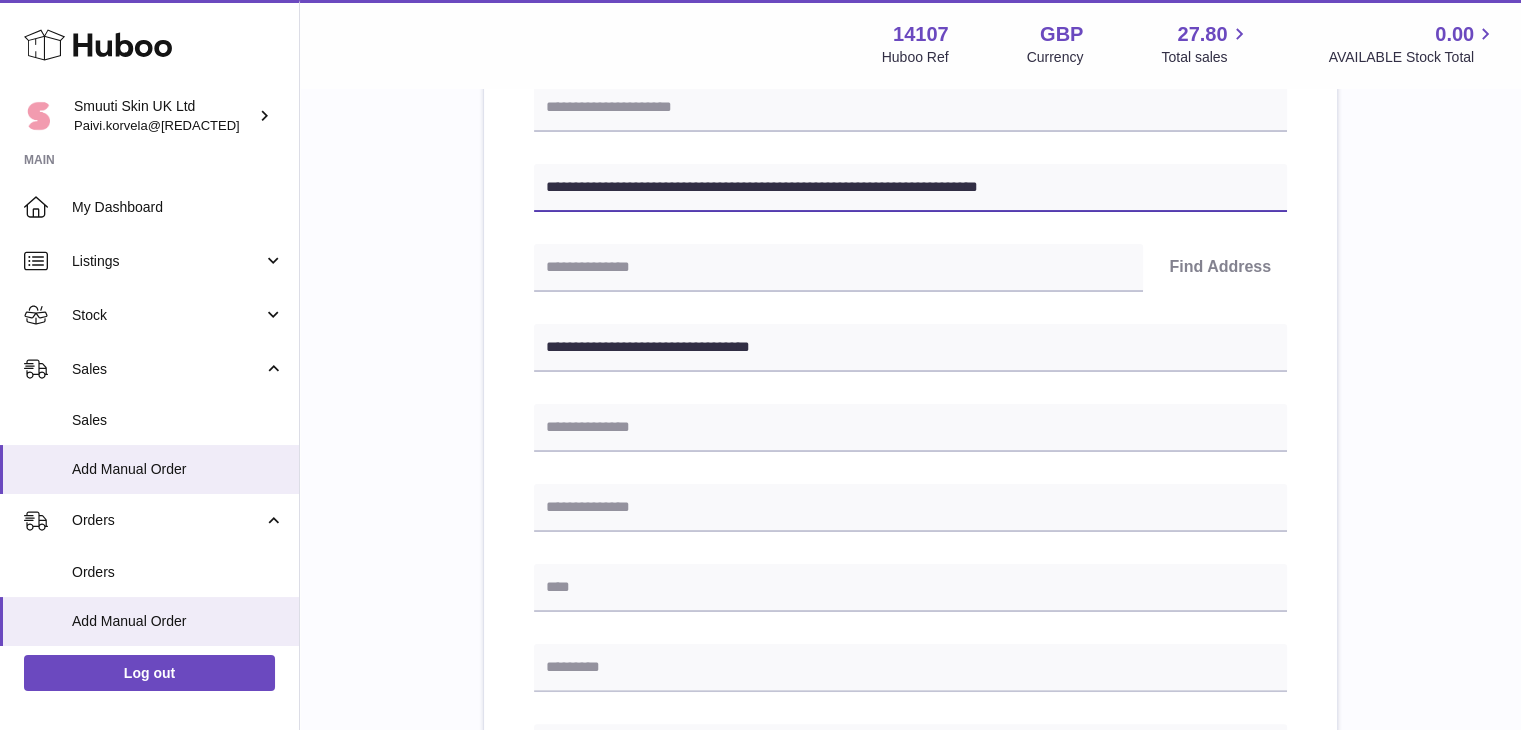 drag, startPoint x: 647, startPoint y: 183, endPoint x: 827, endPoint y: 186, distance: 180.025 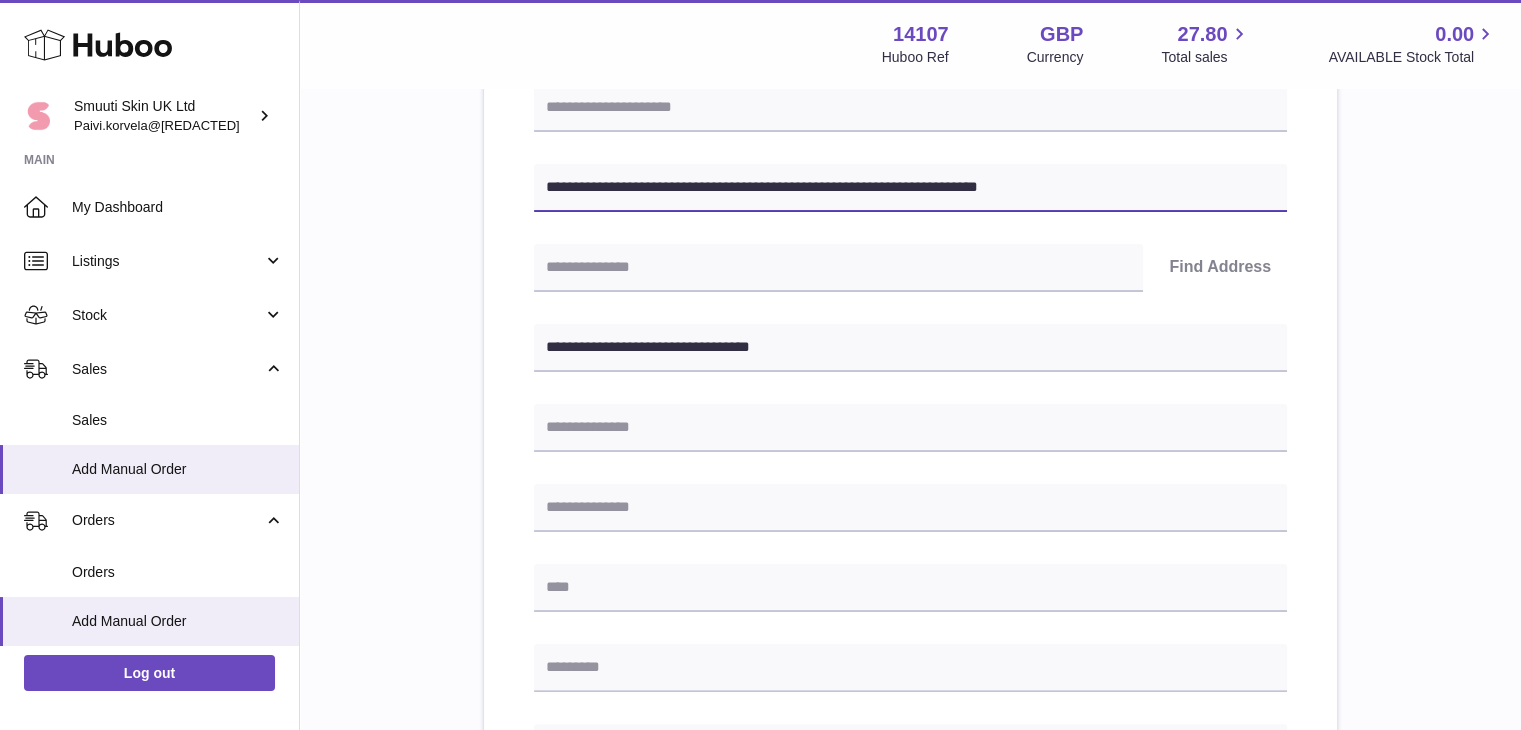 click on "**********" at bounding box center (910, 188) 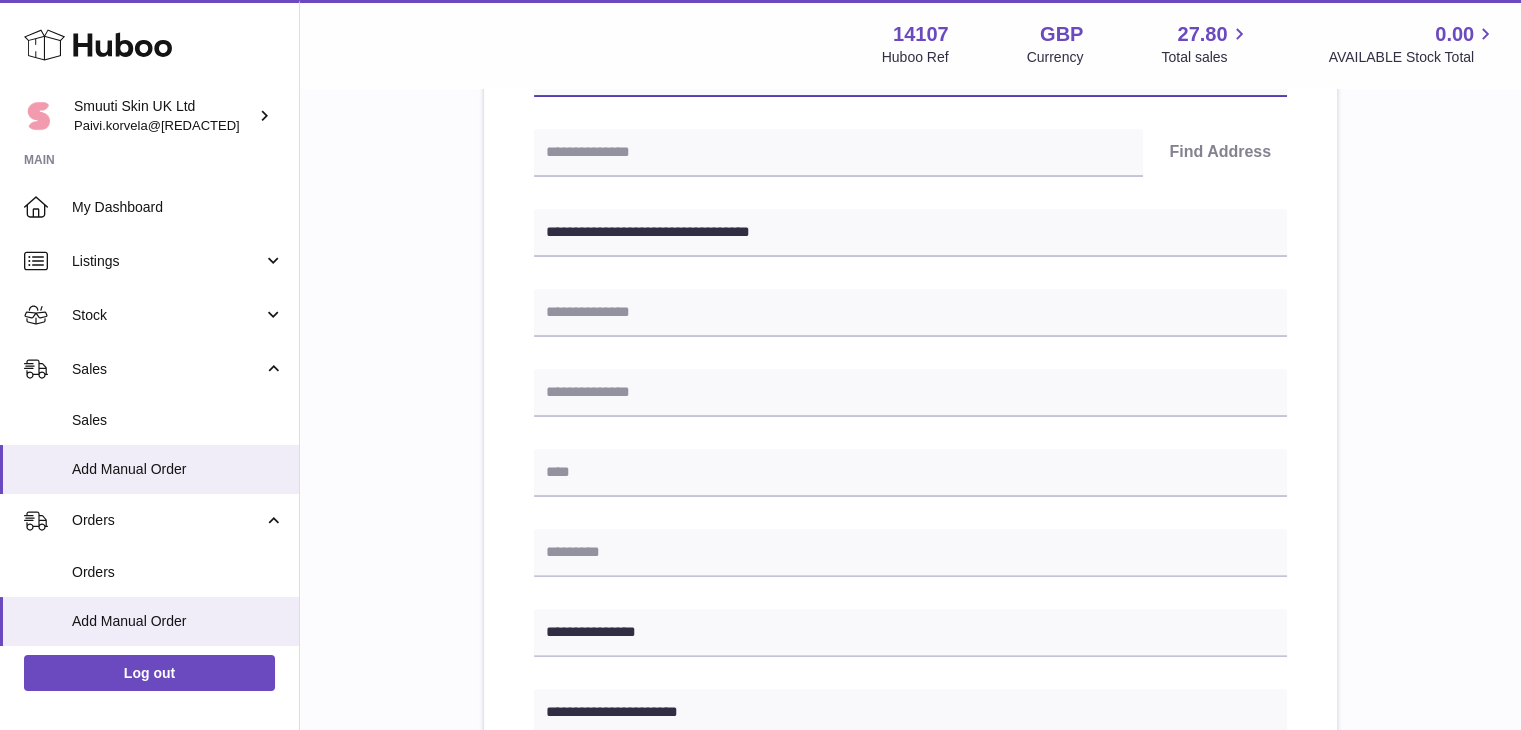 scroll, scrollTop: 410, scrollLeft: 0, axis: vertical 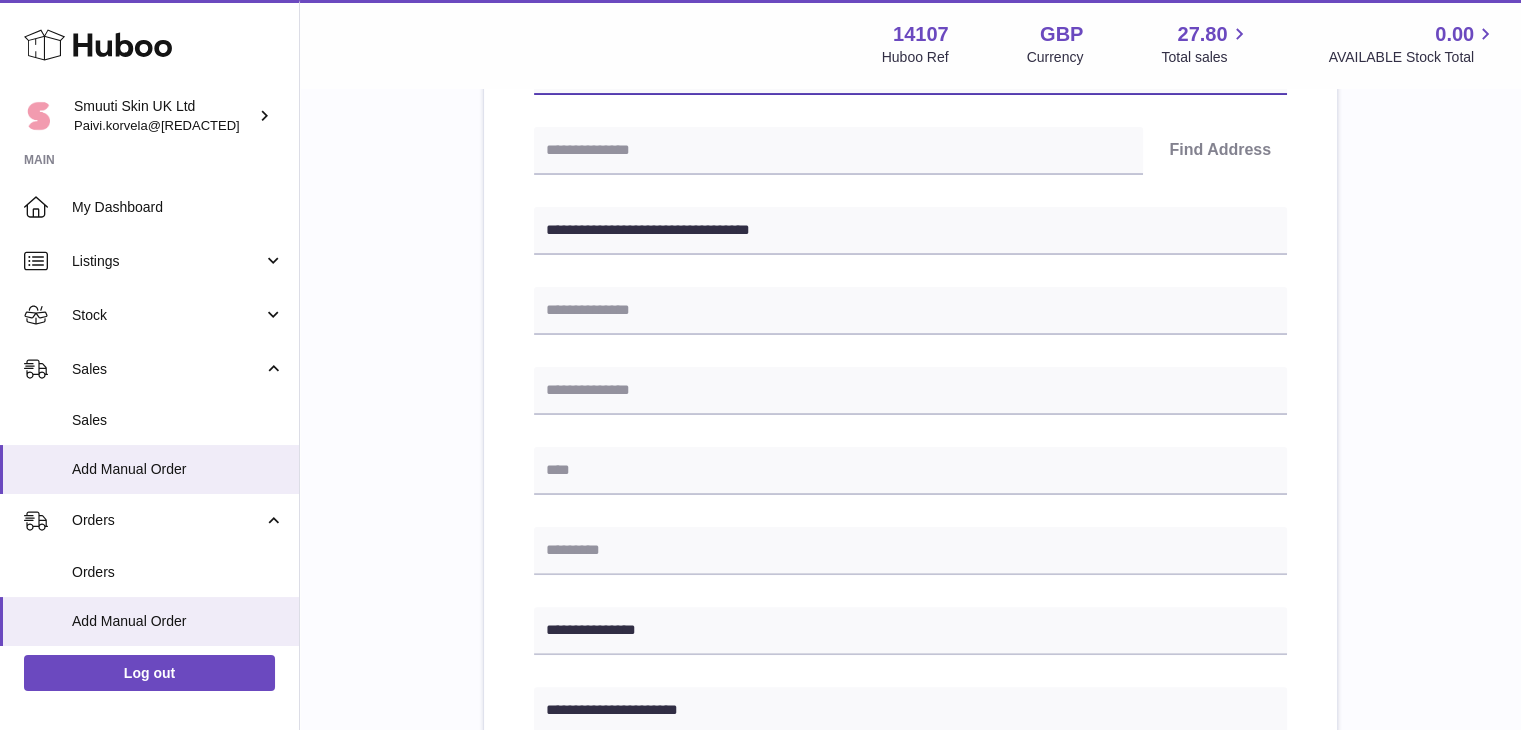 type on "**********" 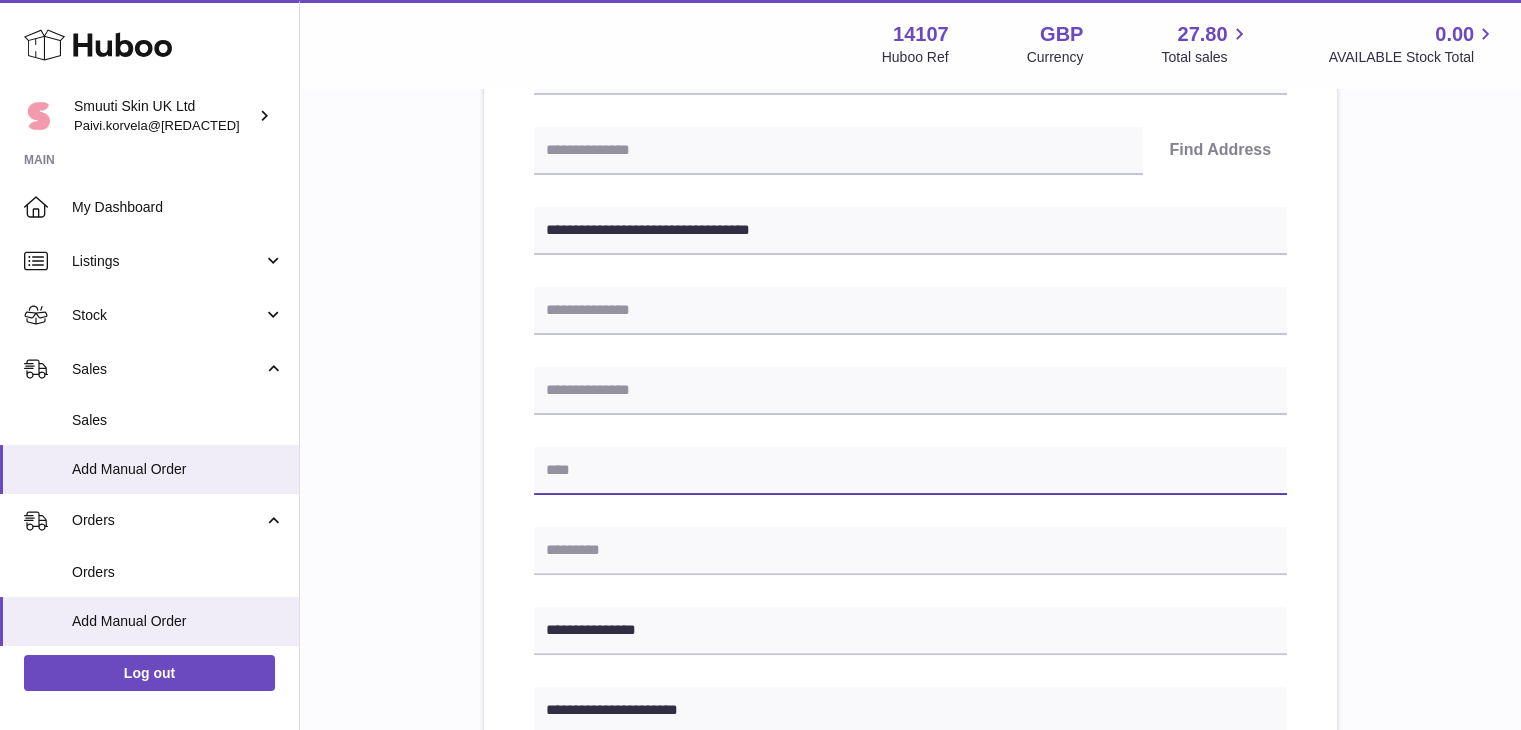 click at bounding box center (910, 471) 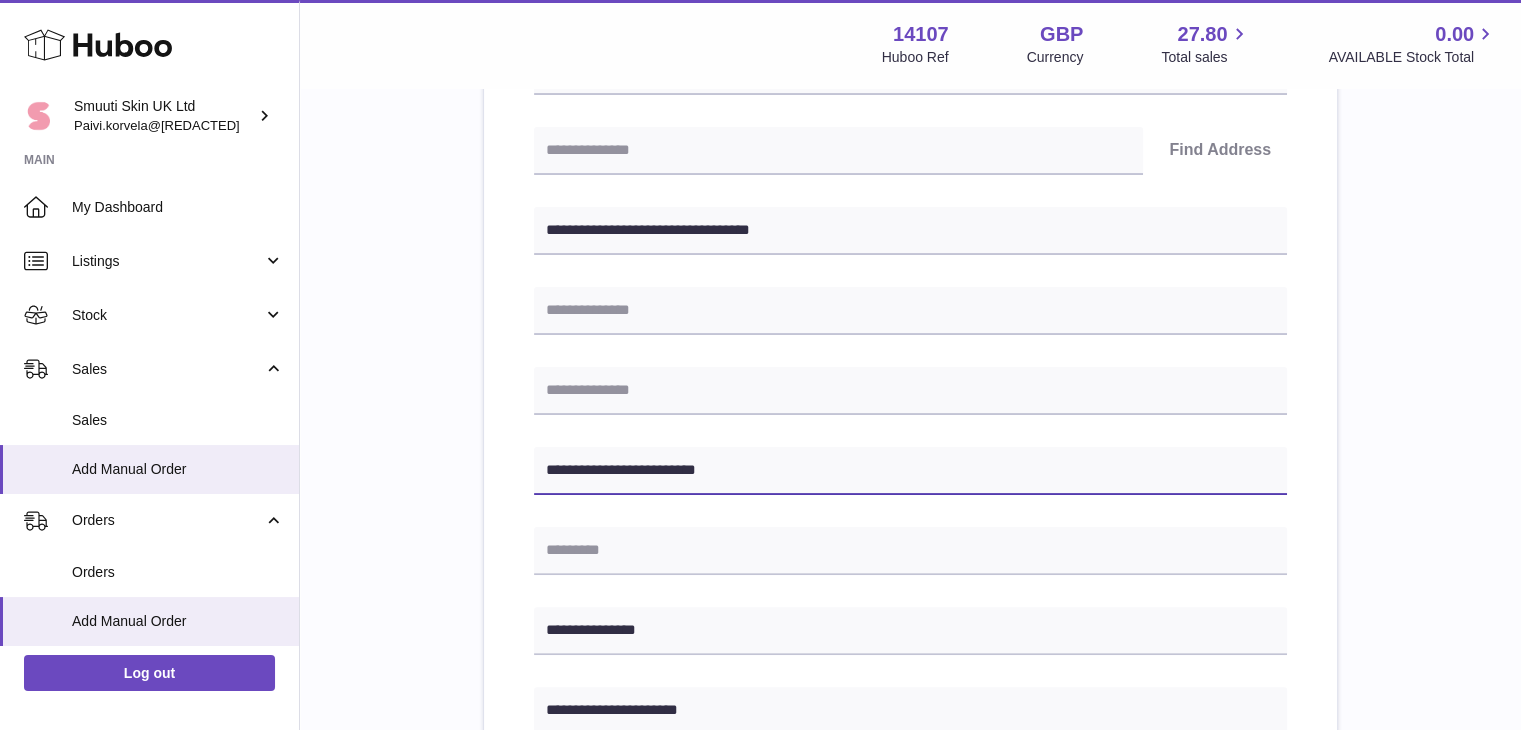 type on "**********" 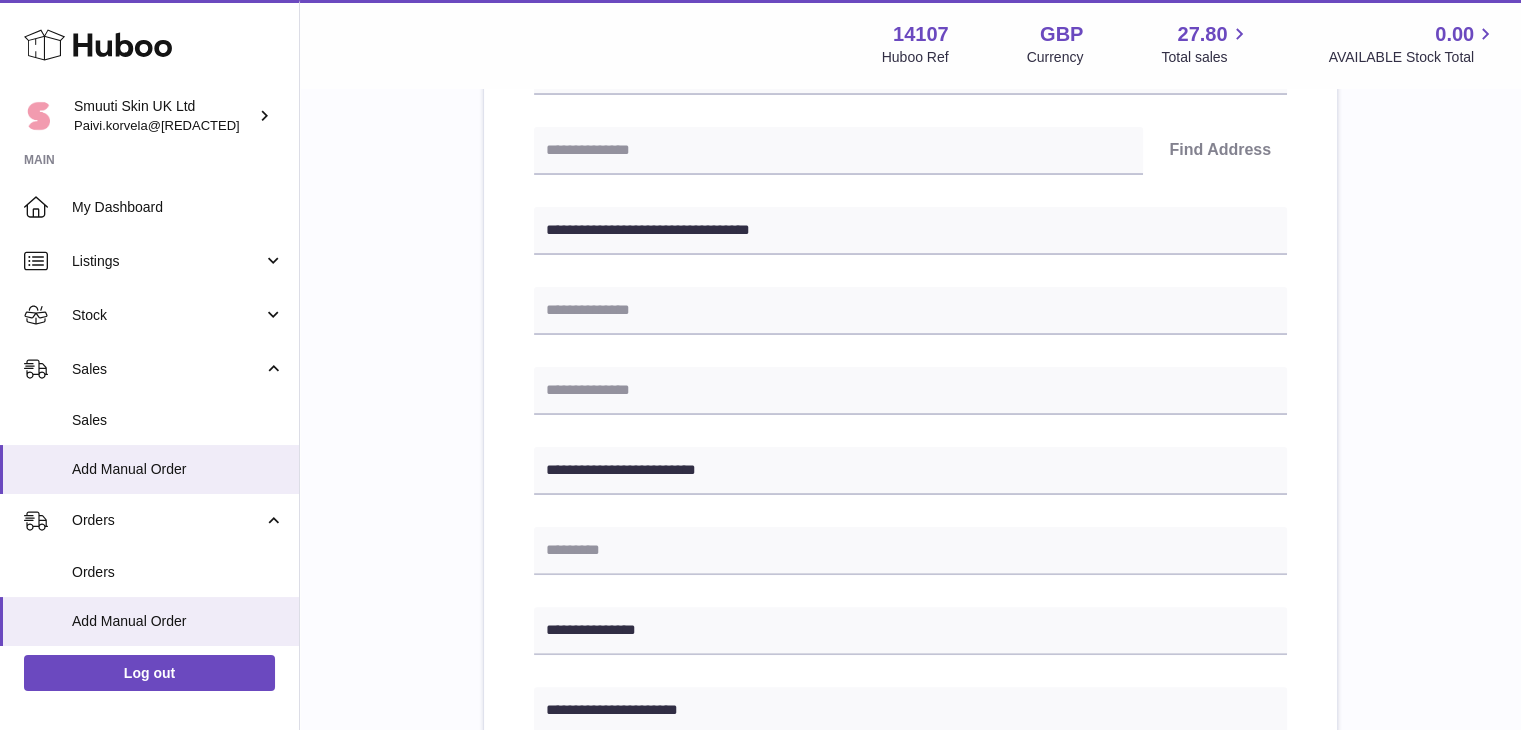 click on "**********" at bounding box center [910, 548] 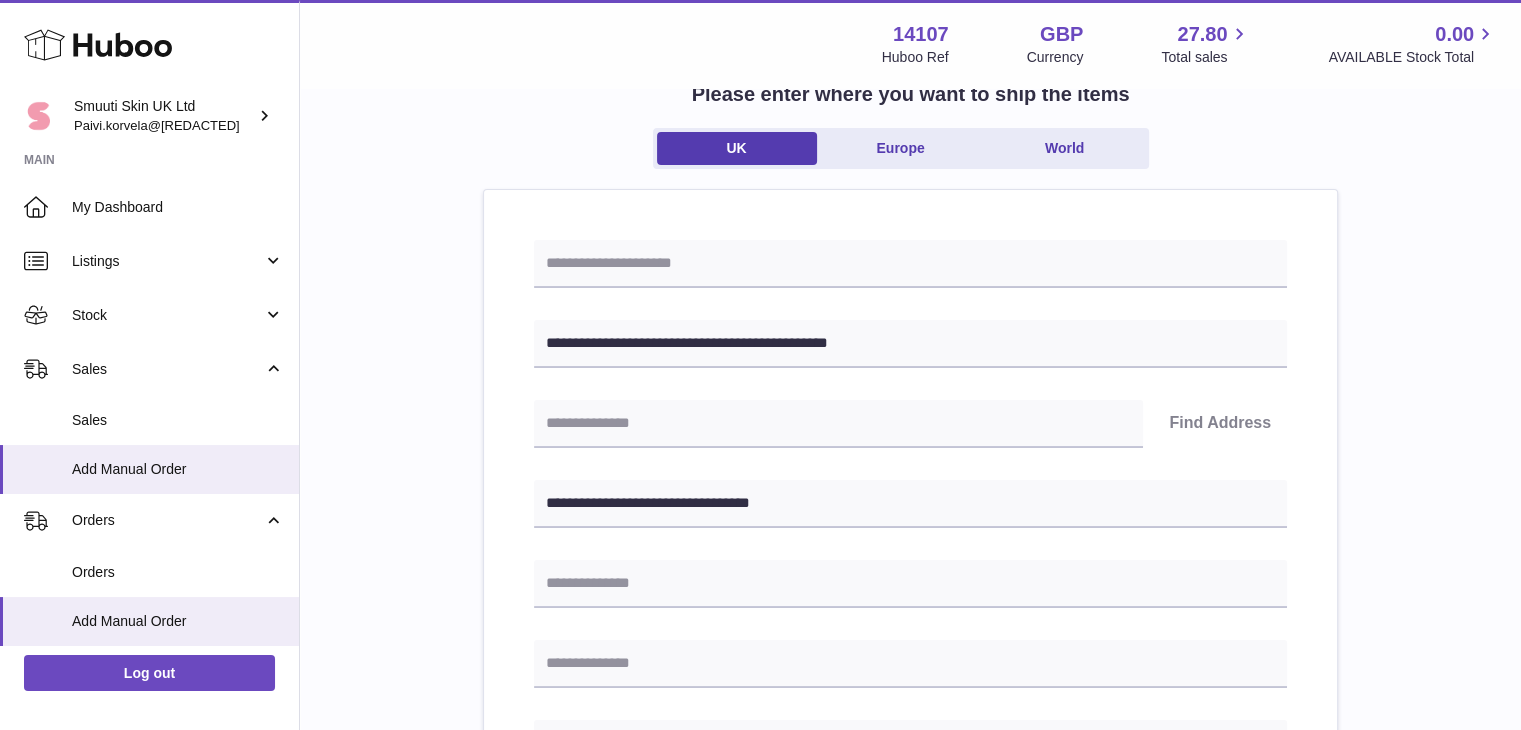 scroll, scrollTop: 96, scrollLeft: 0, axis: vertical 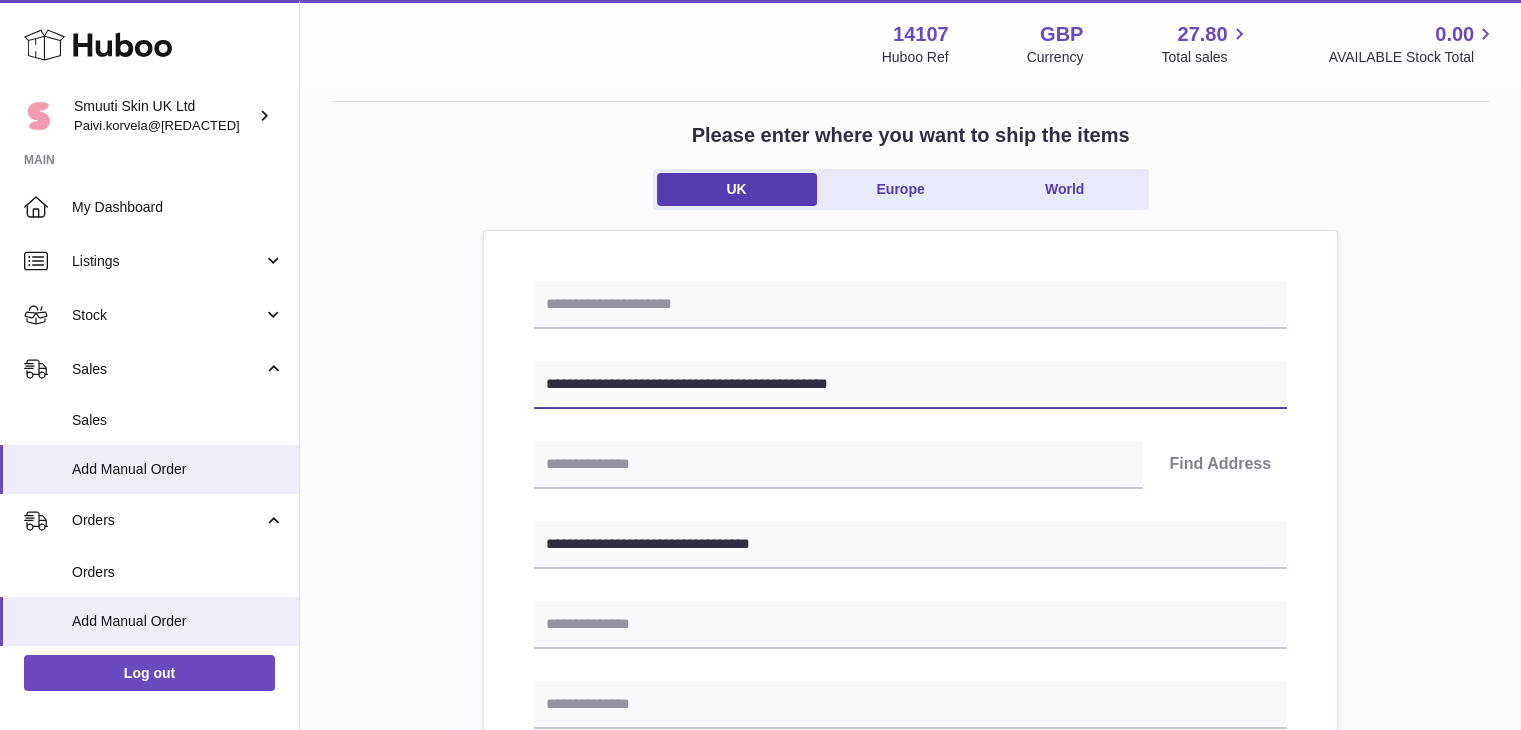 drag, startPoint x: 891, startPoint y: 377, endPoint x: 824, endPoint y: 374, distance: 67.06713 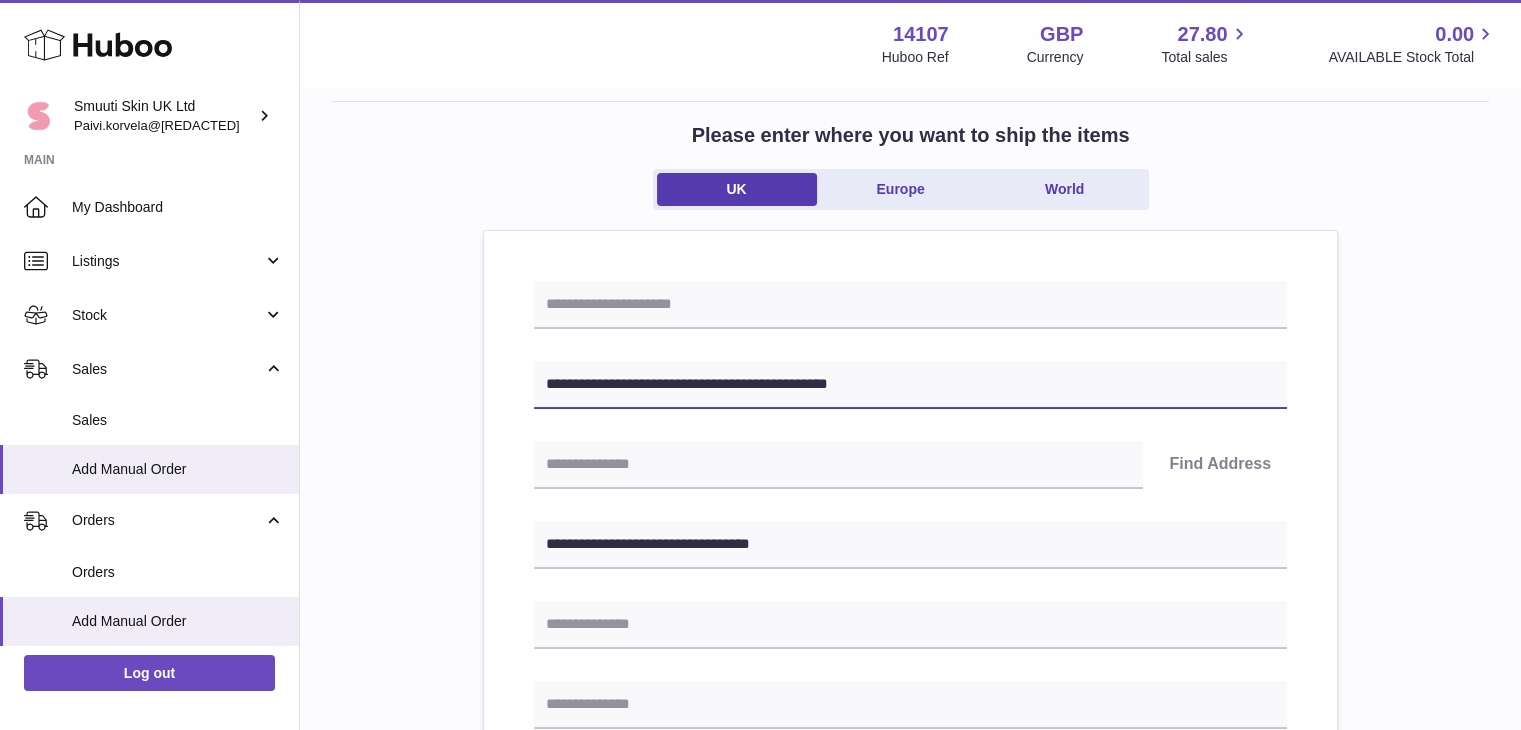 click on "**********" at bounding box center (910, 385) 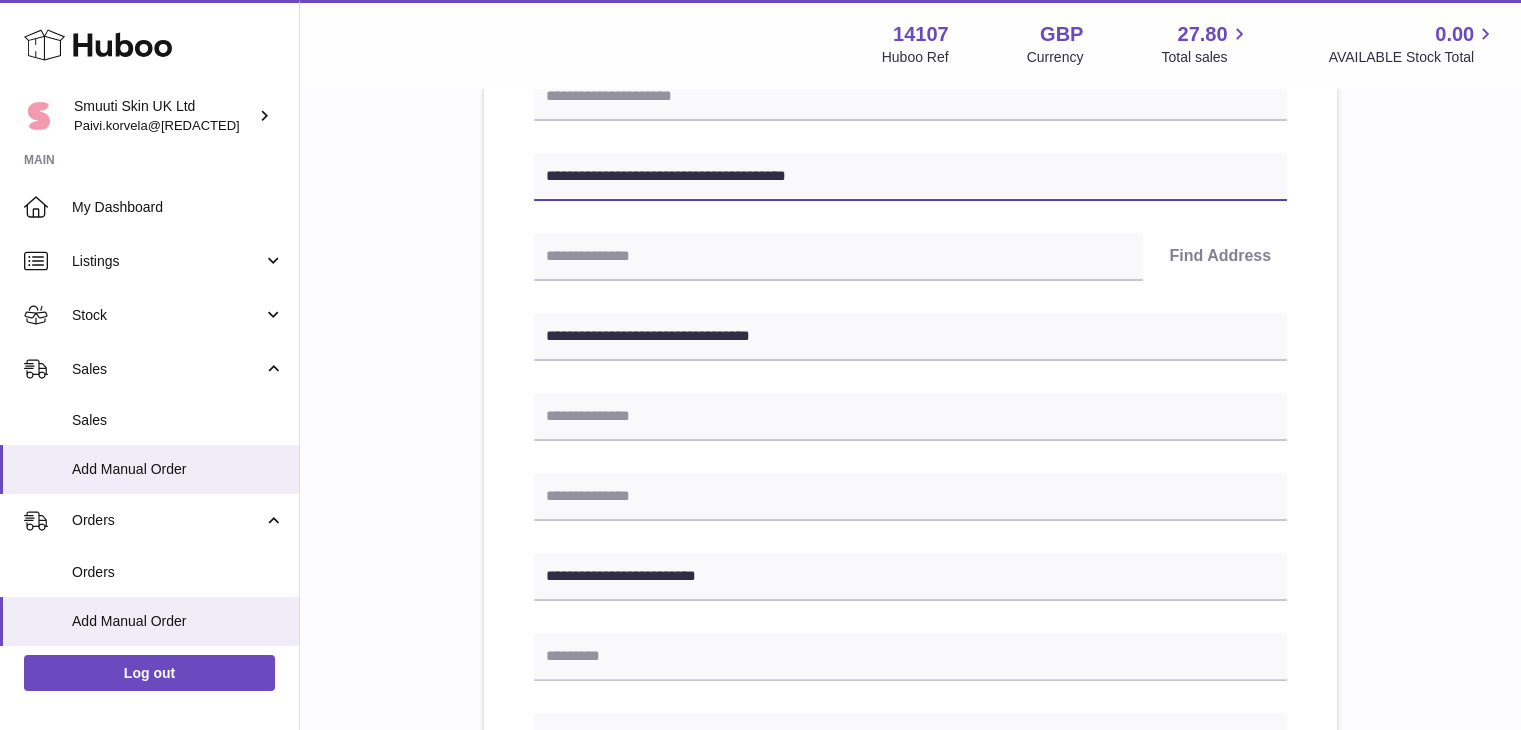 scroll, scrollTop: 317, scrollLeft: 0, axis: vertical 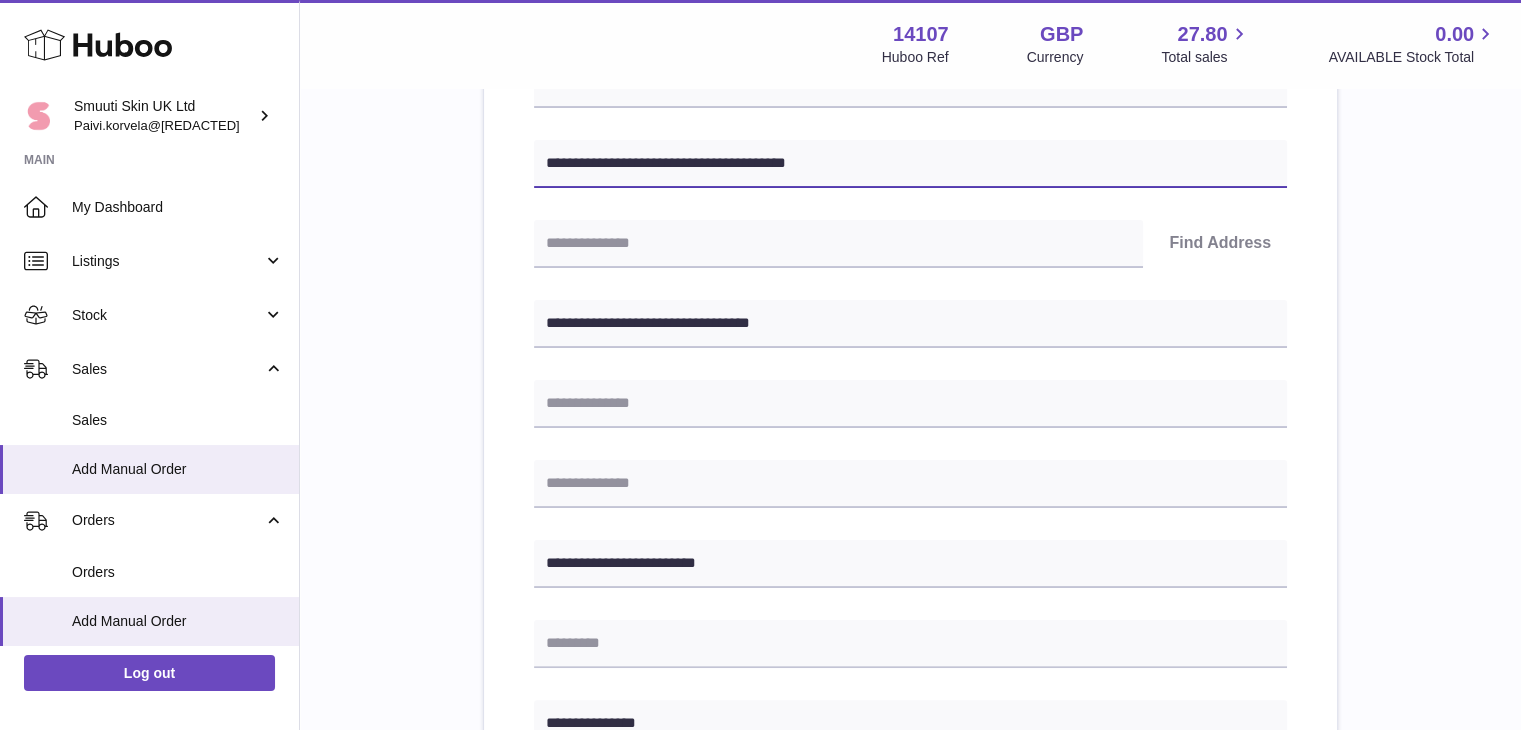 type on "**********" 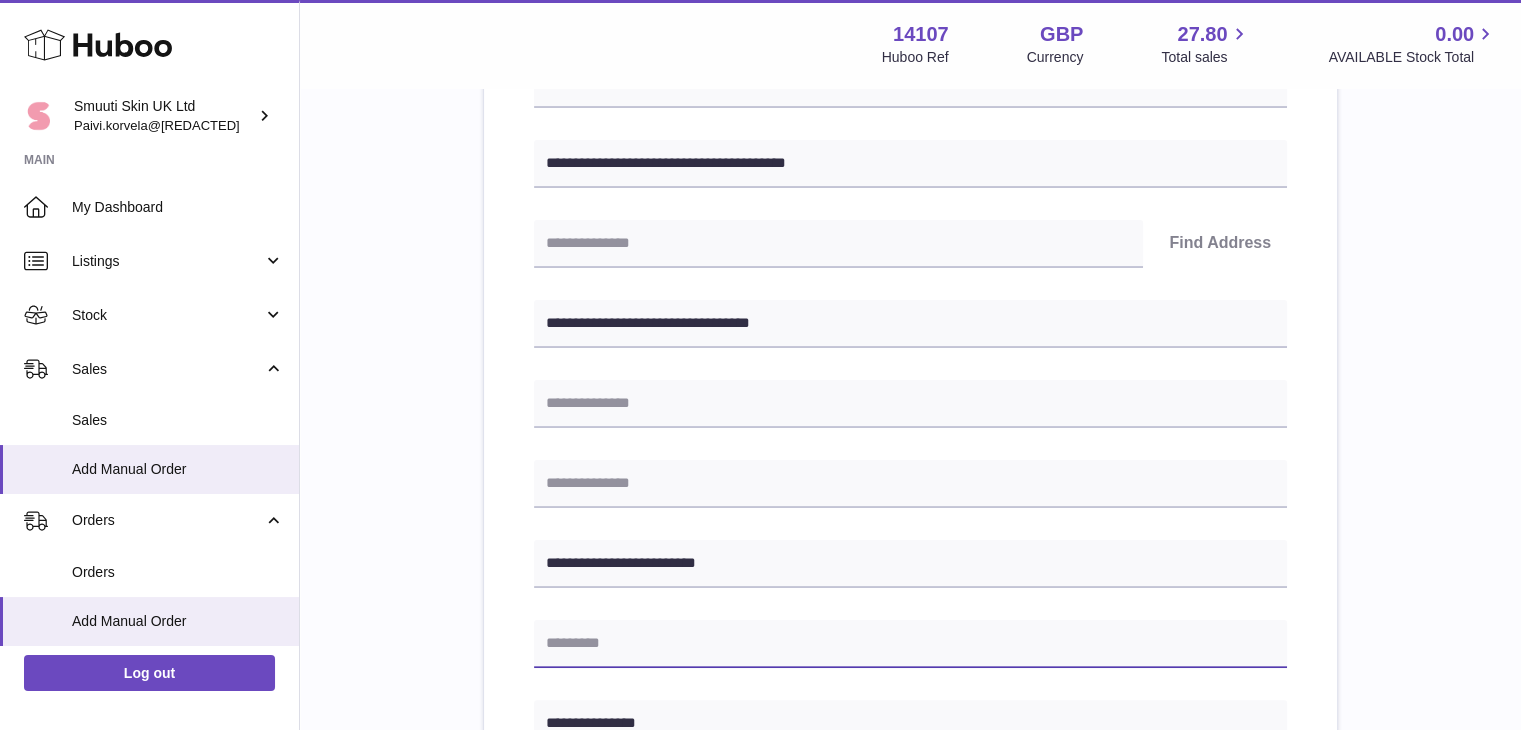 click at bounding box center [910, 644] 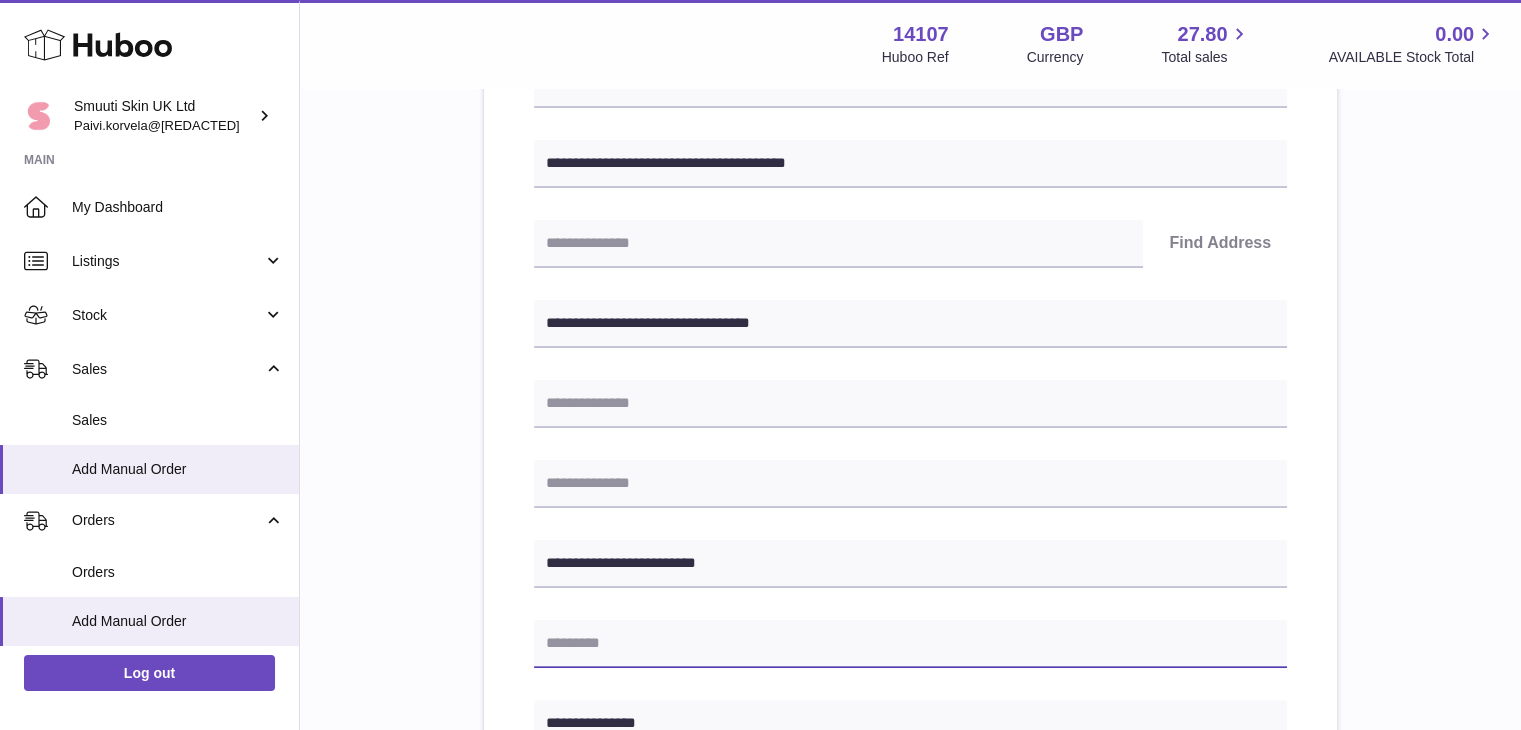 paste on "*******" 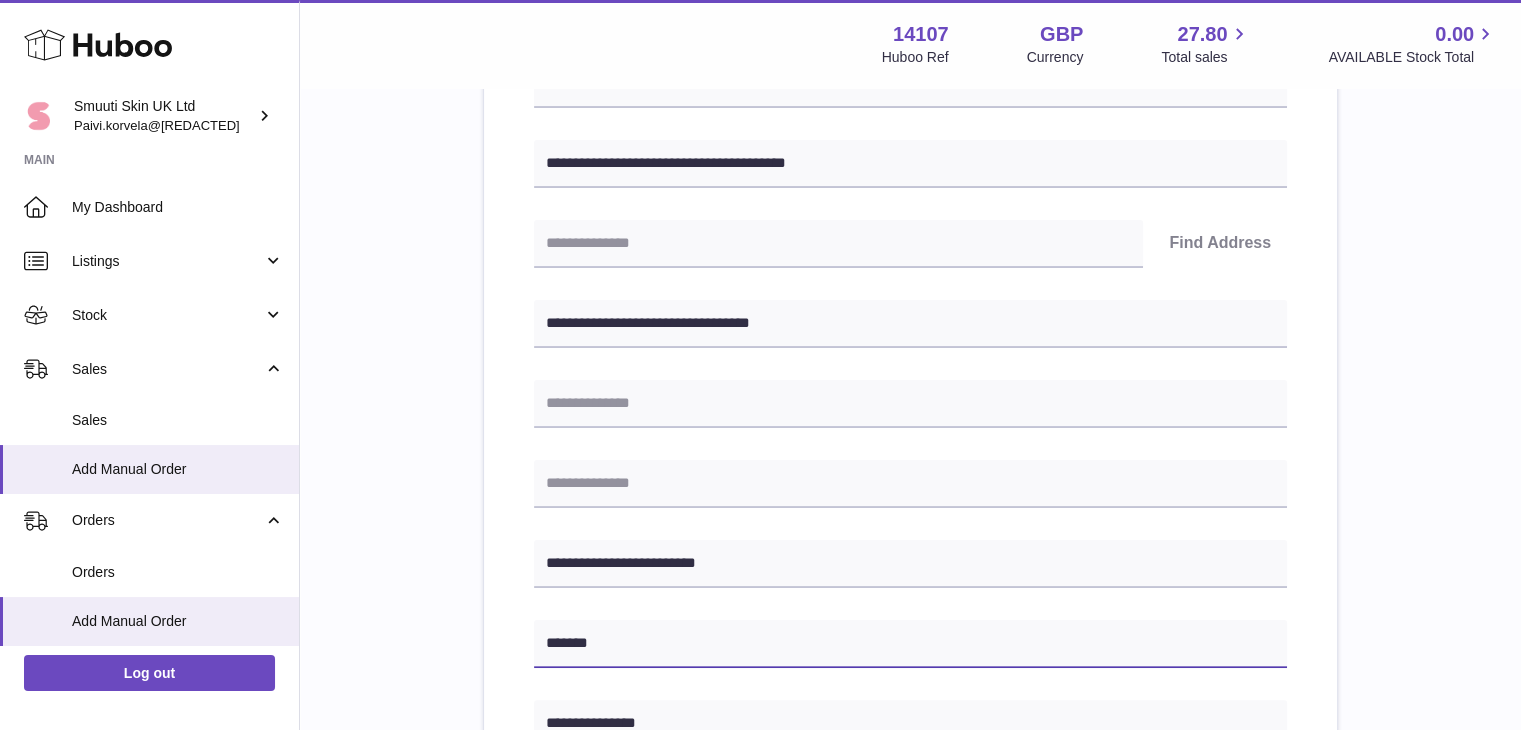 type on "*******" 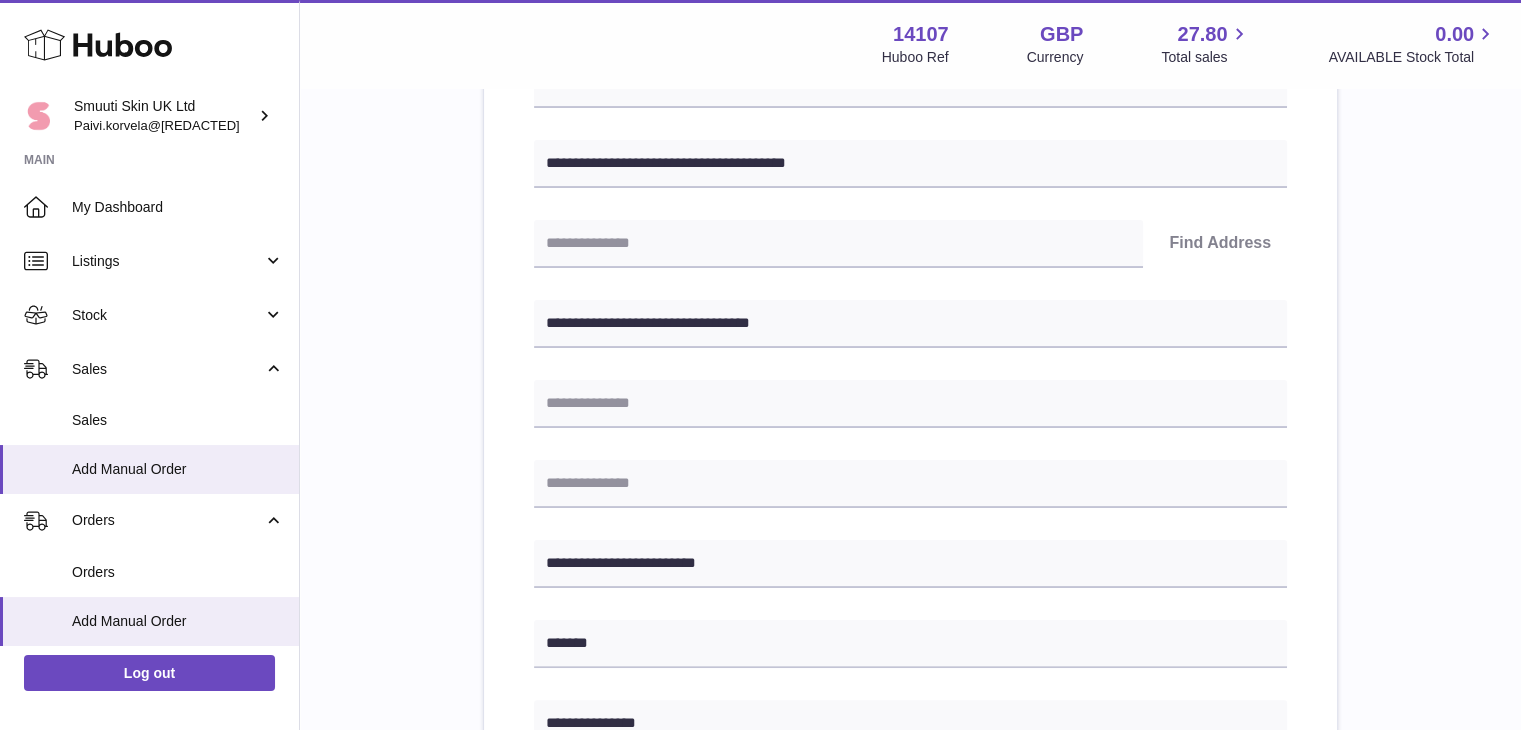 click on "**********" at bounding box center [910, 576] 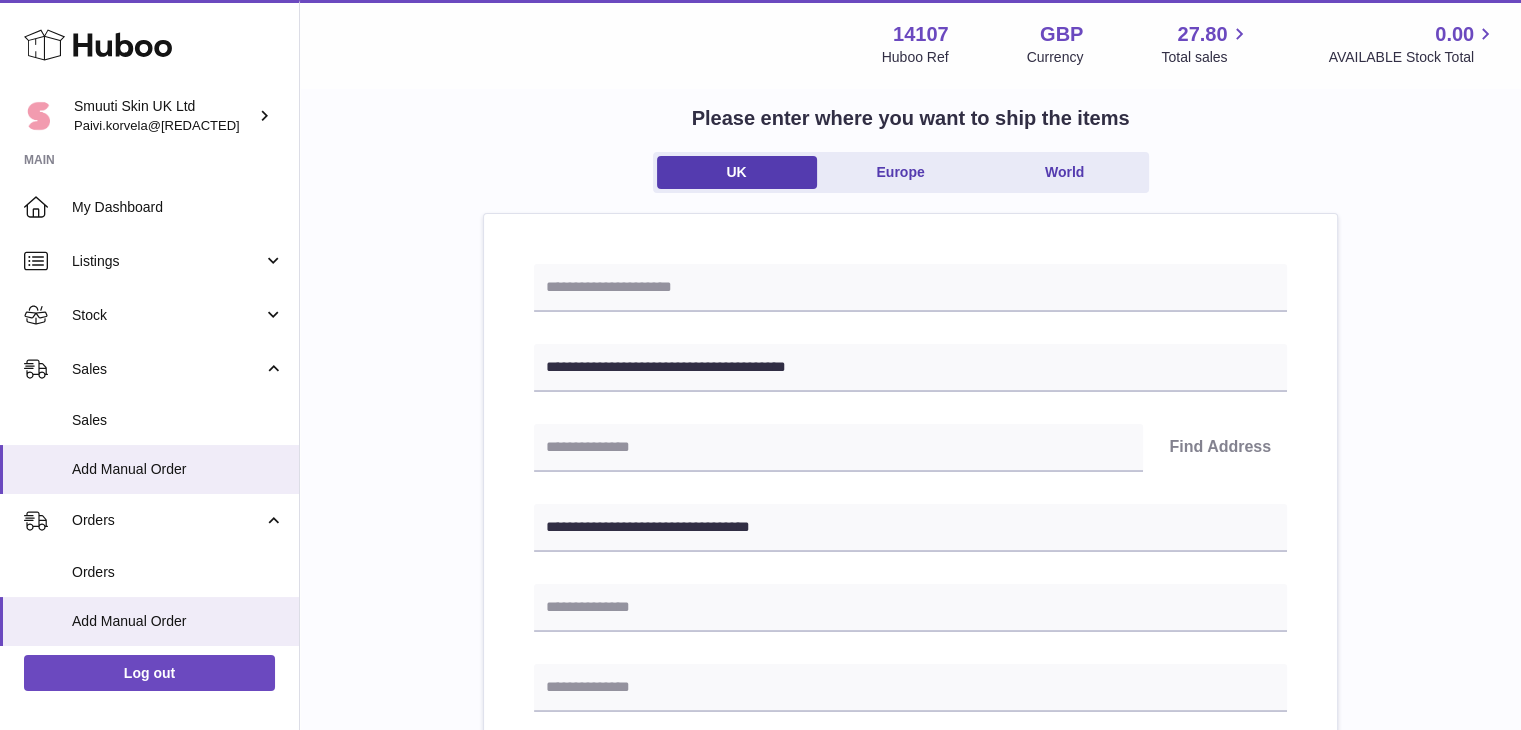 scroll, scrollTop: 108, scrollLeft: 0, axis: vertical 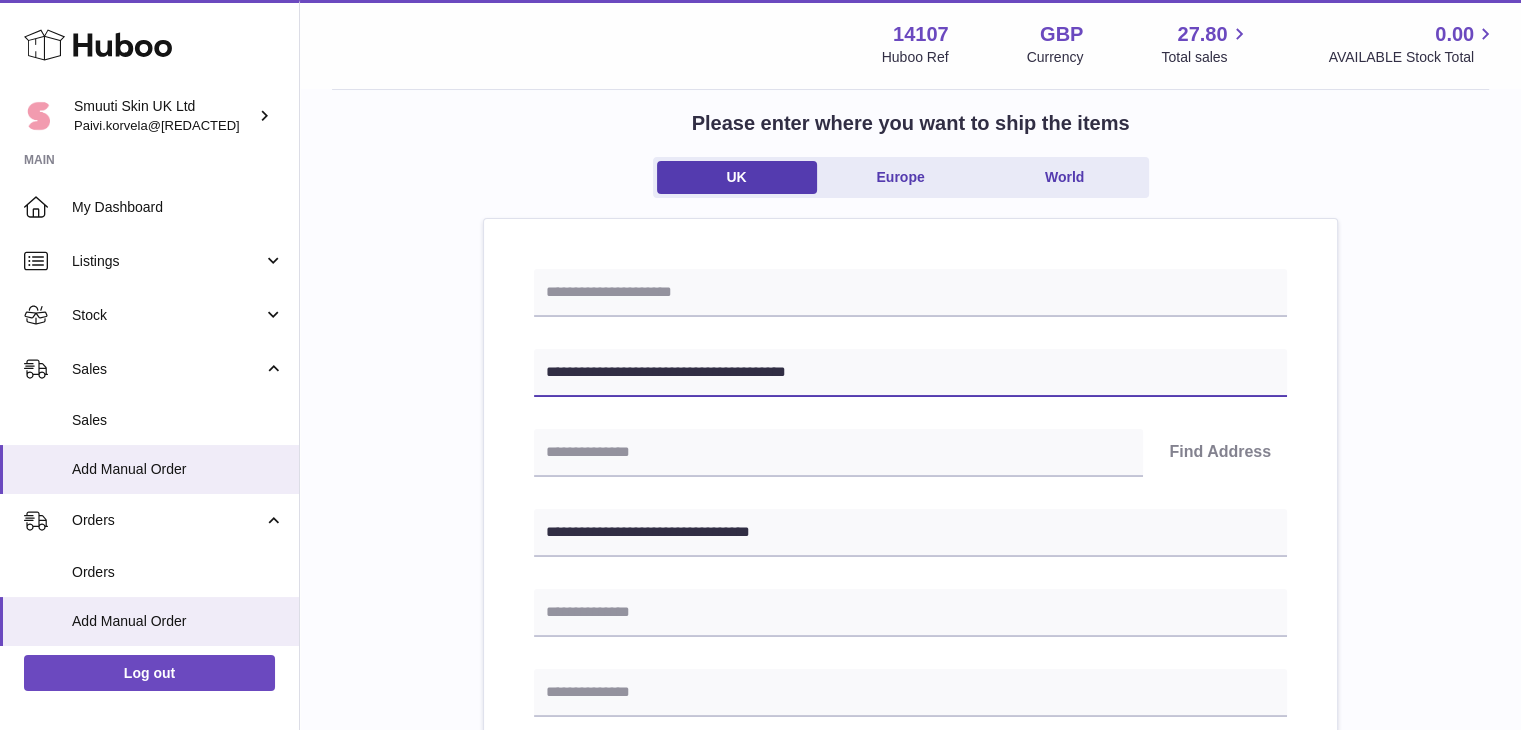 drag, startPoint x: 825, startPoint y: 377, endPoint x: 635, endPoint y: 374, distance: 190.02368 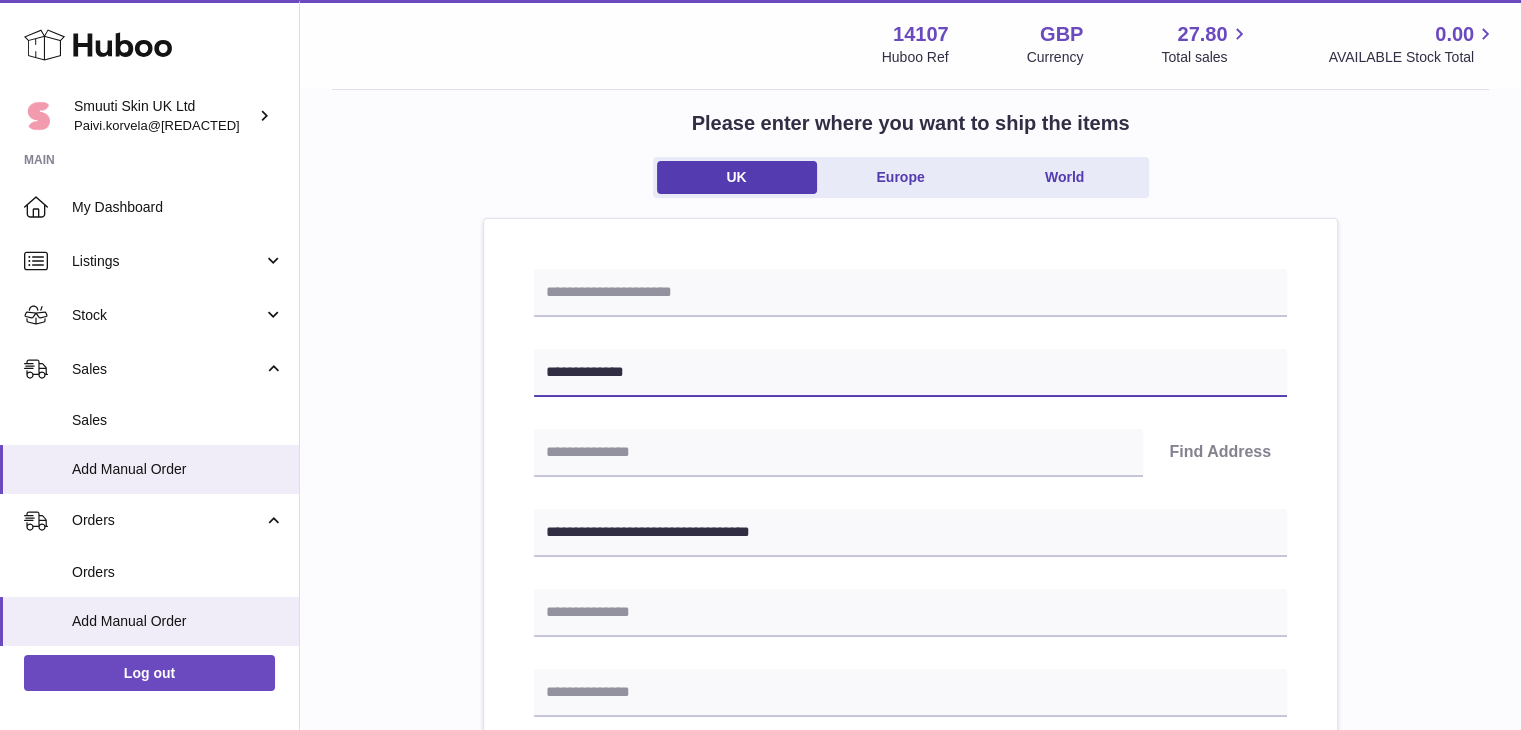 type on "**********" 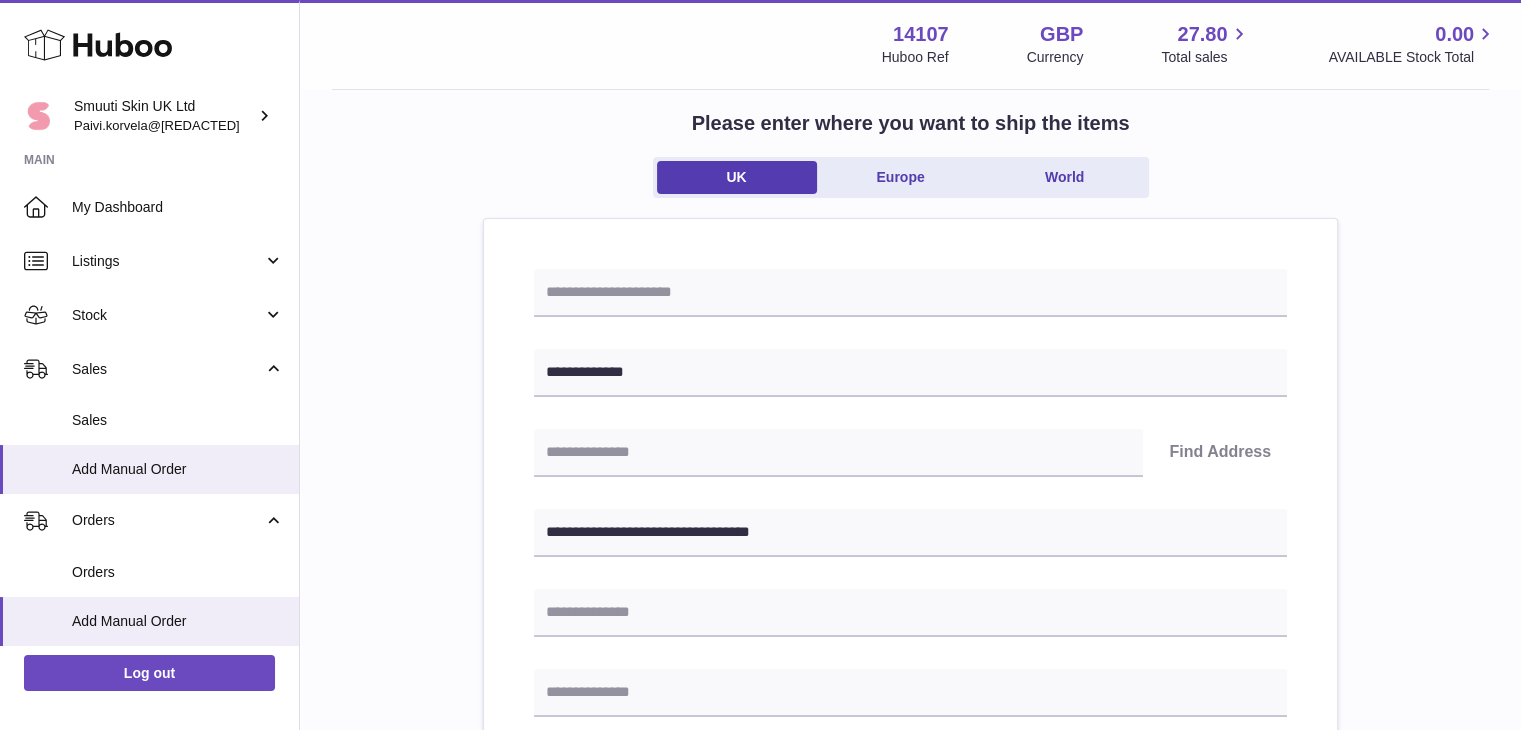 click on "**********" at bounding box center (910, 785) 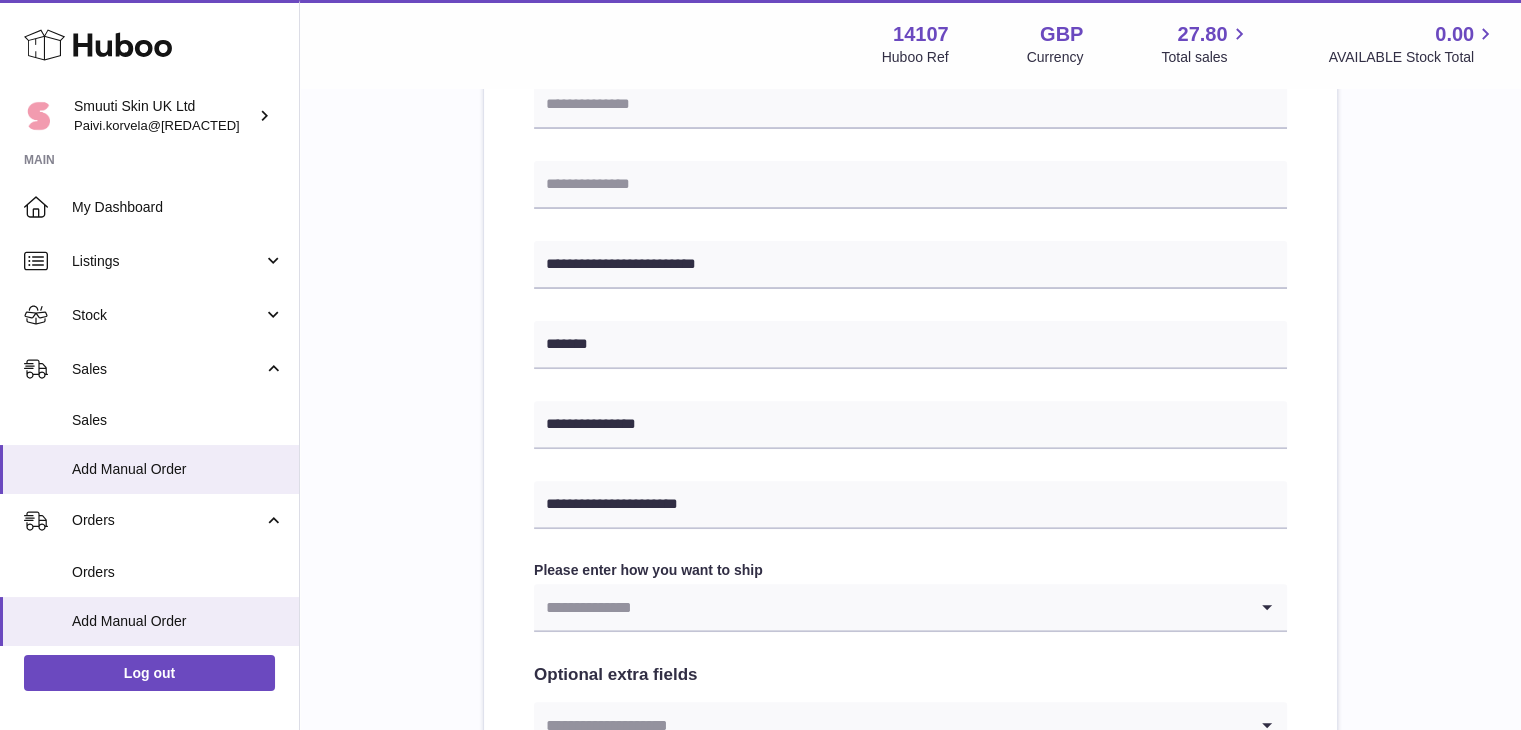 scroll, scrollTop: 616, scrollLeft: 0, axis: vertical 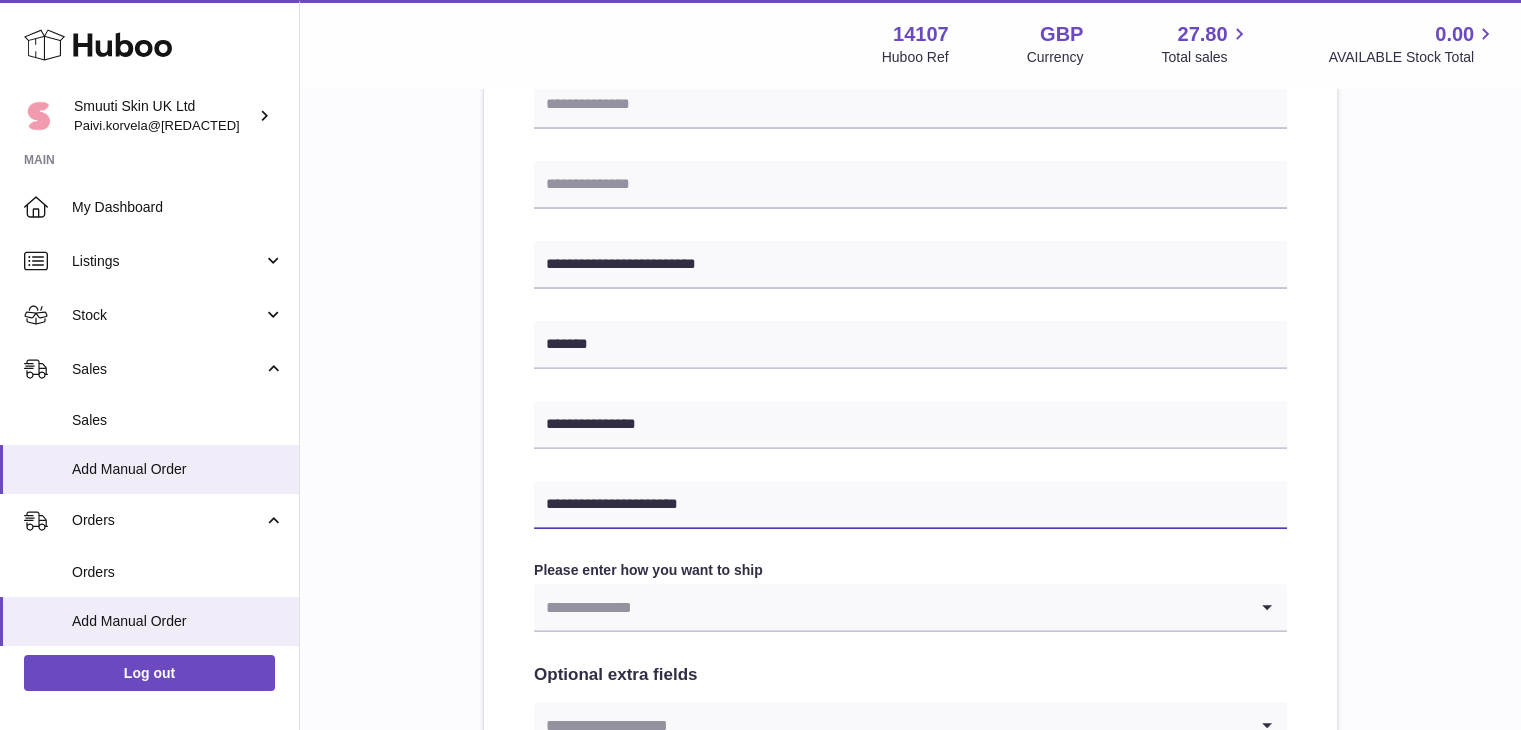 drag, startPoint x: 732, startPoint y: 509, endPoint x: 528, endPoint y: 508, distance: 204.00246 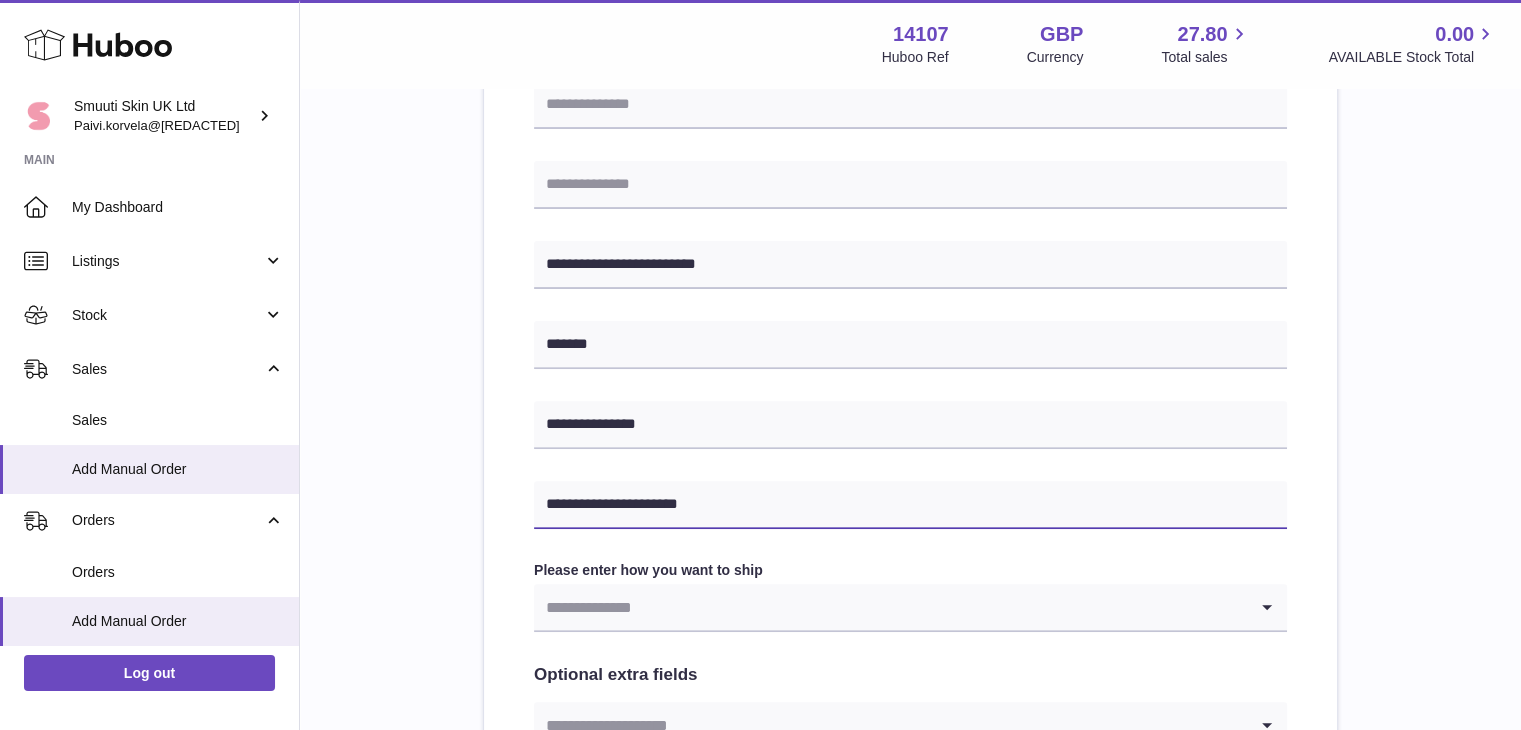 click on "**********" at bounding box center [910, 342] 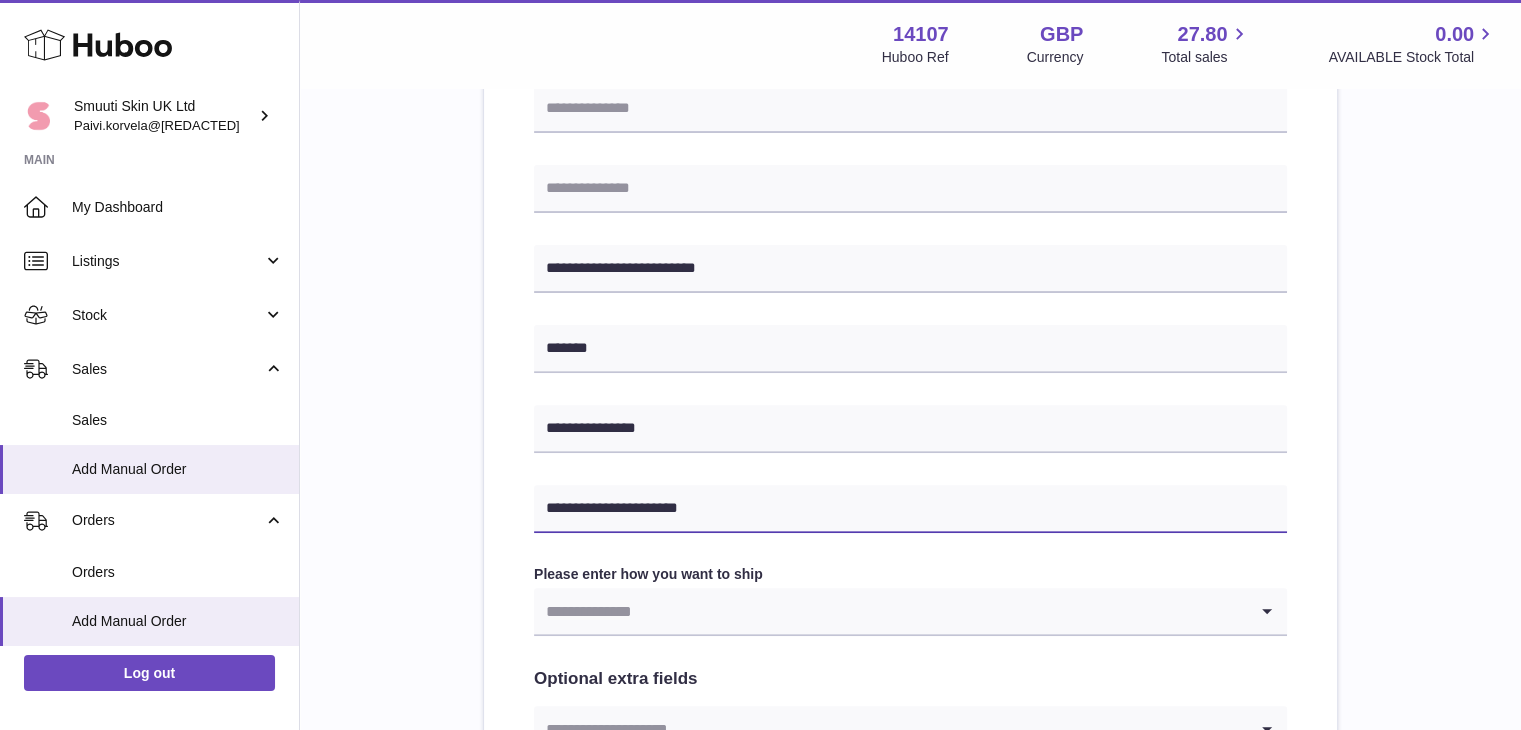 scroll, scrollTop: 605, scrollLeft: 0, axis: vertical 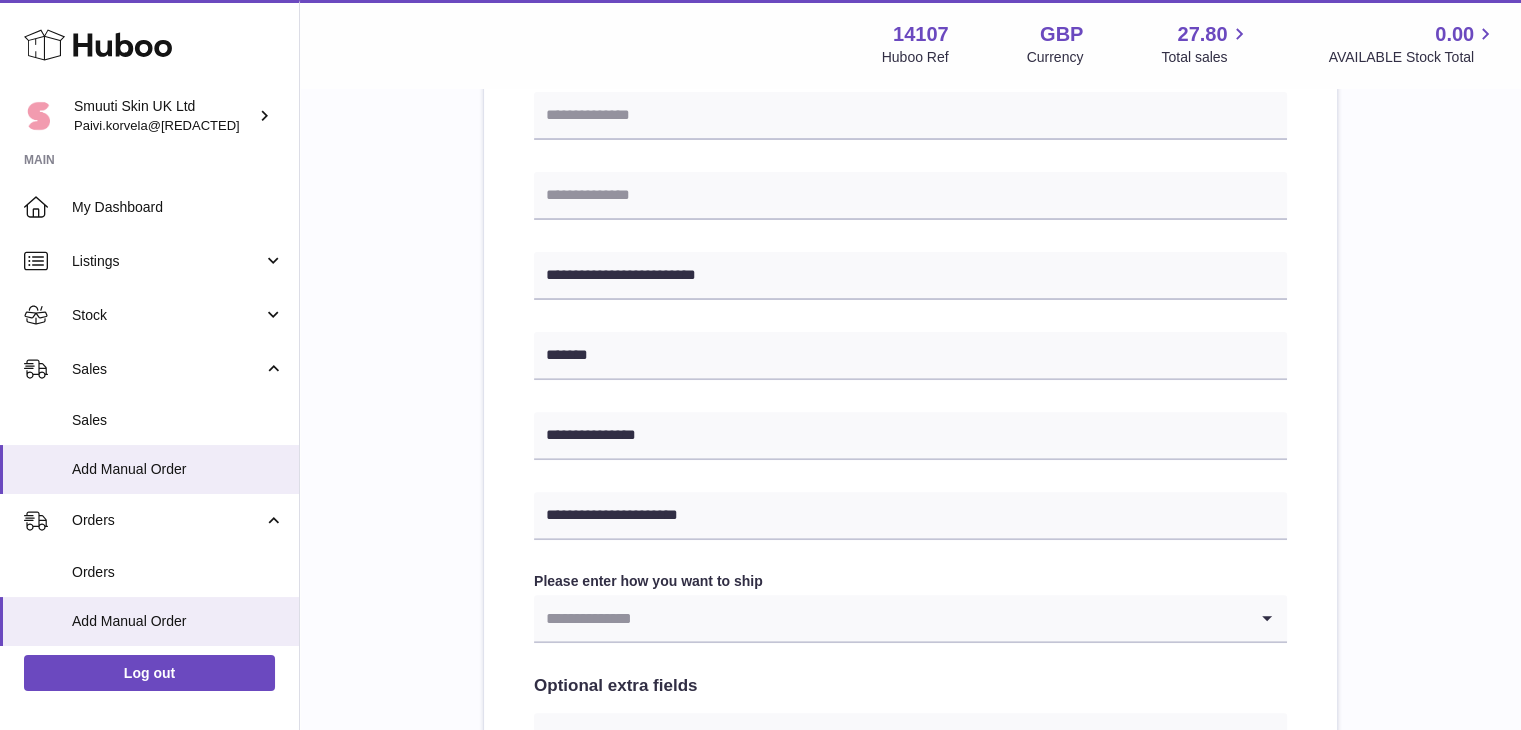 click on "**********" at bounding box center [910, 288] 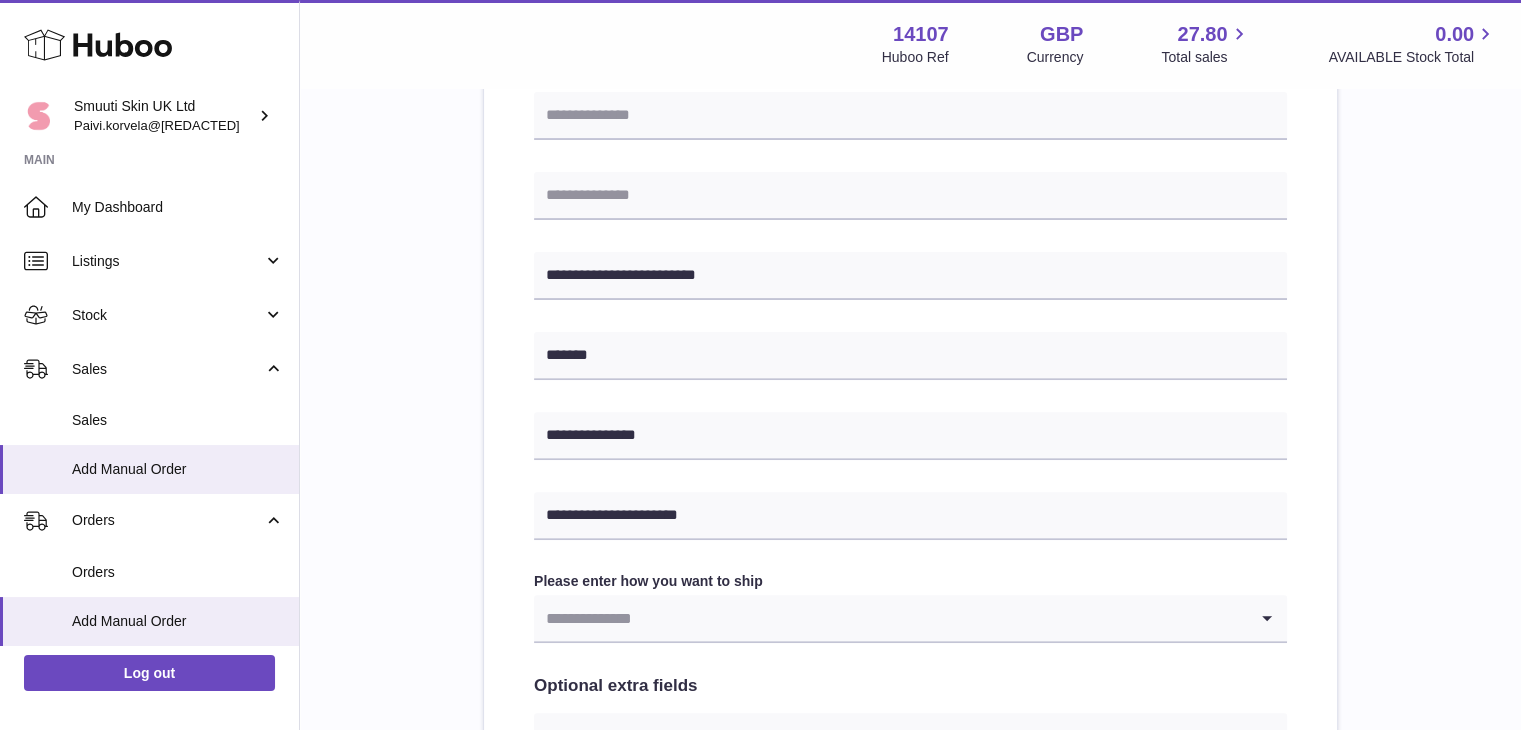 click 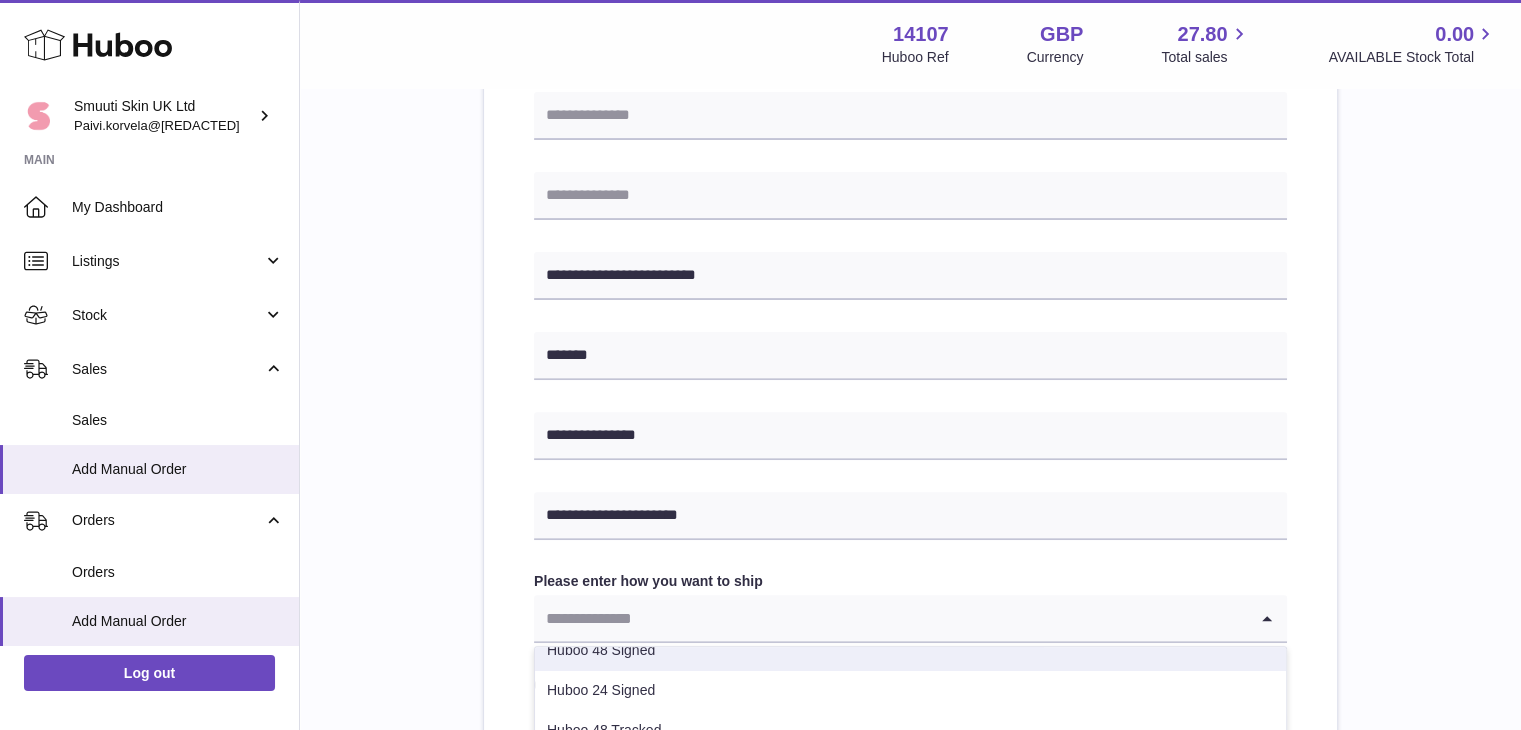 scroll, scrollTop: 84, scrollLeft: 0, axis: vertical 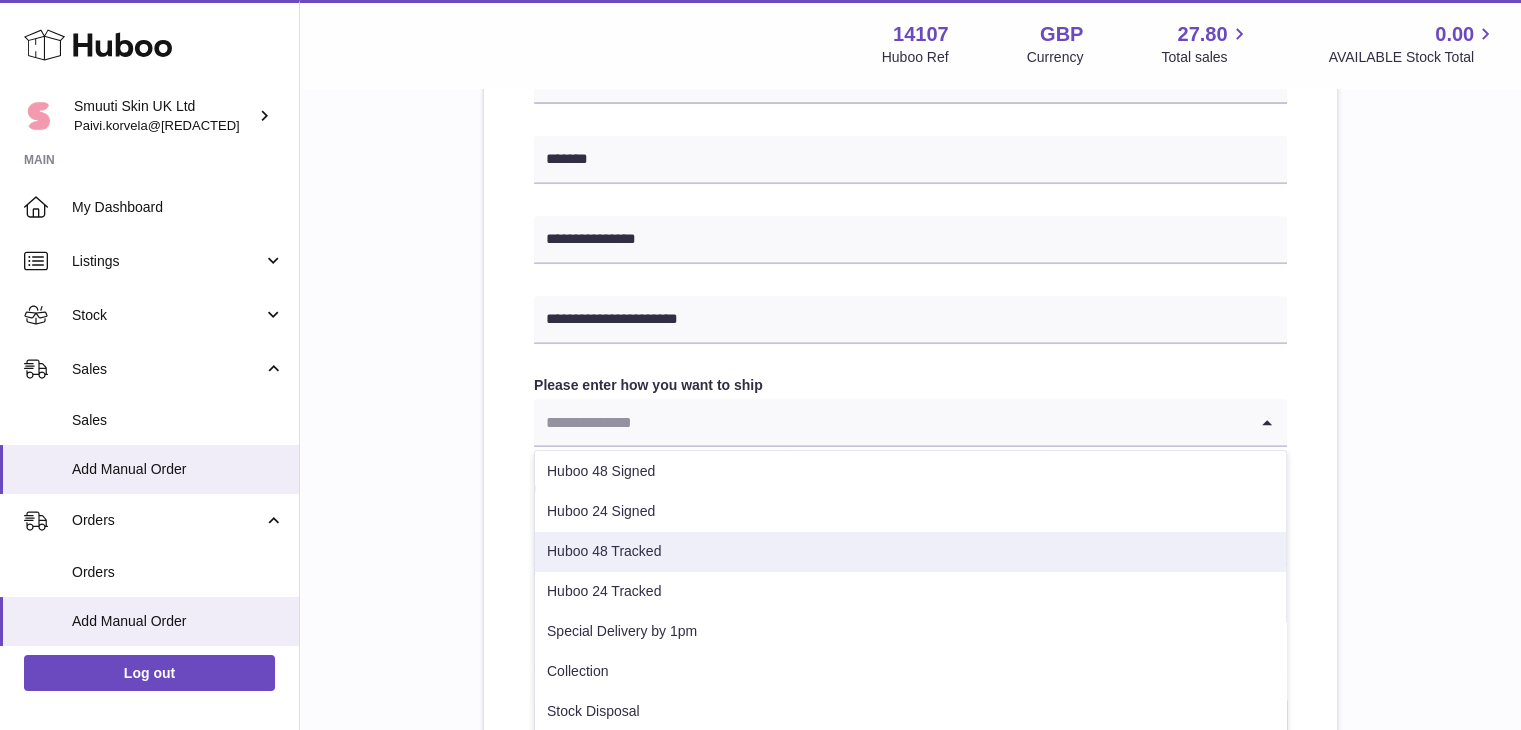 click on "Huboo 48 Tracked" at bounding box center (910, 552) 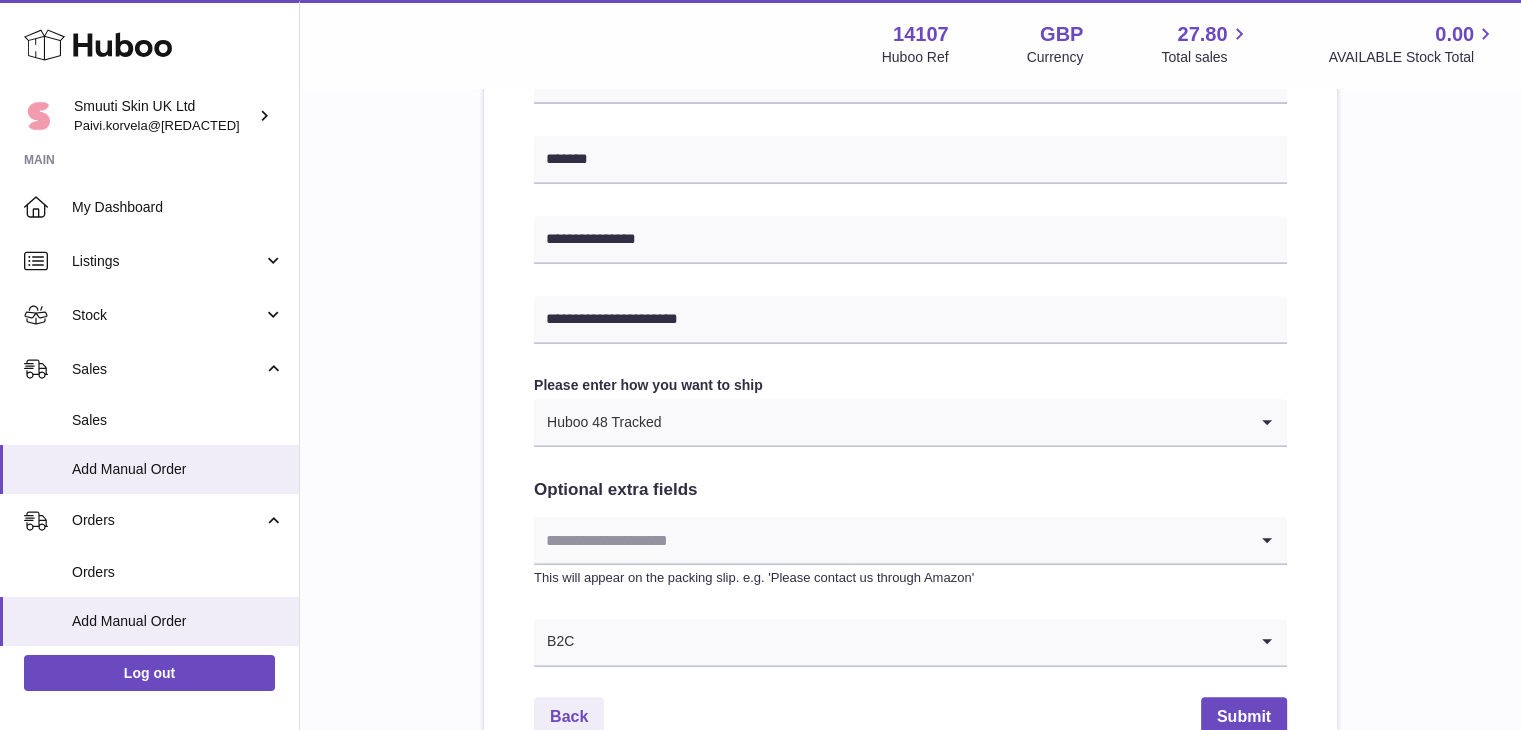 click on "**********" at bounding box center [910, 92] 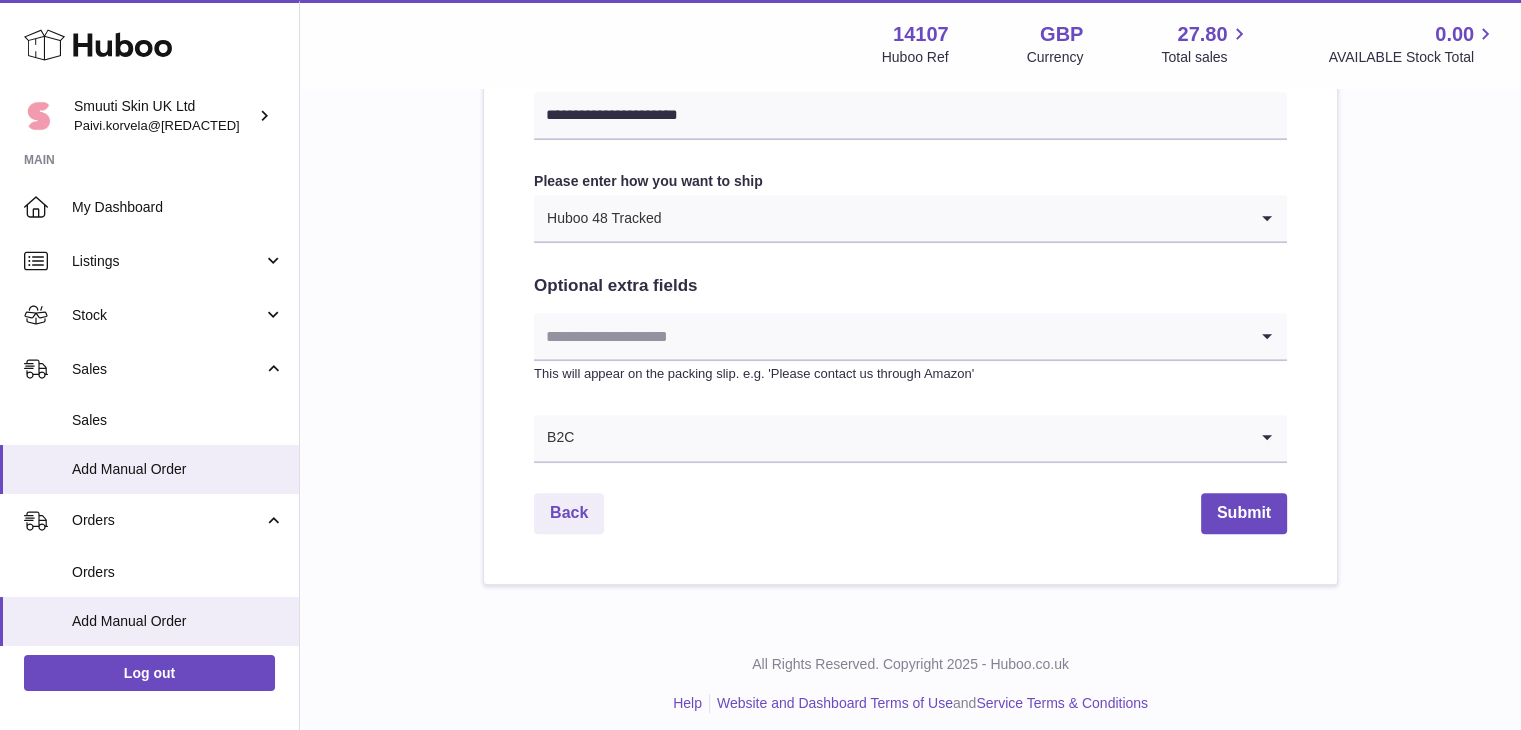 scroll, scrollTop: 1012, scrollLeft: 0, axis: vertical 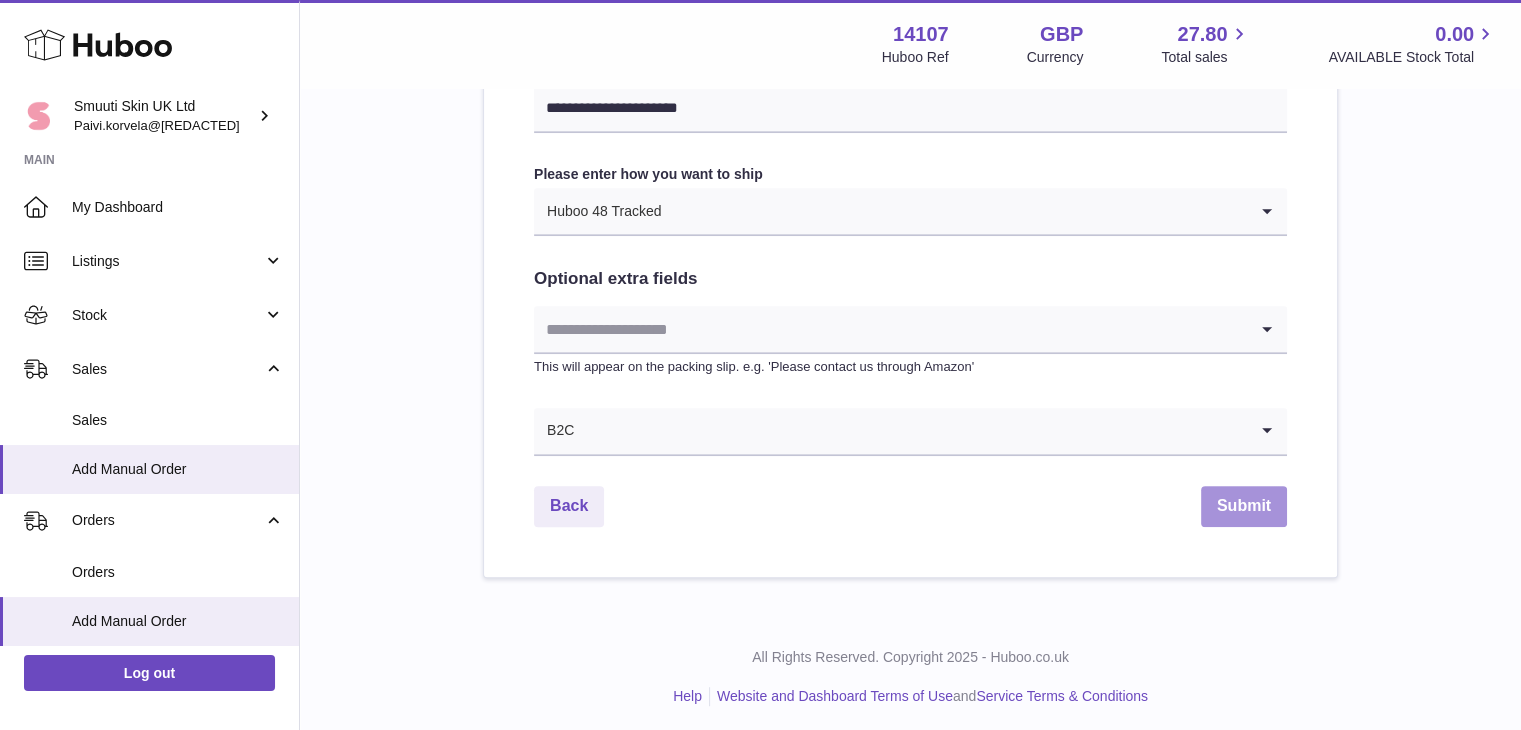 click on "Submit" at bounding box center (1244, 506) 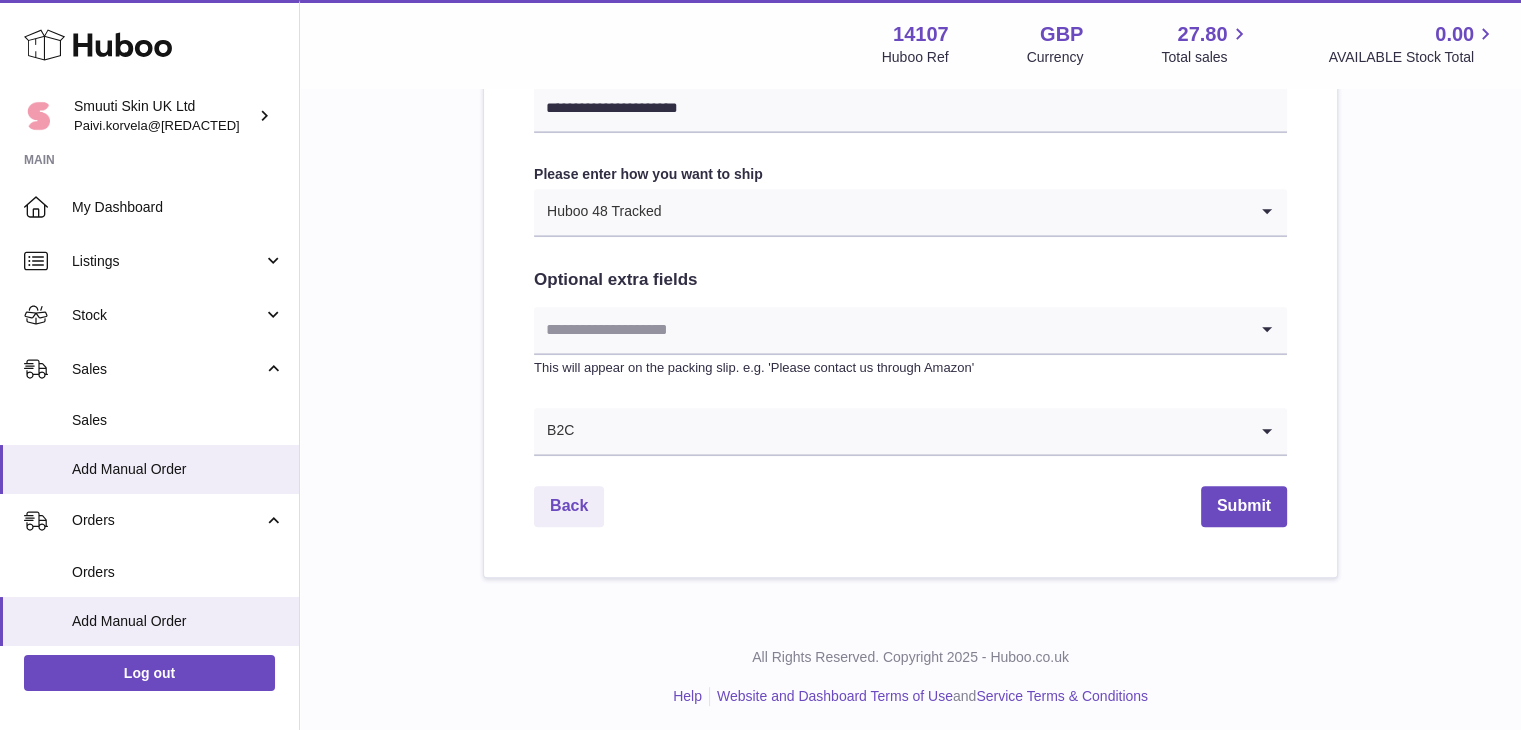 click on "All Rights Reserved. Copyright 2025 - Huboo.co.uk   Help
Website and Dashboard Terms of Use
and
Service Terms & Conditions" at bounding box center [910, 677] 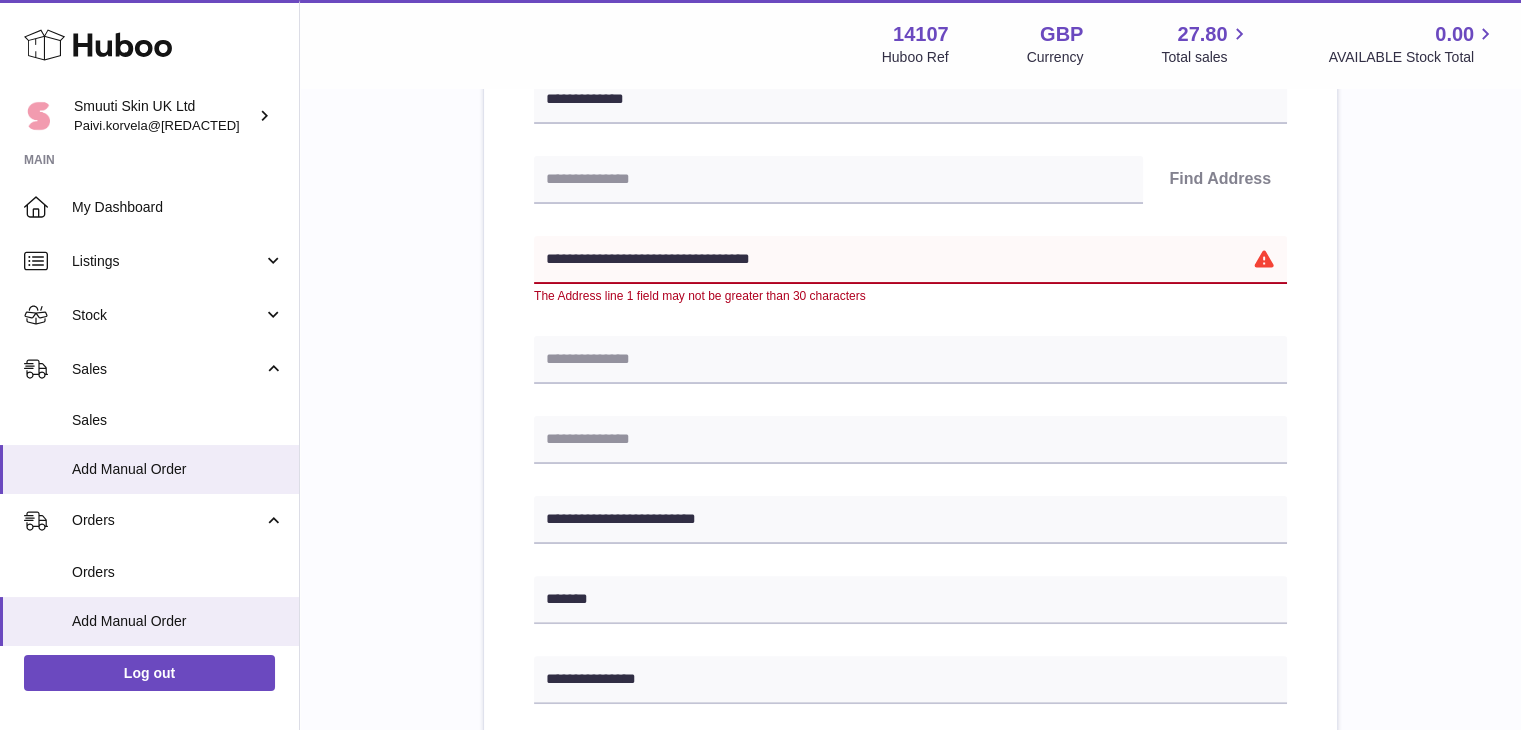scroll, scrollTop: 377, scrollLeft: 0, axis: vertical 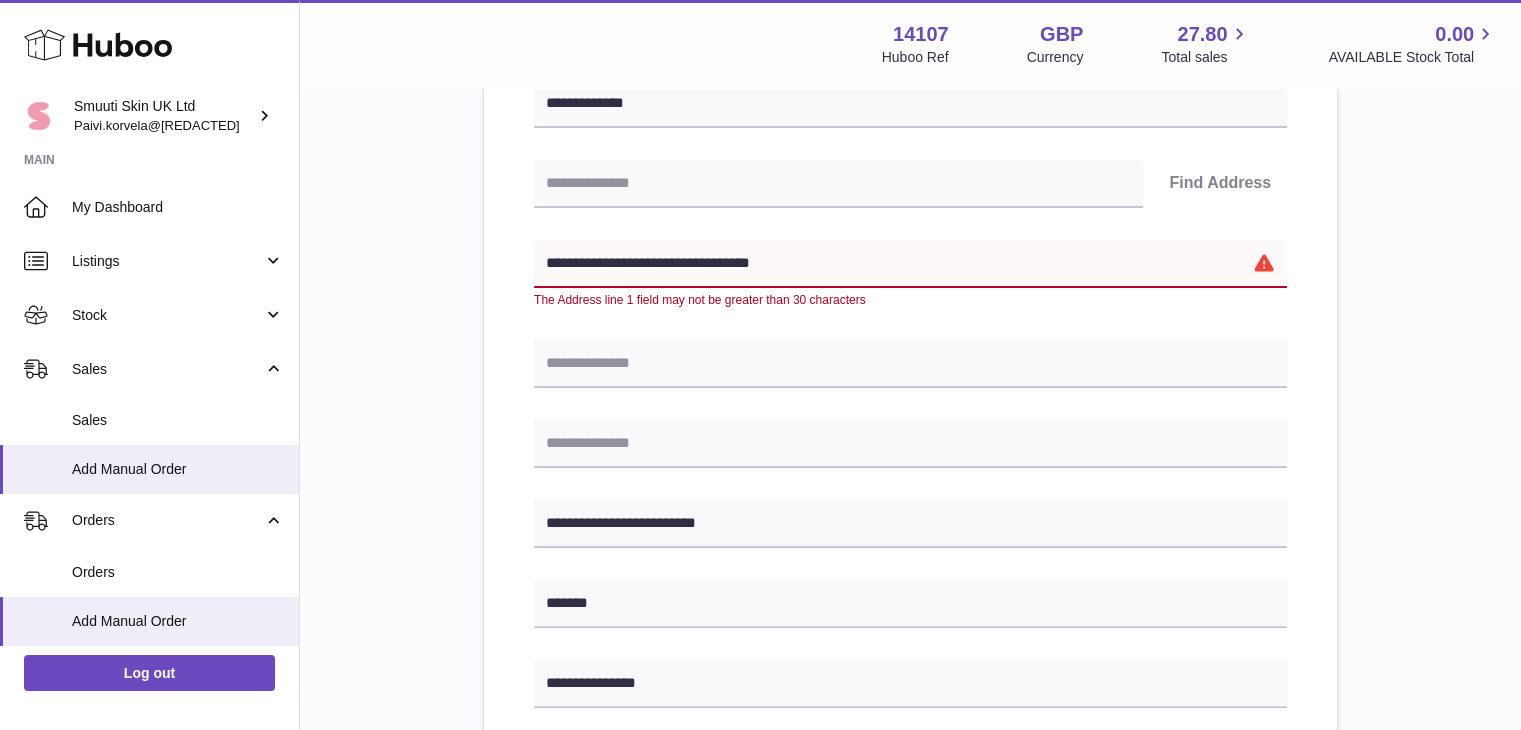 drag, startPoint x: 776, startPoint y: 265, endPoint x: 661, endPoint y: 257, distance: 115.27792 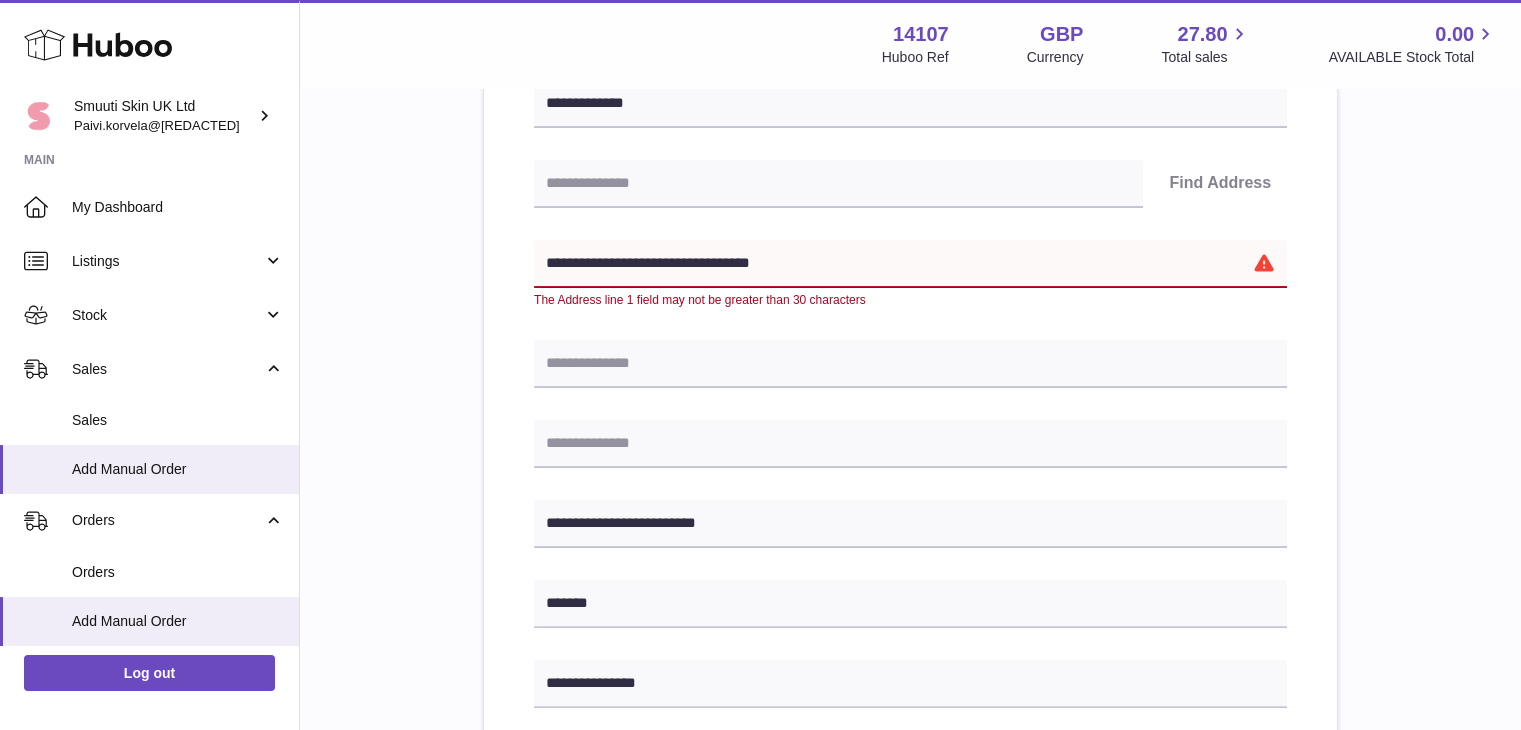 click on "**********" at bounding box center (910, 264) 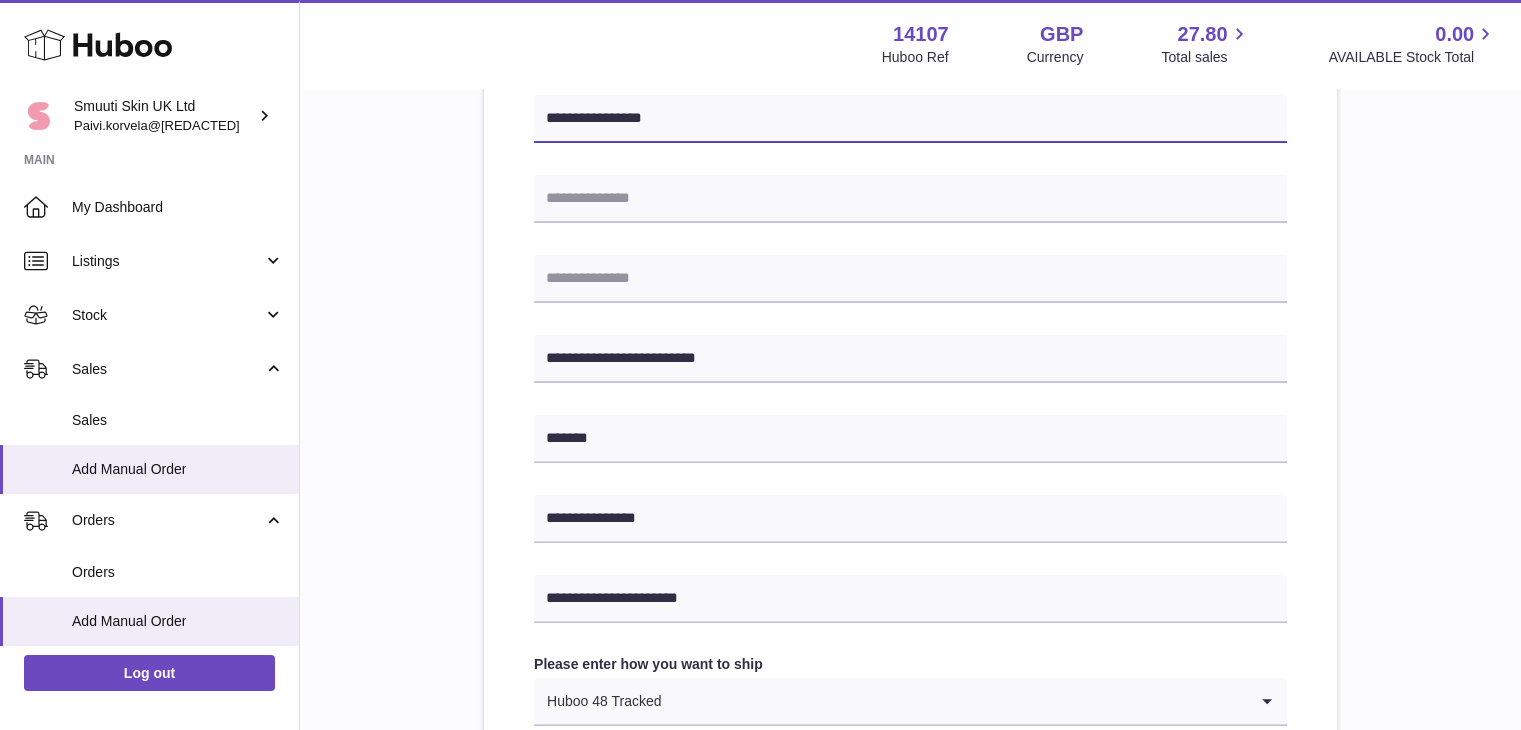 scroll, scrollTop: 523, scrollLeft: 0, axis: vertical 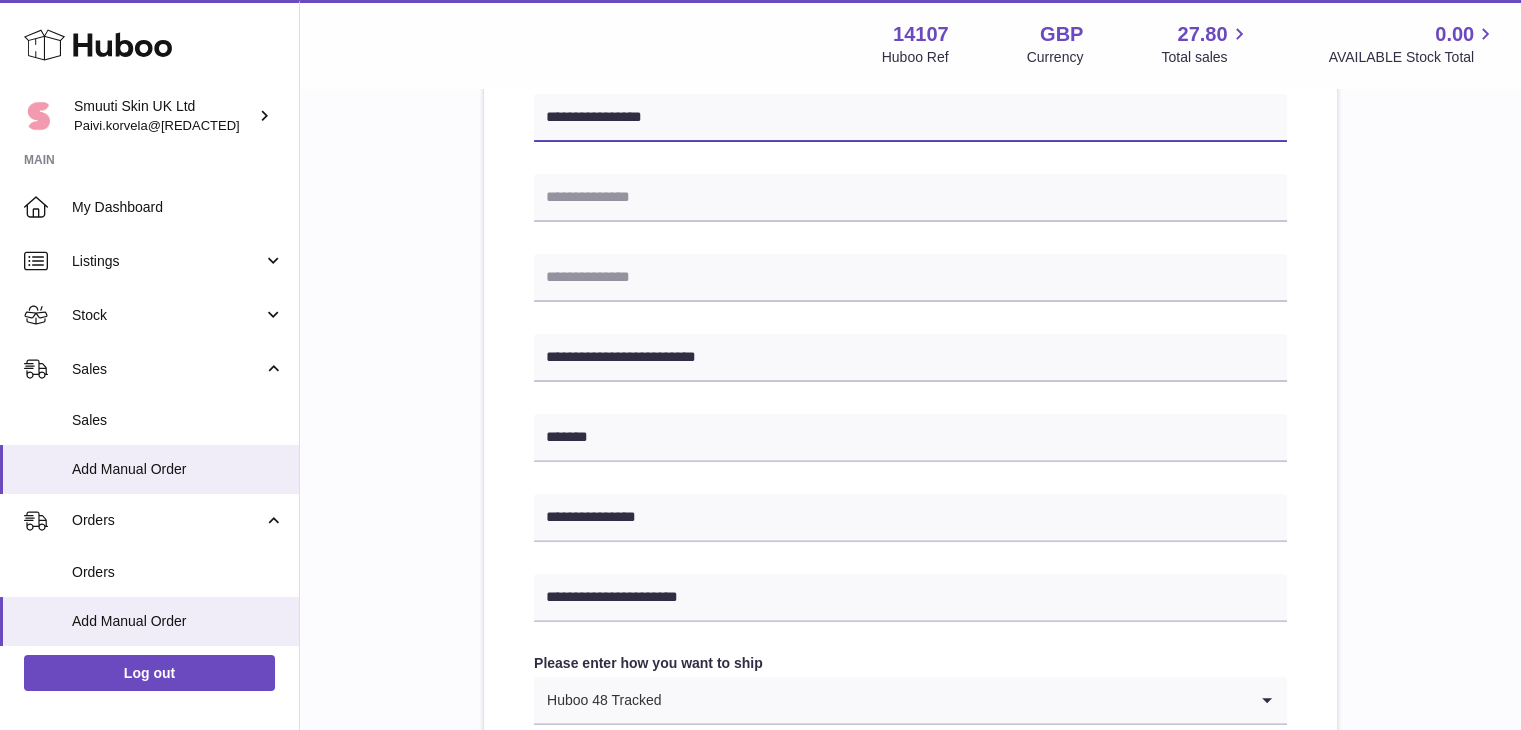 type on "**********" 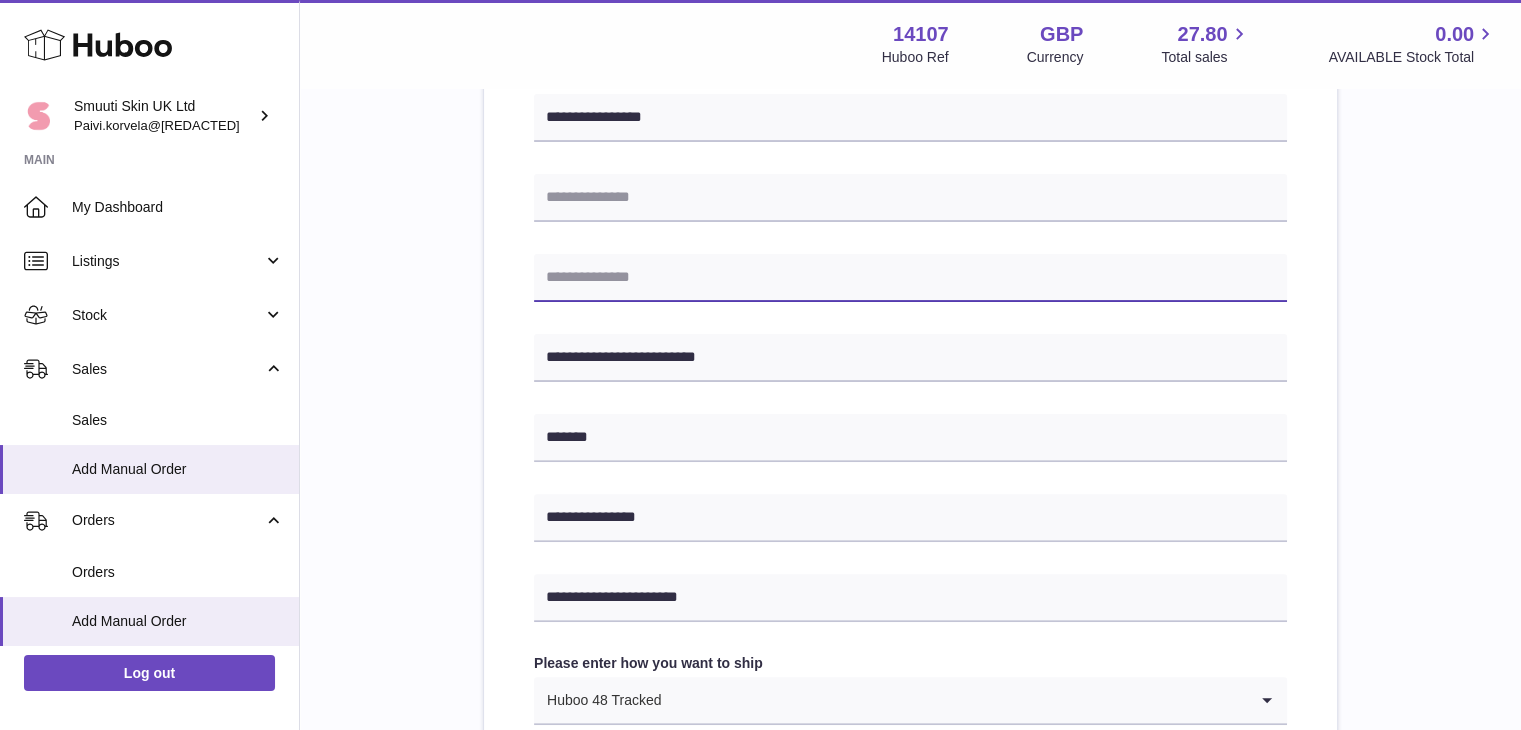 click at bounding box center [910, 278] 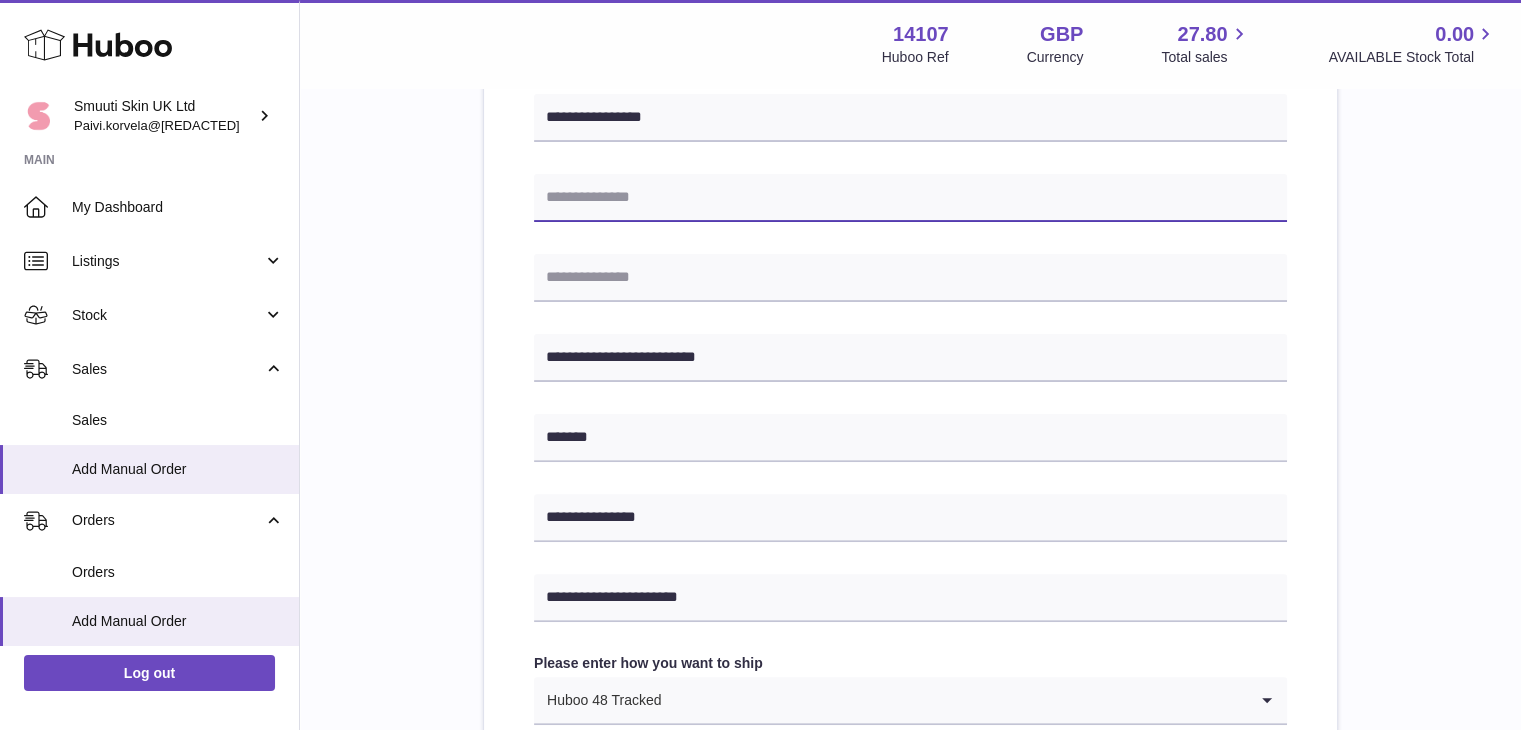 click at bounding box center [910, 198] 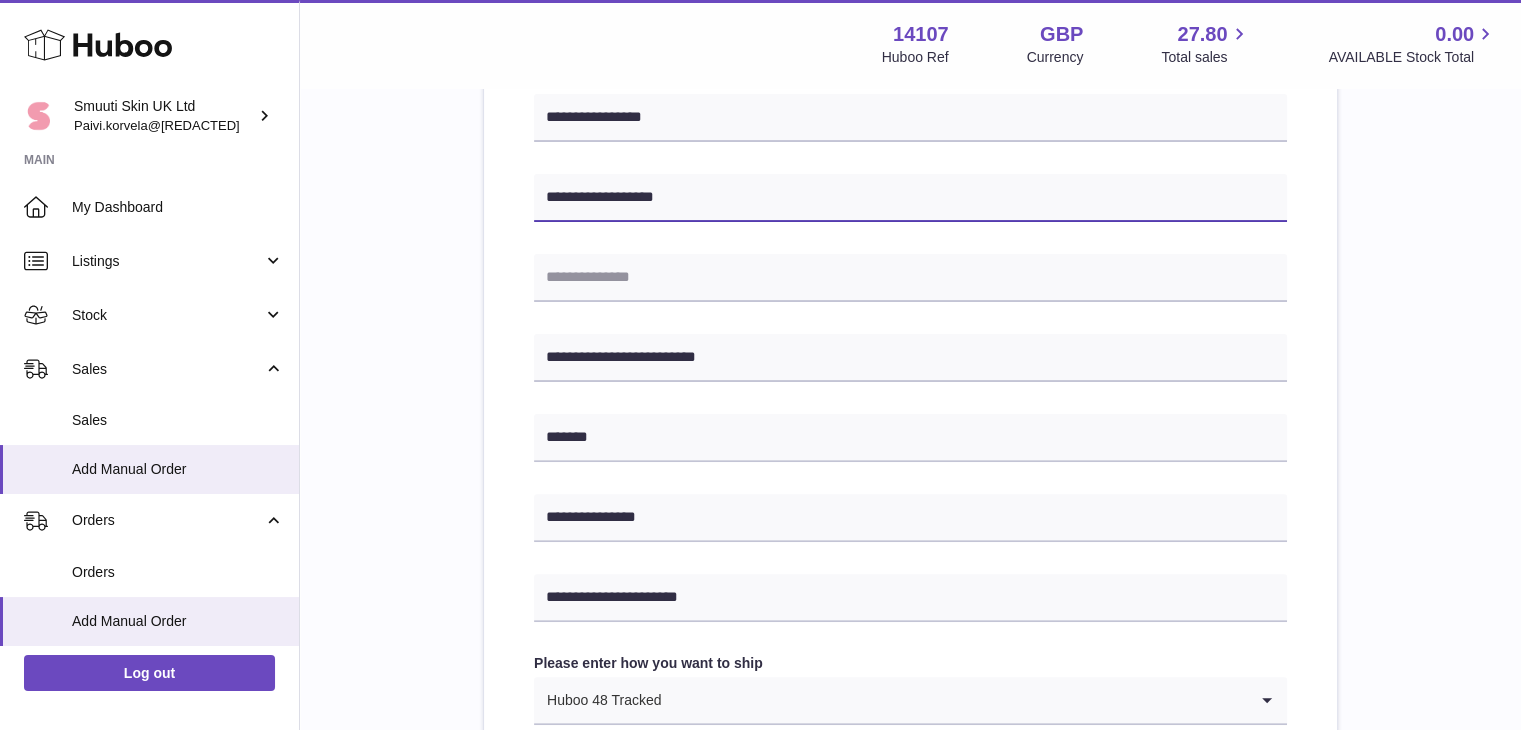 type on "**********" 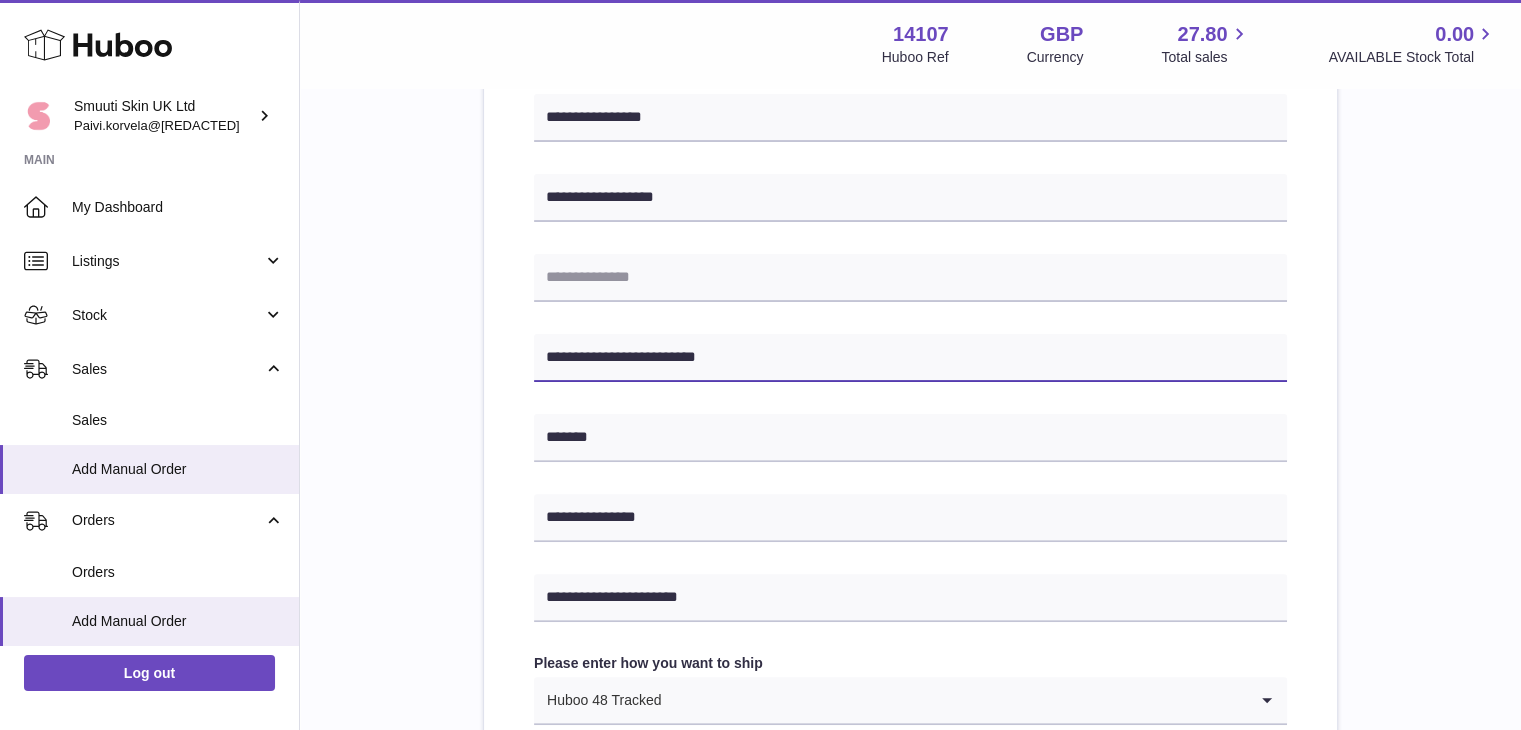 drag, startPoint x: 747, startPoint y: 349, endPoint x: 621, endPoint y: 361, distance: 126.57014 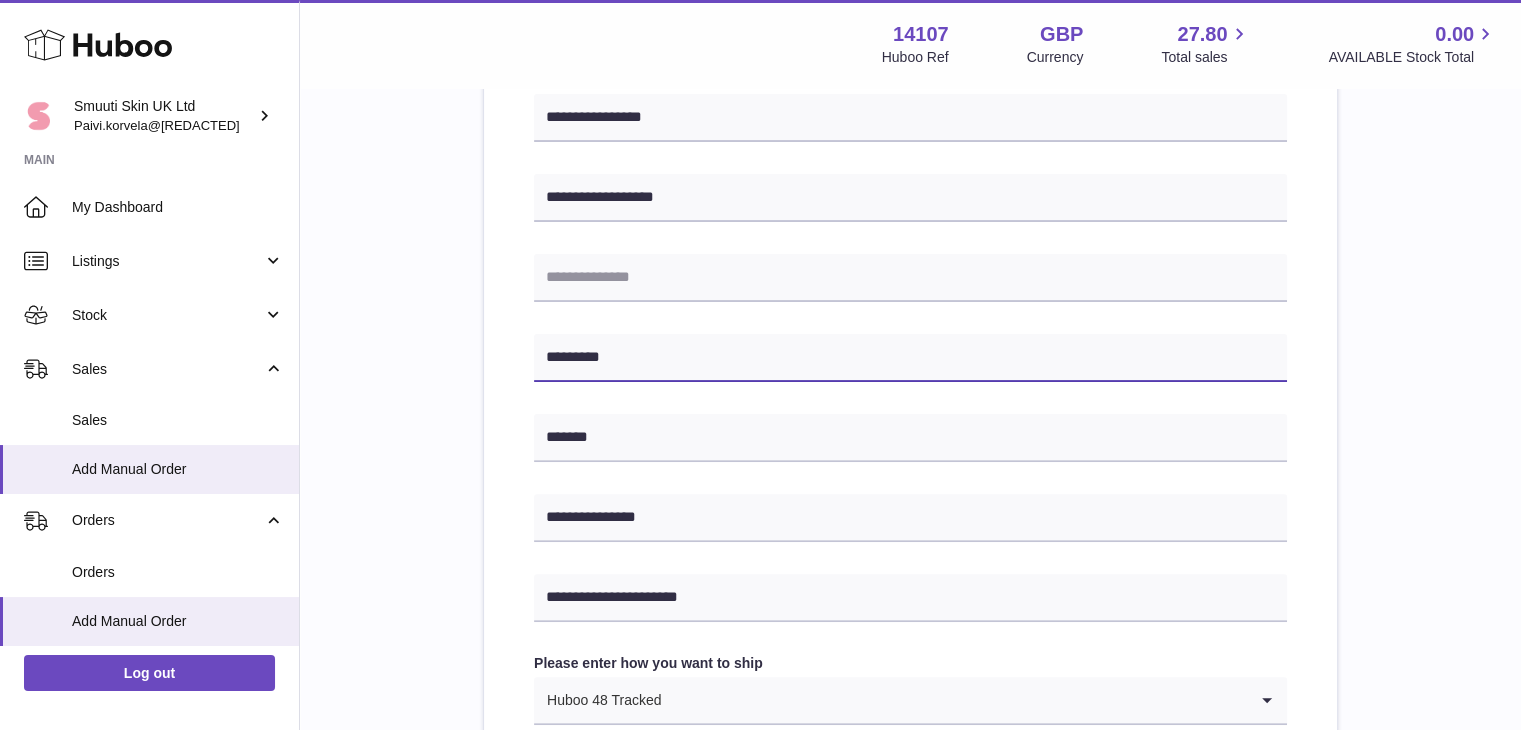 type on "*********" 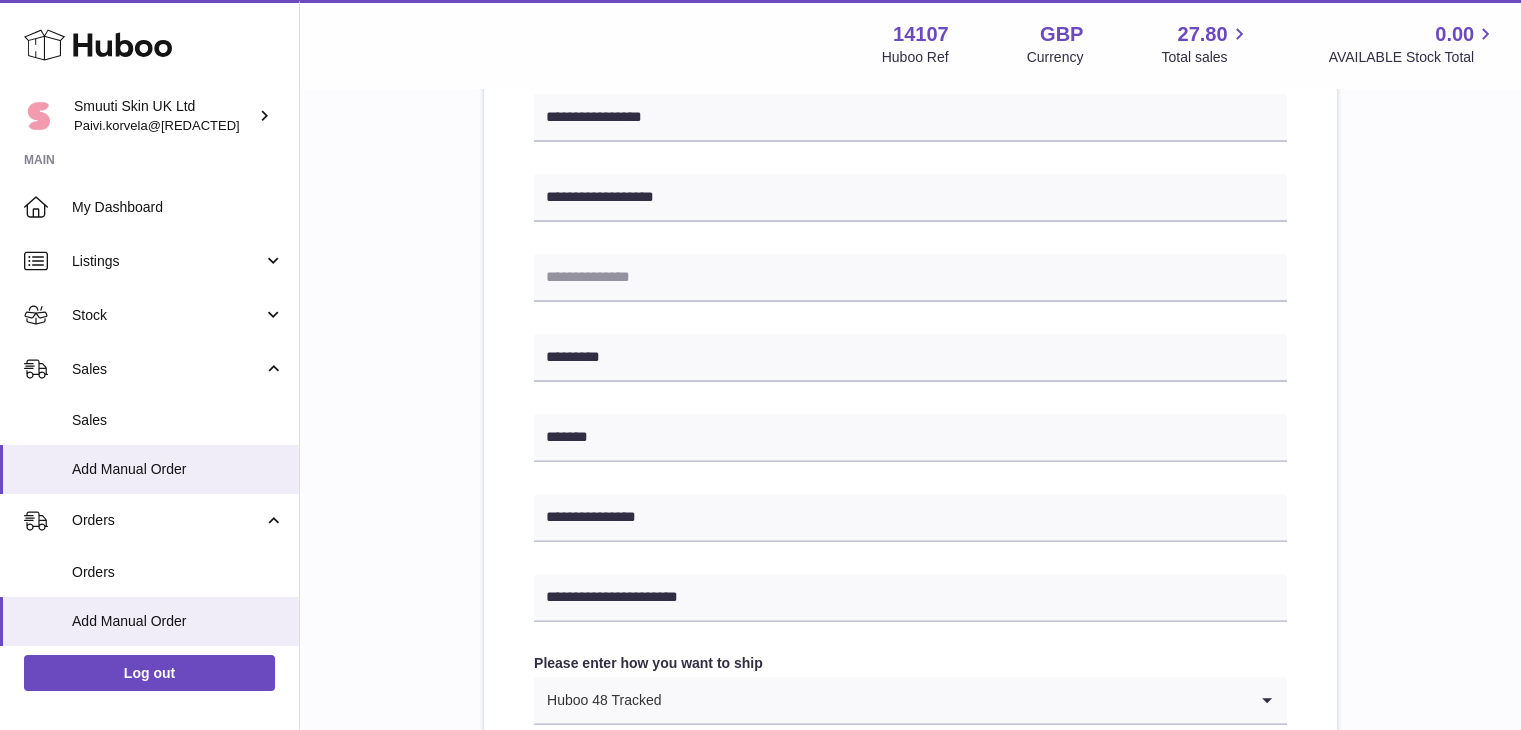 click on "**********" at bounding box center [910, 399] 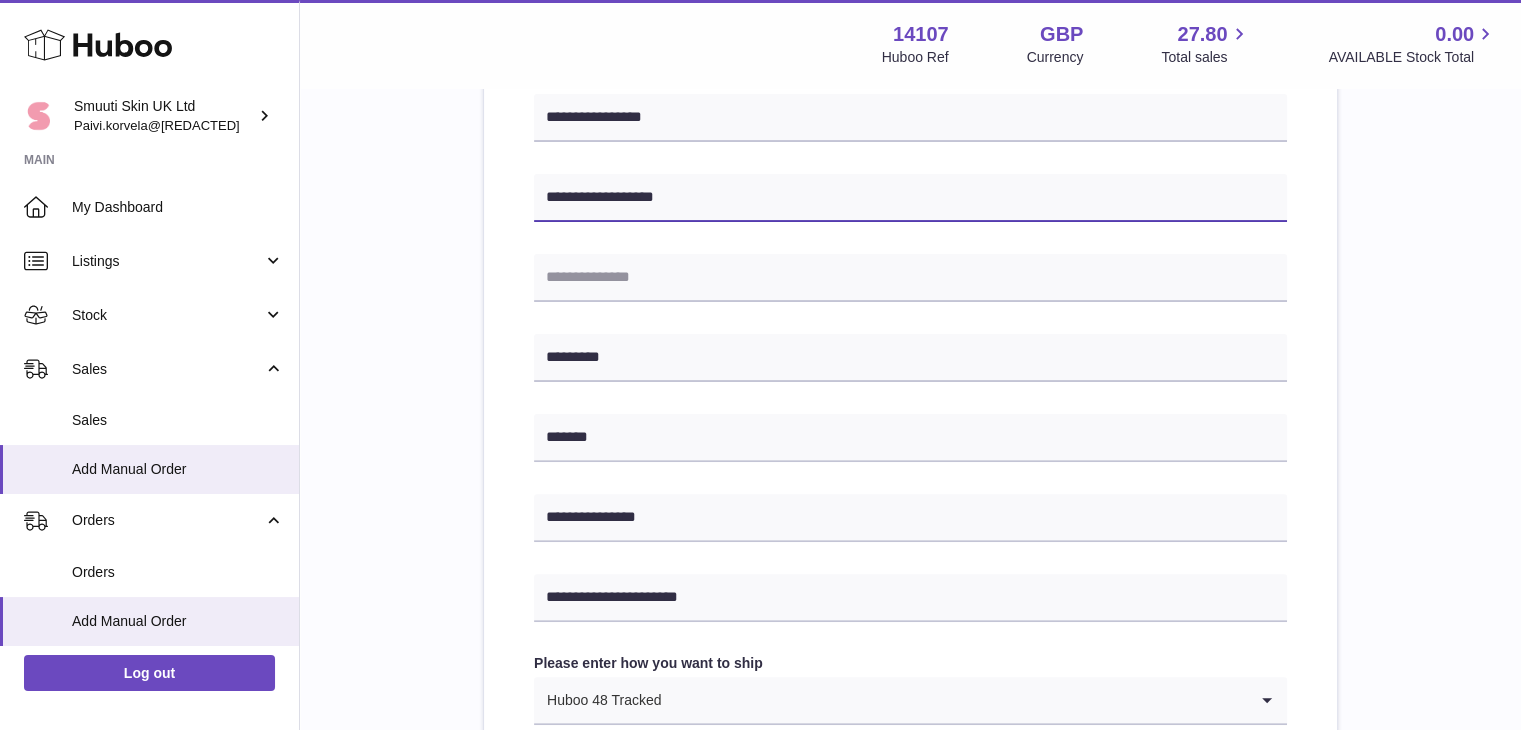drag, startPoint x: 700, startPoint y: 200, endPoint x: 539, endPoint y: 192, distance: 161.19864 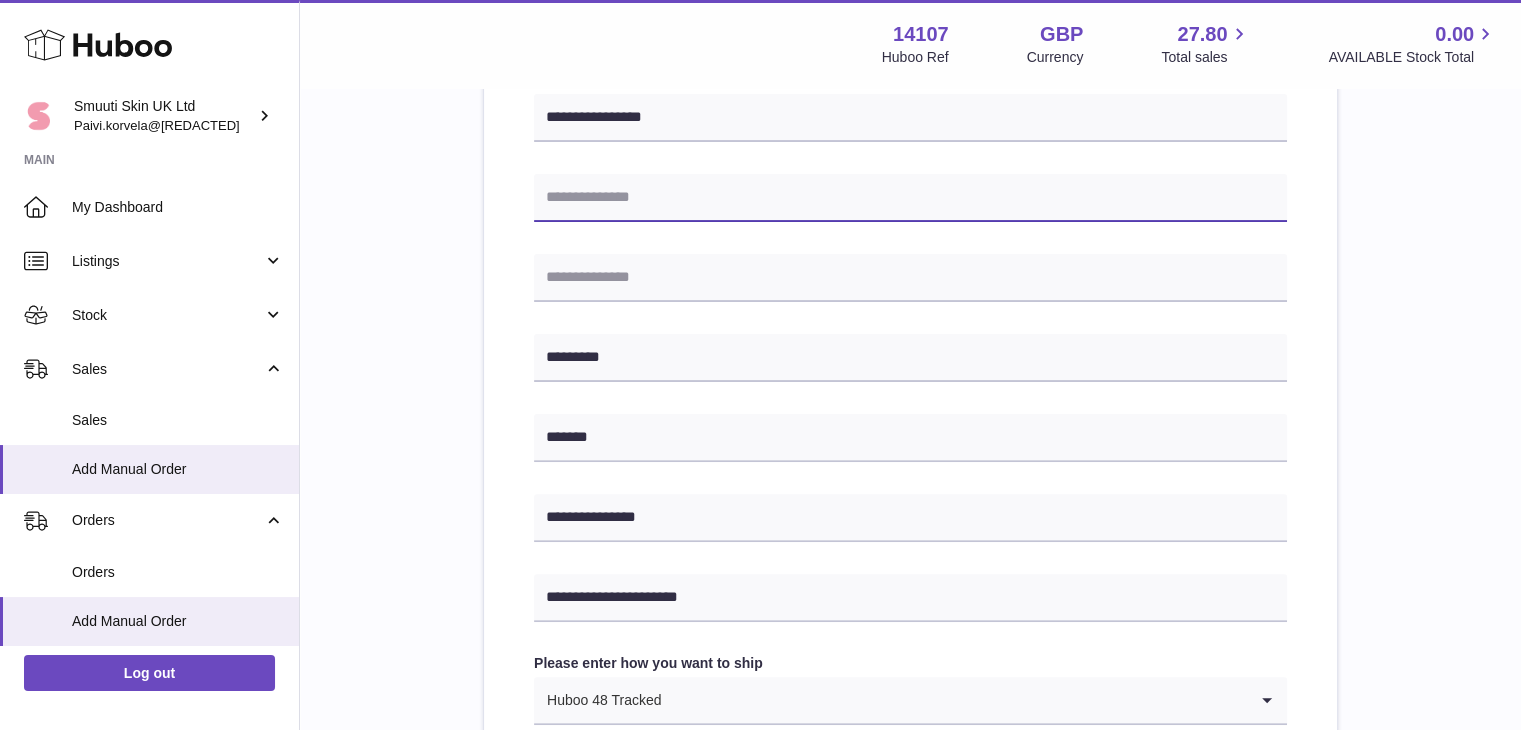 type 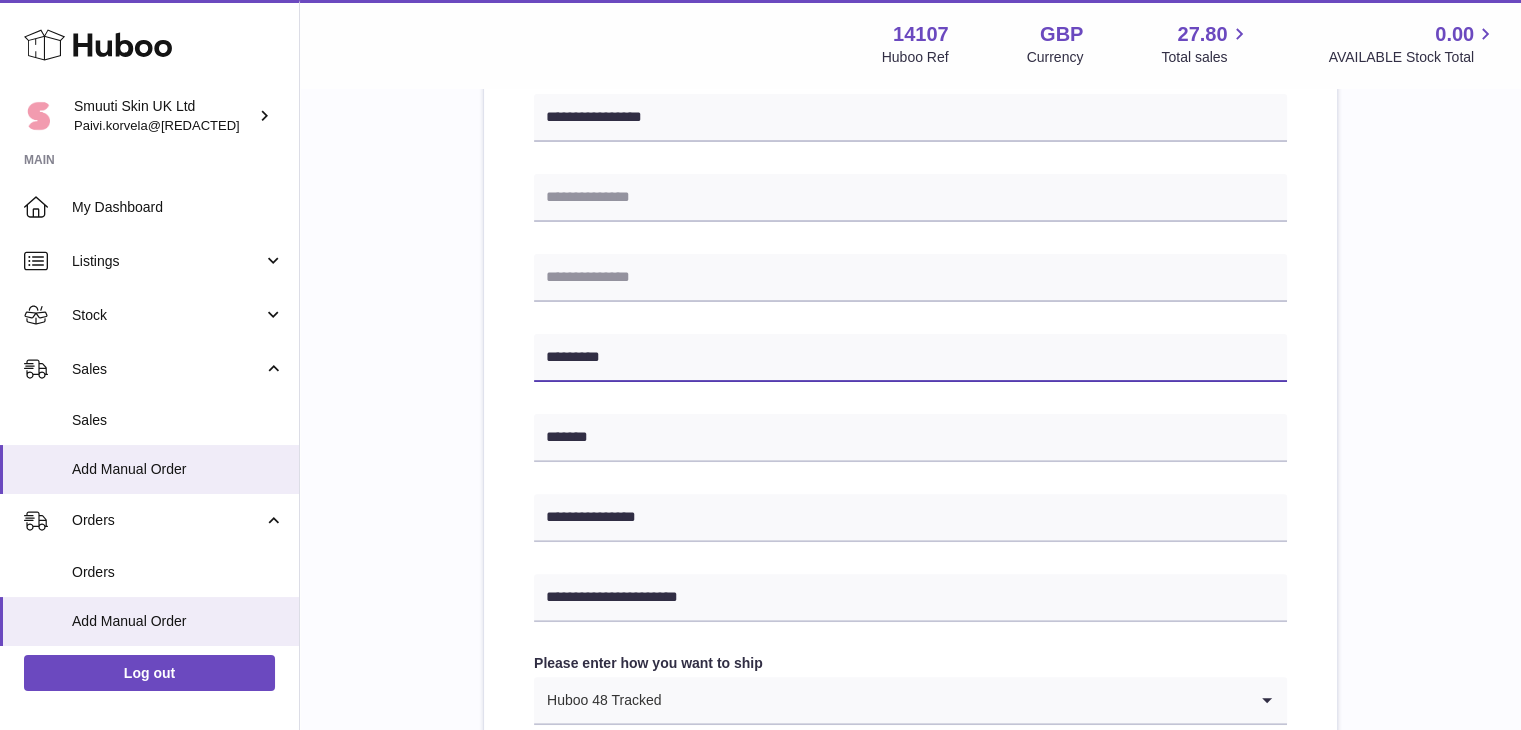 click on "*********" at bounding box center (910, 358) 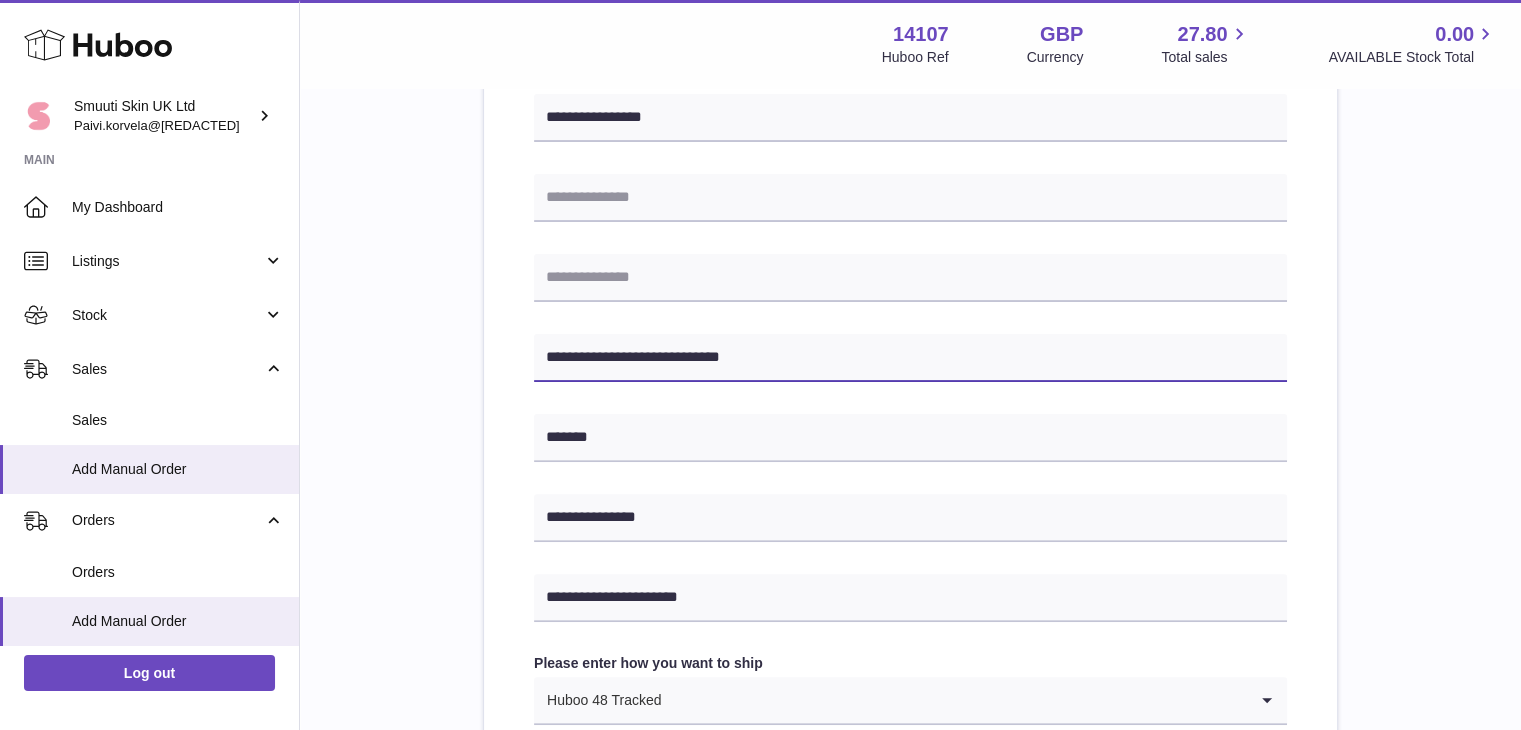 type on "**********" 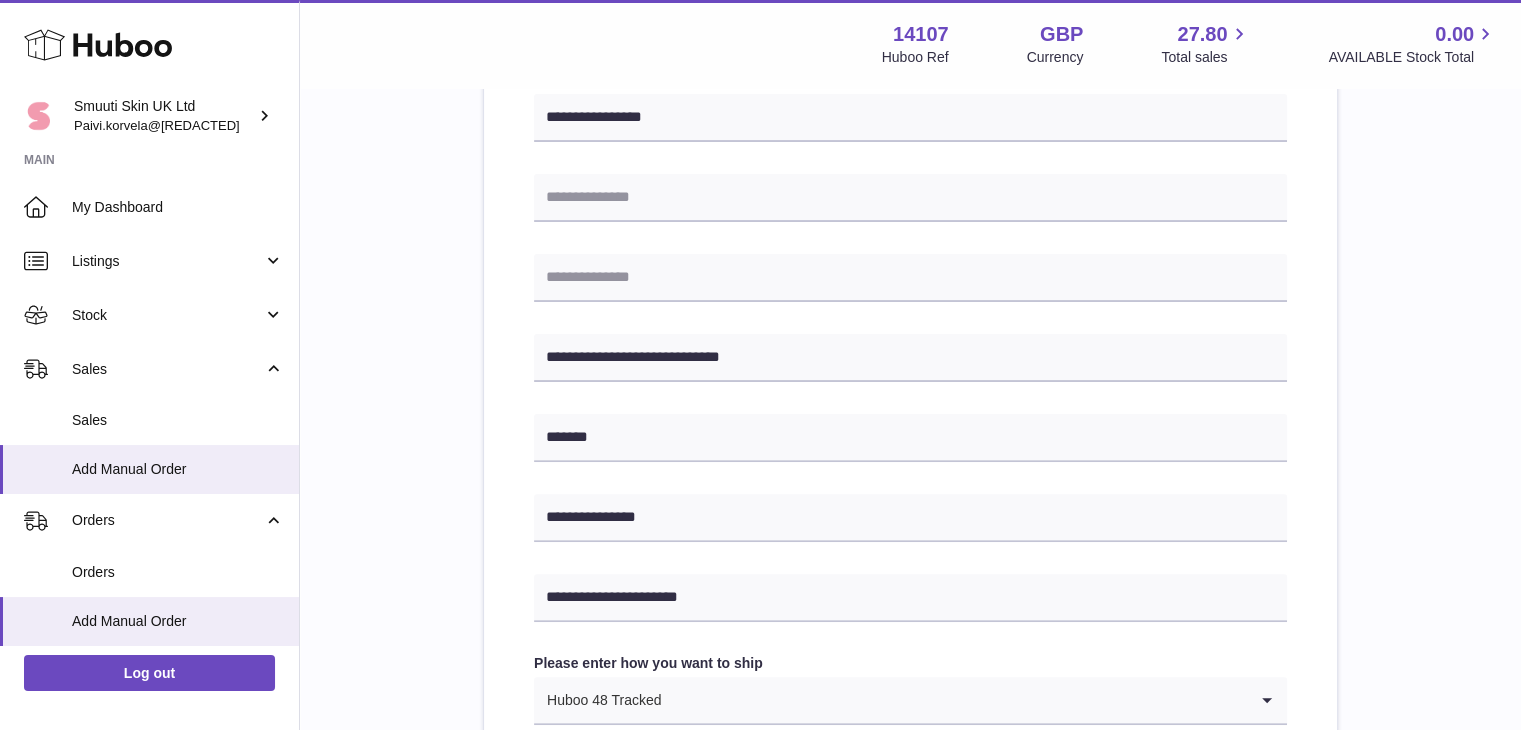 click on "**********" at bounding box center [910, 370] 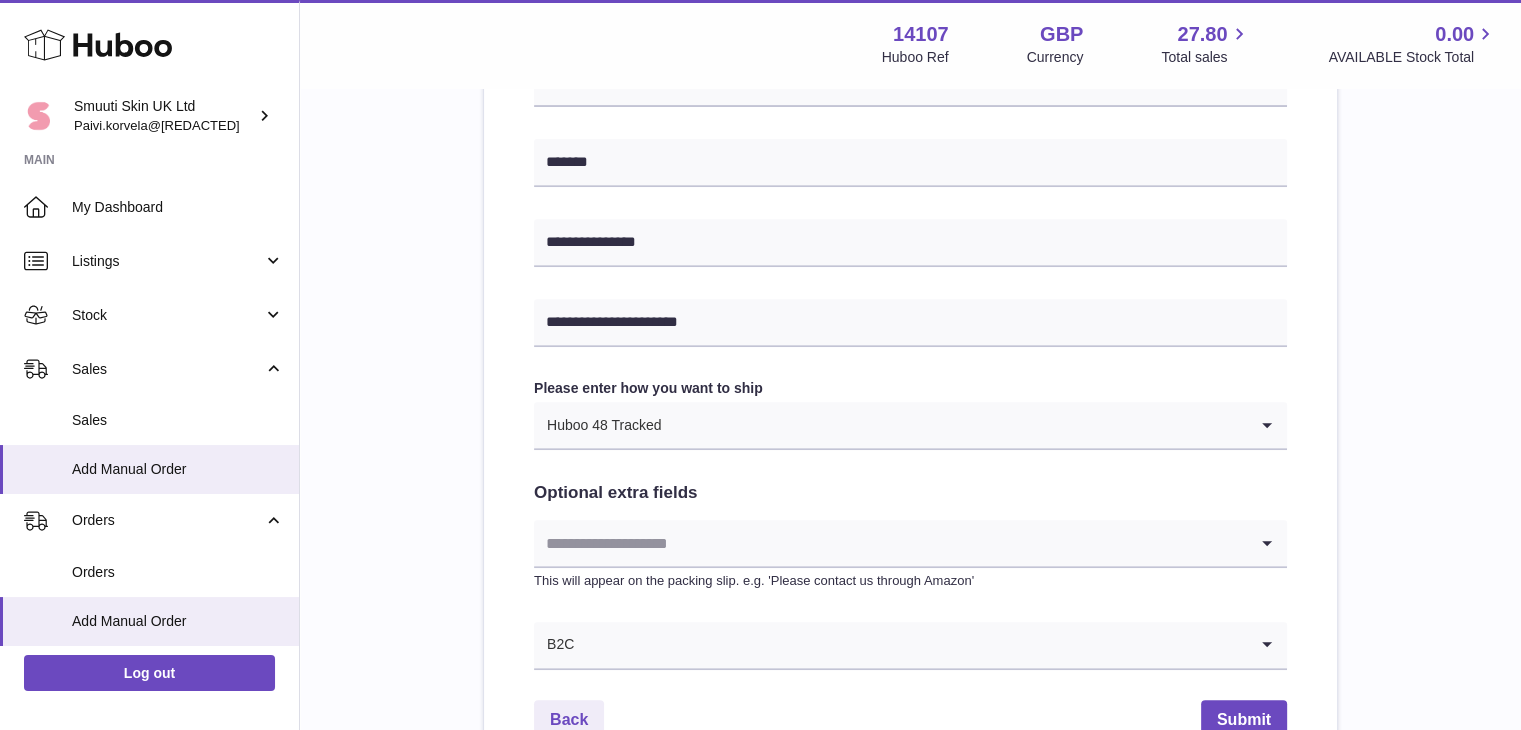scroll, scrollTop: 1017, scrollLeft: 0, axis: vertical 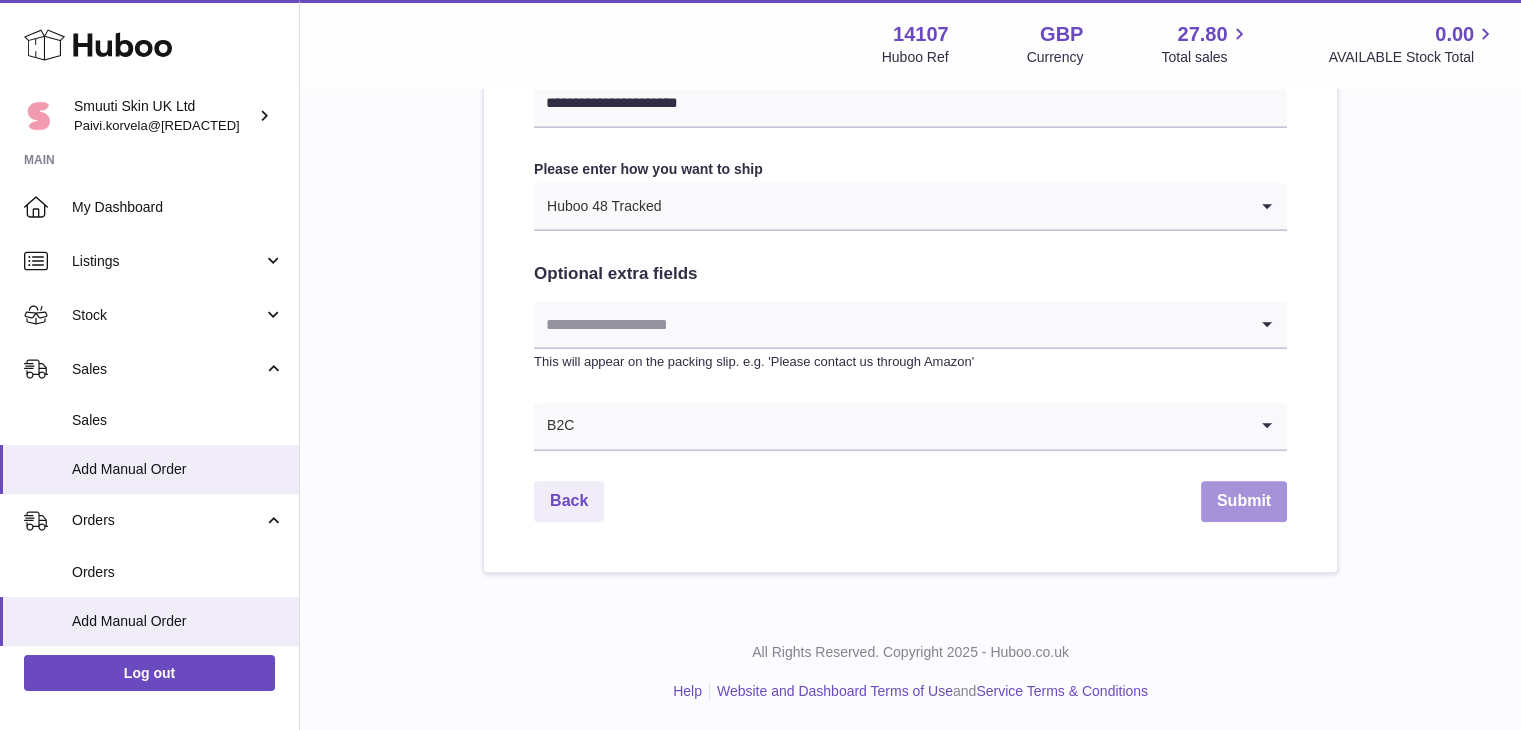 click on "Submit" at bounding box center (1244, 501) 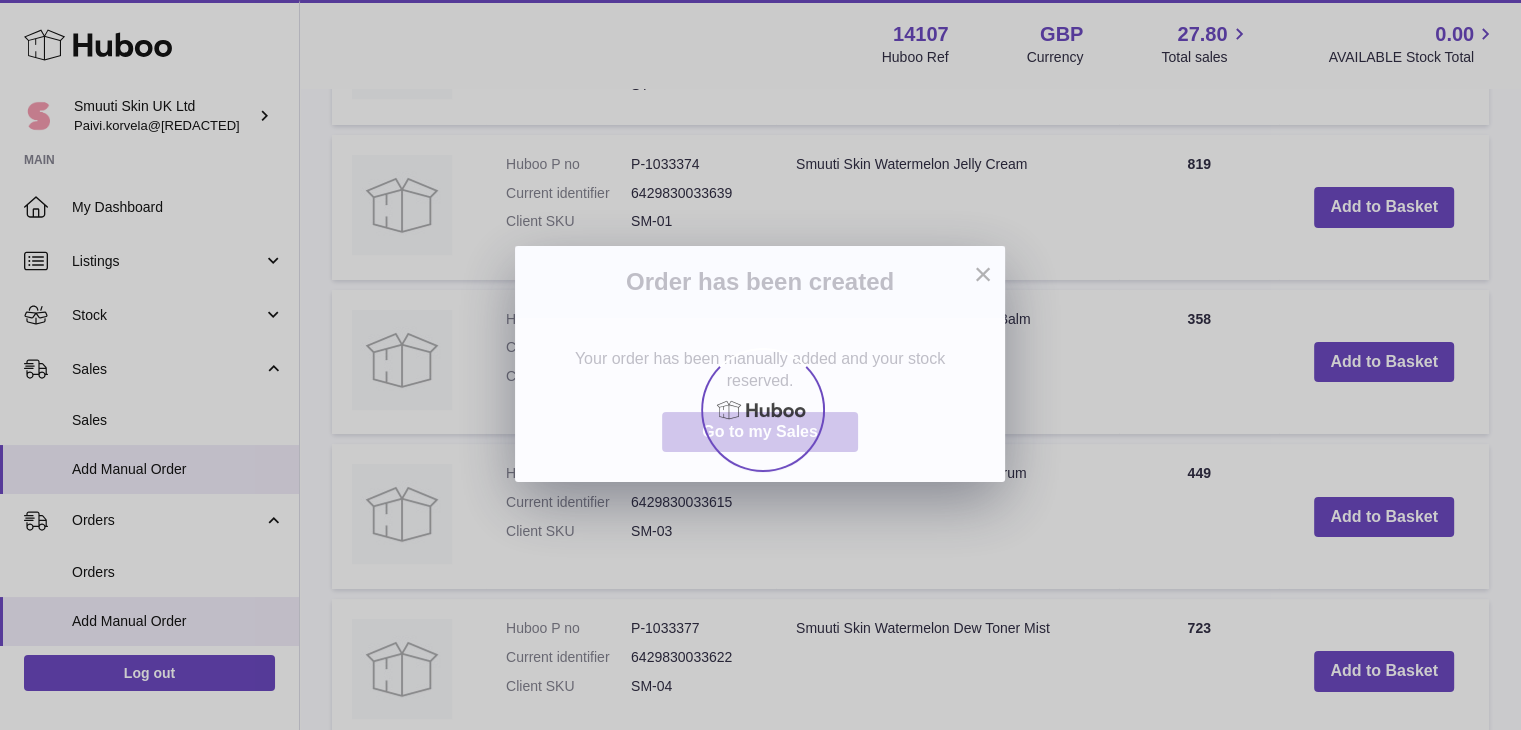 scroll, scrollTop: 0, scrollLeft: 0, axis: both 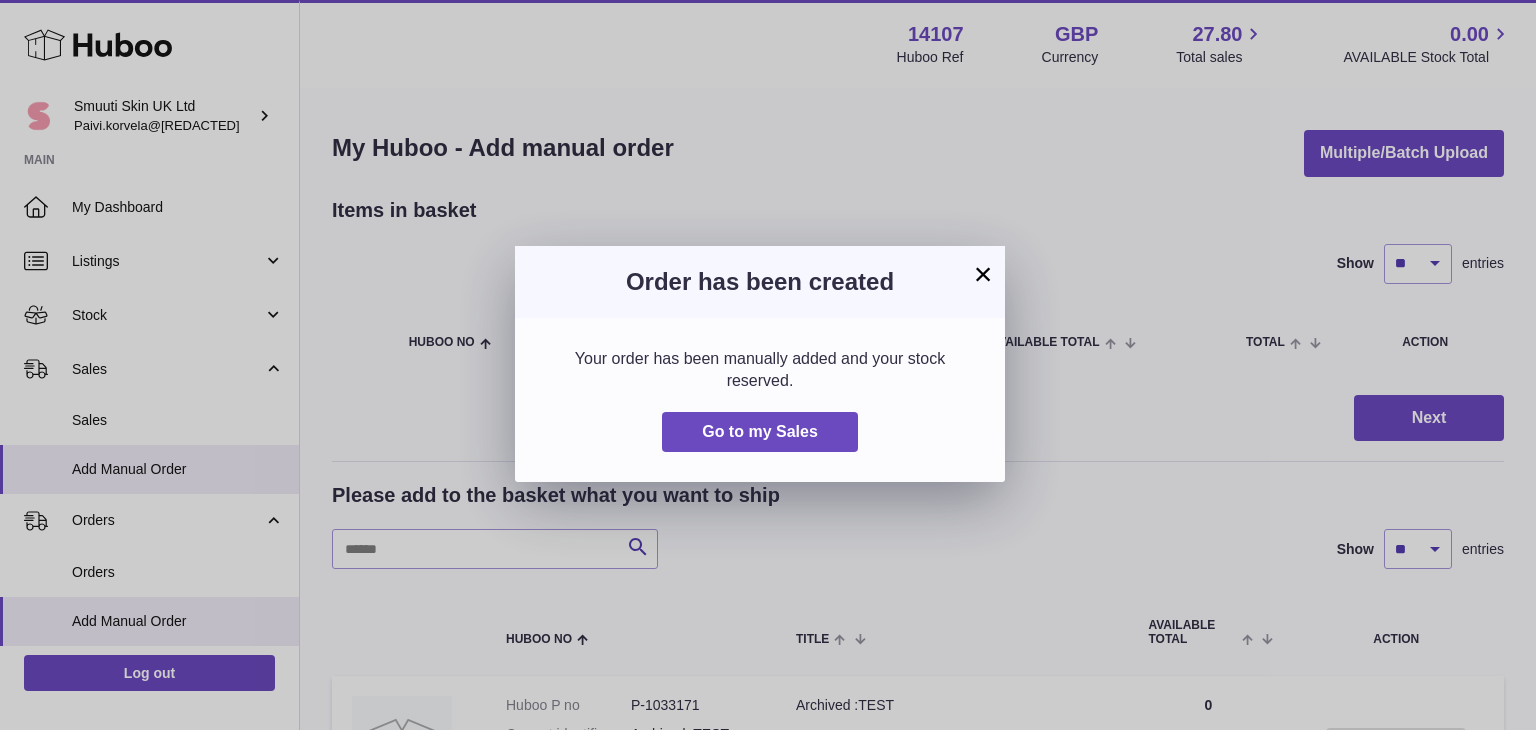 click on "×" at bounding box center [983, 274] 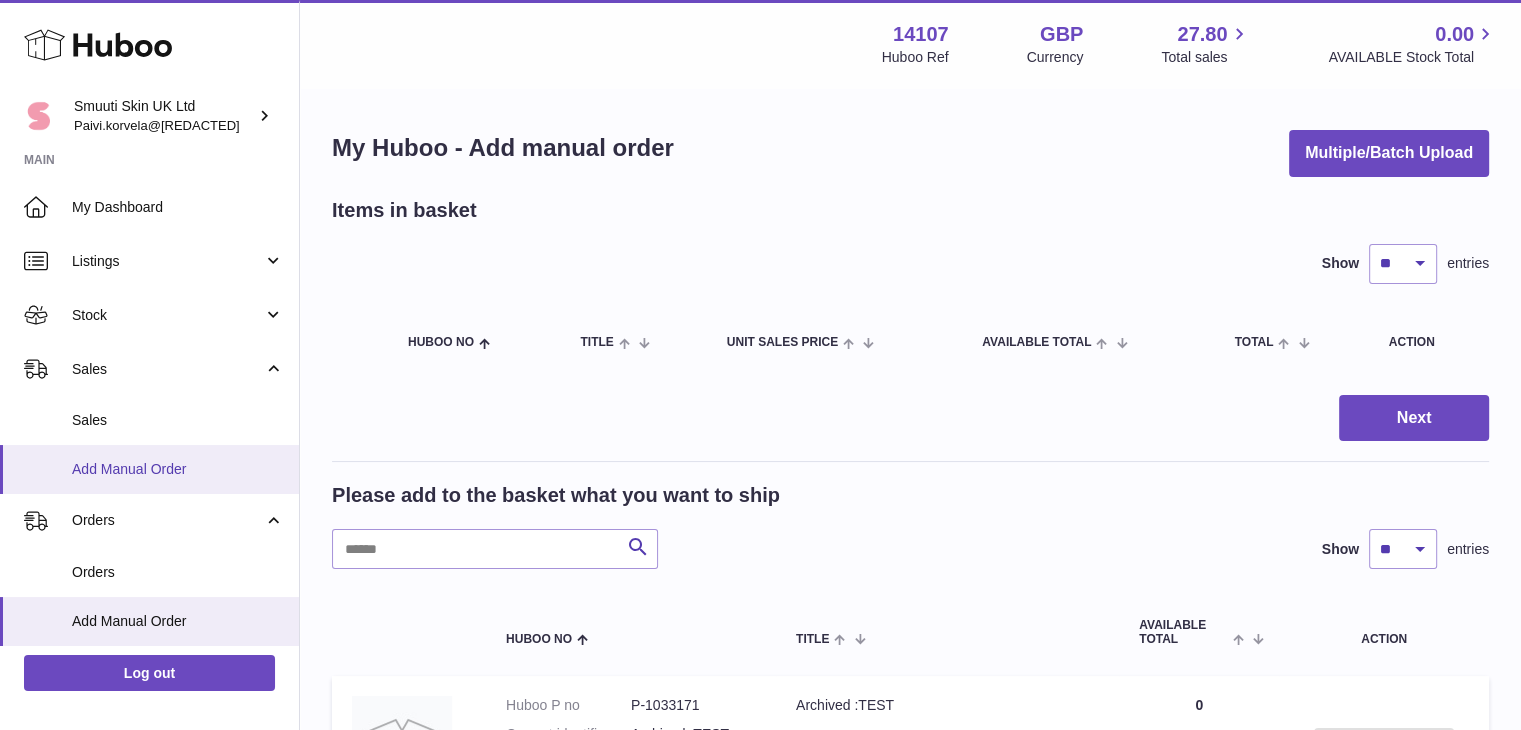 click on "Add Manual Order" at bounding box center (178, 469) 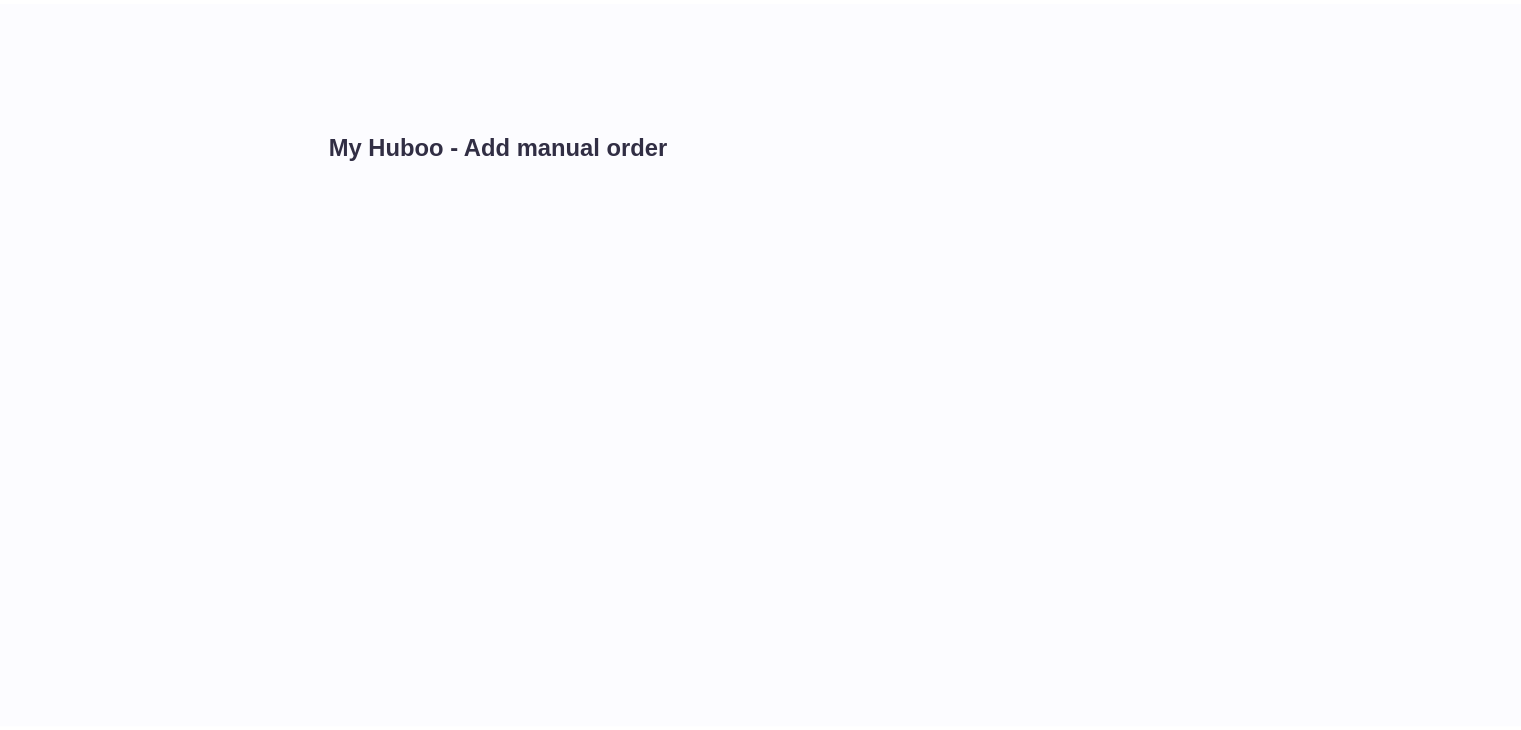 scroll, scrollTop: 0, scrollLeft: 0, axis: both 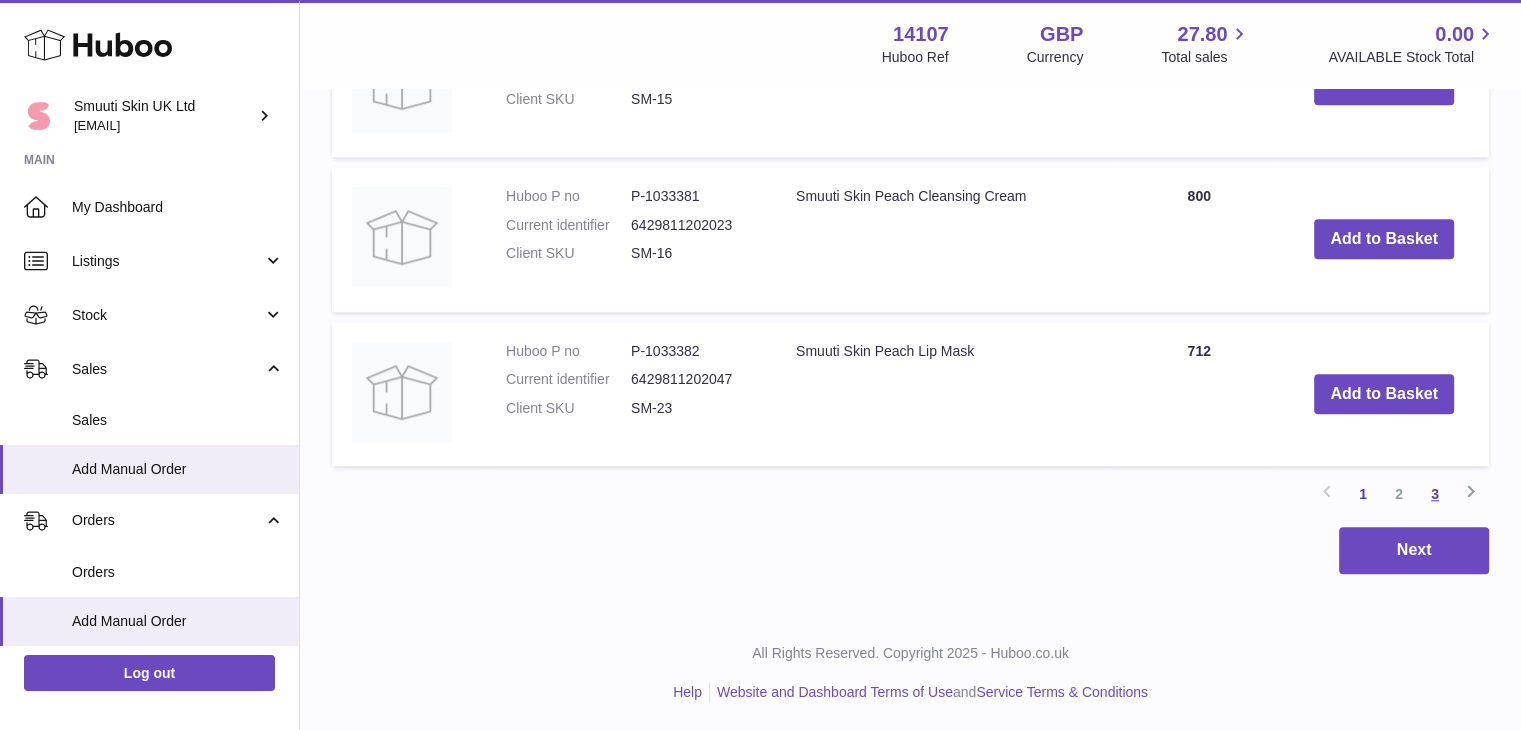 click on "3" at bounding box center (1435, 494) 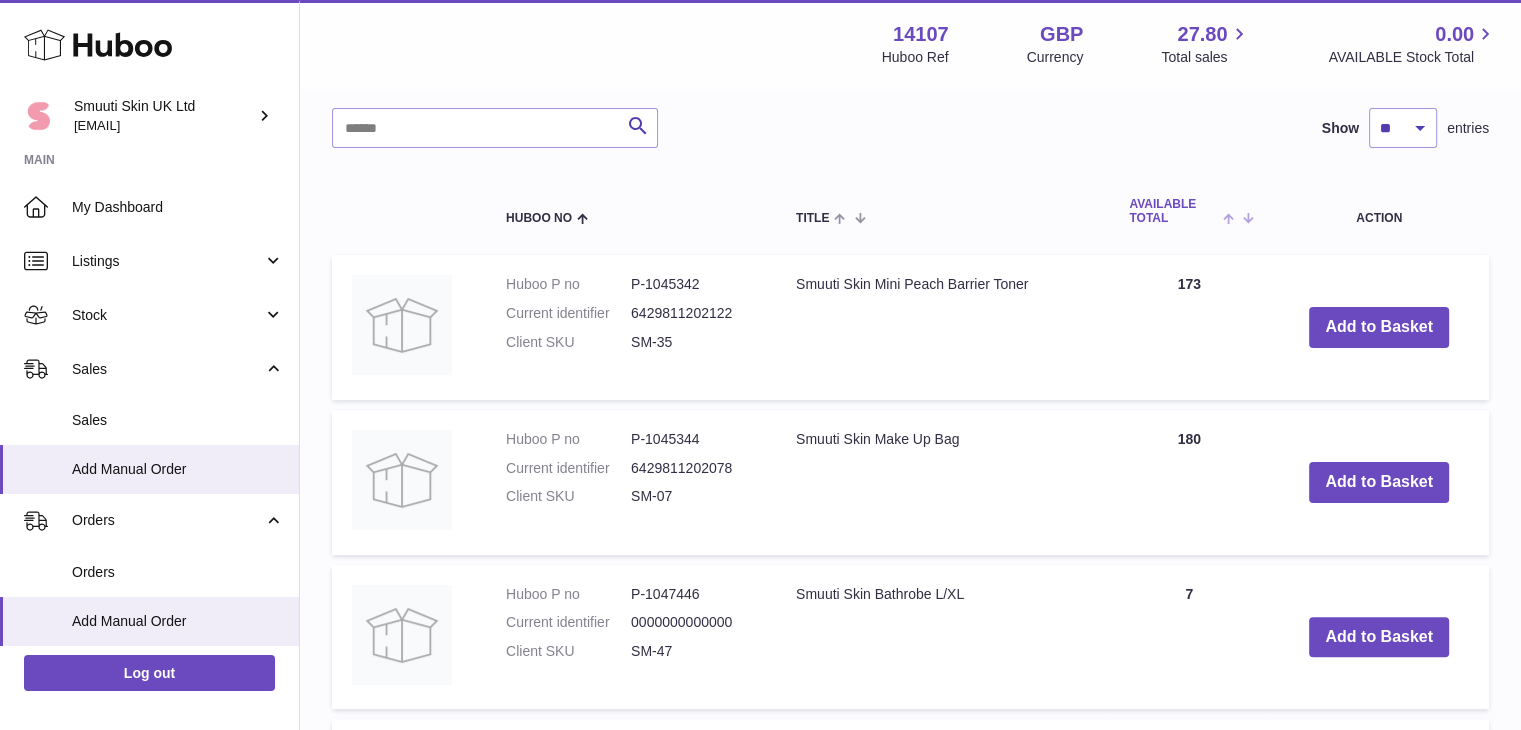 scroll, scrollTop: 427, scrollLeft: 0, axis: vertical 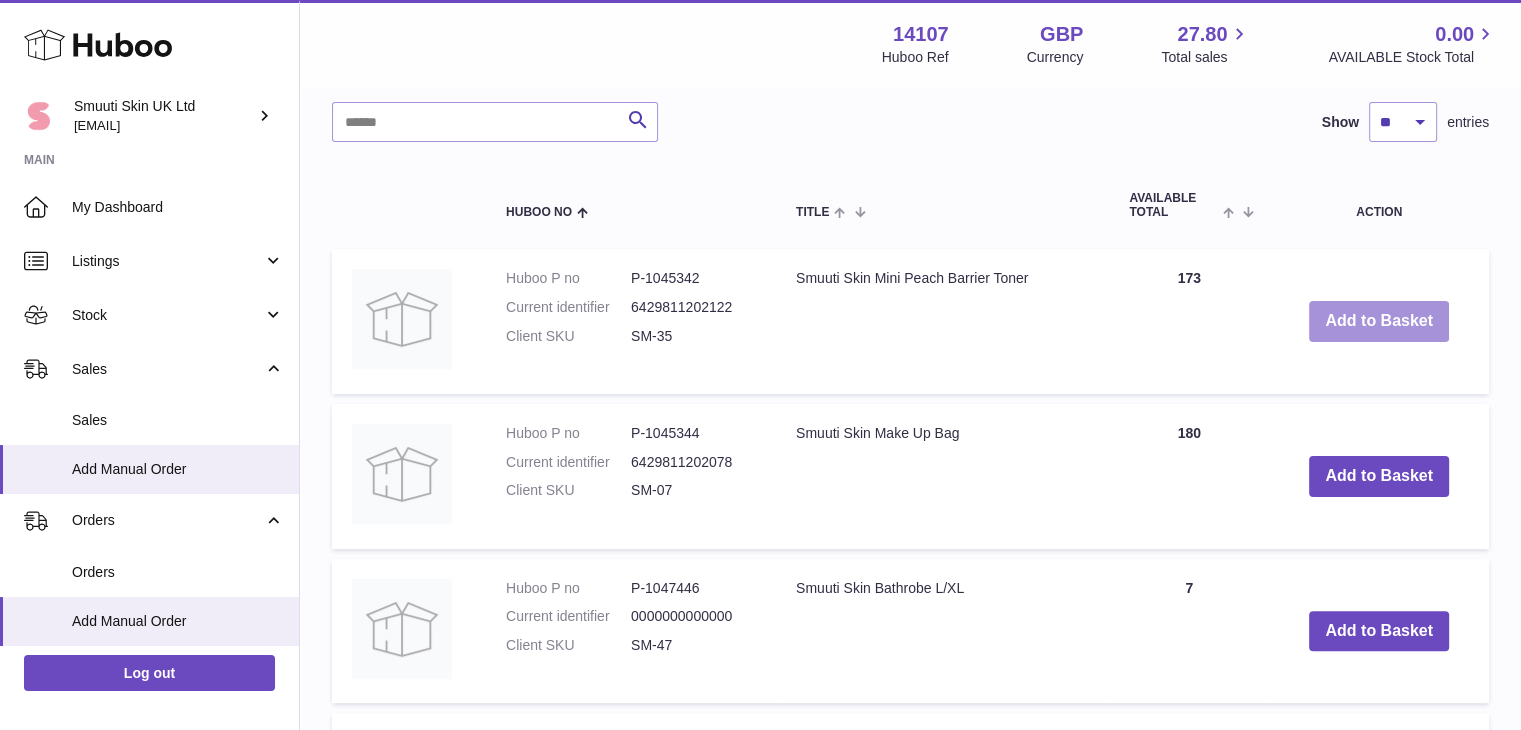 click on "Add to Basket" at bounding box center (1379, 321) 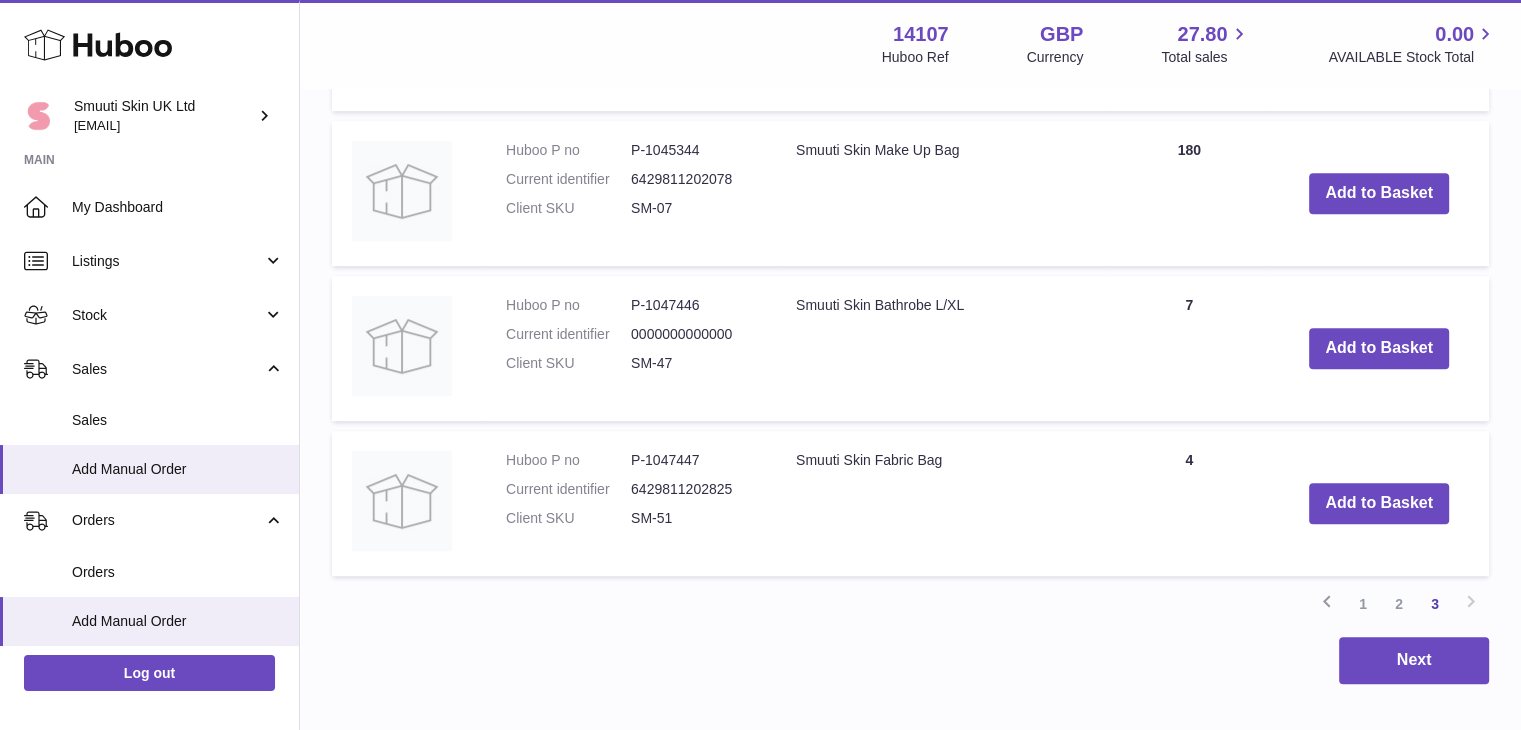 scroll, scrollTop: 888, scrollLeft: 0, axis: vertical 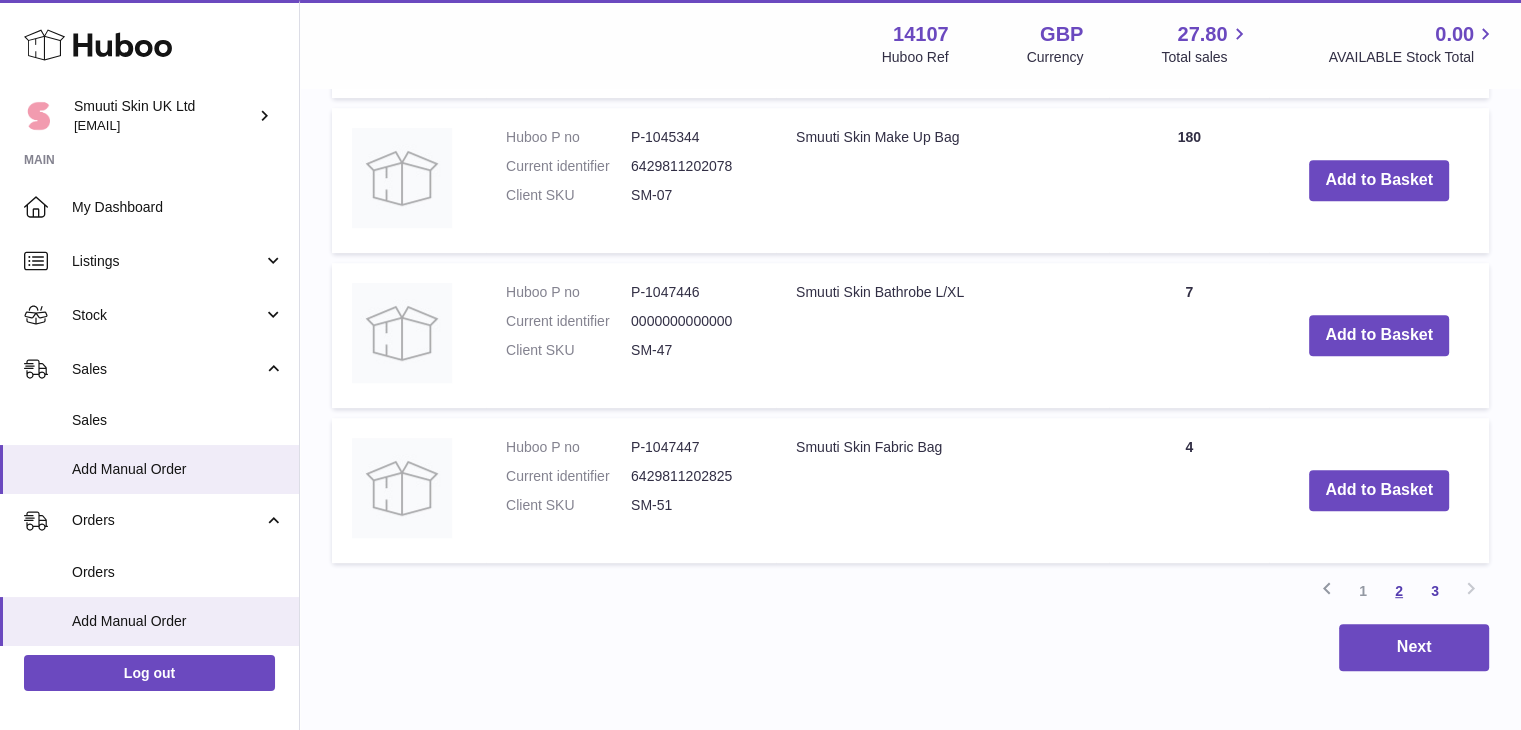 click on "2" at bounding box center [1399, 591] 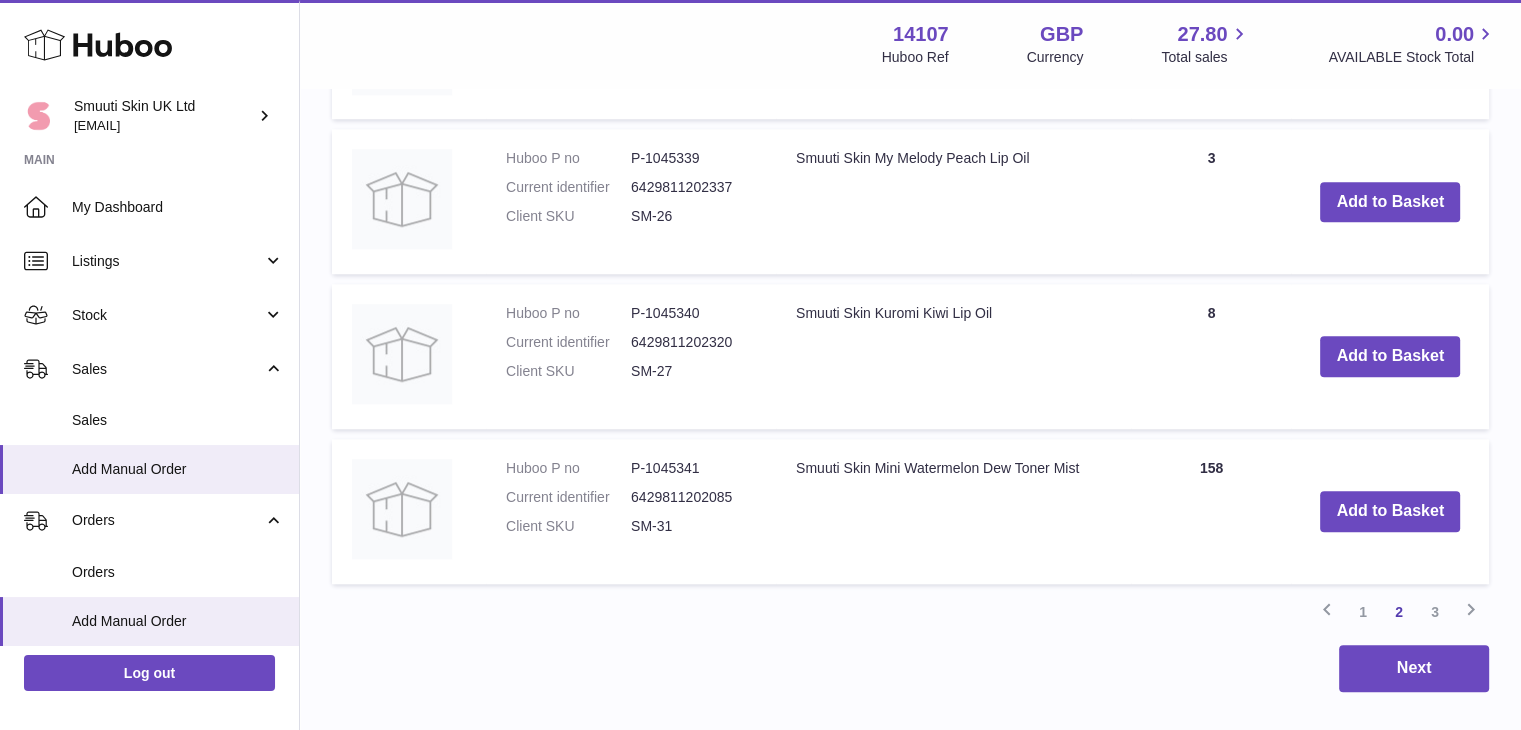scroll, scrollTop: 1796, scrollLeft: 0, axis: vertical 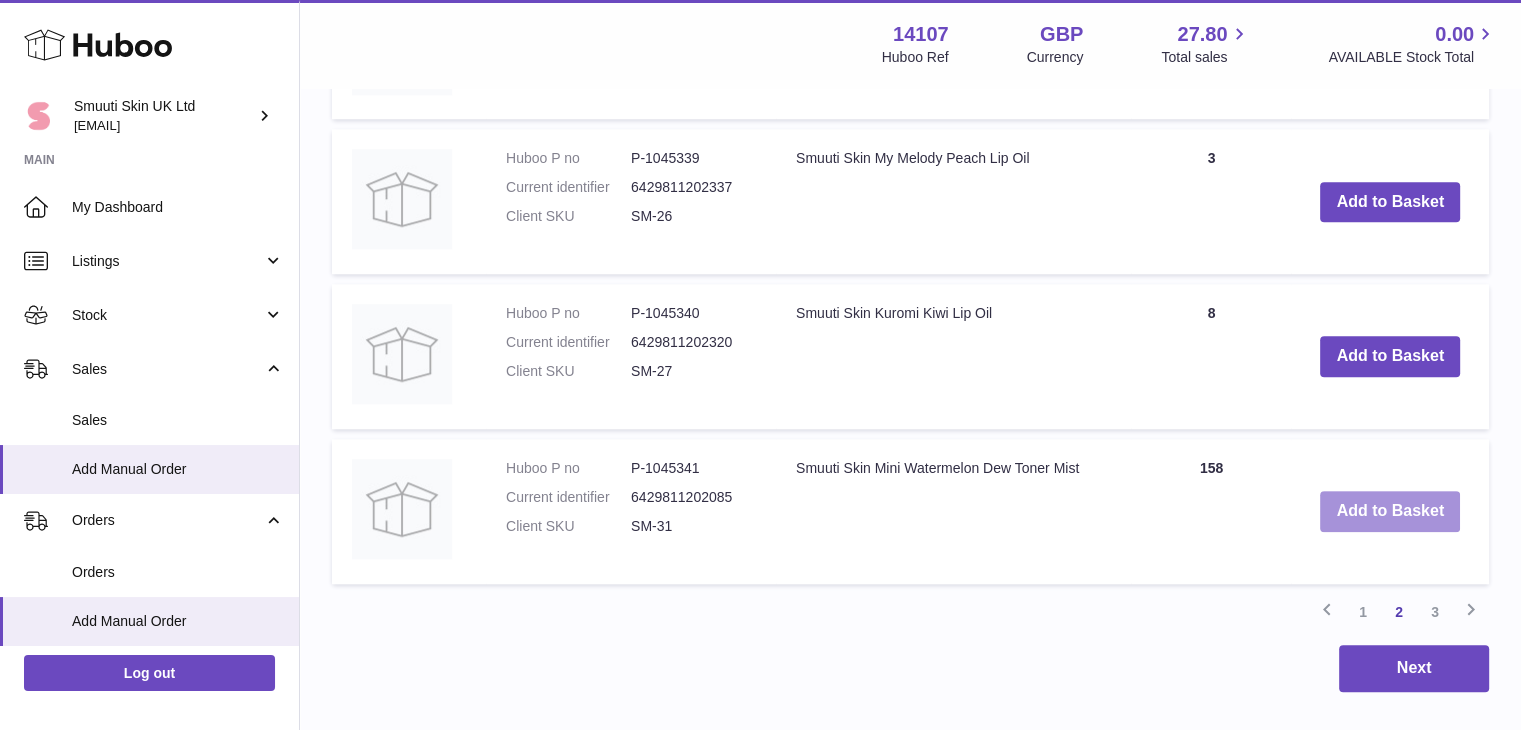 click on "Add to Basket" at bounding box center (1390, 511) 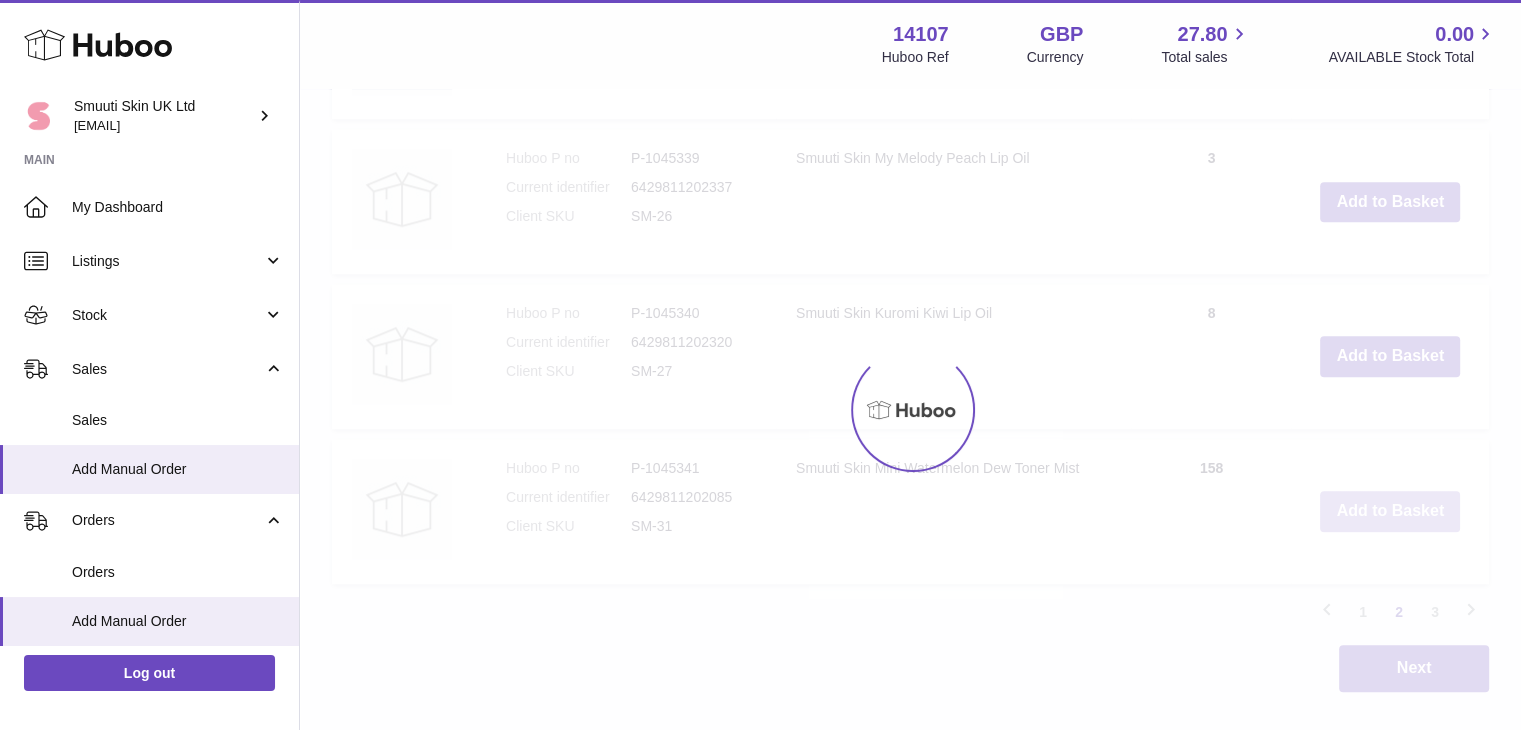 scroll, scrollTop: 1968, scrollLeft: 0, axis: vertical 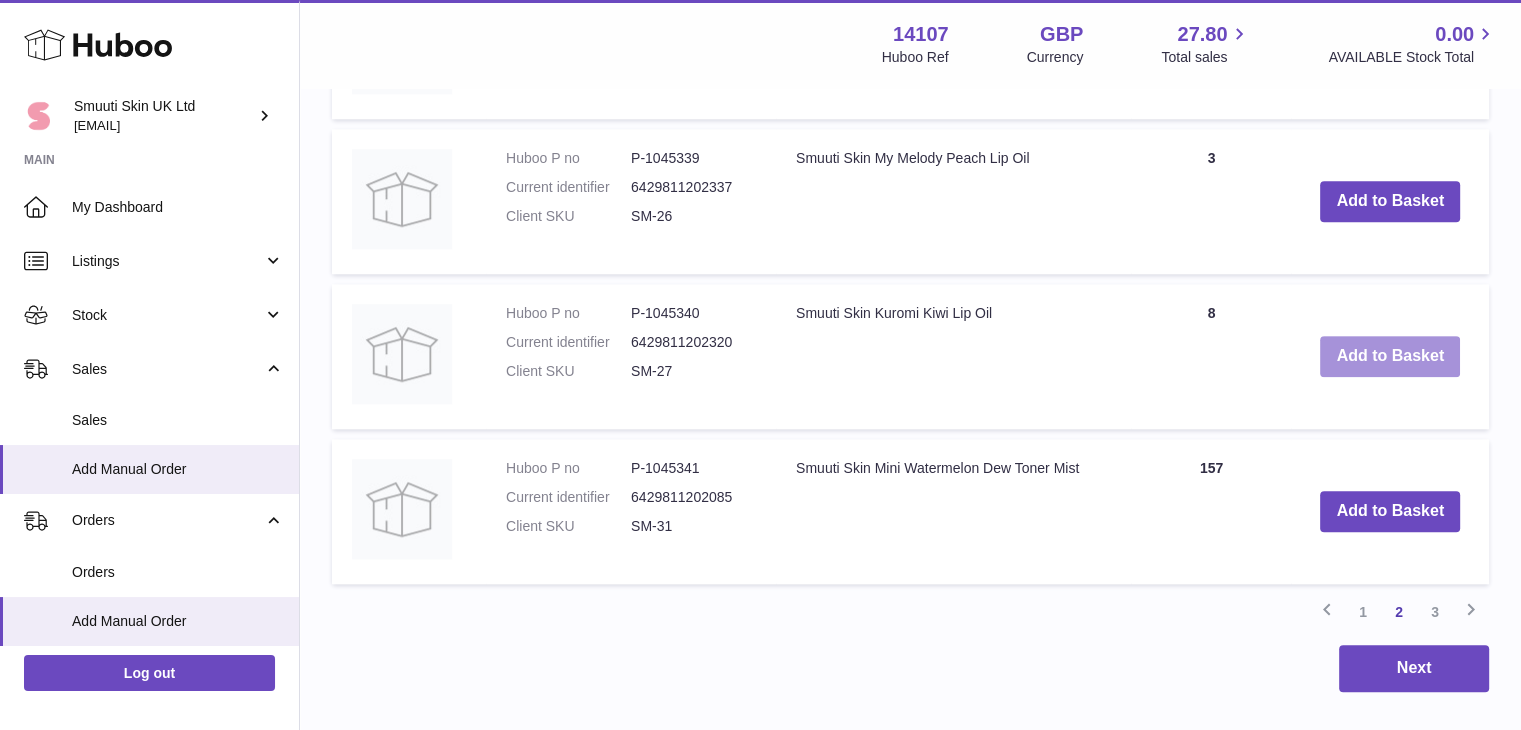 click on "Add to Basket" at bounding box center [1390, 356] 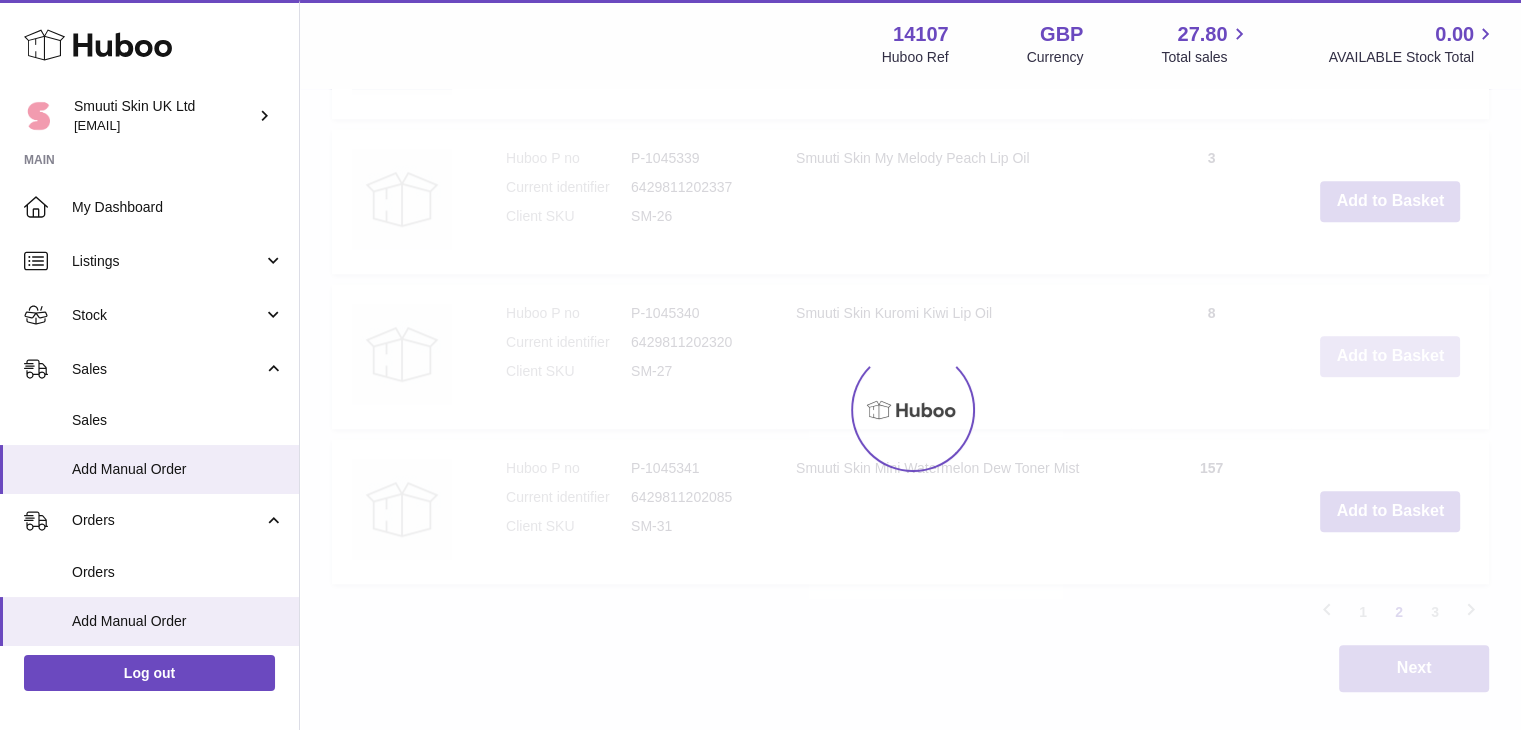 scroll, scrollTop: 2131, scrollLeft: 0, axis: vertical 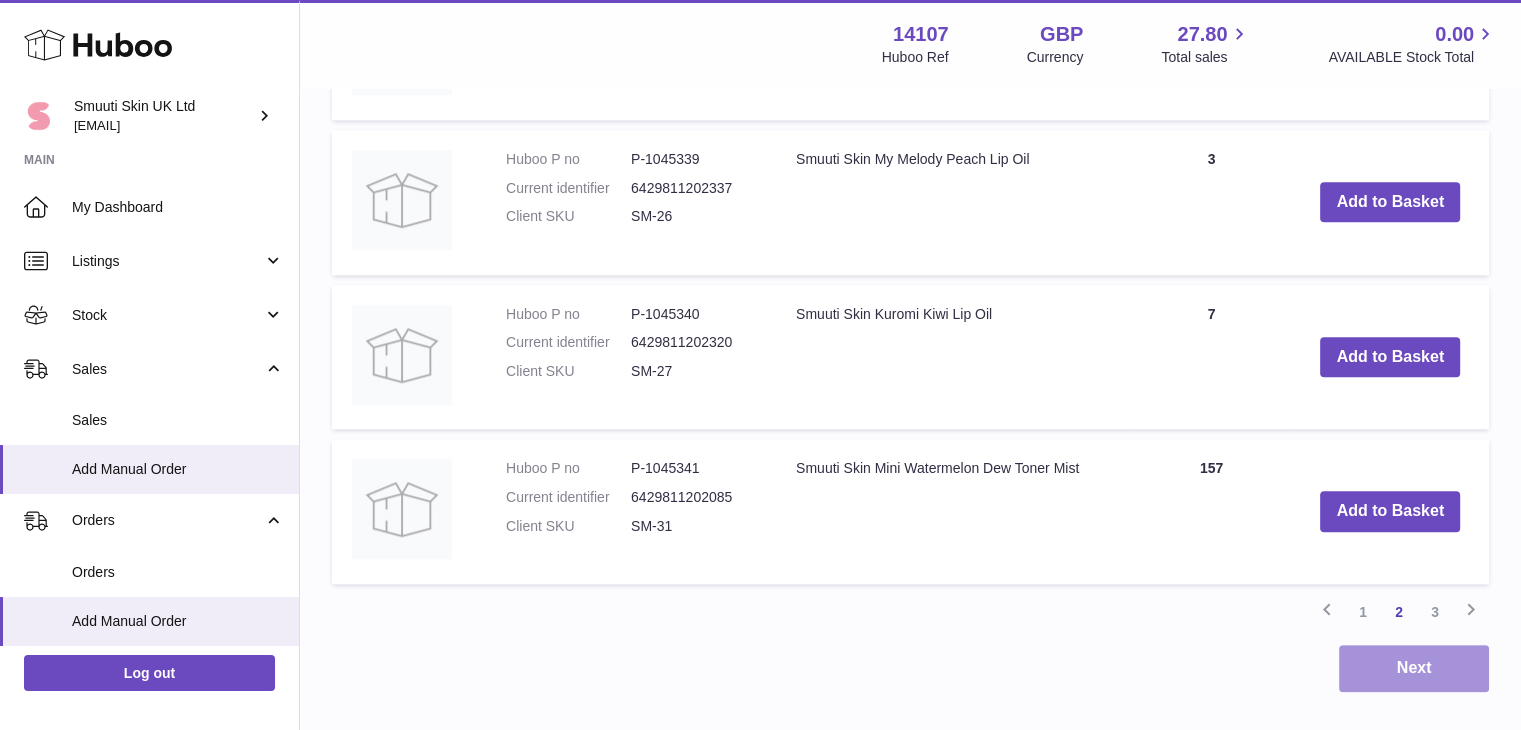 click on "Next" at bounding box center (1414, 668) 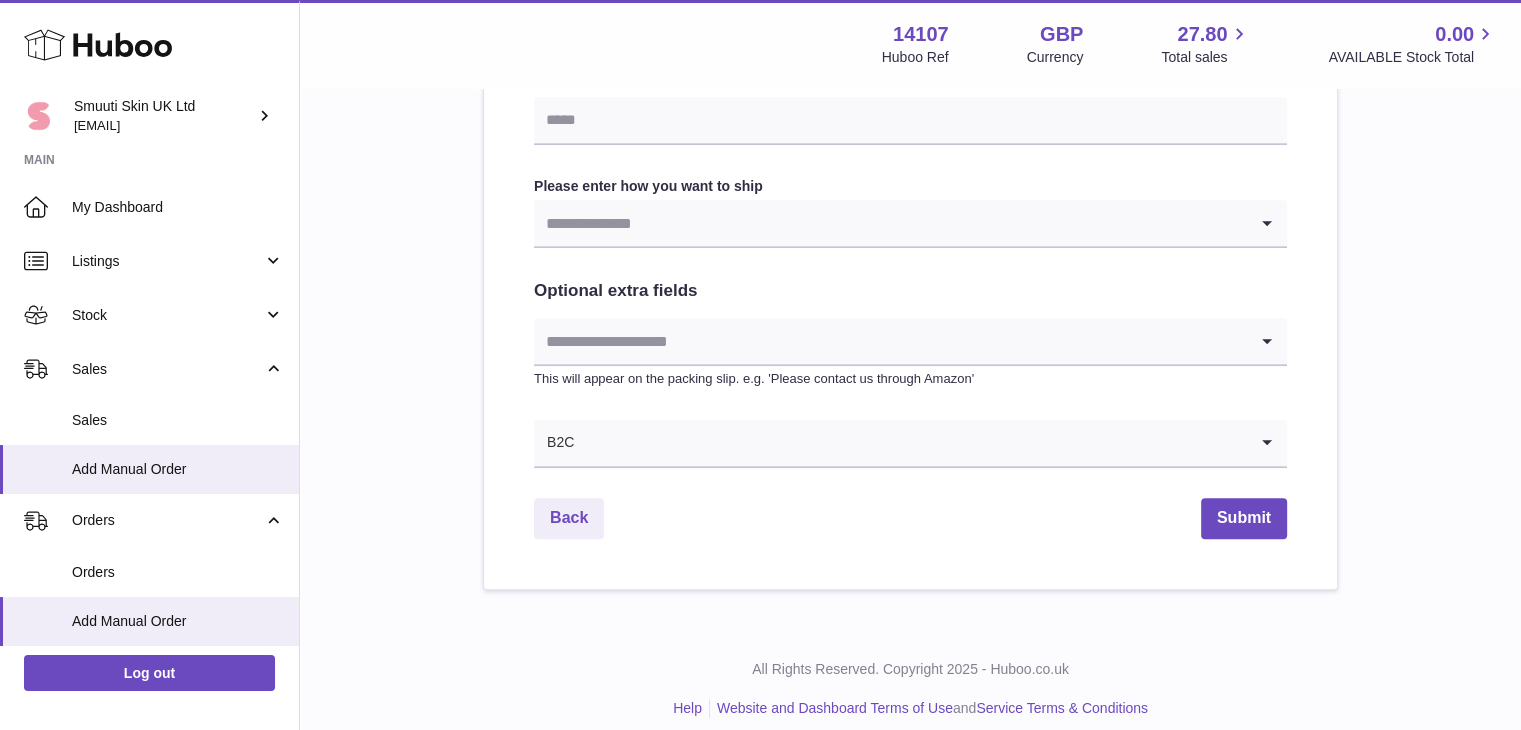 scroll, scrollTop: 1017, scrollLeft: 0, axis: vertical 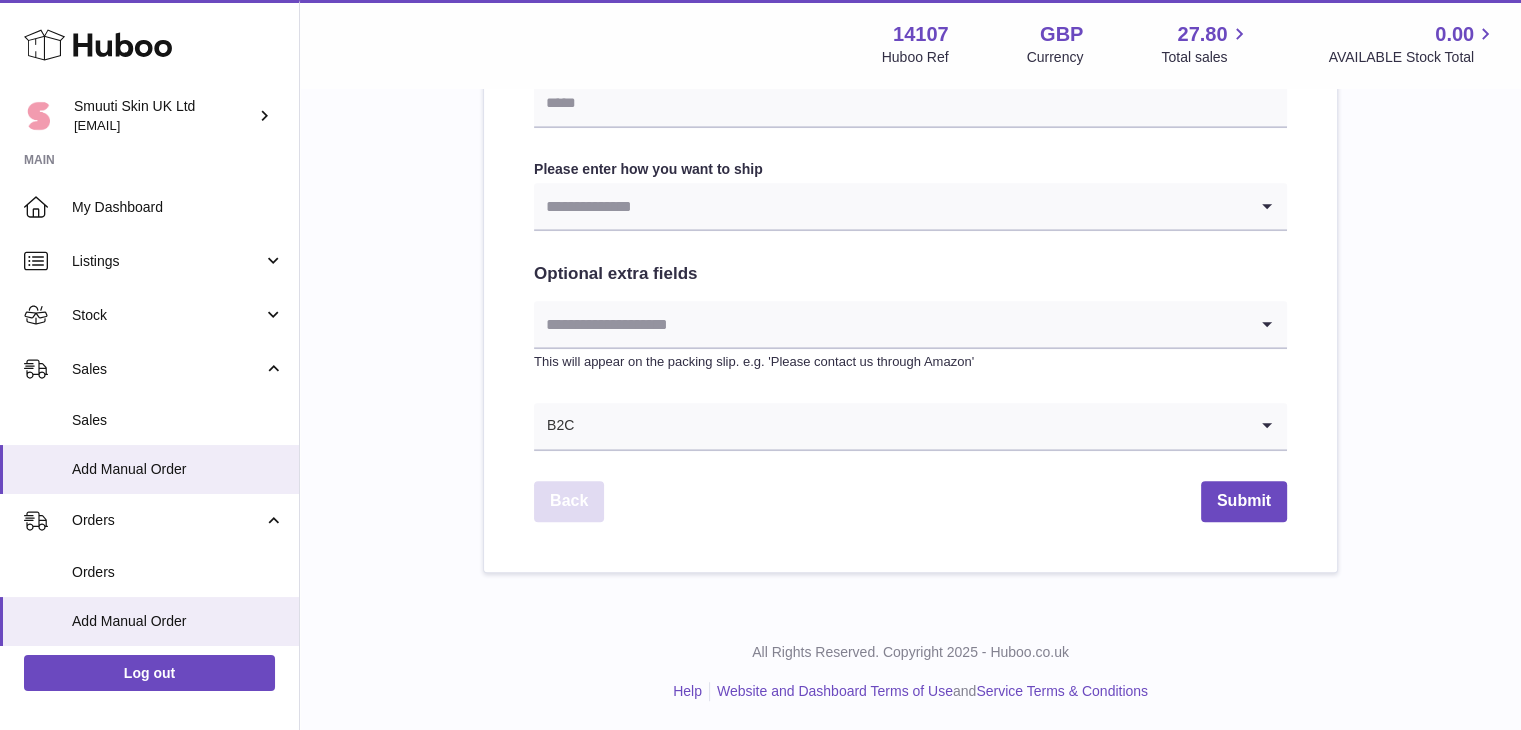 click on "Back" at bounding box center [569, 501] 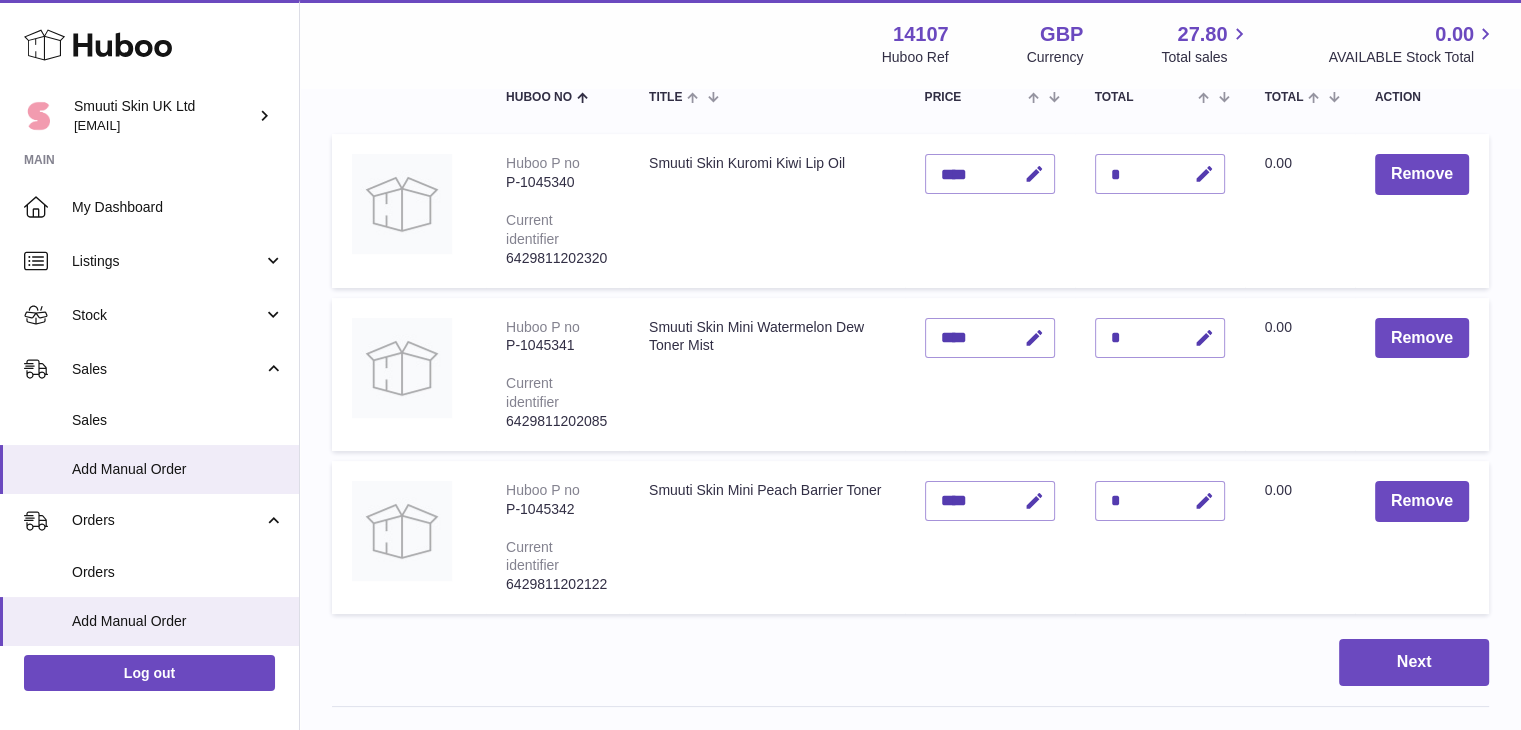 scroll, scrollTop: 256, scrollLeft: 0, axis: vertical 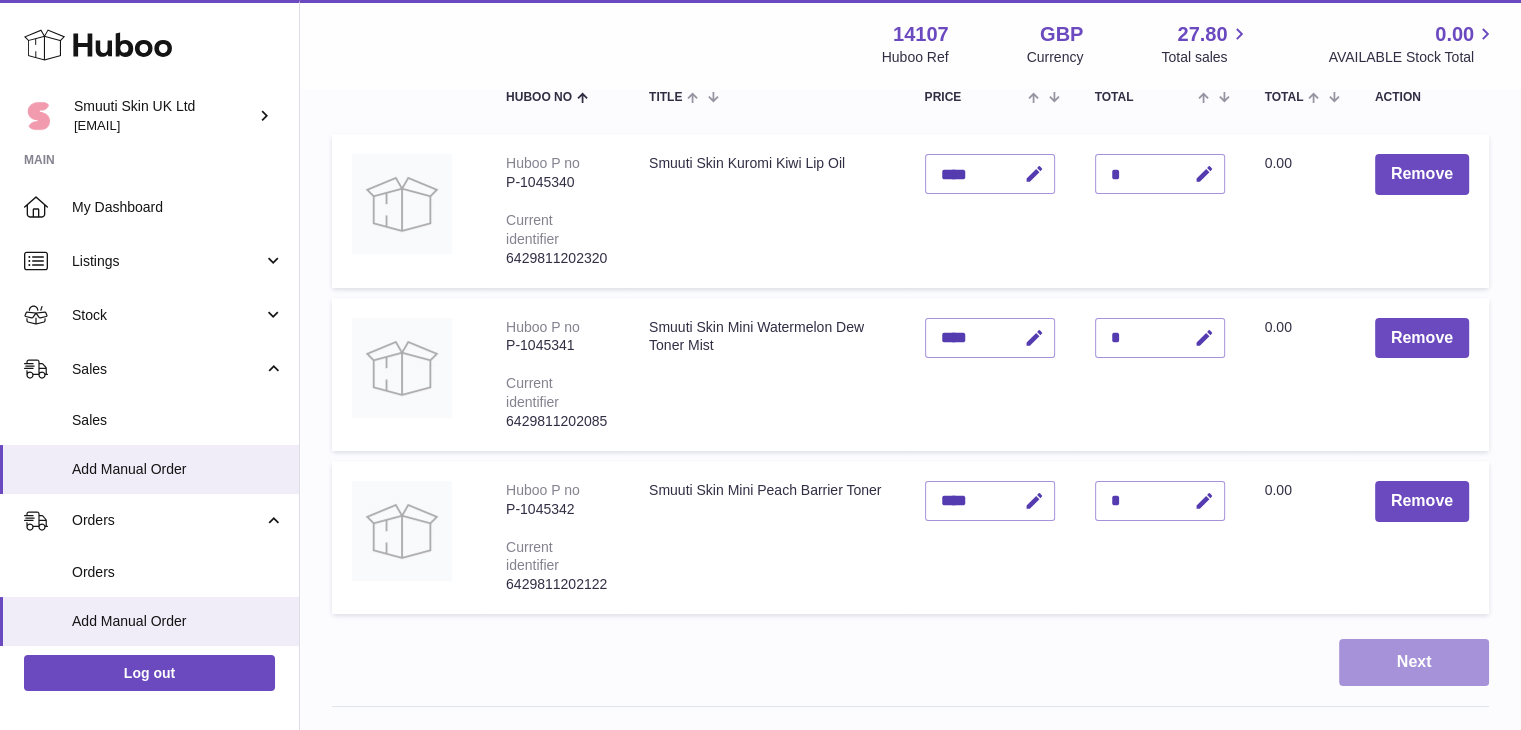 click on "Next" at bounding box center [1414, 662] 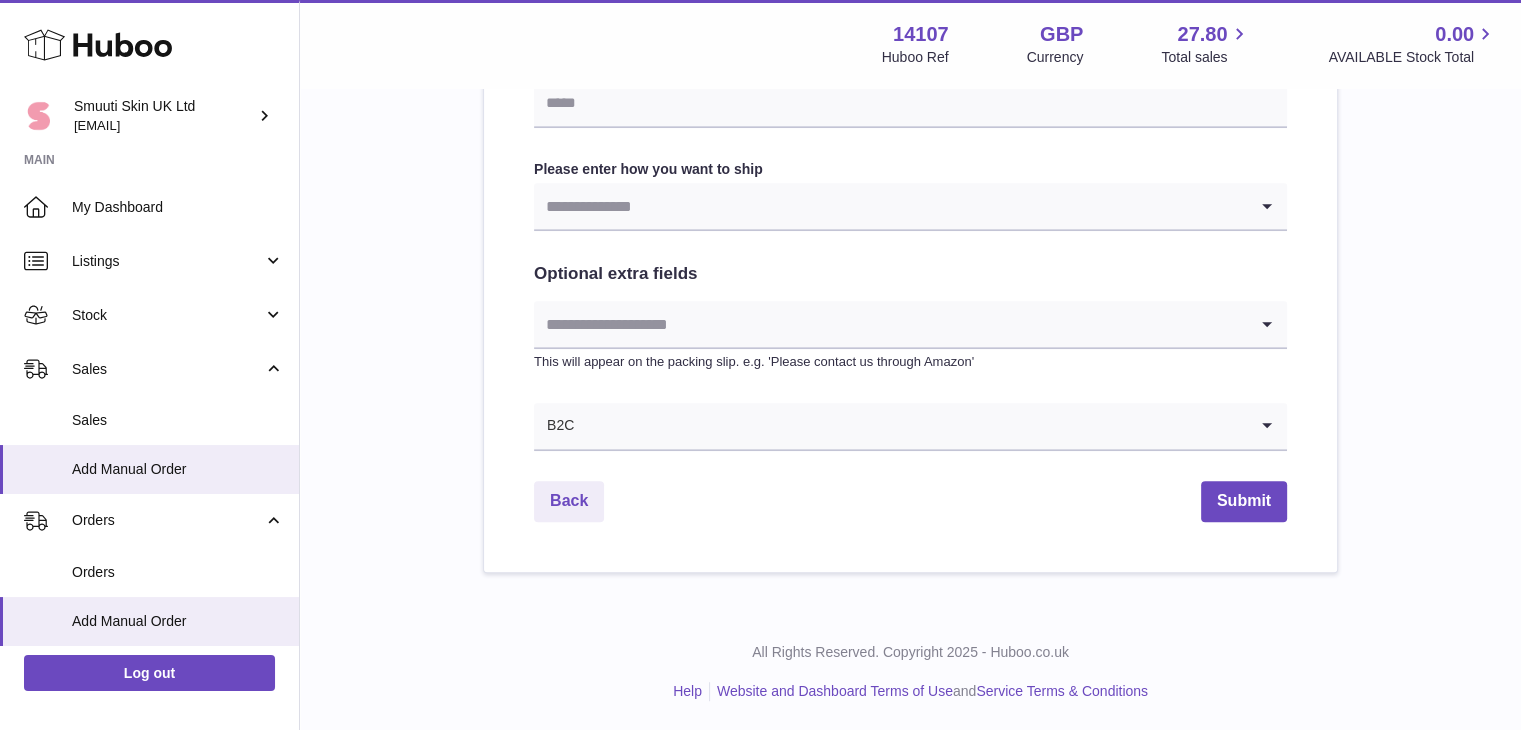 scroll, scrollTop: 0, scrollLeft: 0, axis: both 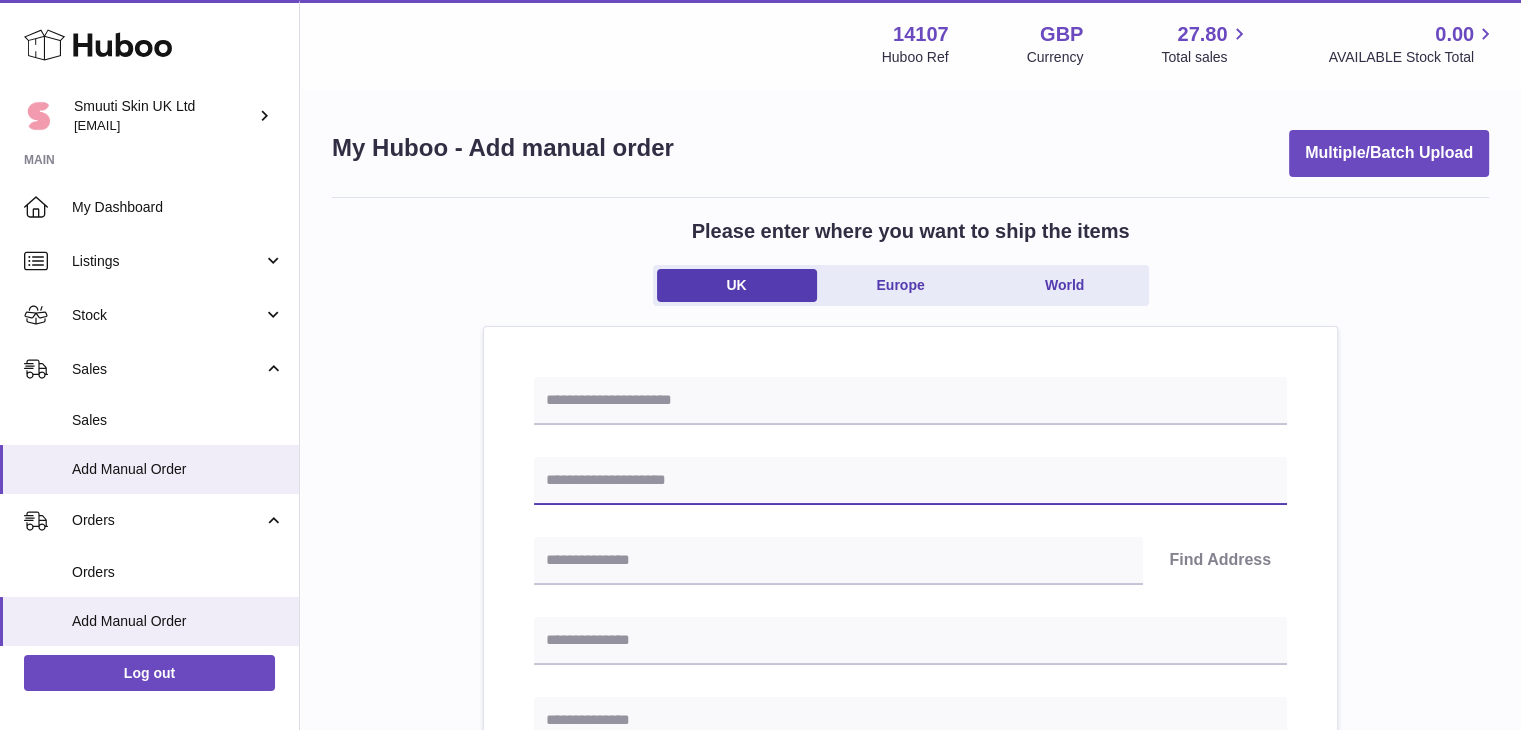 click at bounding box center (910, 481) 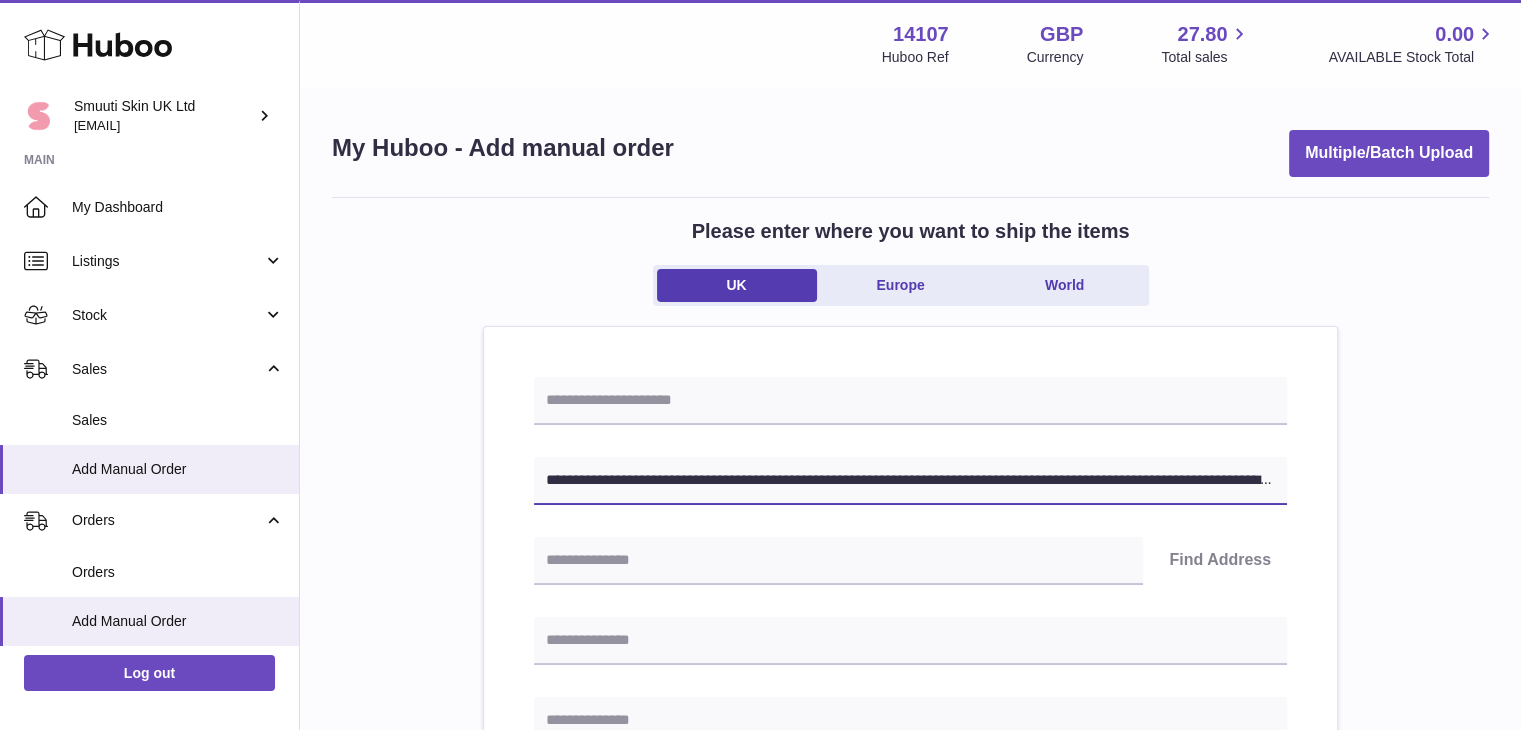 scroll, scrollTop: 0, scrollLeft: 271, axis: horizontal 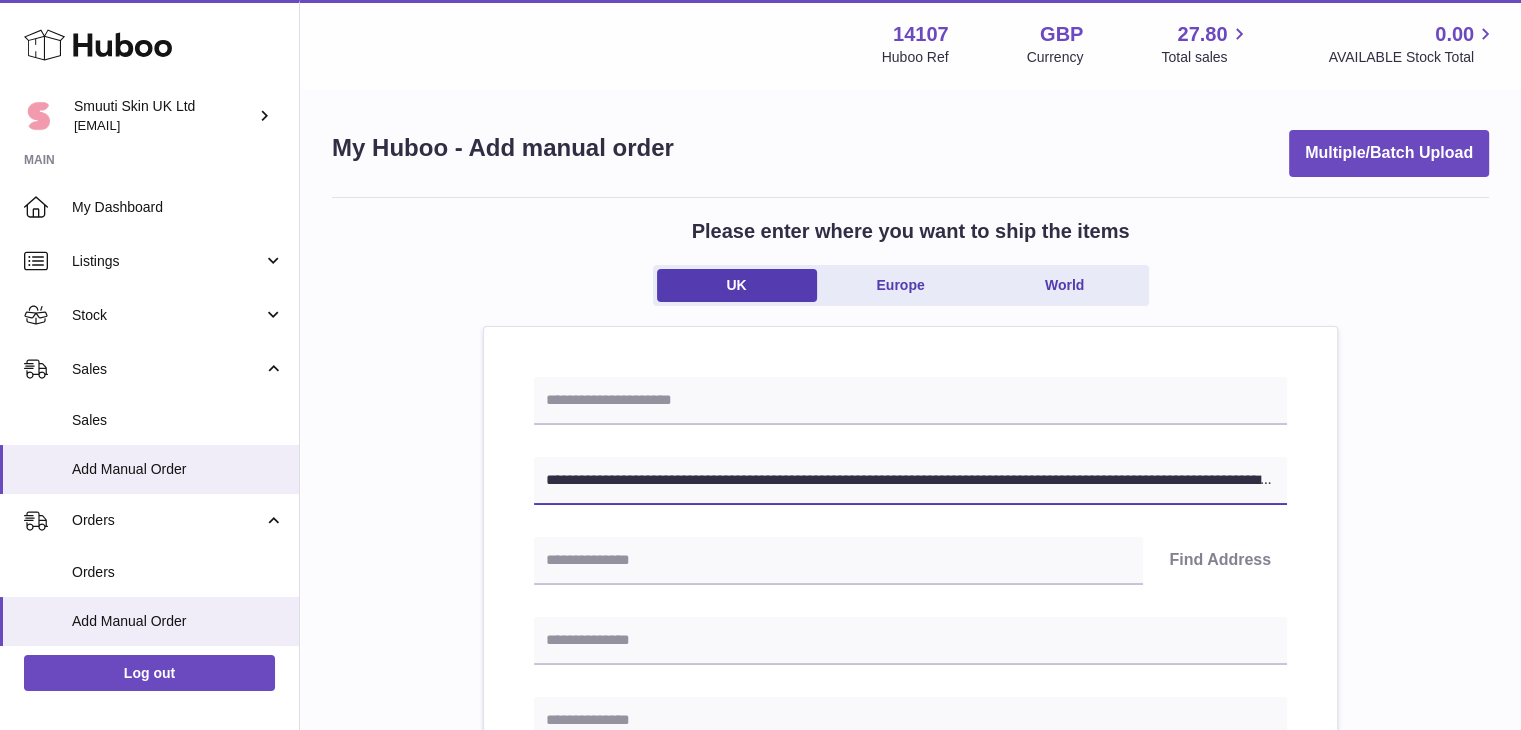 click on "**********" at bounding box center [910, 481] 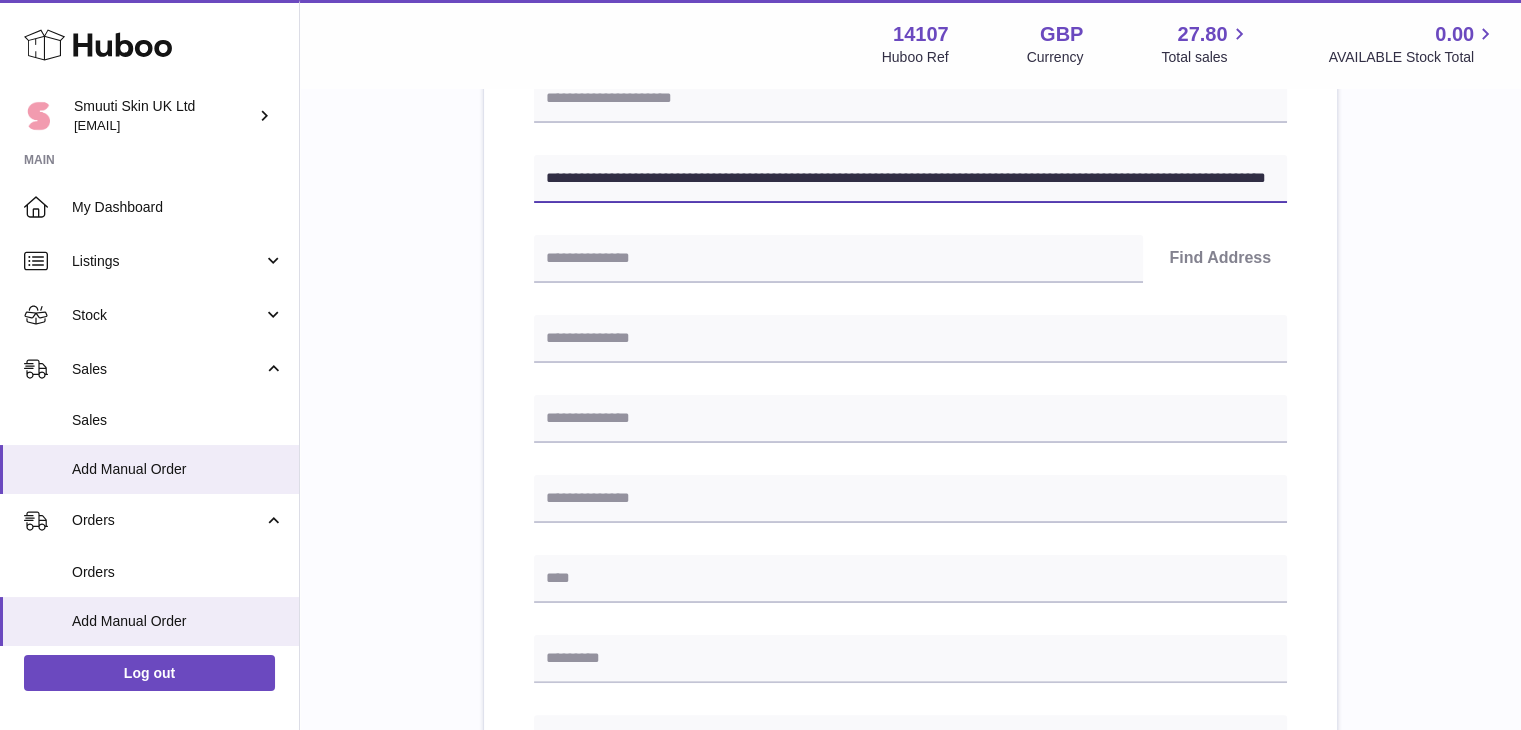 scroll, scrollTop: 407, scrollLeft: 0, axis: vertical 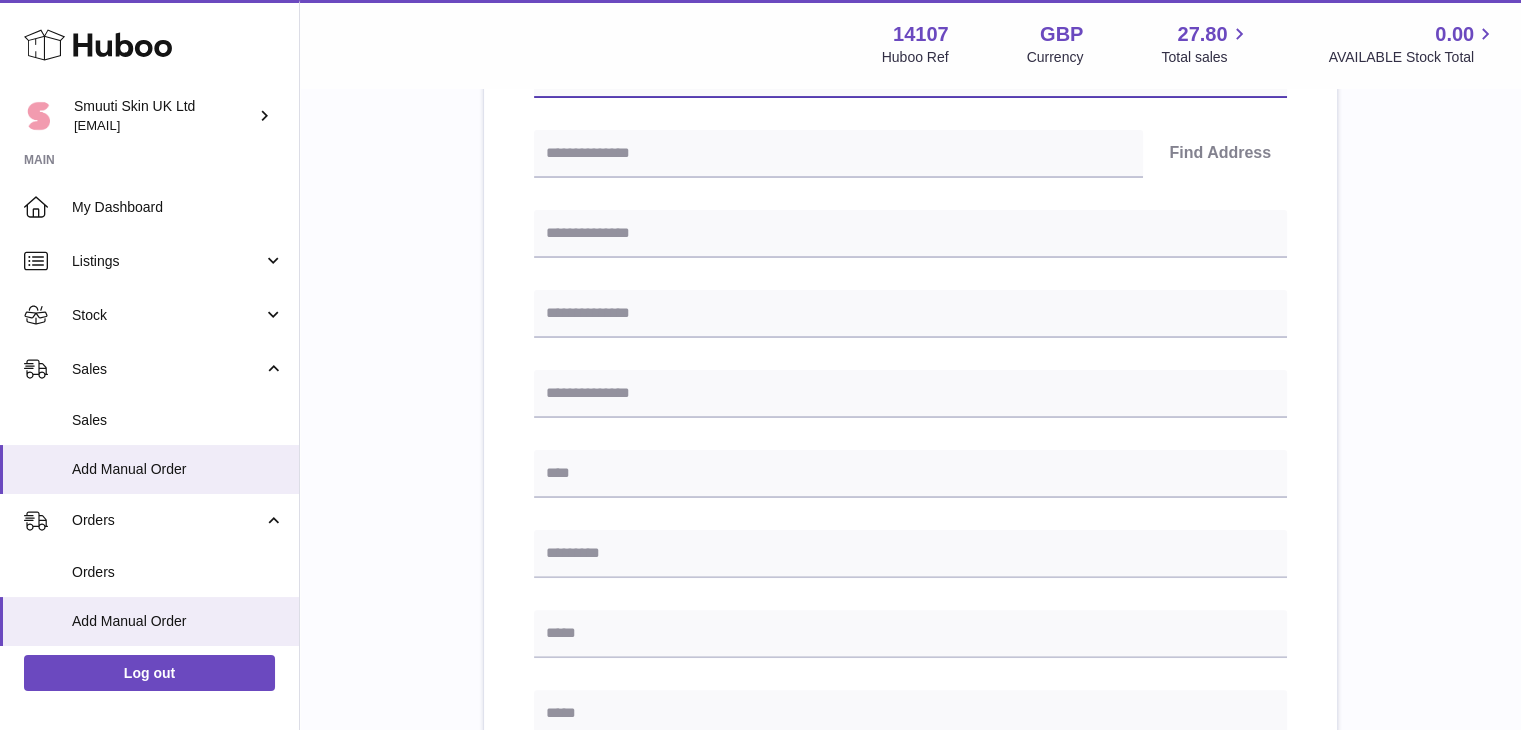 type on "**********" 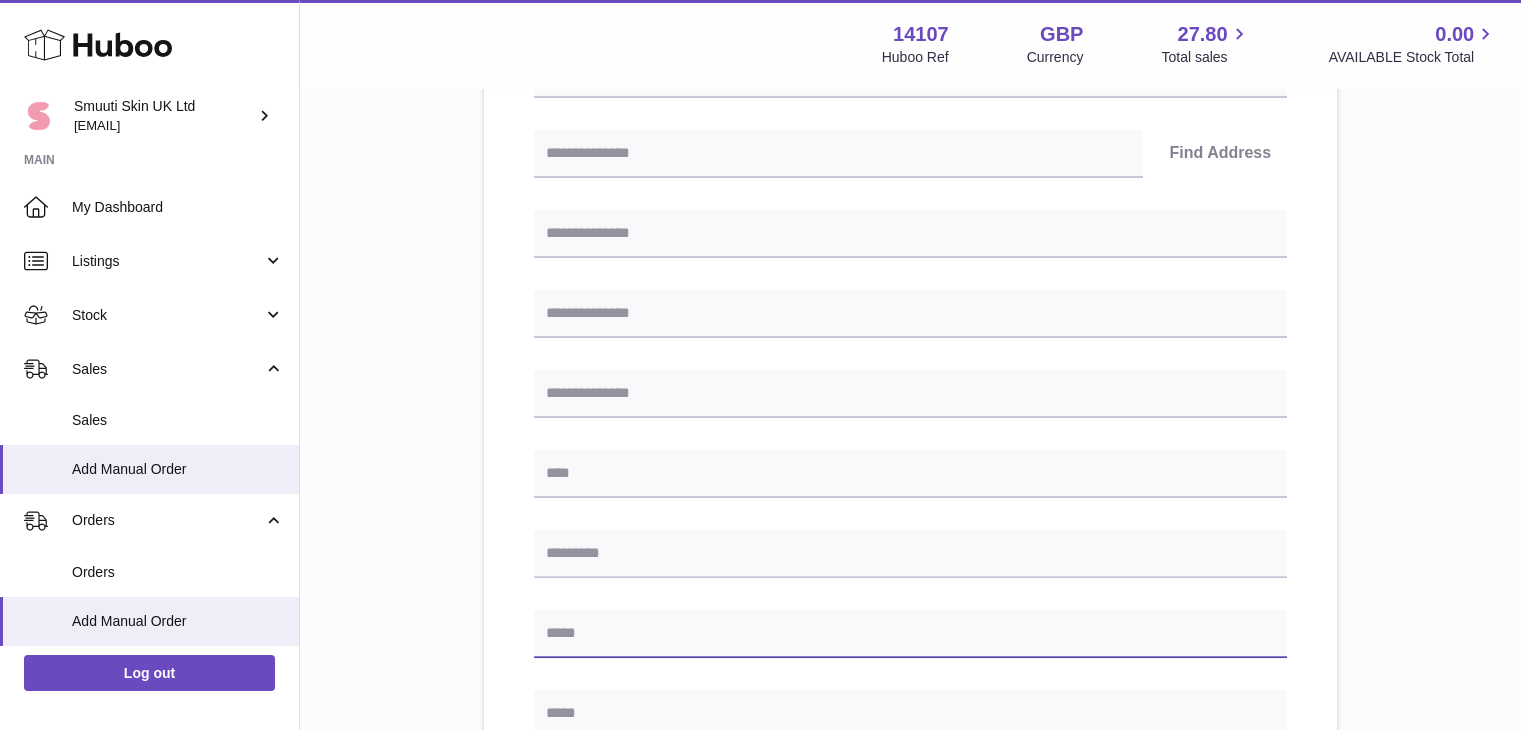 click at bounding box center [910, 634] 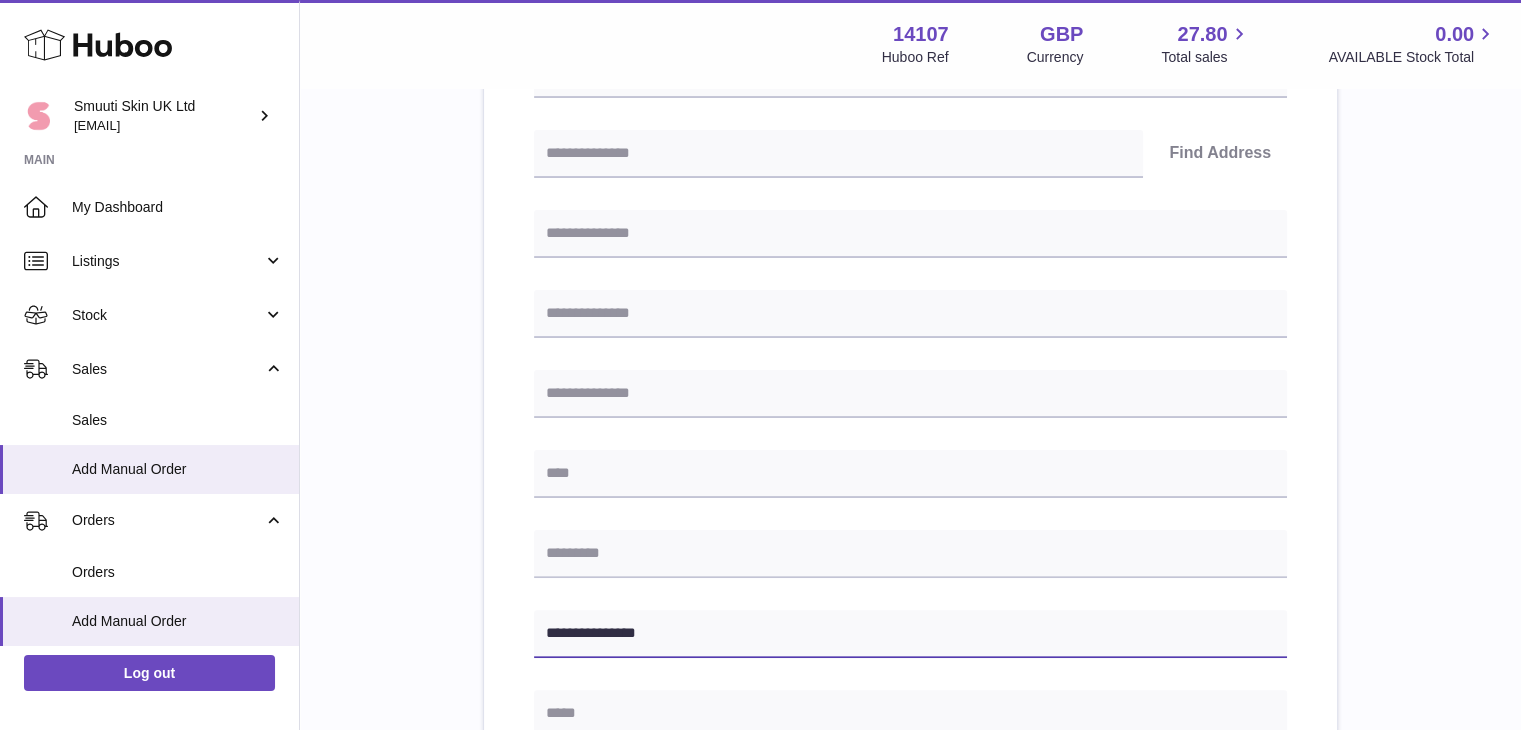 type on "**********" 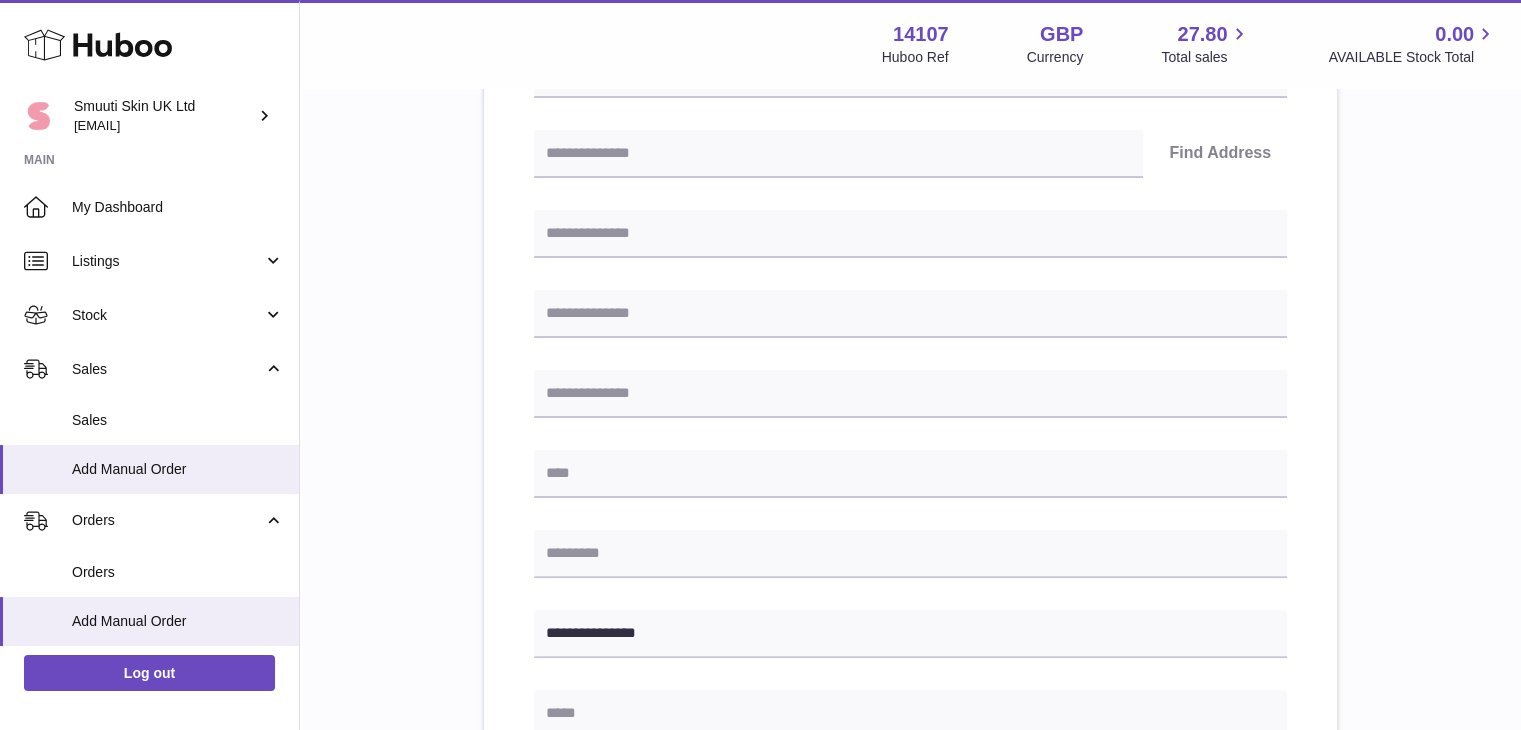 click on "**********" at bounding box center [910, 551] 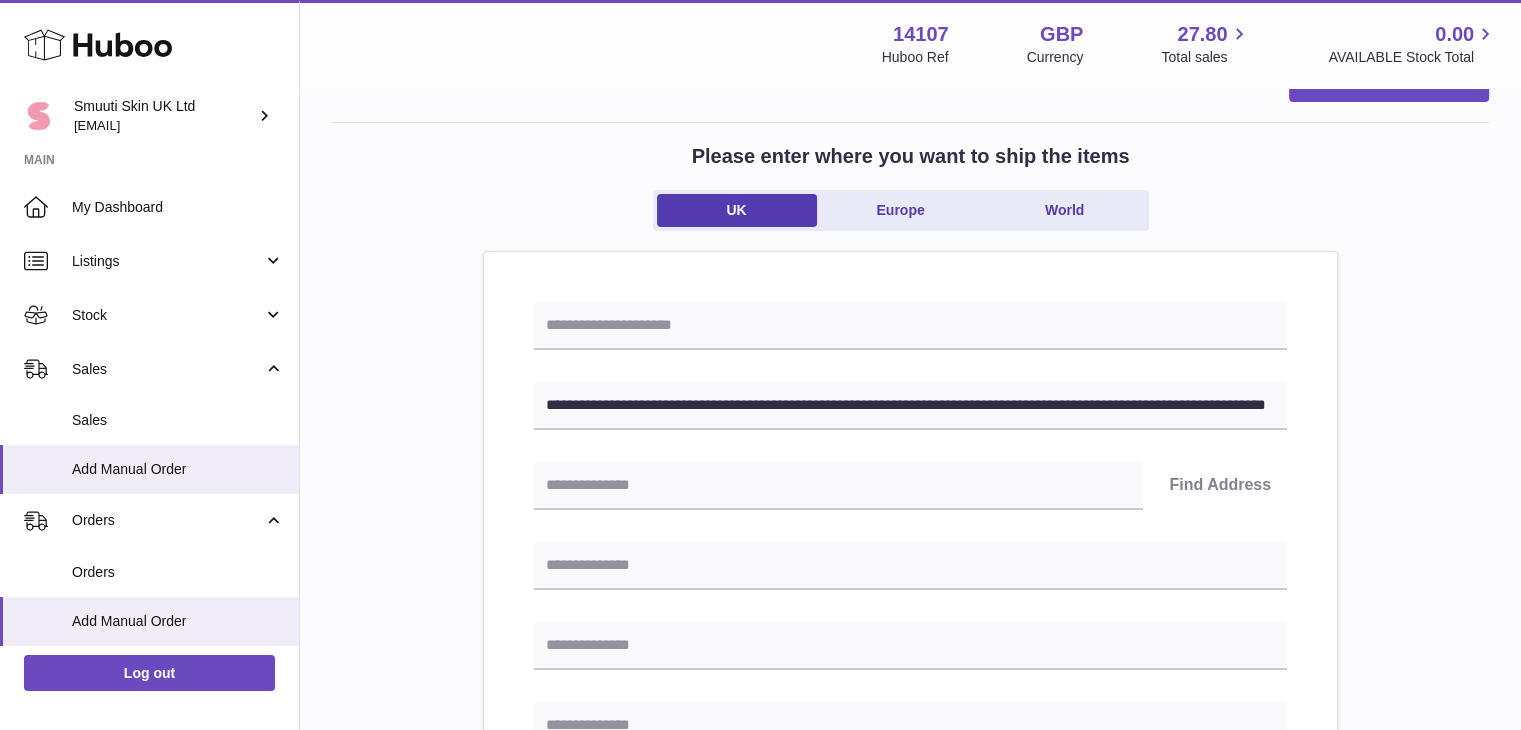 scroll, scrollTop: 56, scrollLeft: 0, axis: vertical 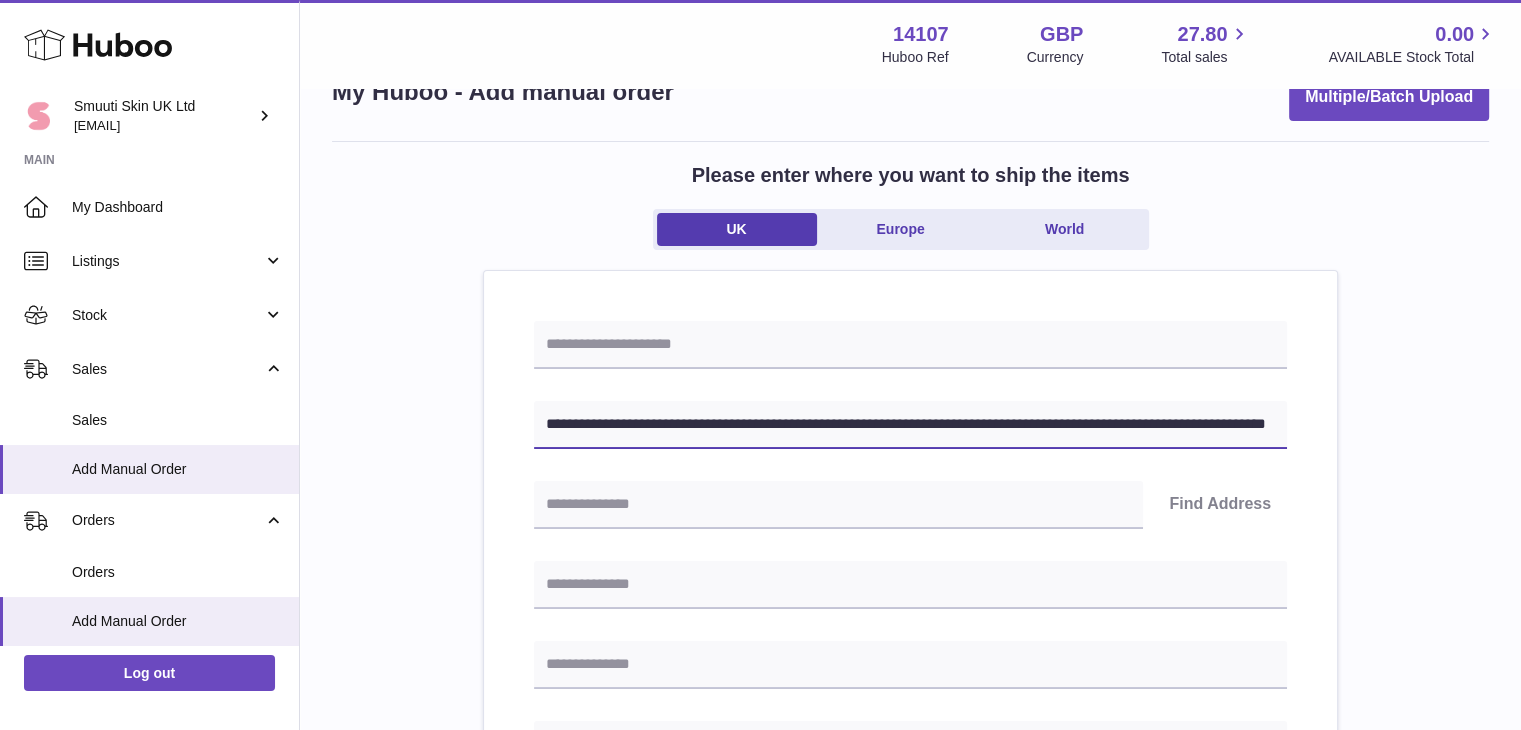drag, startPoint x: 867, startPoint y: 420, endPoint x: 669, endPoint y: 431, distance: 198.30531 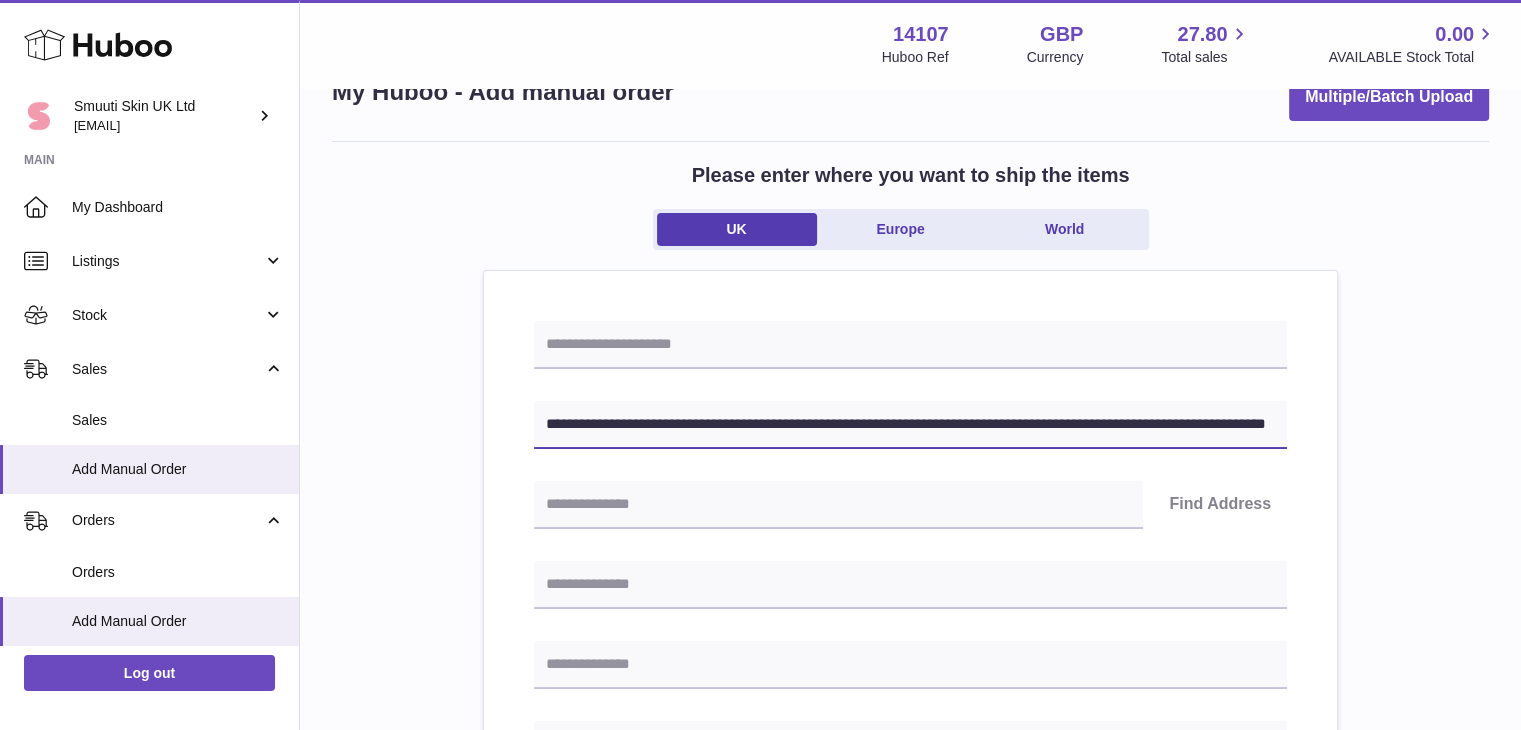 click on "**********" at bounding box center [910, 425] 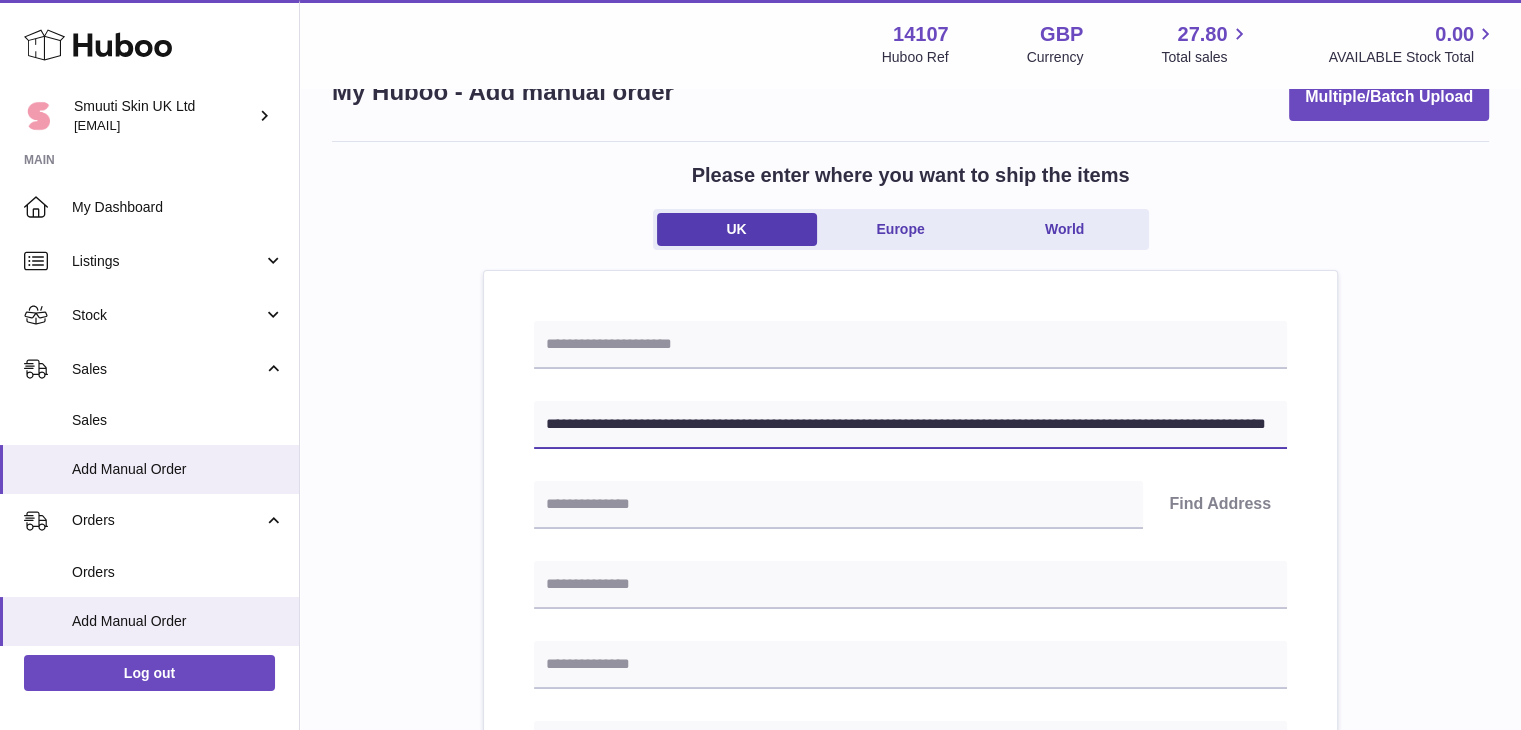 drag, startPoint x: 662, startPoint y: 421, endPoint x: 869, endPoint y: 421, distance: 207 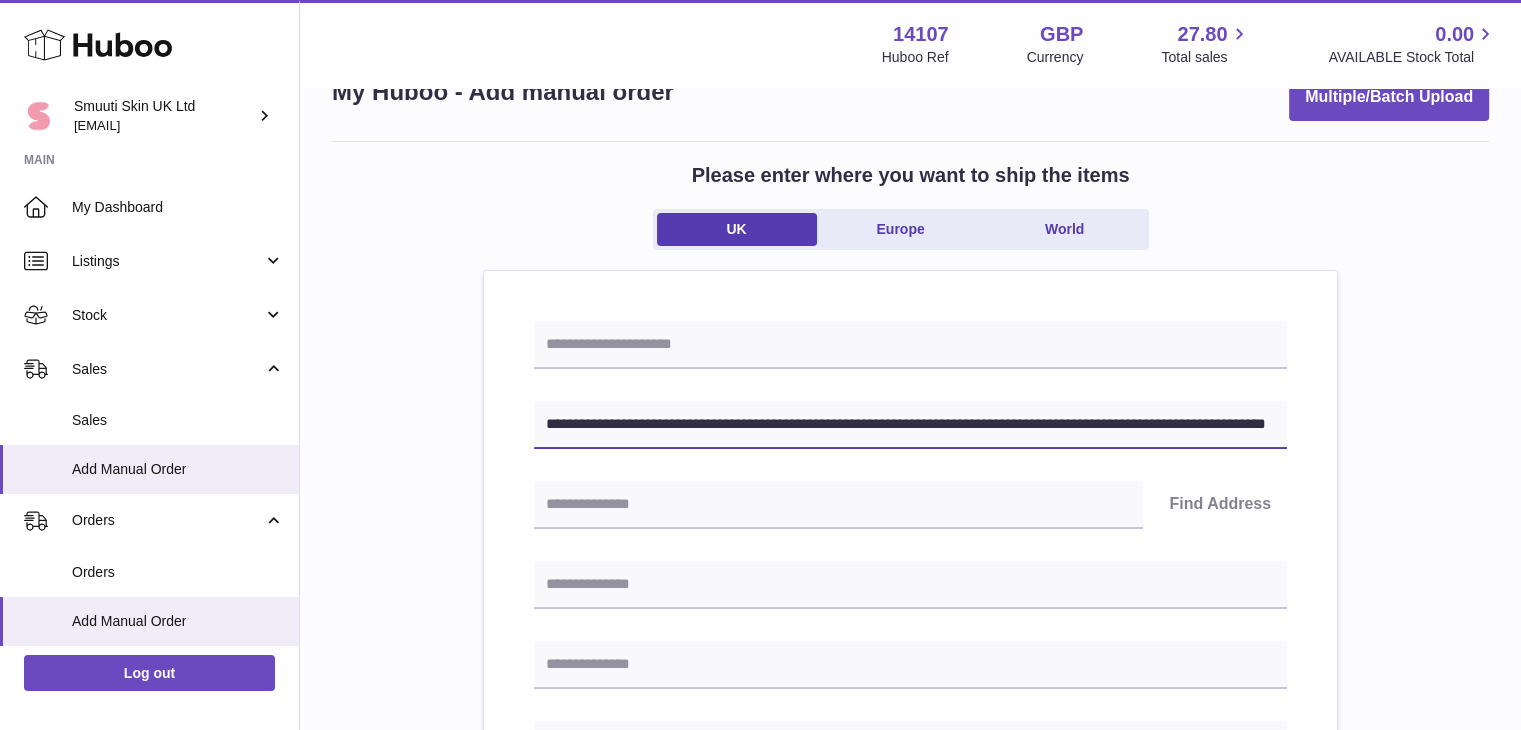 click on "**********" at bounding box center (910, 425) 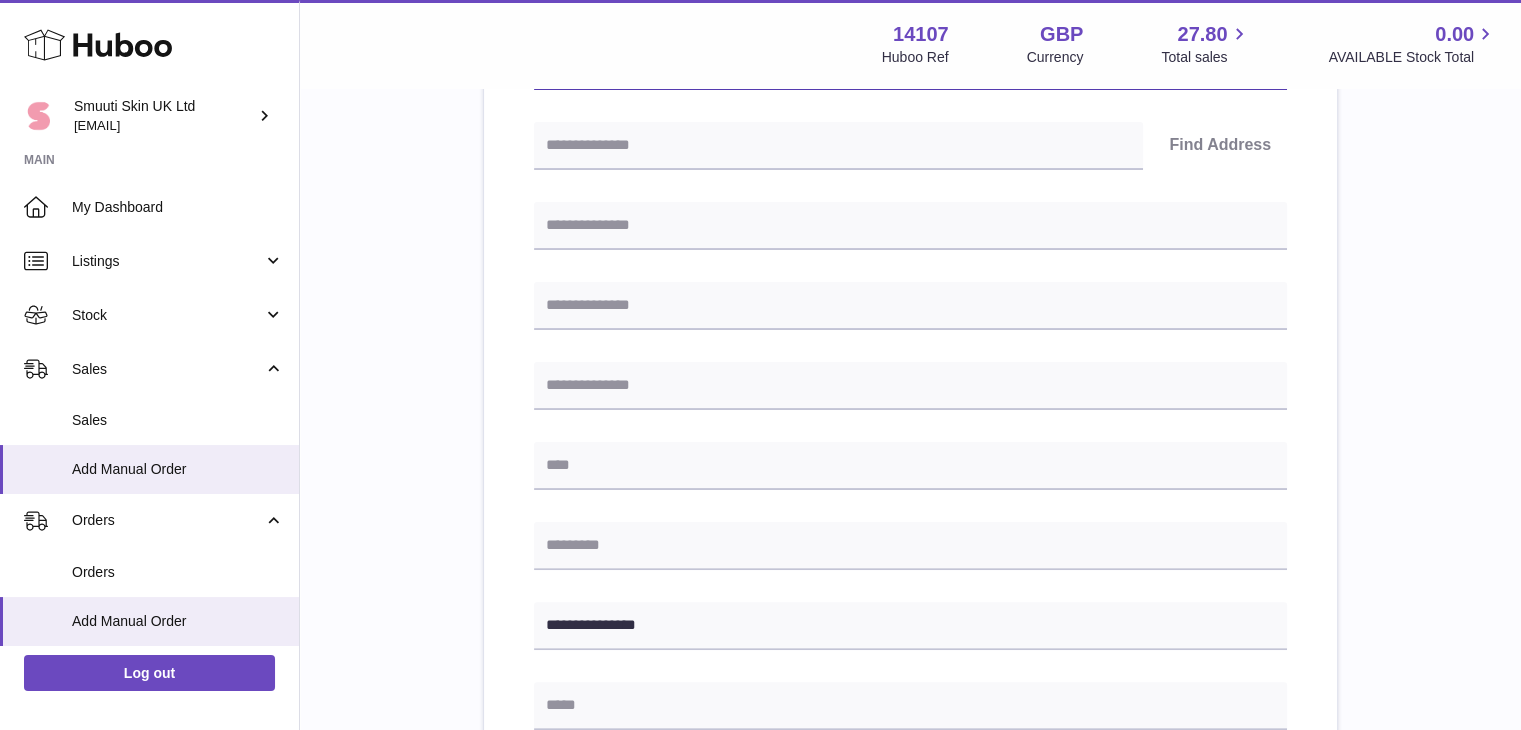 scroll, scrollTop: 492, scrollLeft: 0, axis: vertical 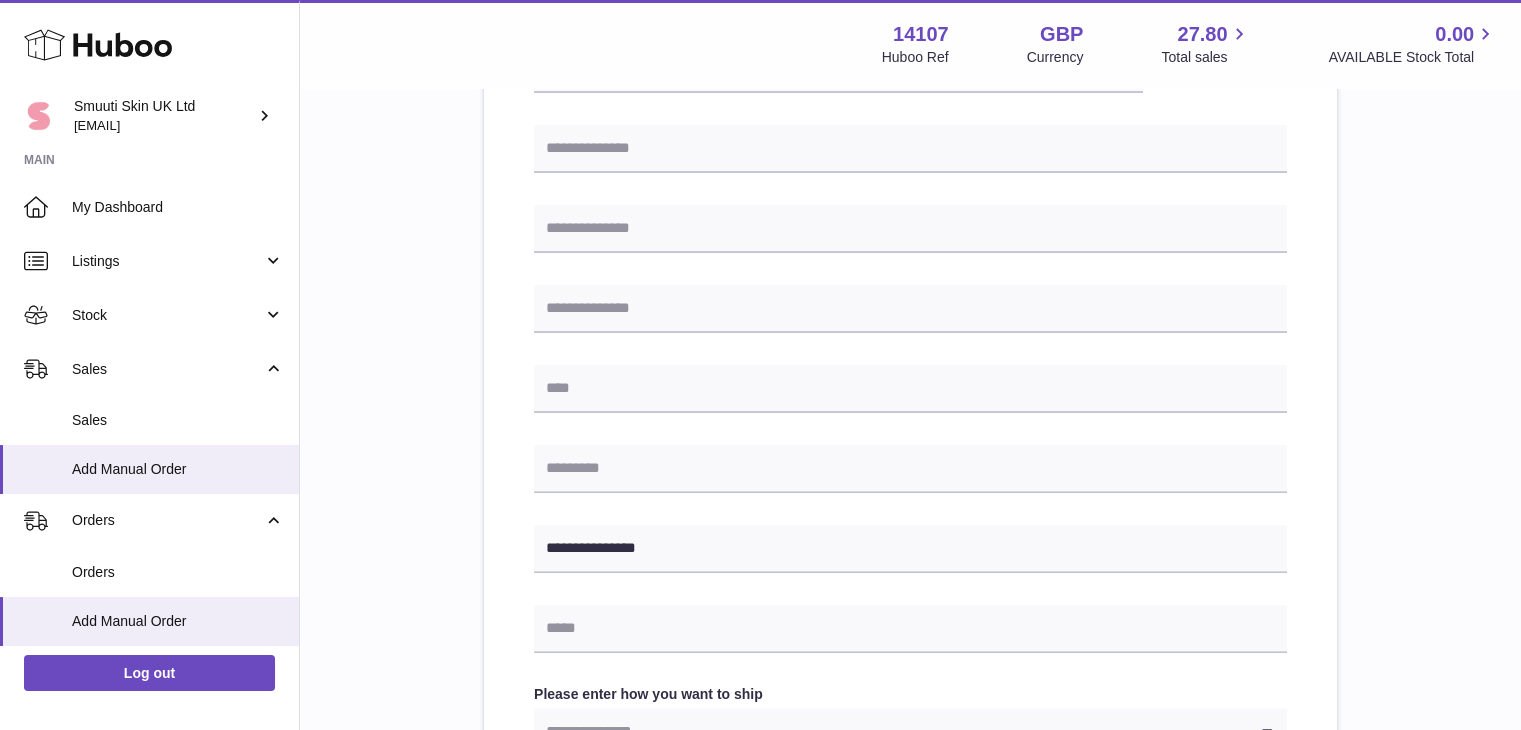 type on "**********" 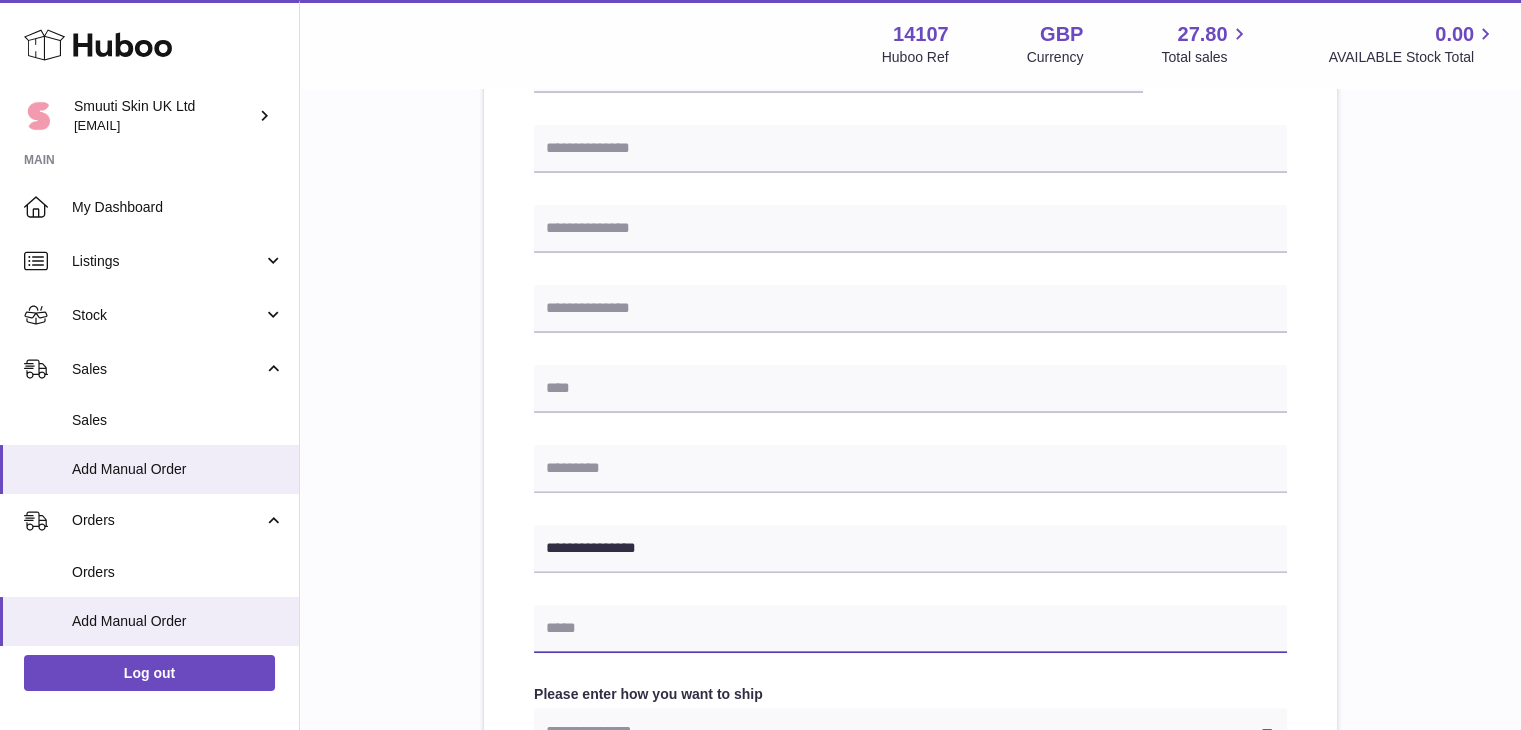click at bounding box center (910, 629) 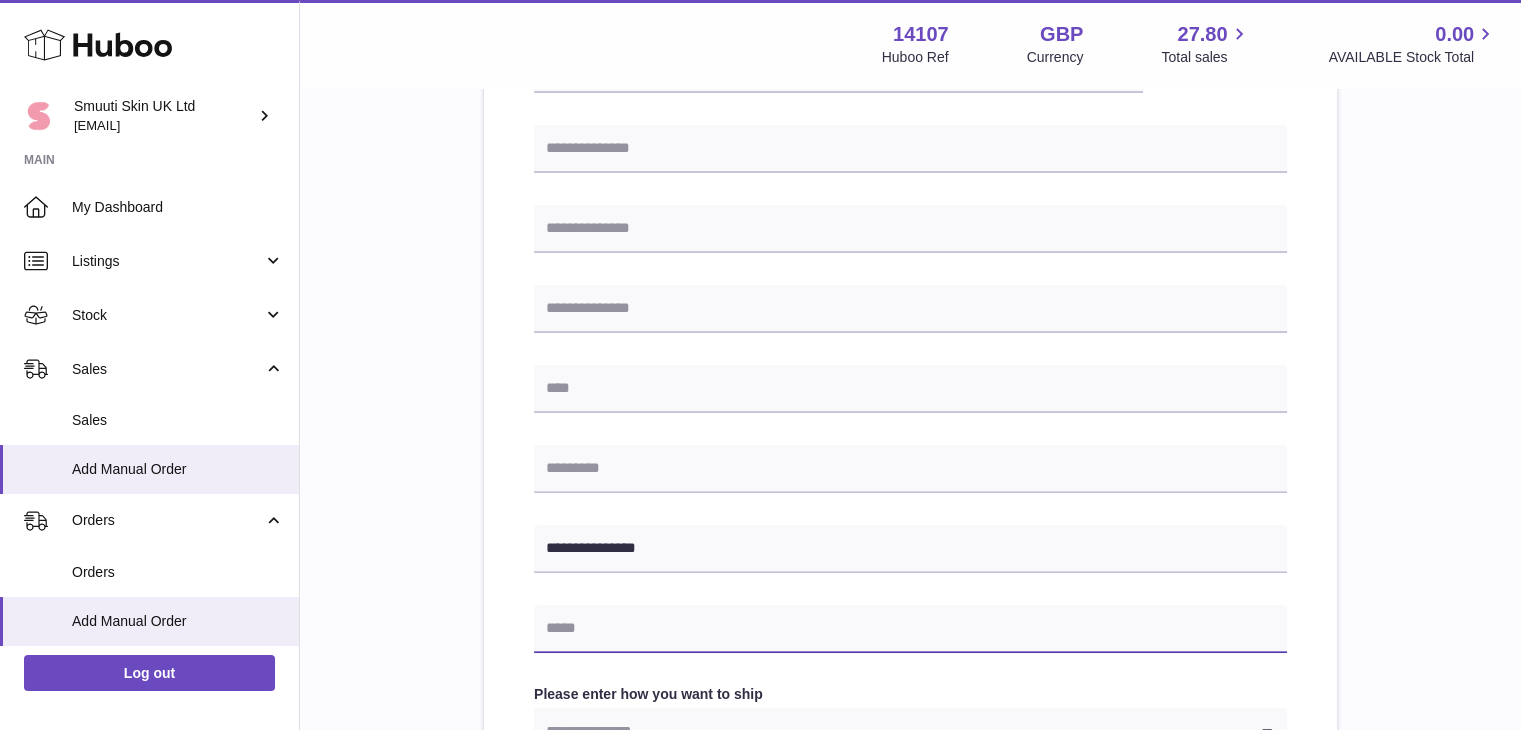 paste on "**********" 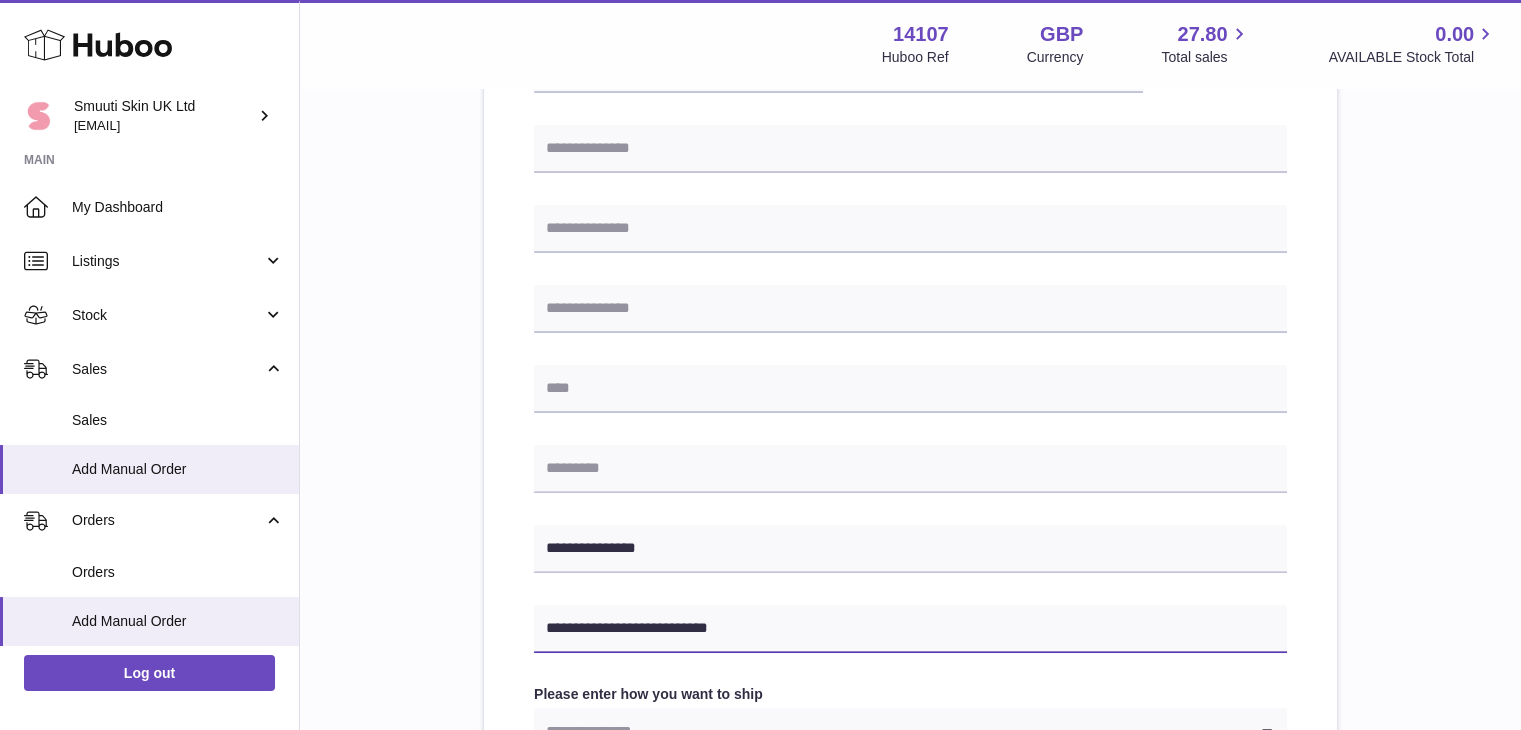 type on "**********" 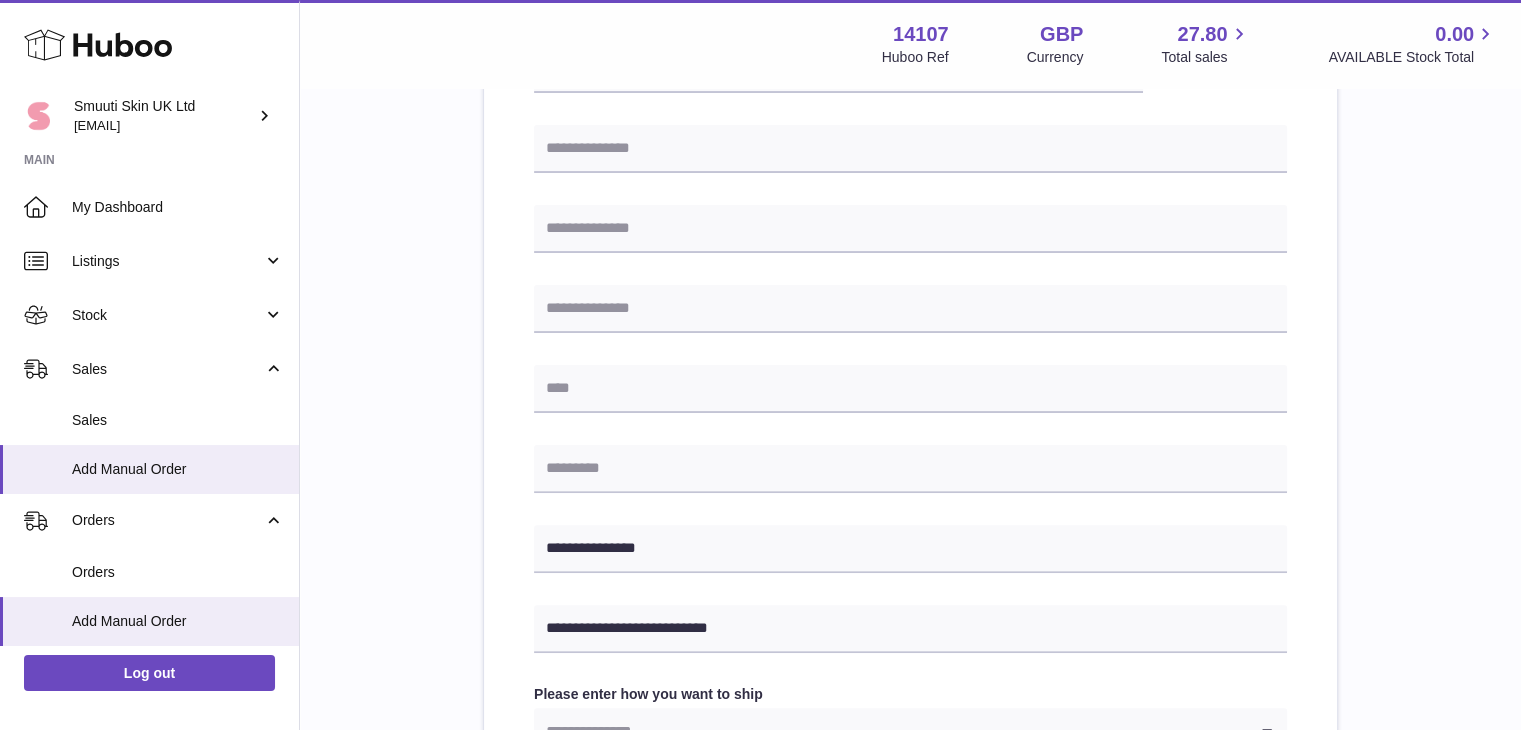 click on "**********" at bounding box center [910, 466] 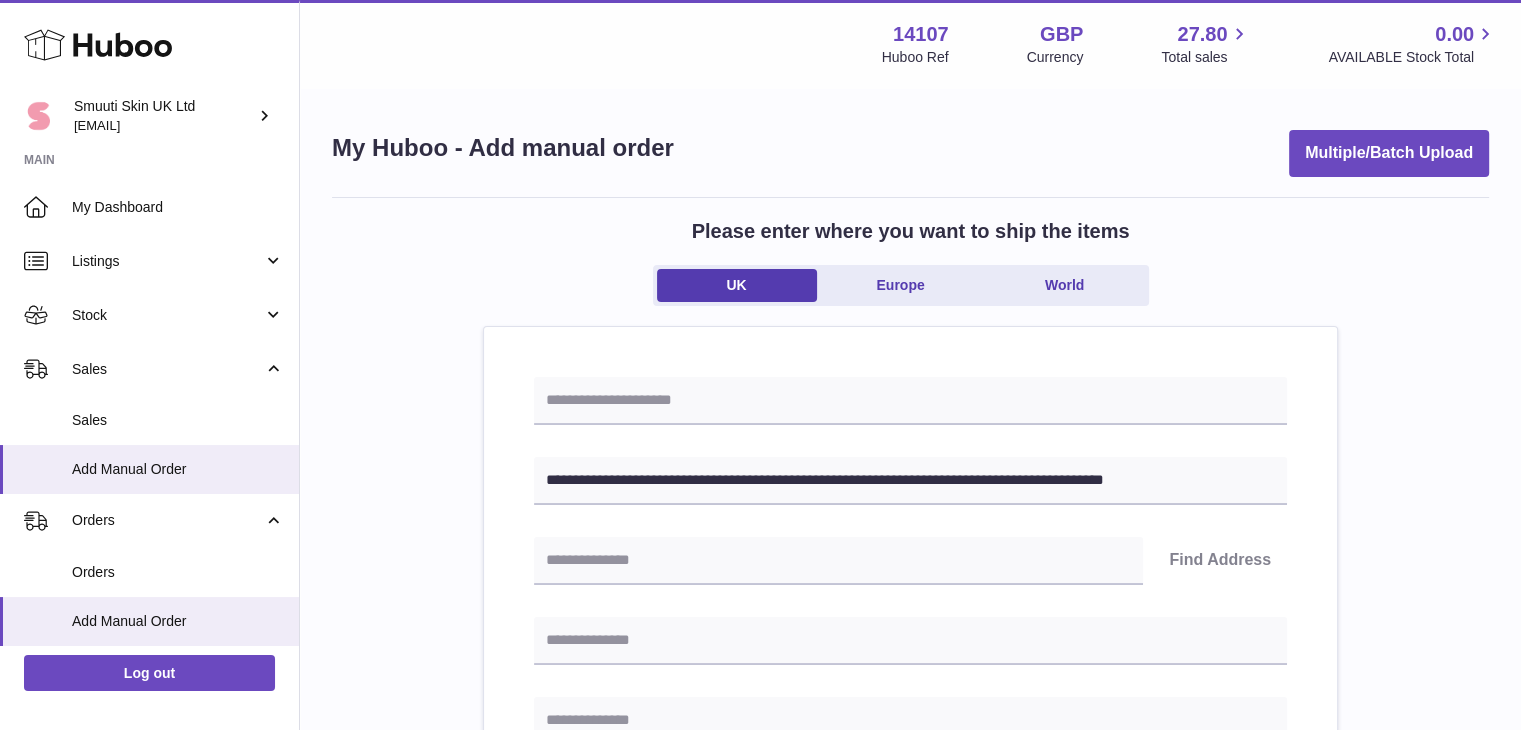scroll, scrollTop: 0, scrollLeft: 0, axis: both 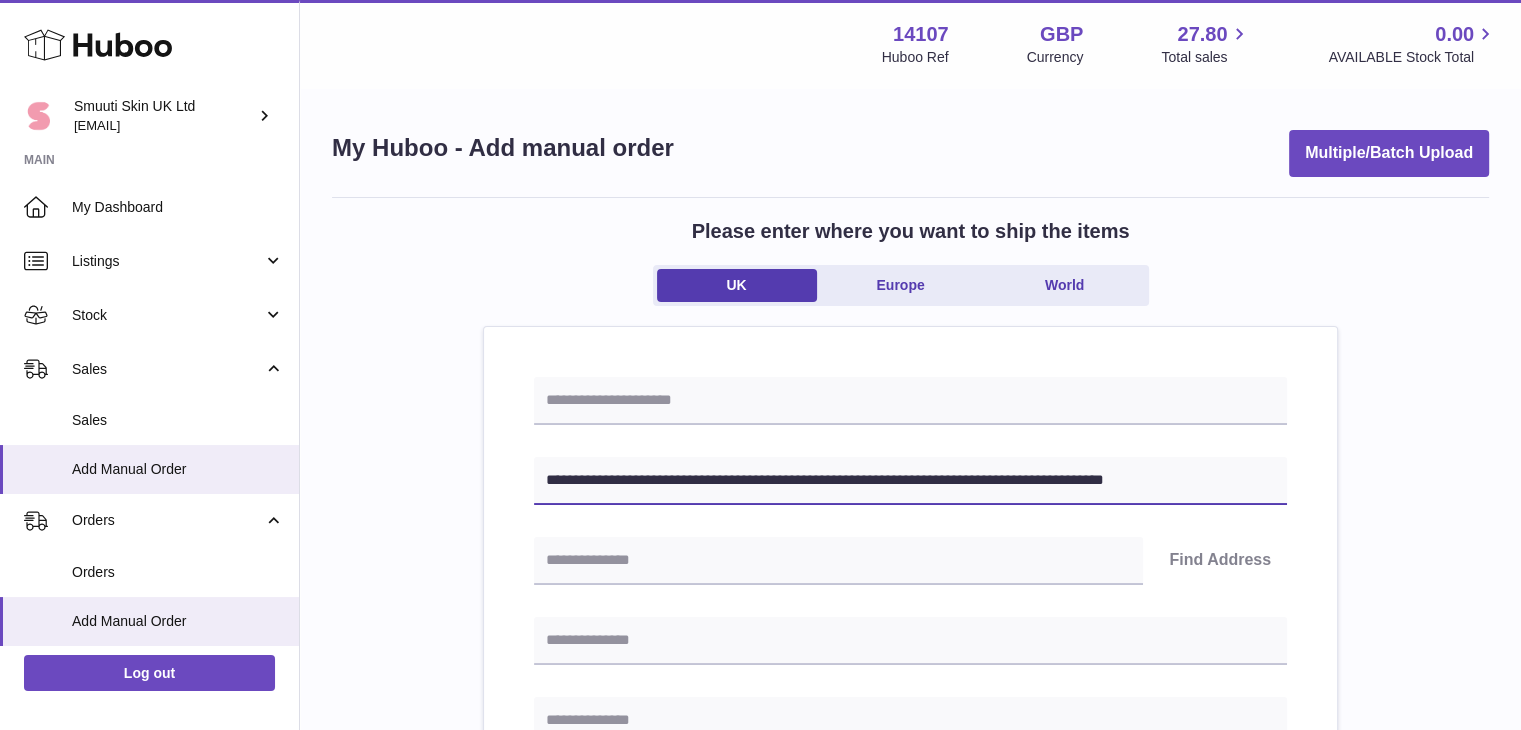 drag, startPoint x: 664, startPoint y: 467, endPoint x: 864, endPoint y: 469, distance: 200.01 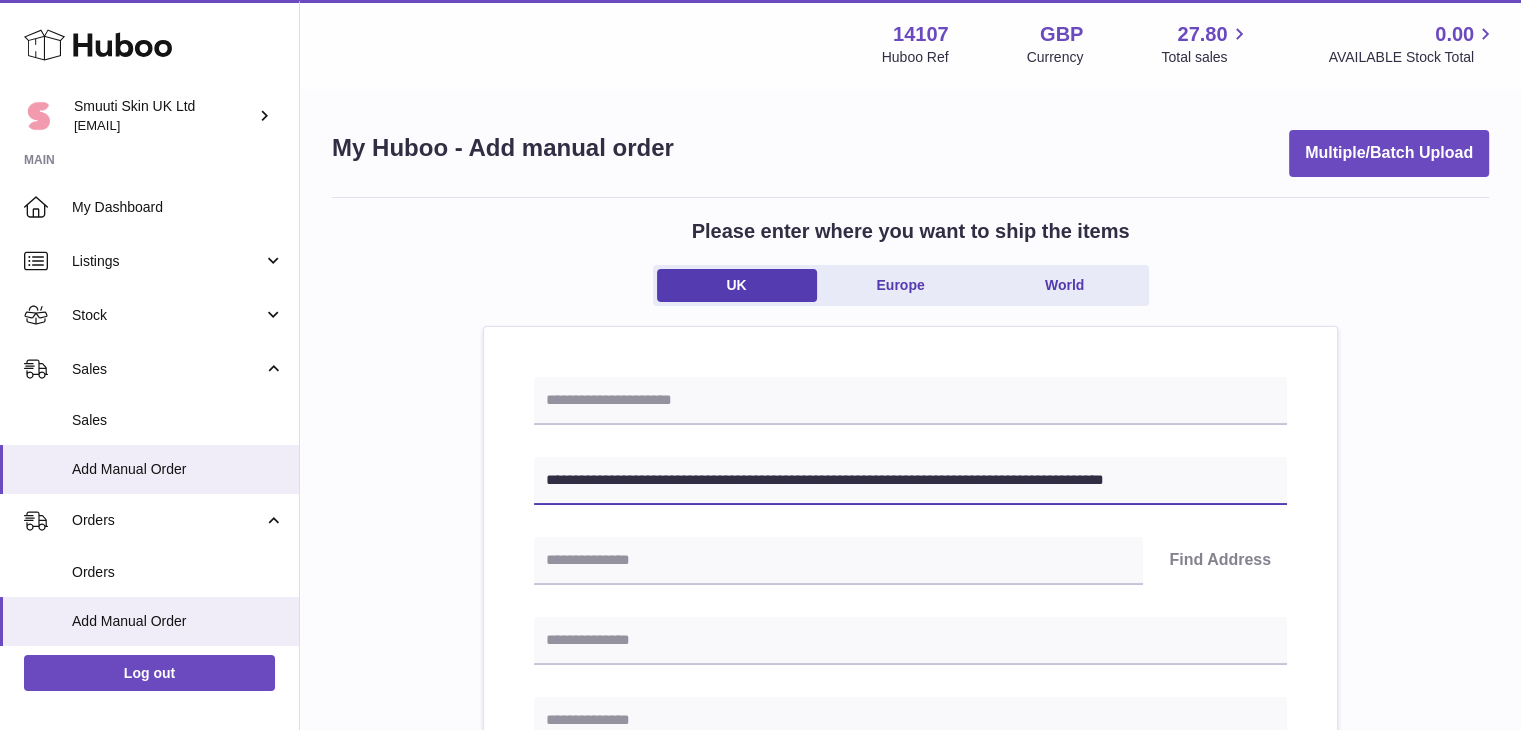 click on "**********" at bounding box center [910, 481] 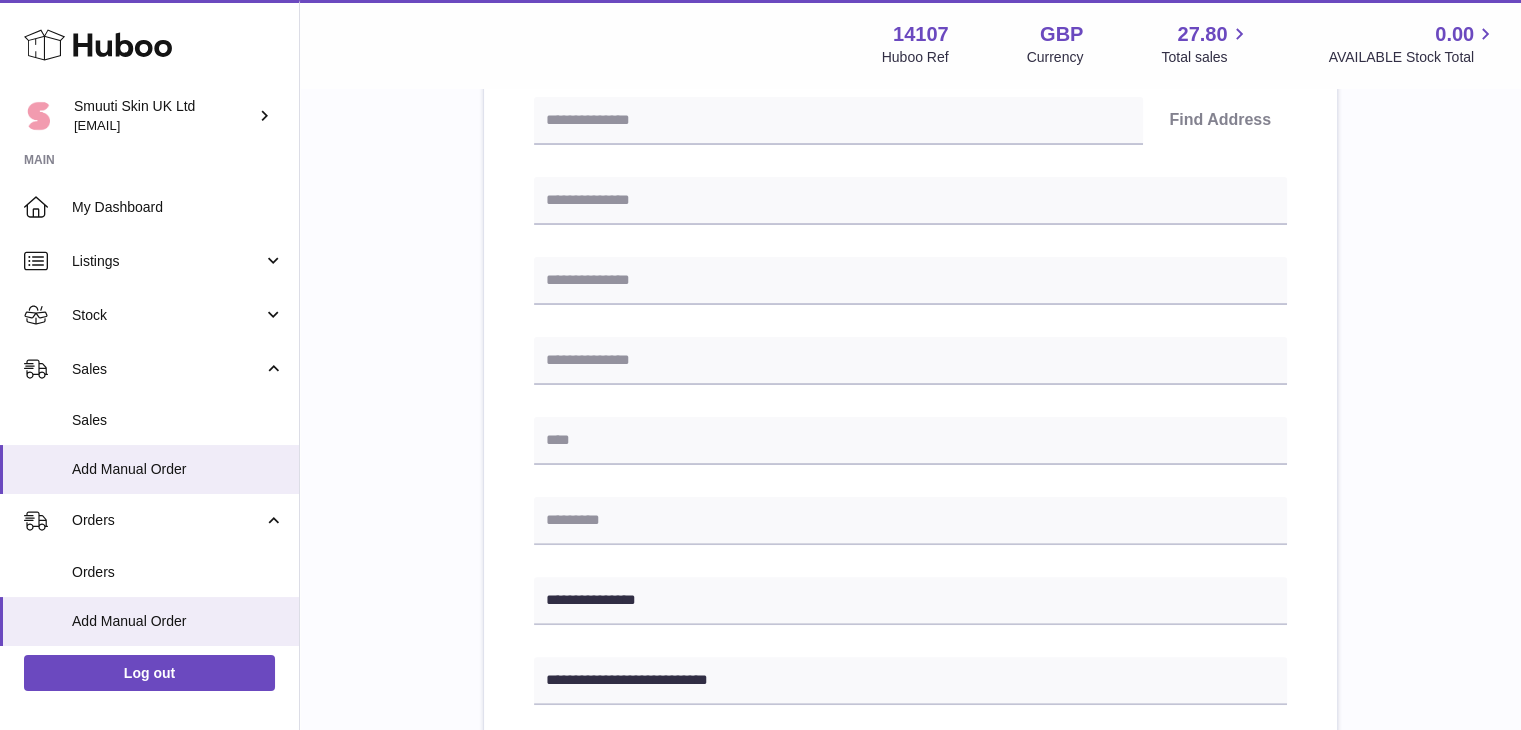 scroll, scrollTop: 440, scrollLeft: 0, axis: vertical 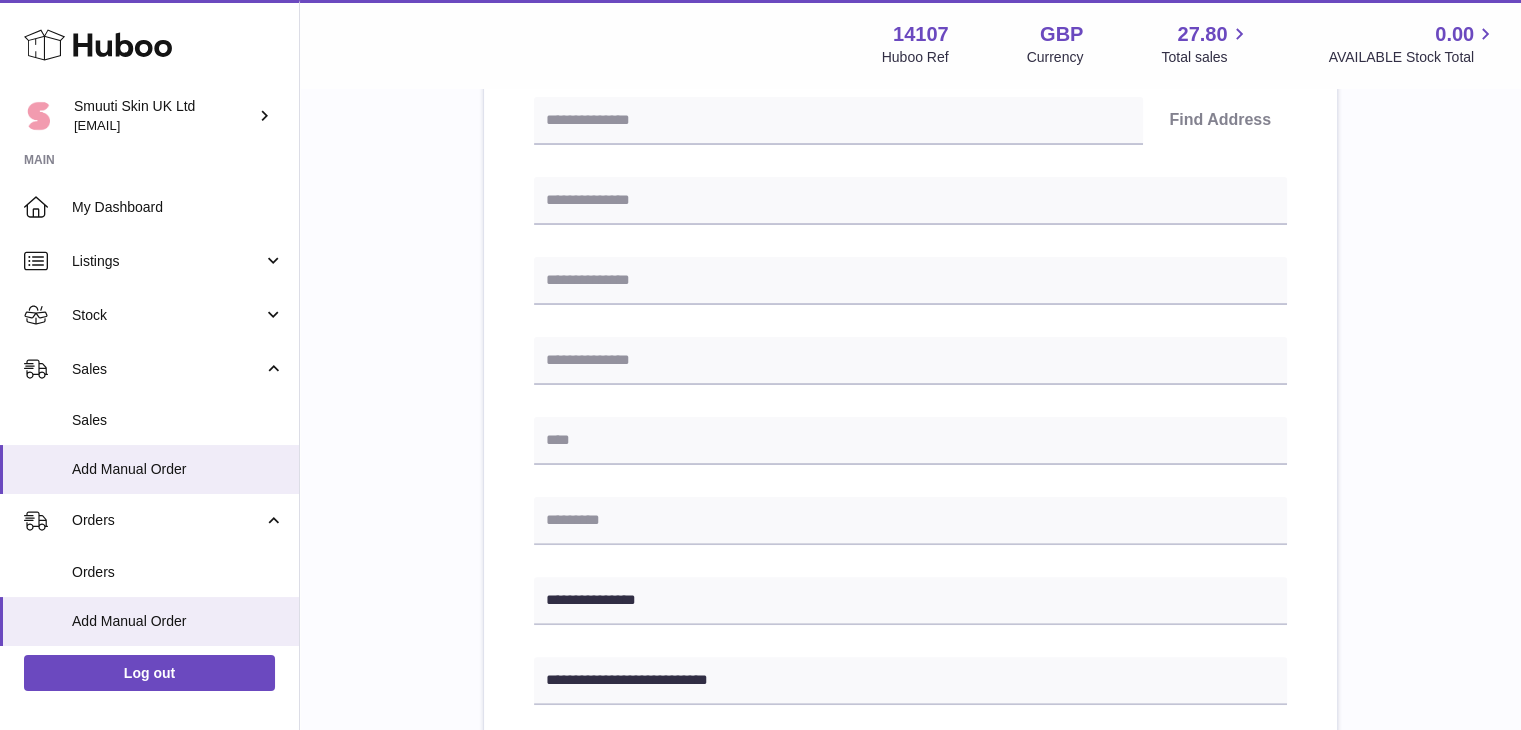 type on "**********" 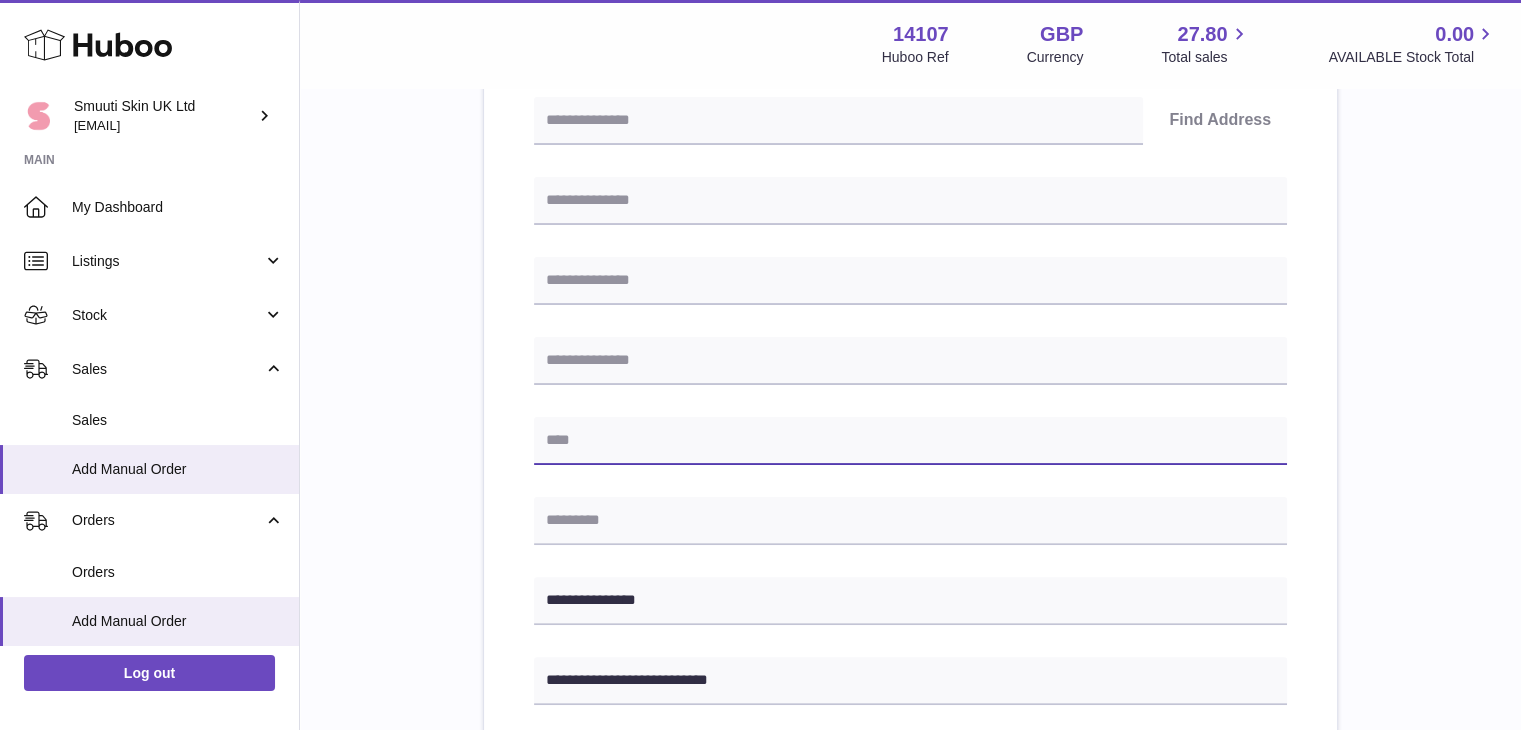 click at bounding box center (910, 441) 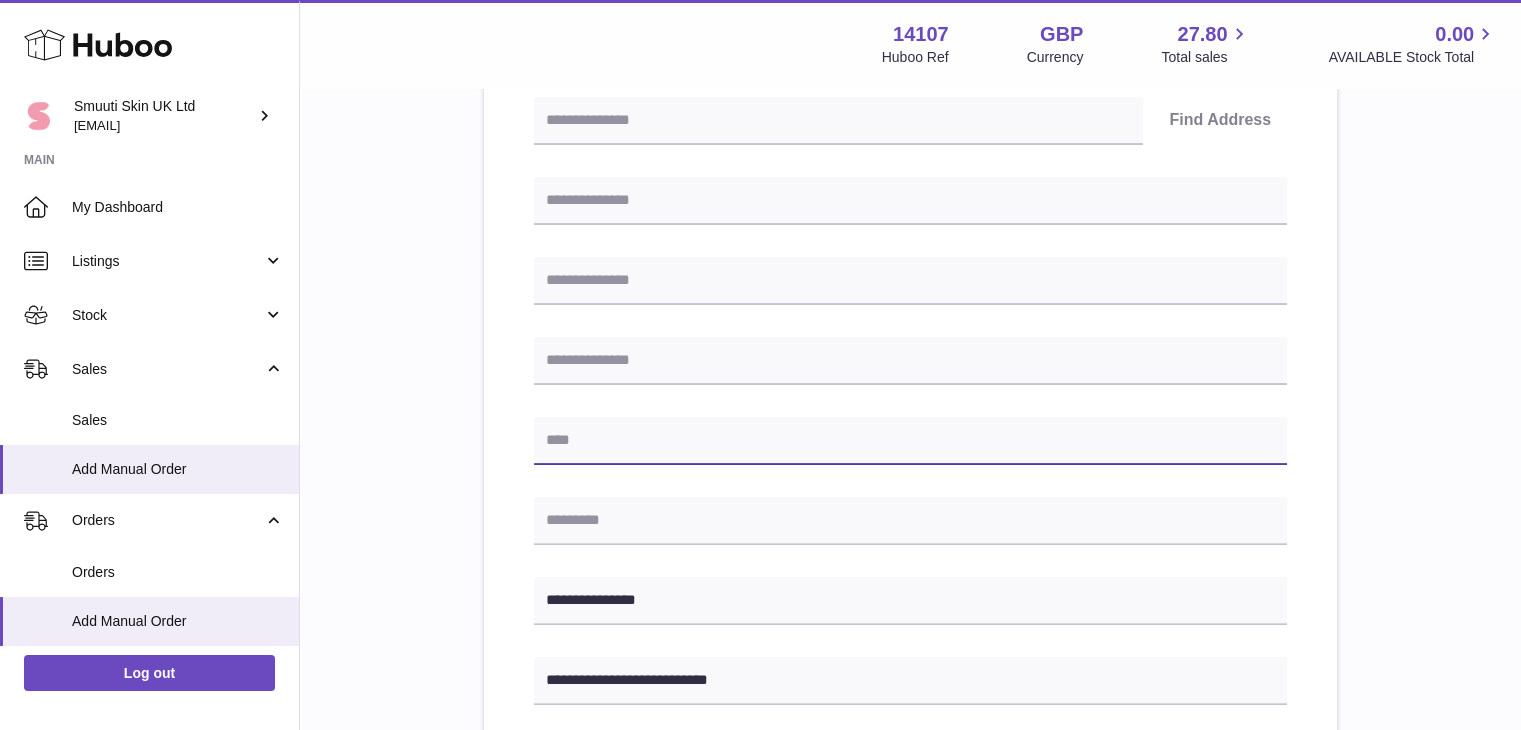 paste on "**********" 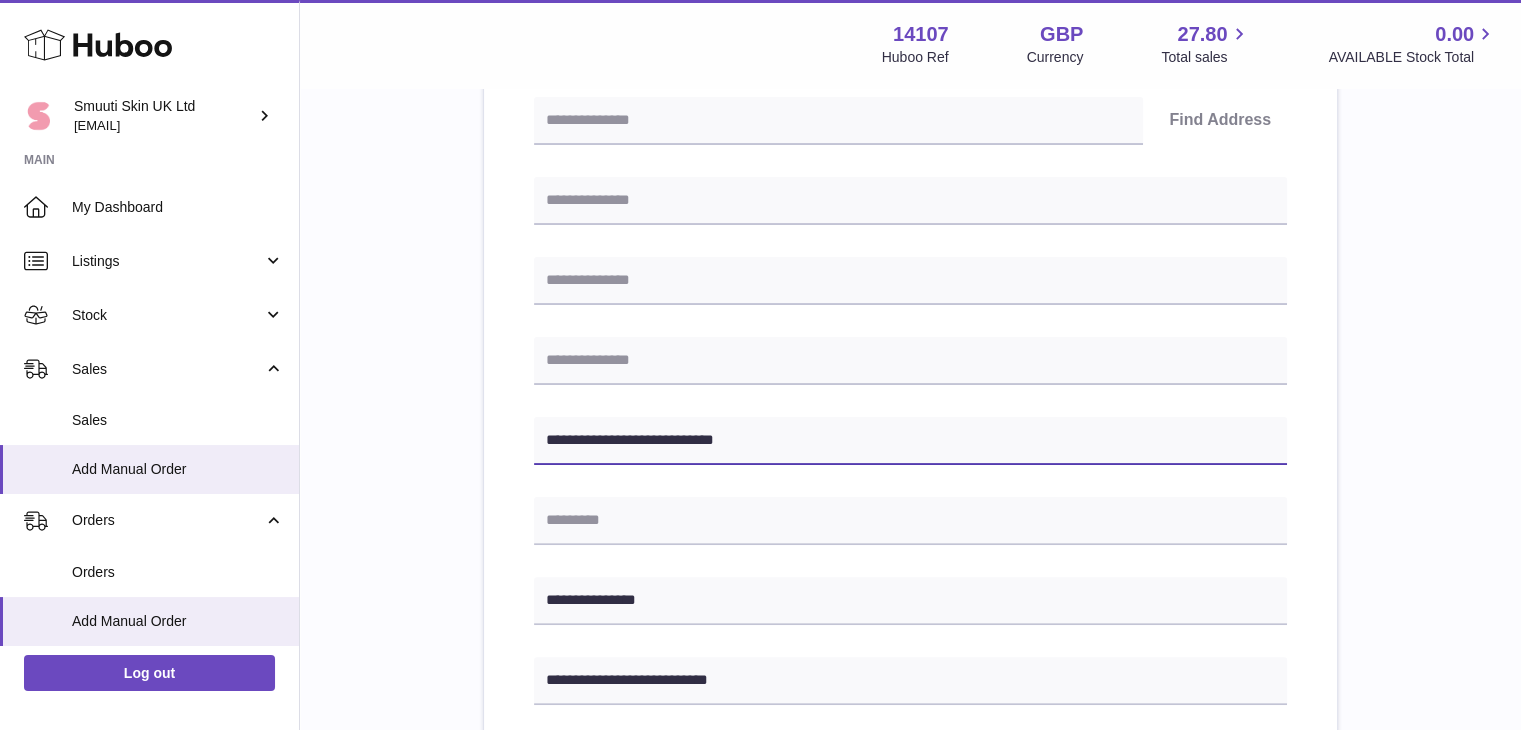 type on "**********" 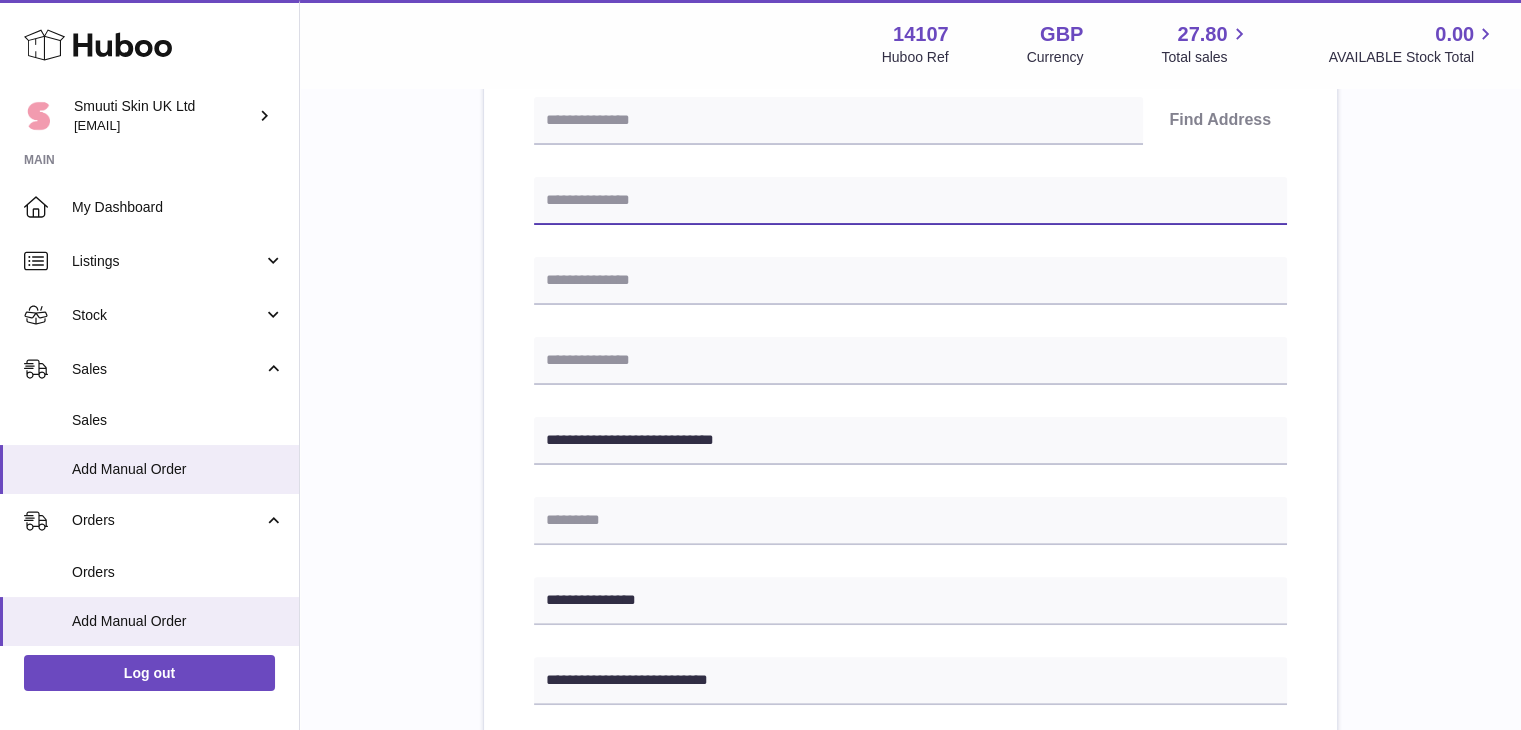 click at bounding box center [910, 201] 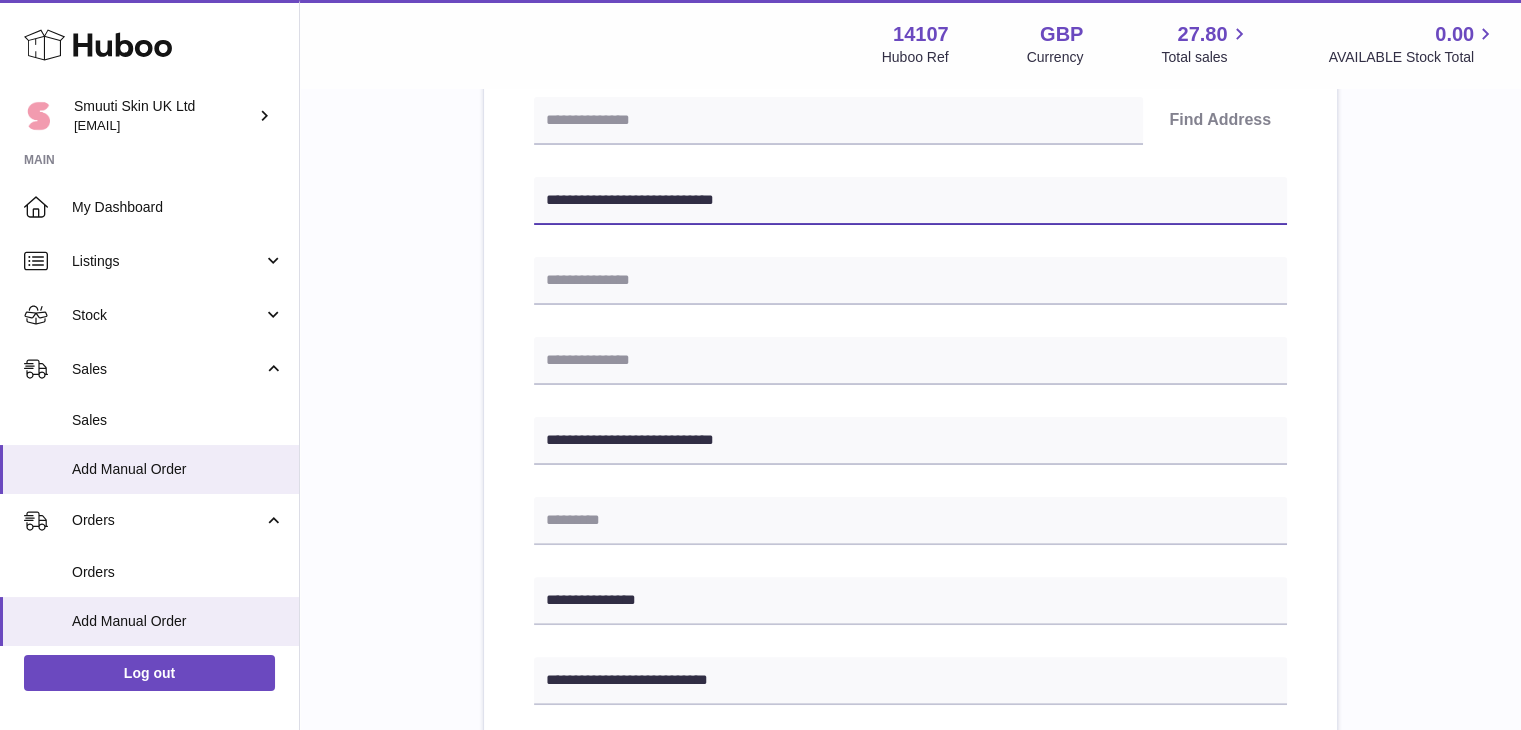 type on "**********" 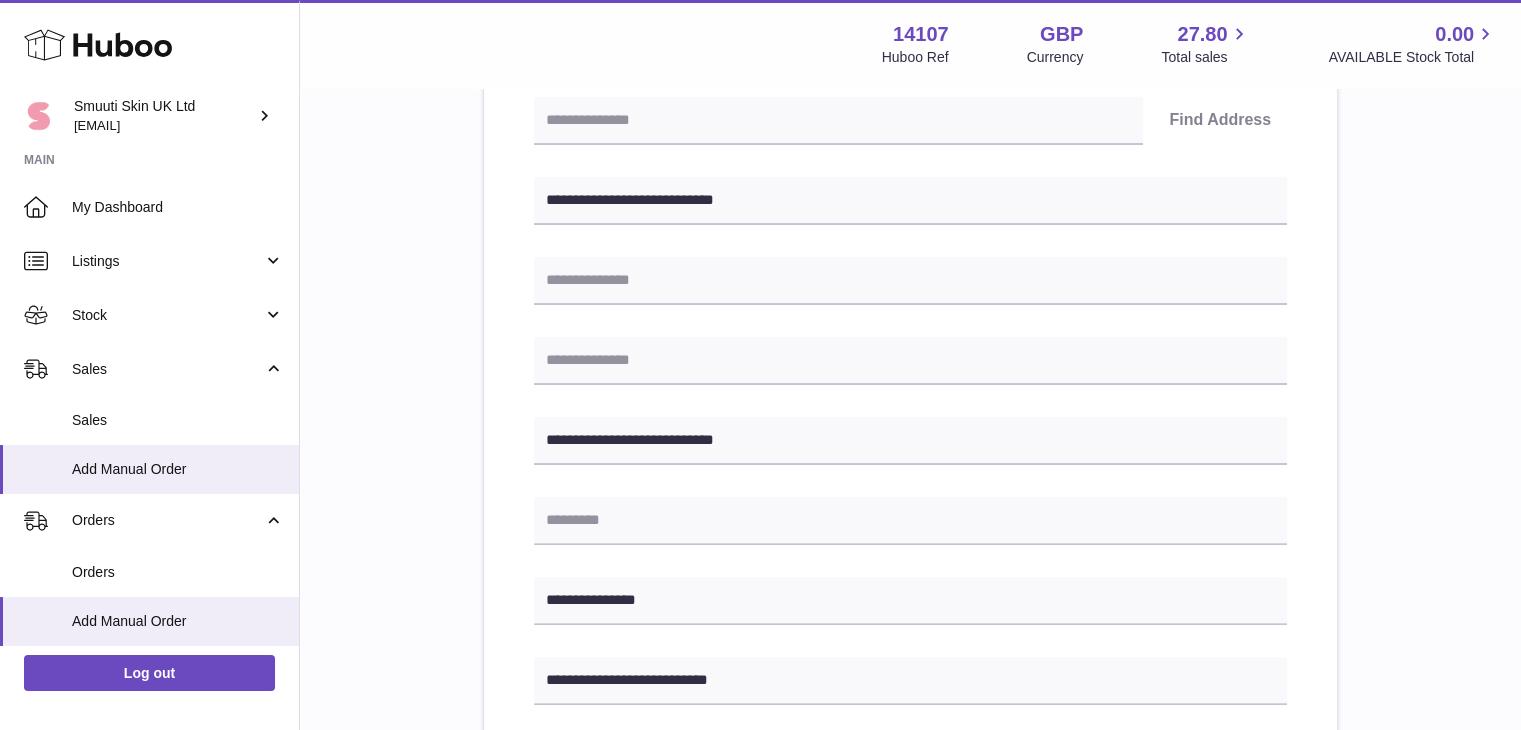 click on "**********" at bounding box center [910, 518] 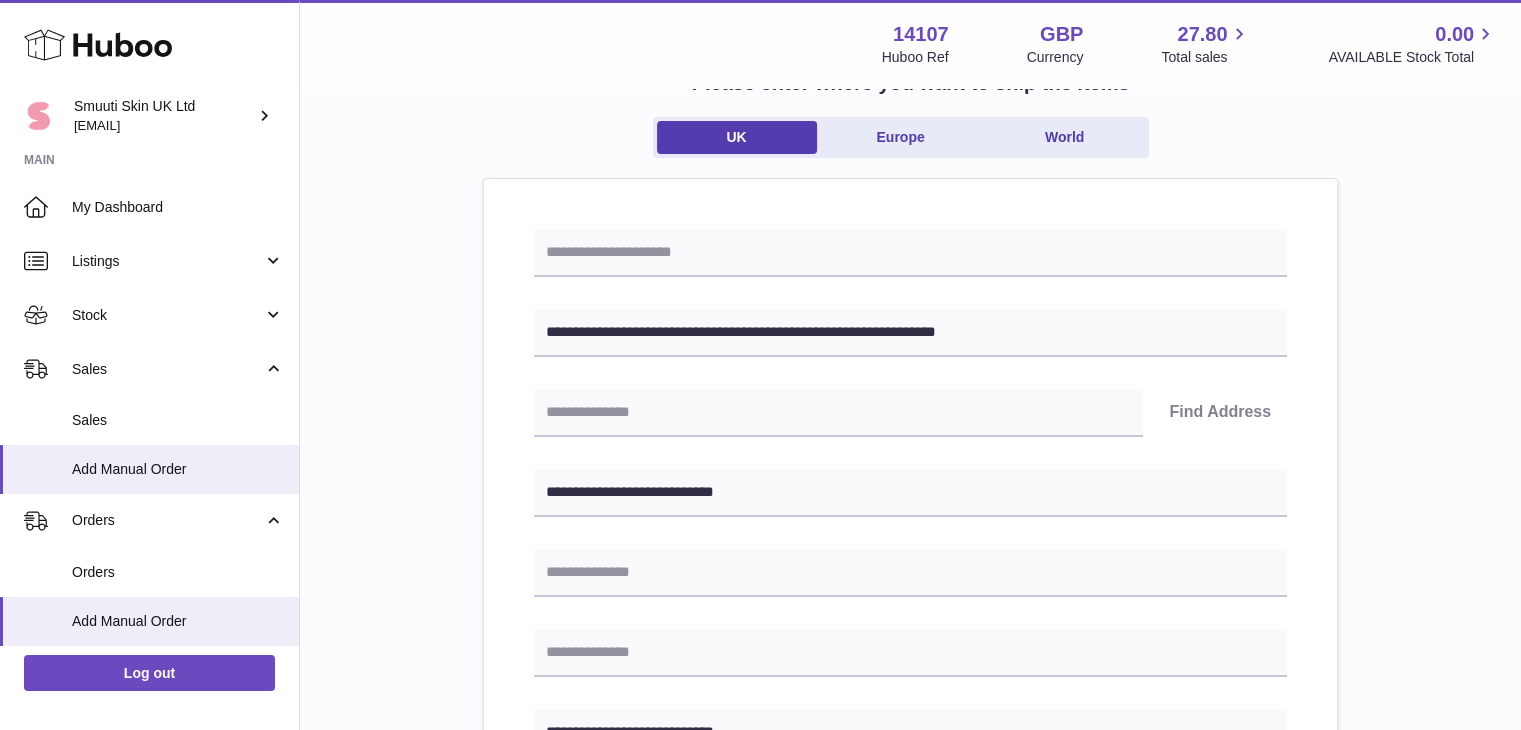 scroll, scrollTop: 140, scrollLeft: 0, axis: vertical 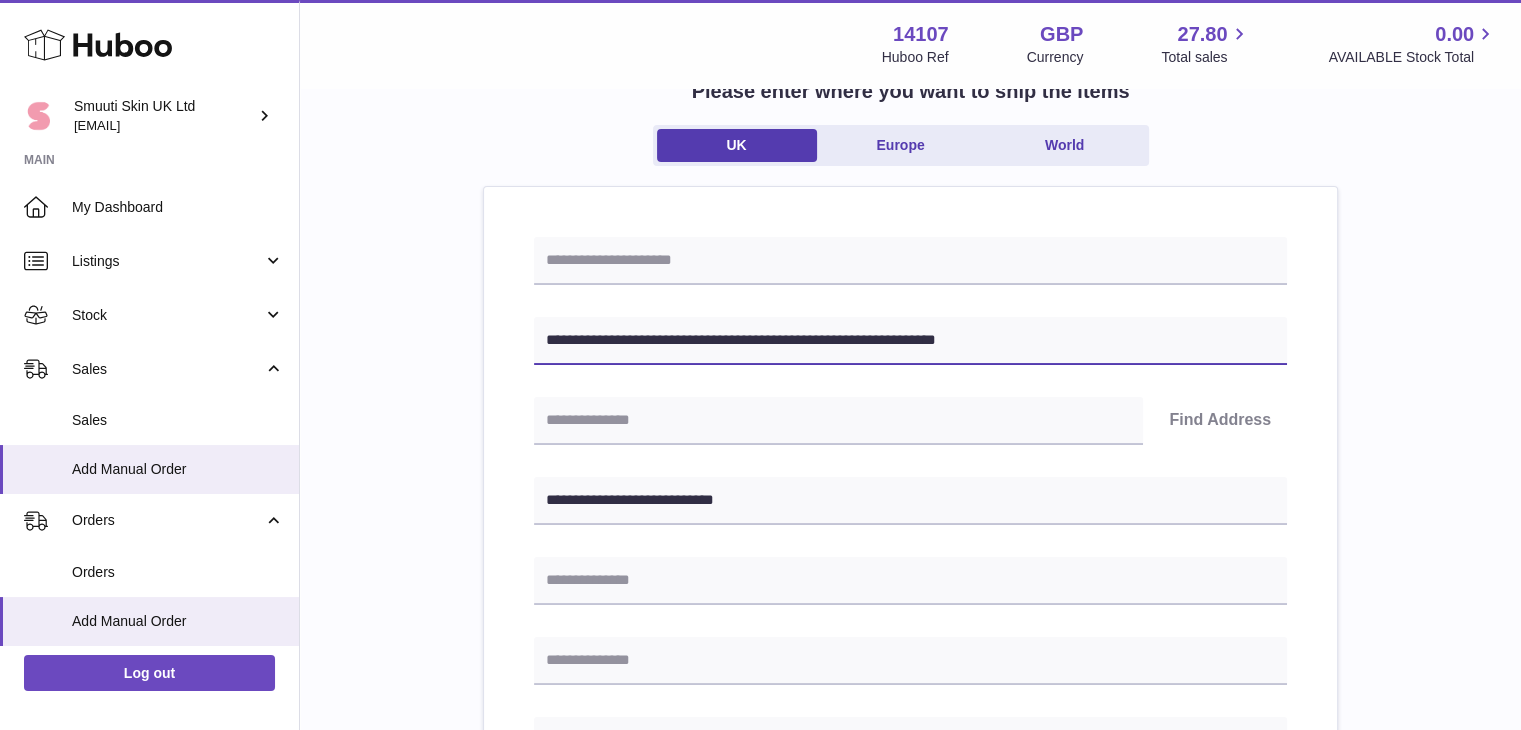 drag, startPoint x: 1032, startPoint y: 334, endPoint x: 952, endPoint y: 339, distance: 80.1561 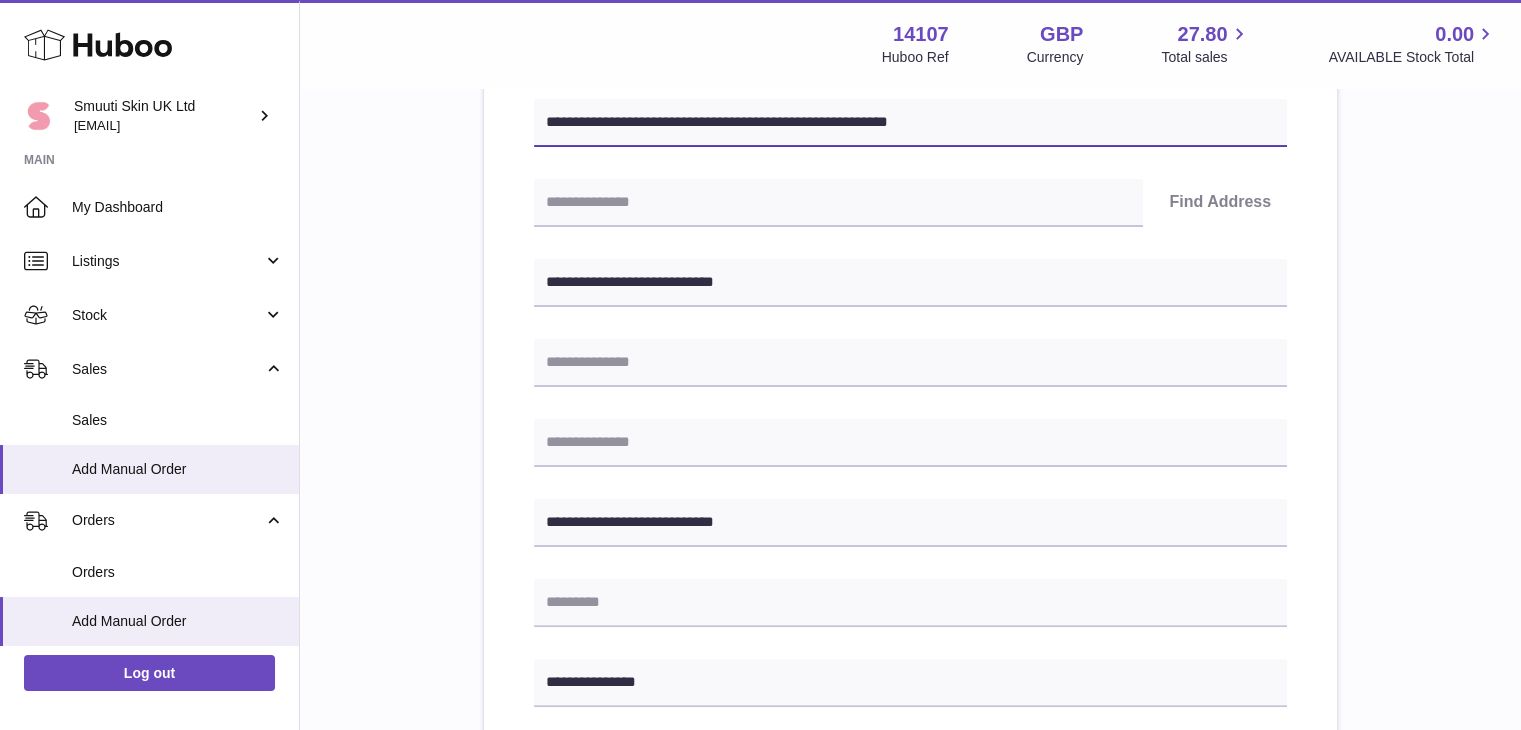 scroll, scrollTop: 364, scrollLeft: 0, axis: vertical 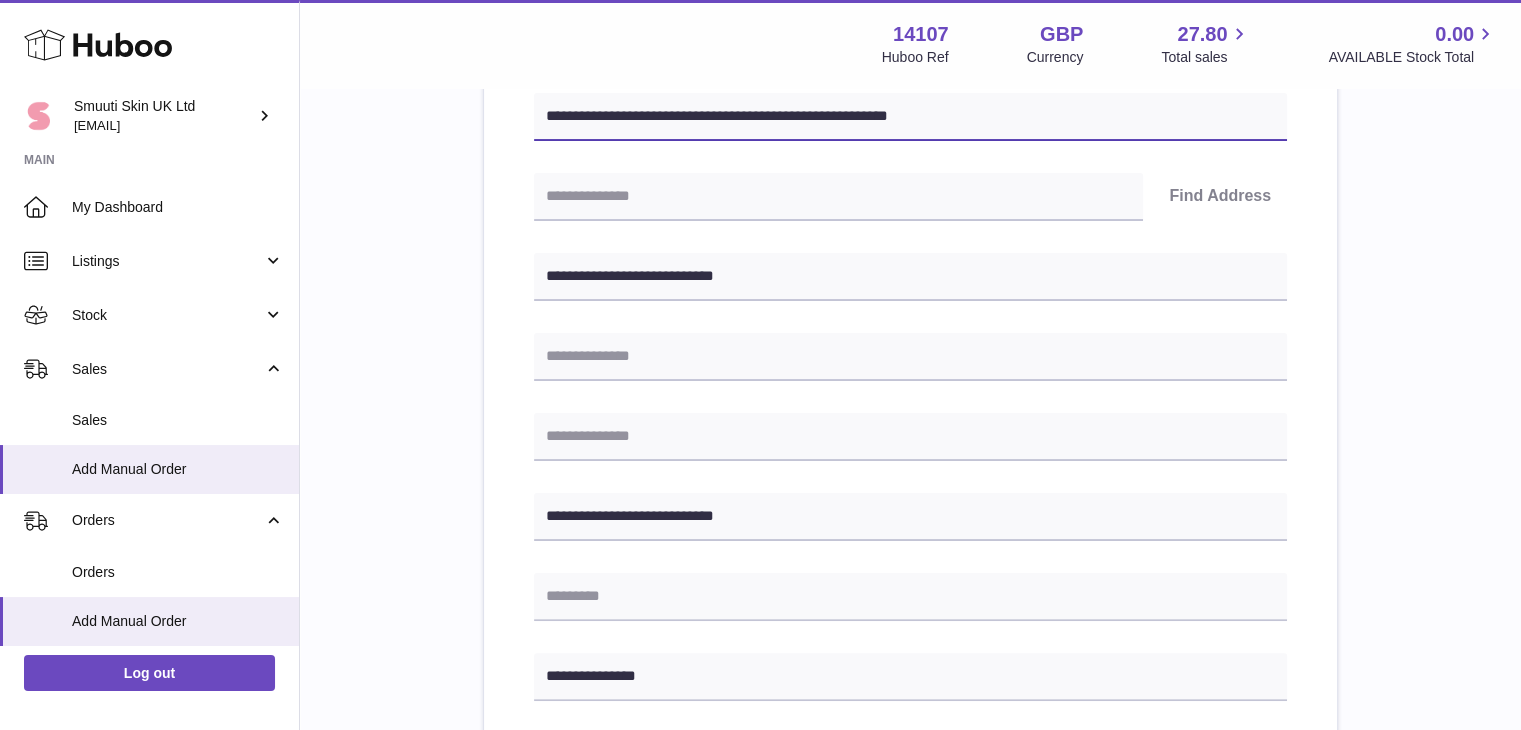type on "**********" 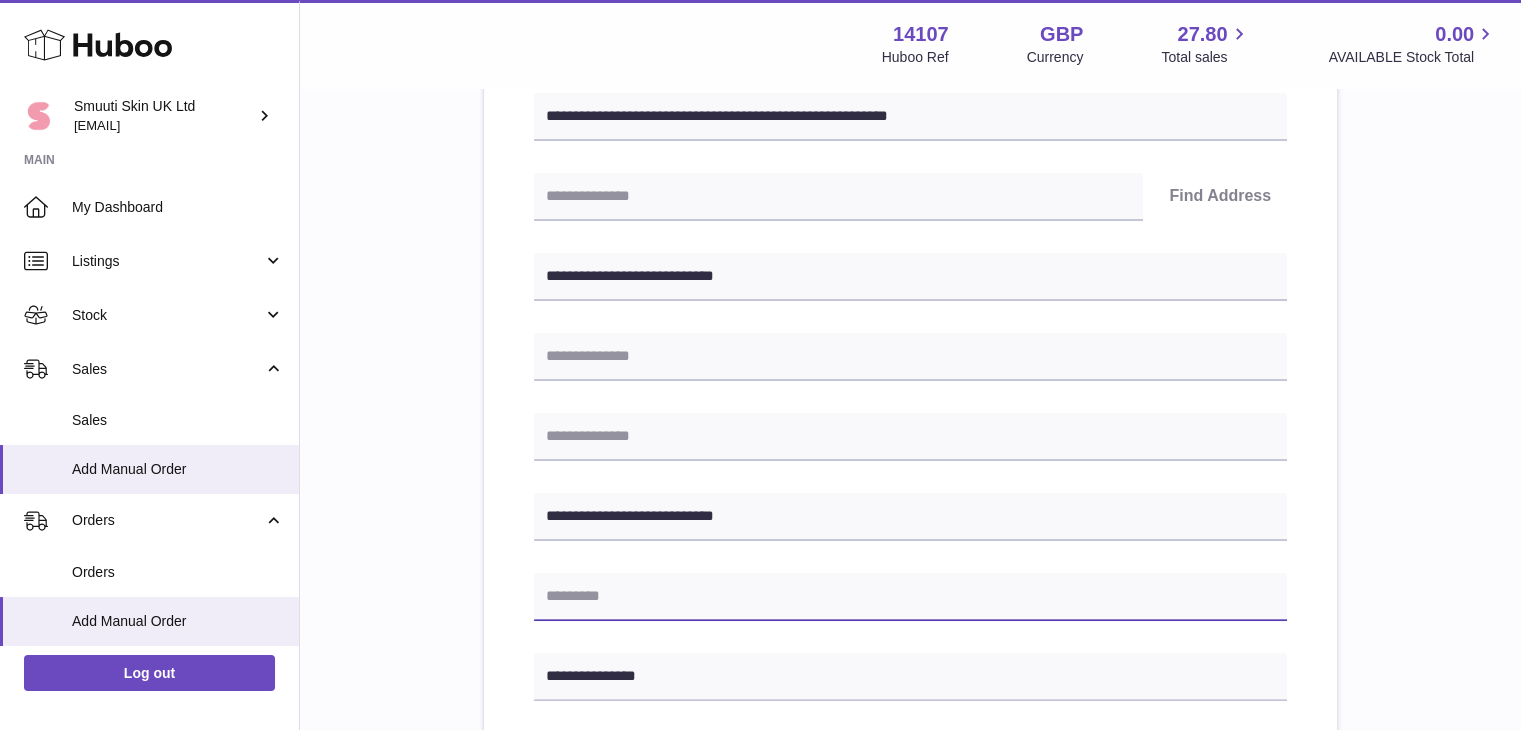 click at bounding box center (910, 597) 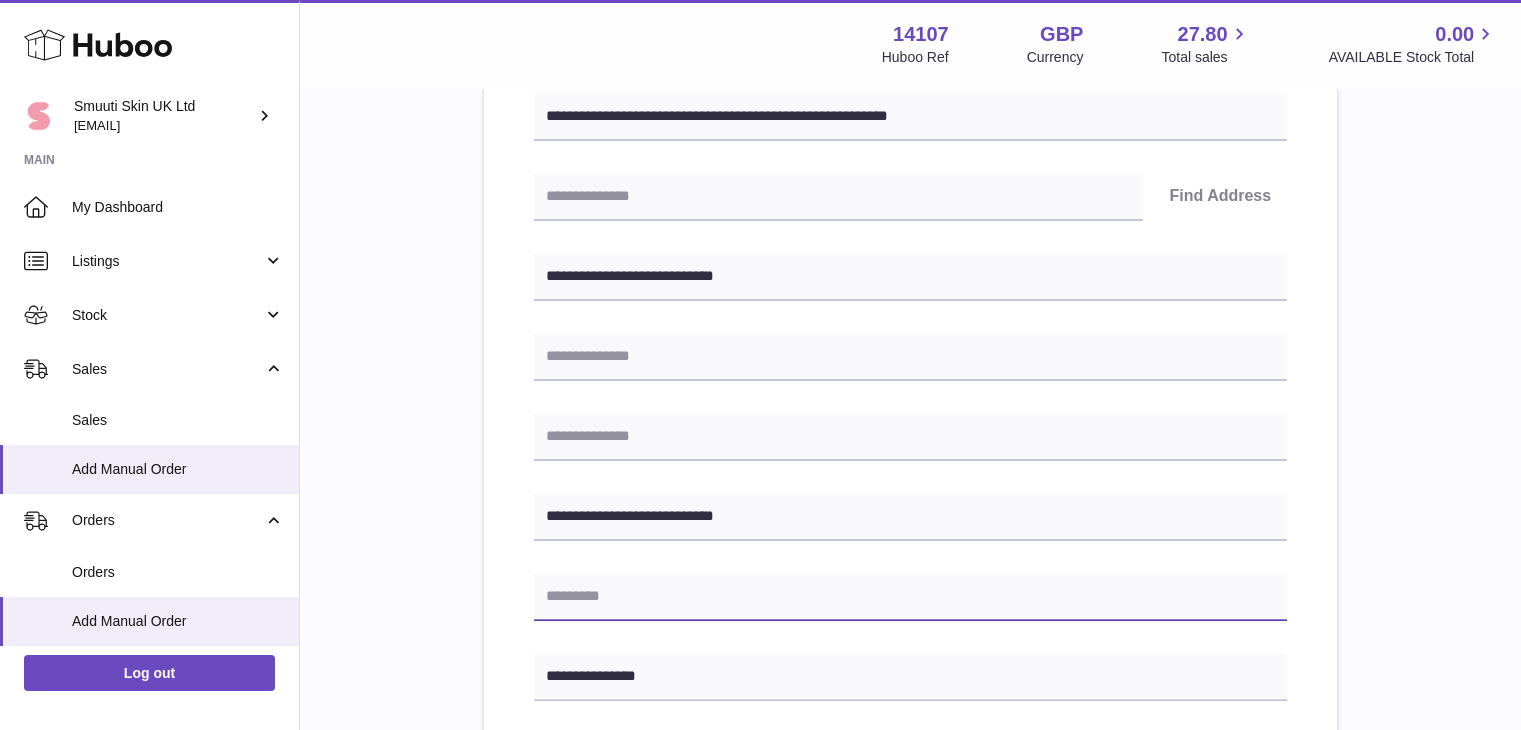 paste on "********" 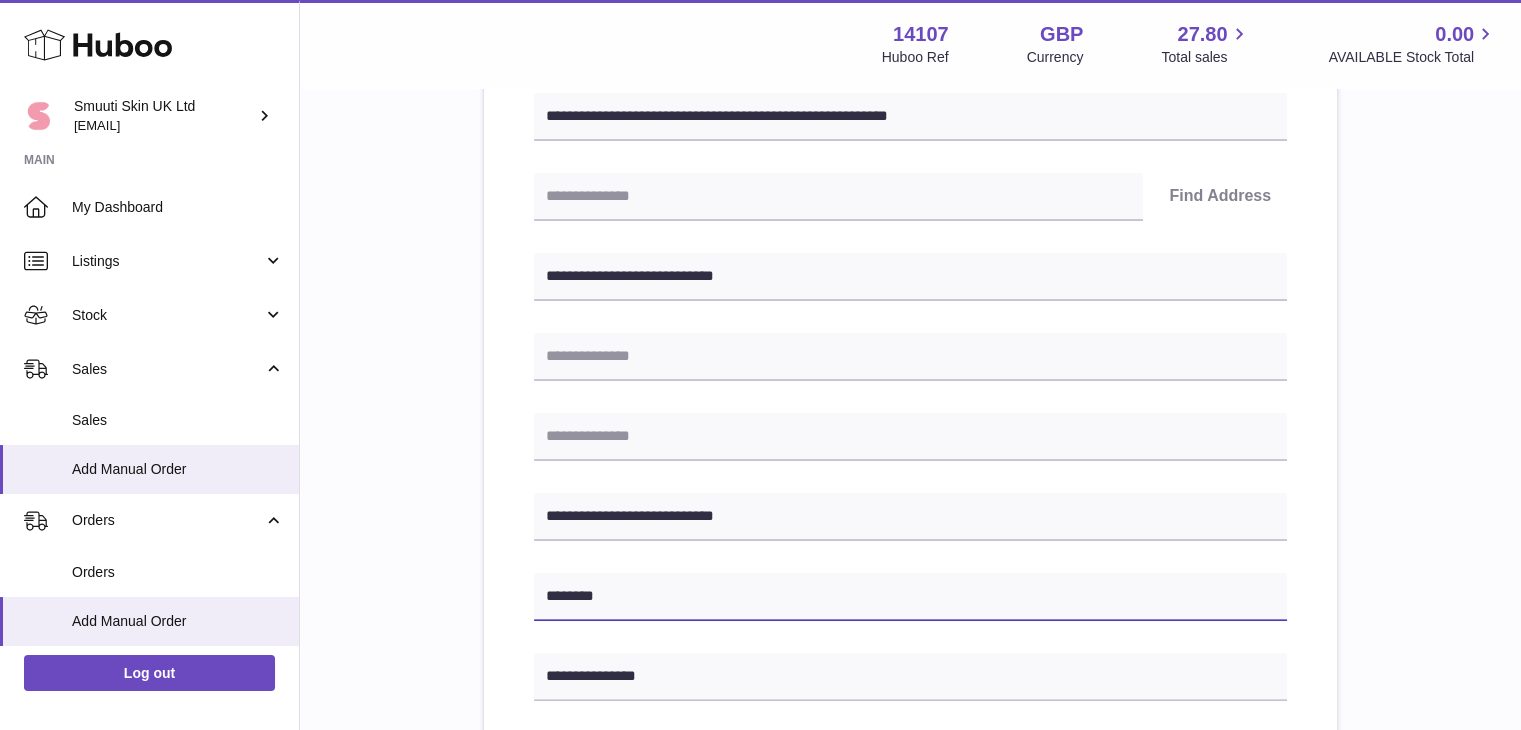 type on "********" 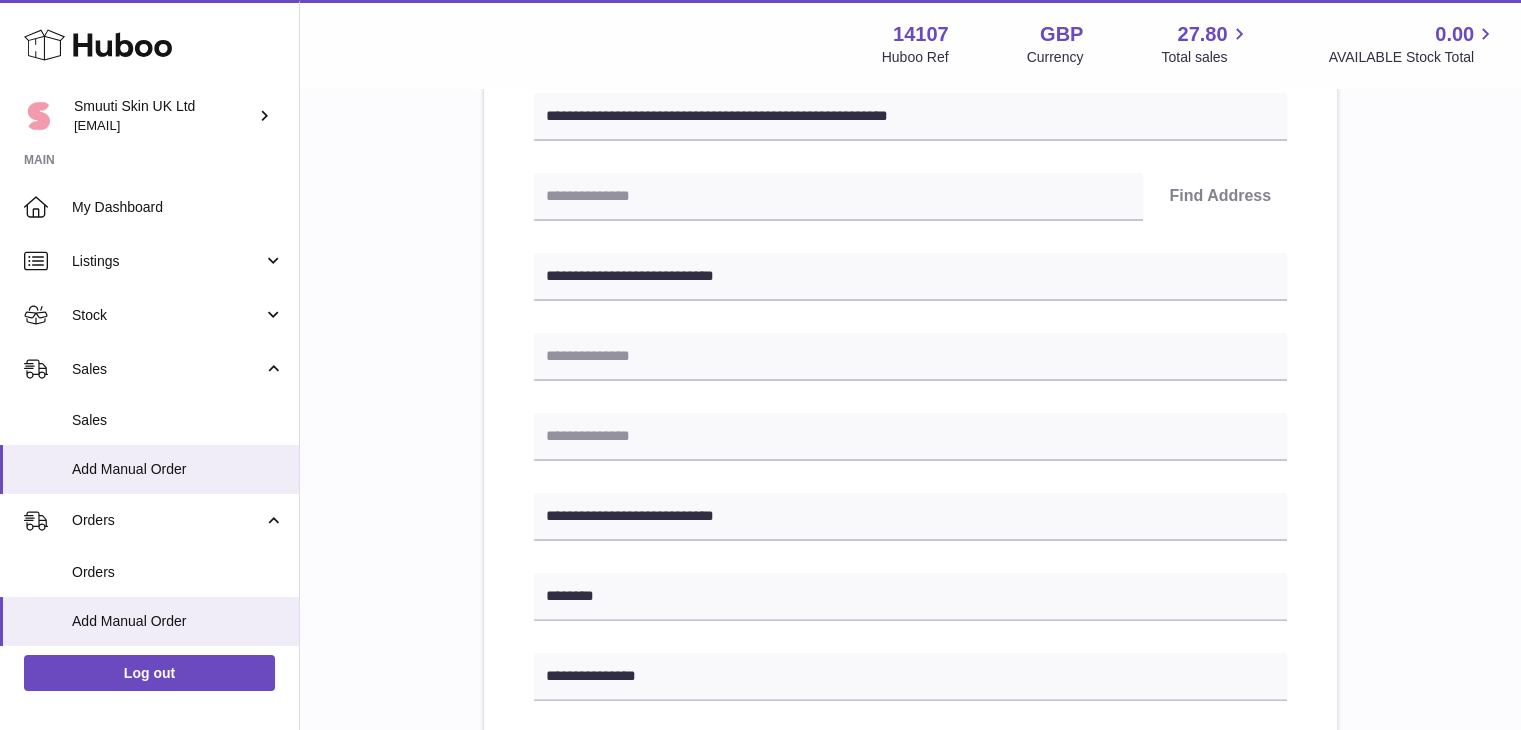 click on "**********" at bounding box center (910, 529) 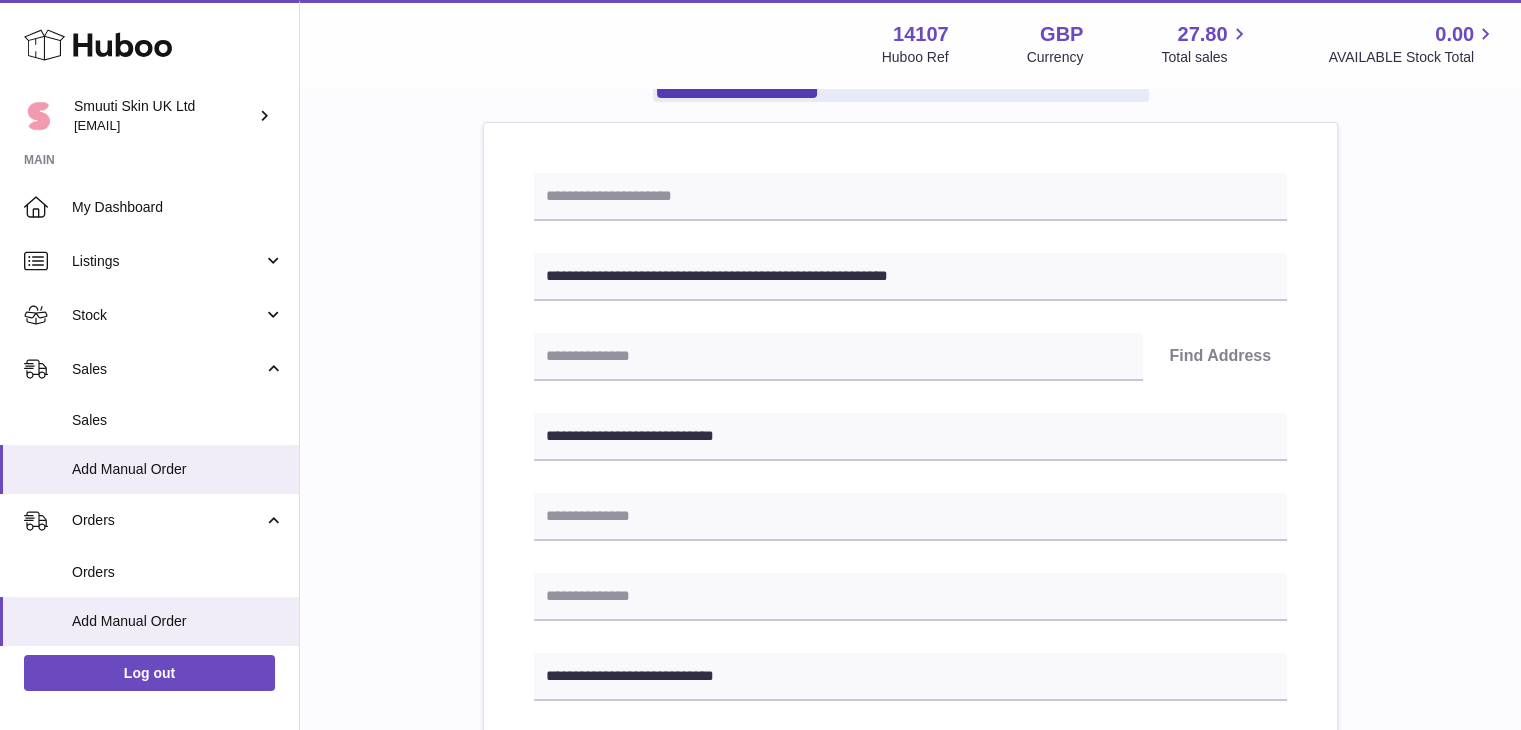 scroll, scrollTop: 204, scrollLeft: 0, axis: vertical 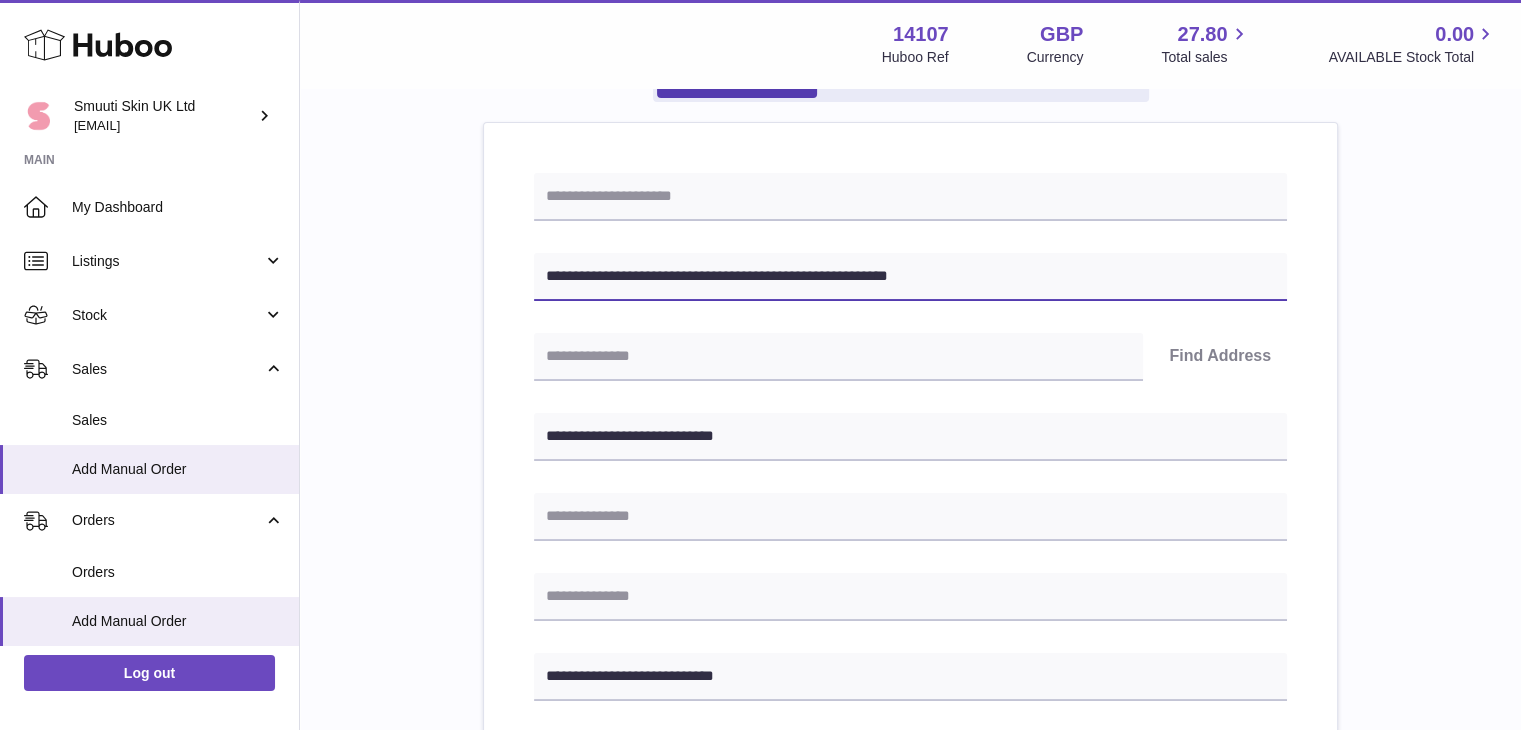 drag, startPoint x: 779, startPoint y: 275, endPoint x: 673, endPoint y: 275, distance: 106 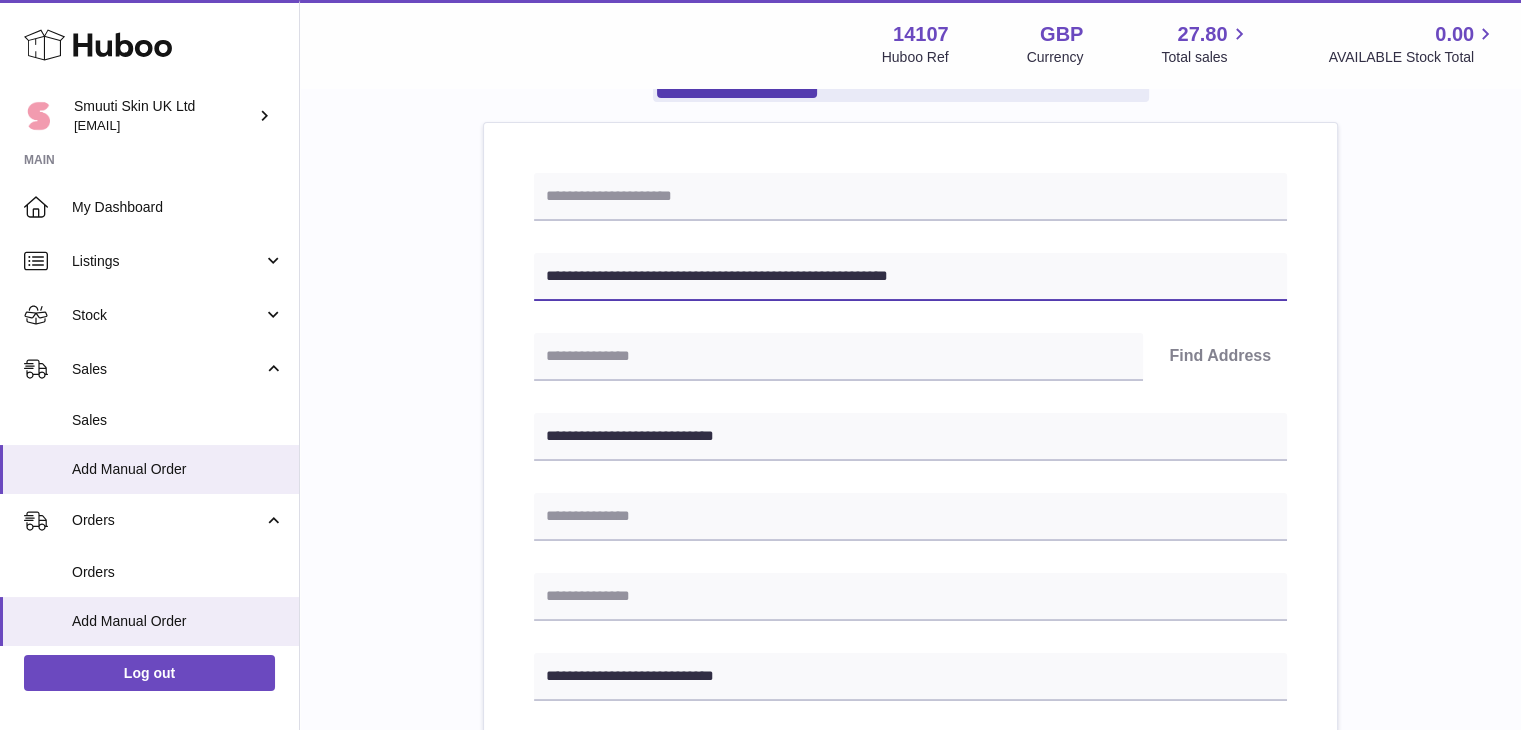click on "**********" at bounding box center [910, 277] 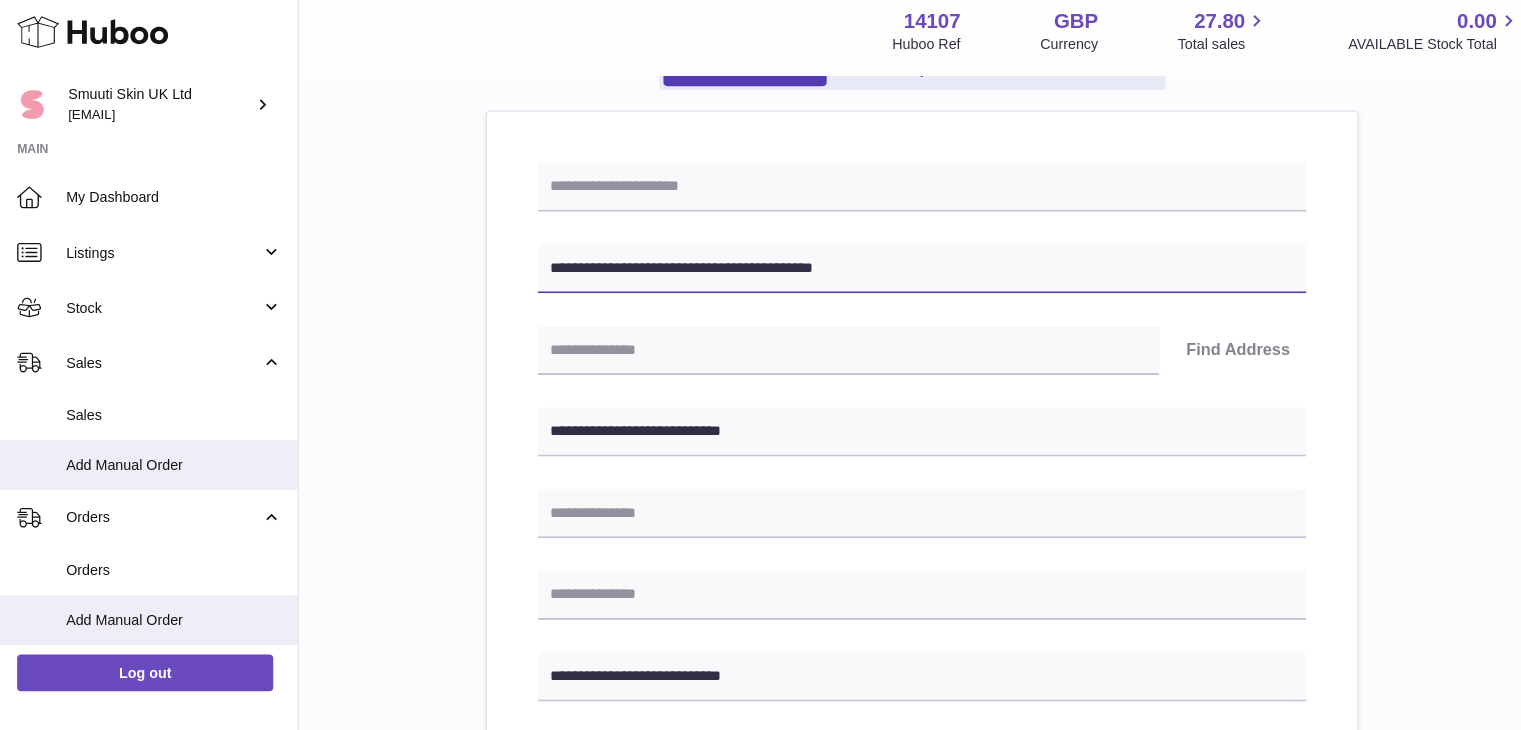scroll, scrollTop: 204, scrollLeft: 0, axis: vertical 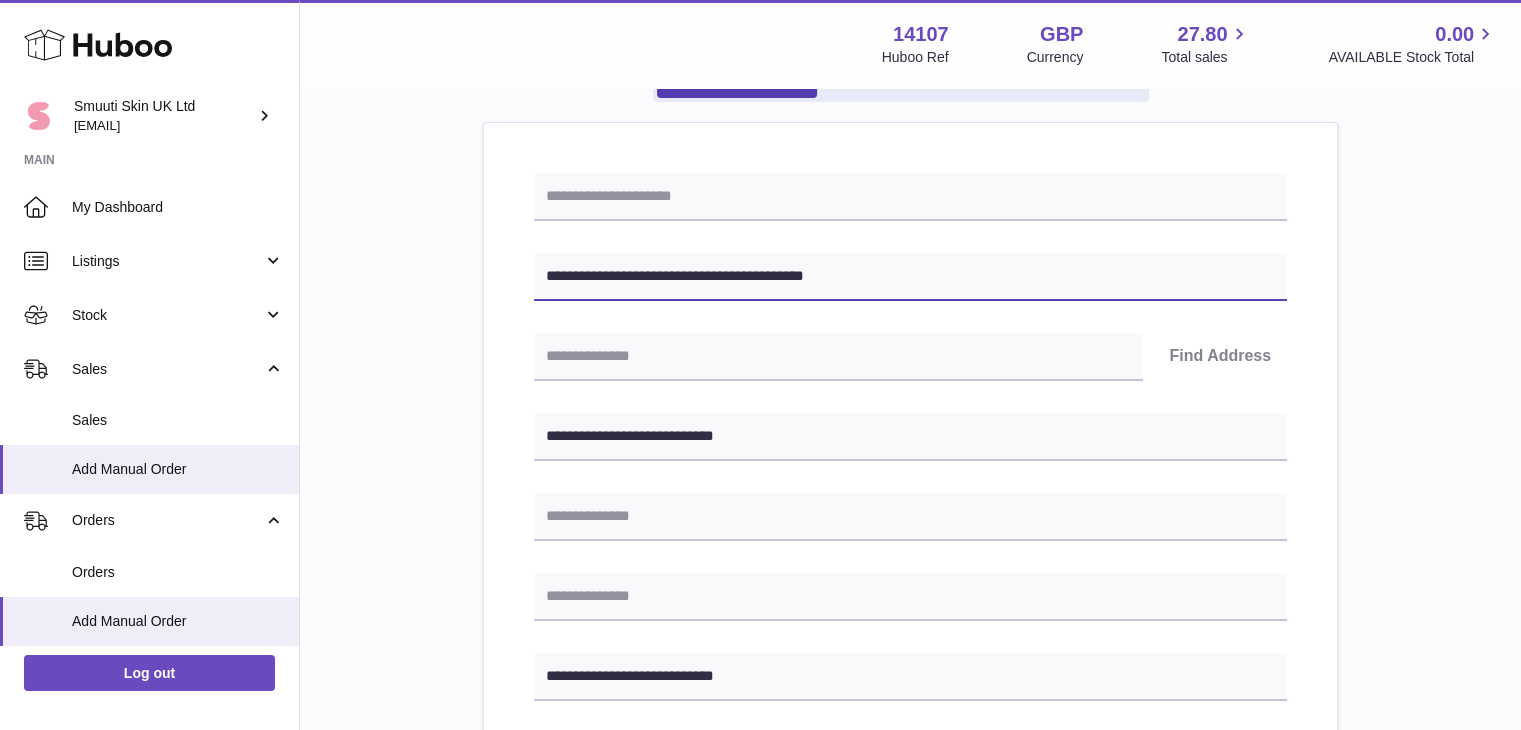 type on "**********" 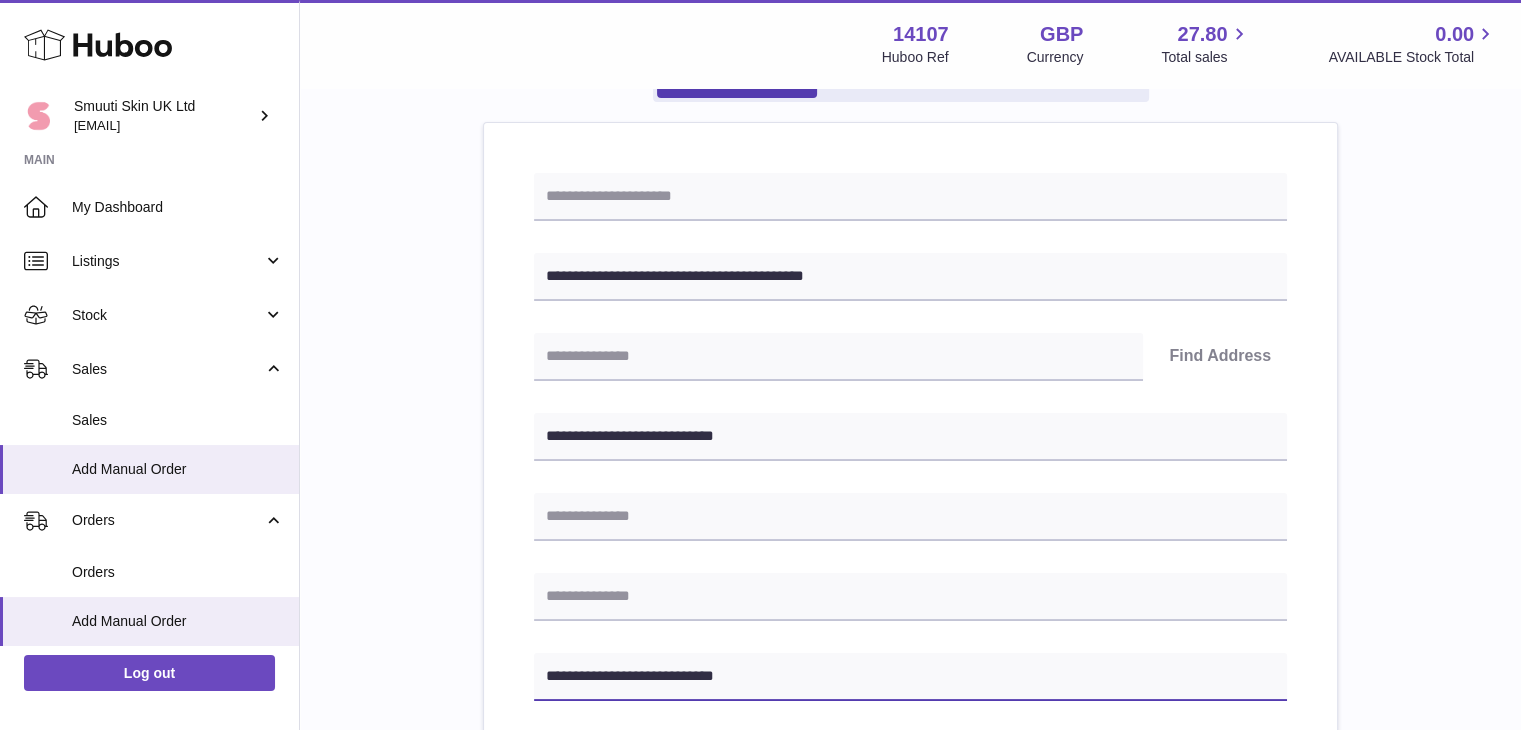 drag, startPoint x: 636, startPoint y: 670, endPoint x: 469, endPoint y: 662, distance: 167.19151 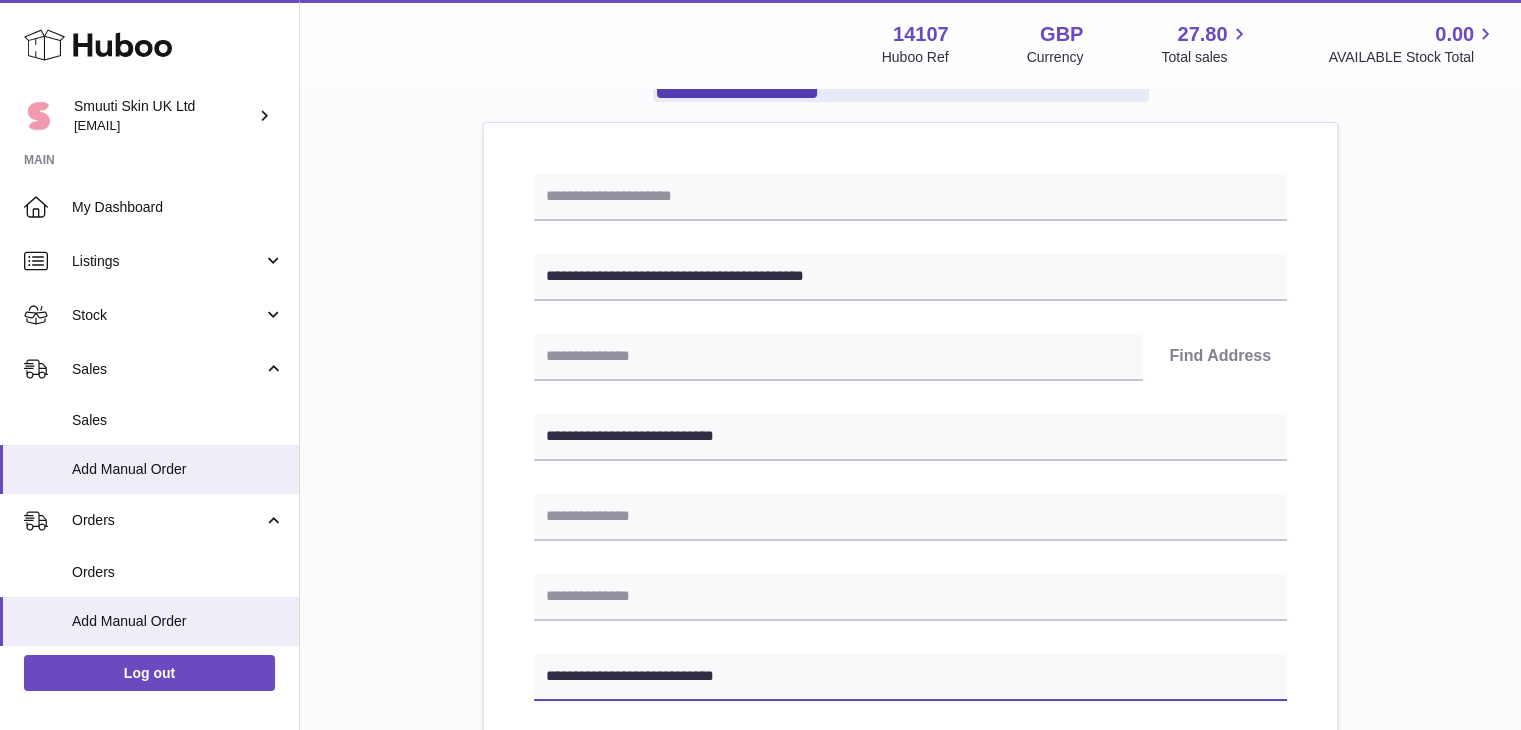 click on "**********" at bounding box center (910, 689) 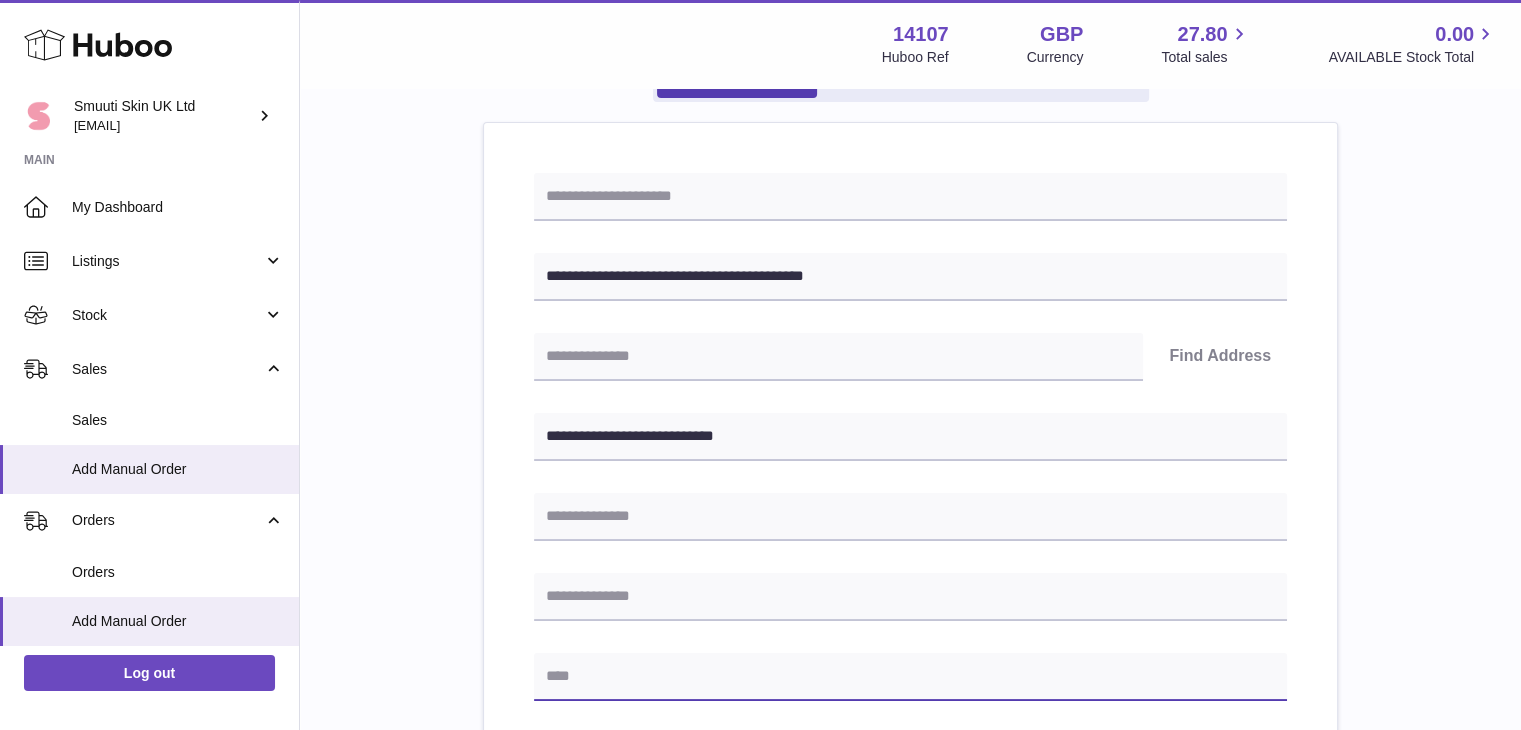 paste on "**********" 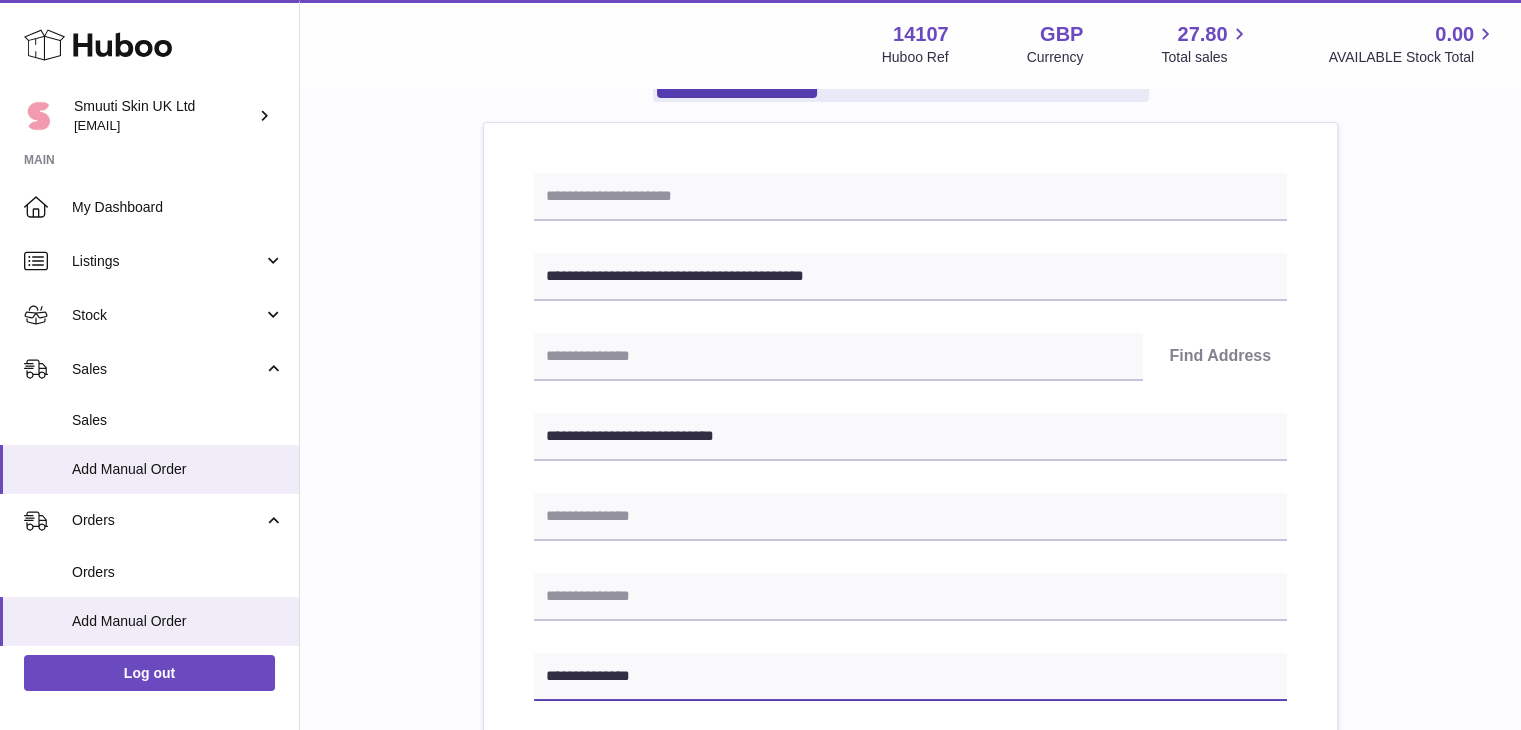 type on "**********" 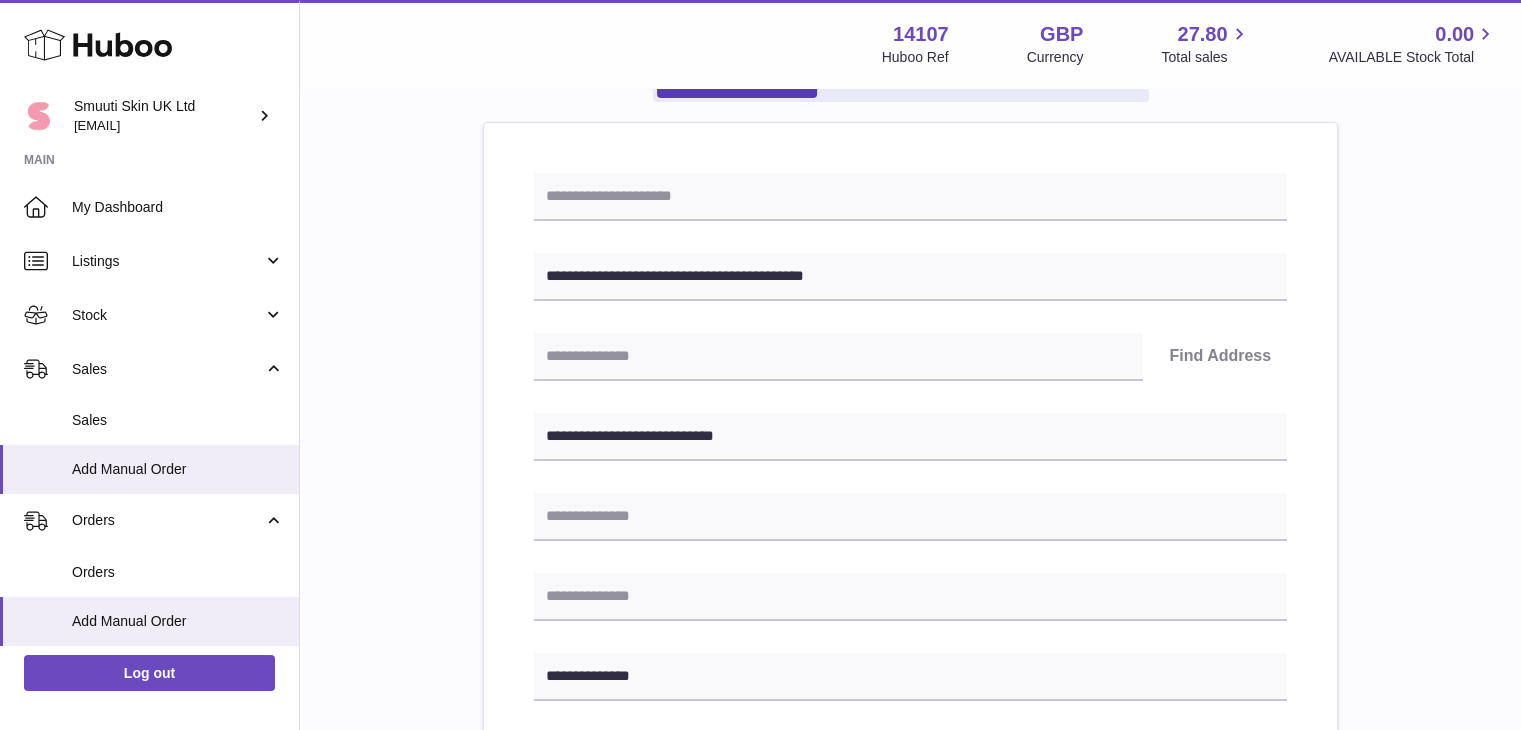 click on "**********" at bounding box center [910, 689] 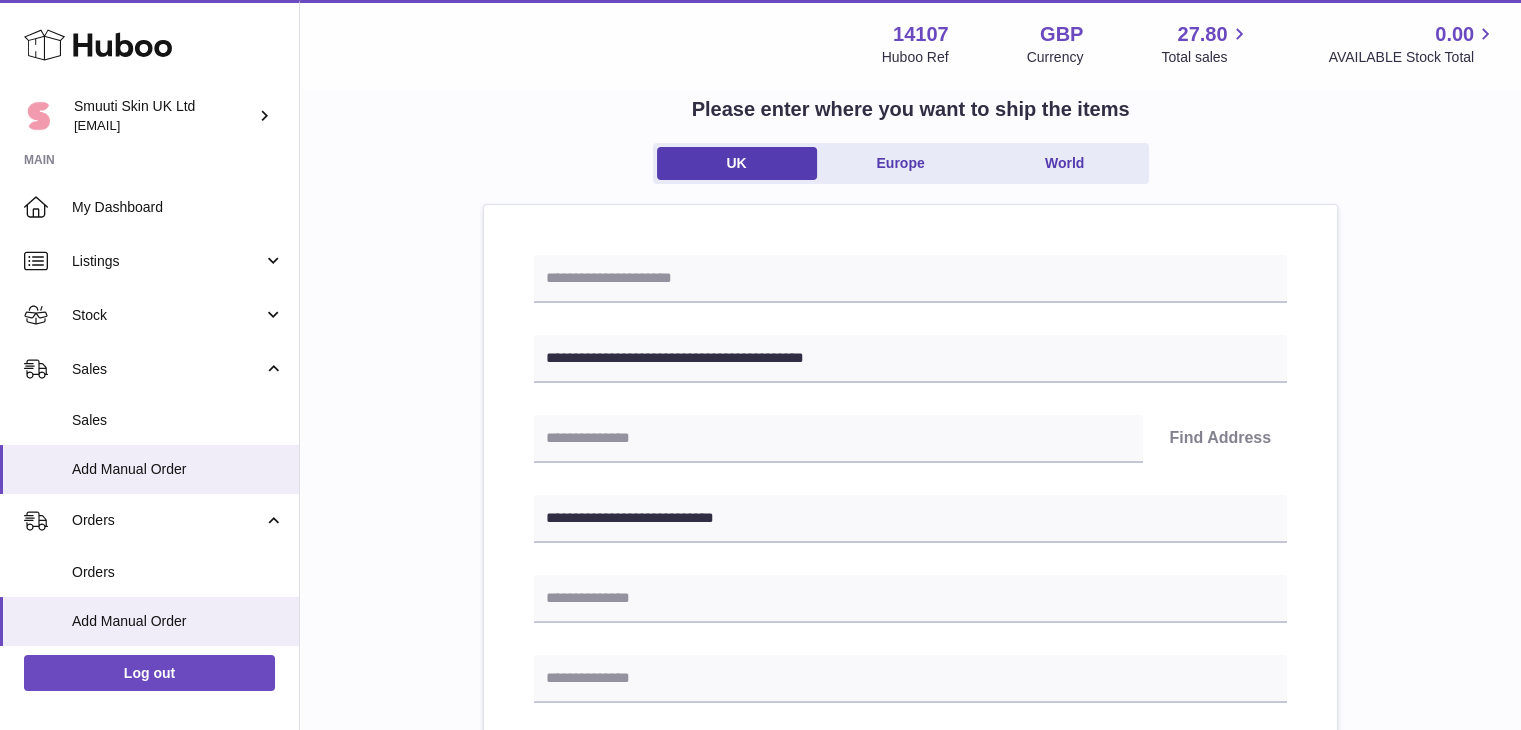 scroll, scrollTop: 0, scrollLeft: 0, axis: both 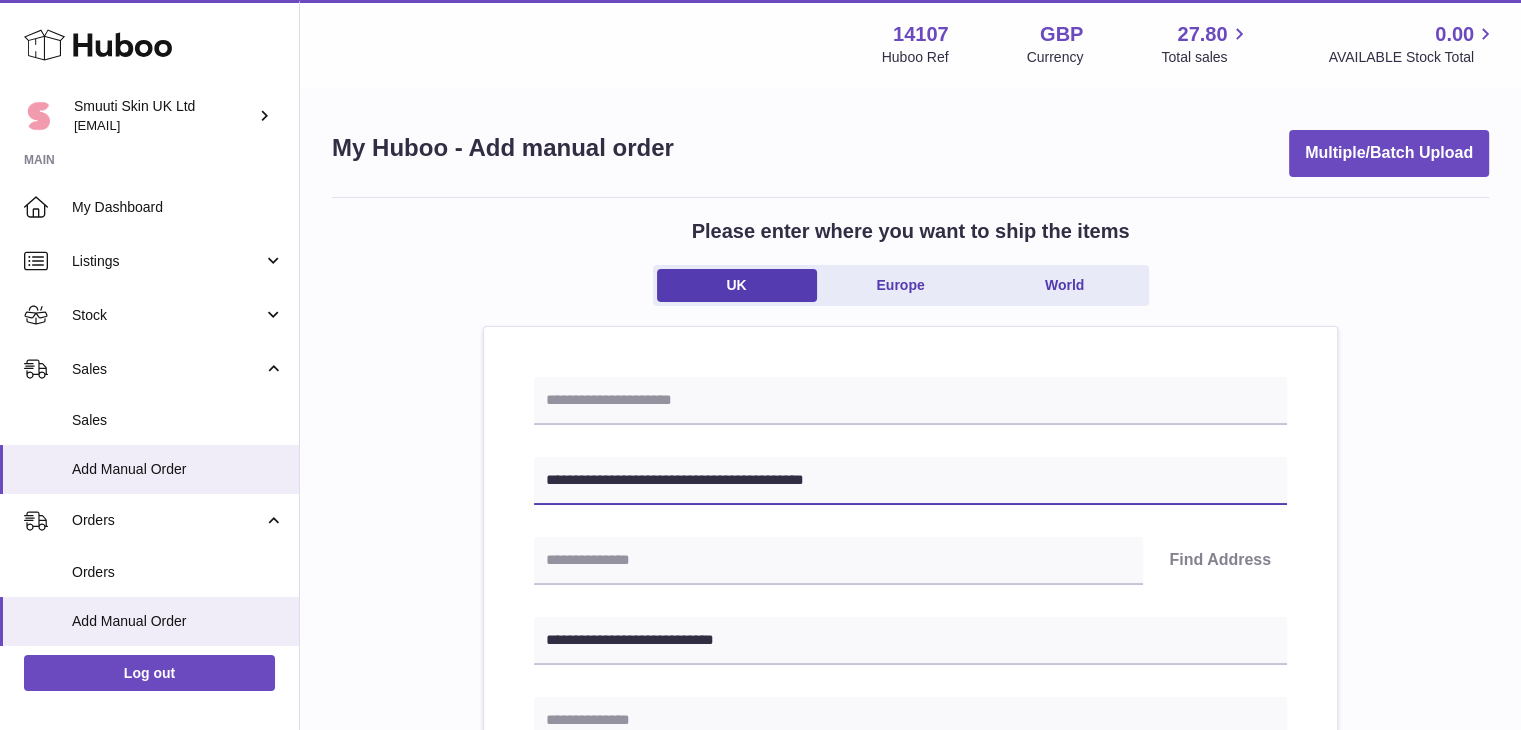 drag, startPoint x: 857, startPoint y: 484, endPoint x: 670, endPoint y: 474, distance: 187.26718 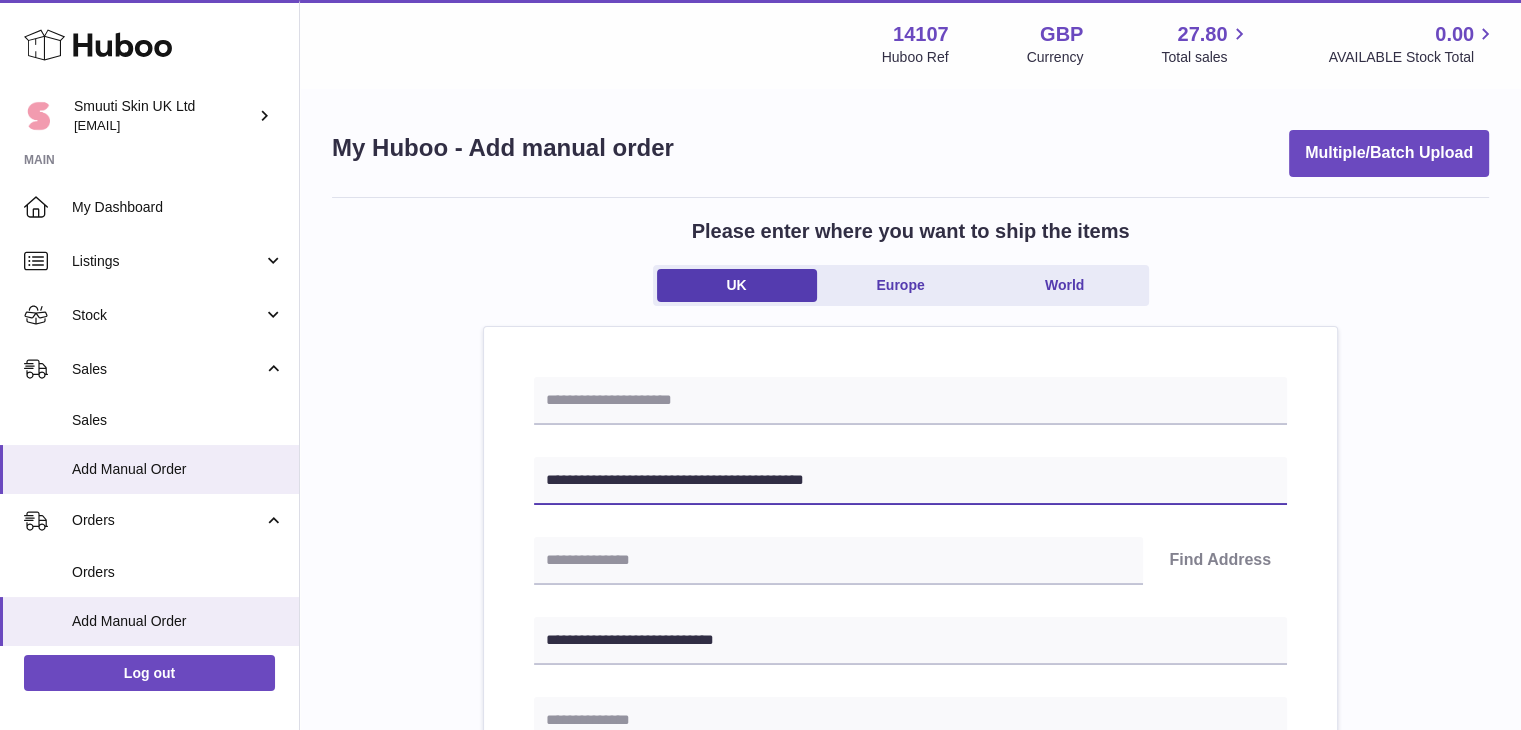 click on "**********" at bounding box center [910, 481] 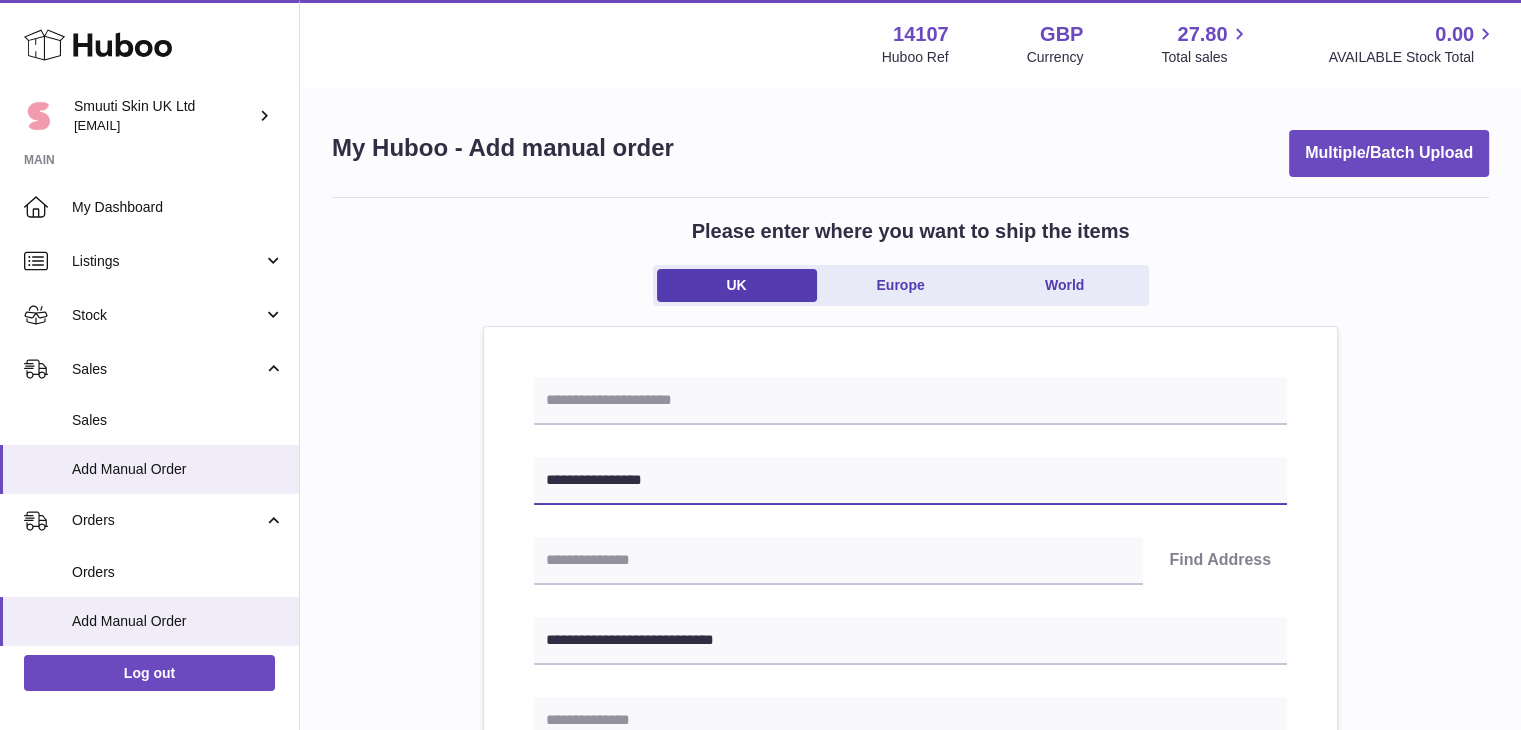 type on "**********" 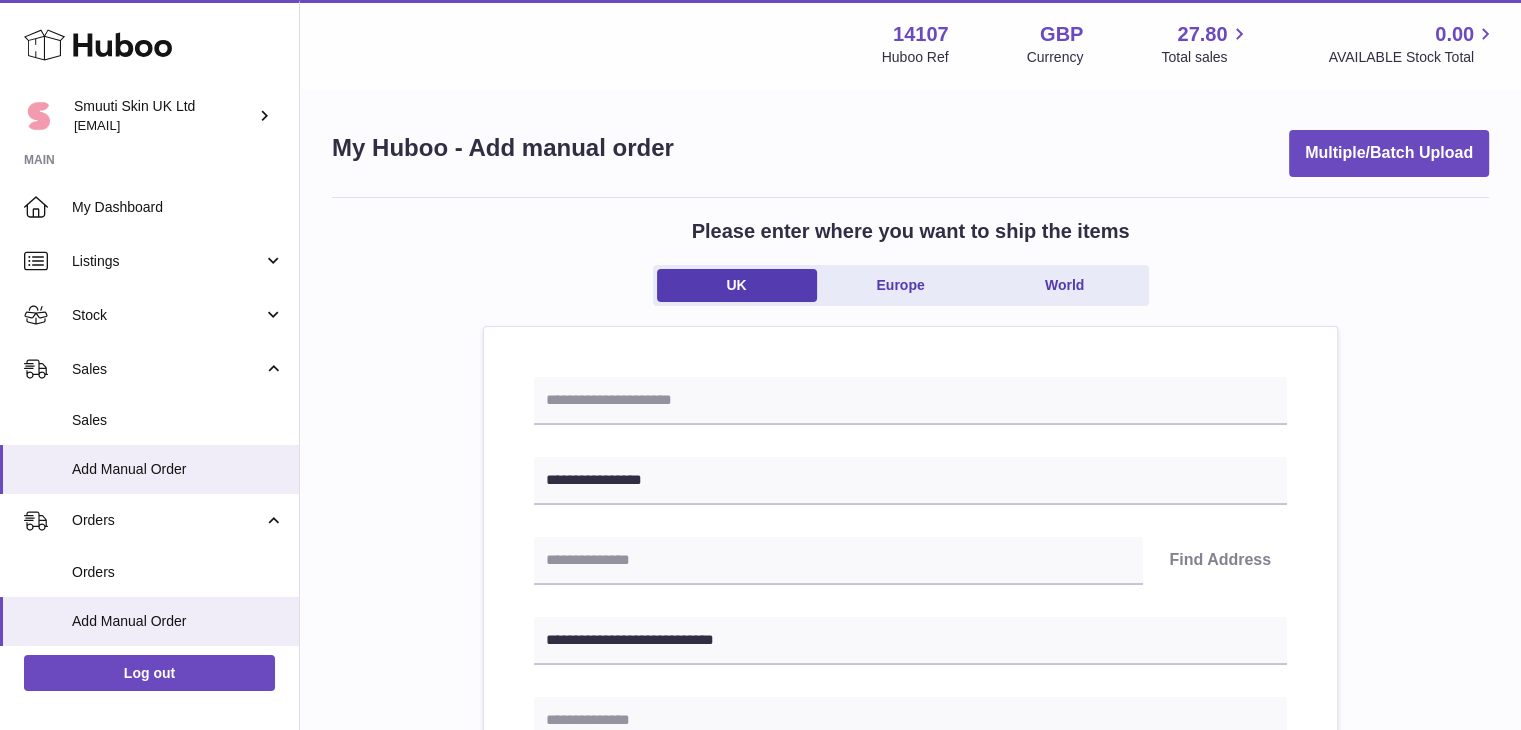 click on "**********" at bounding box center (910, 893) 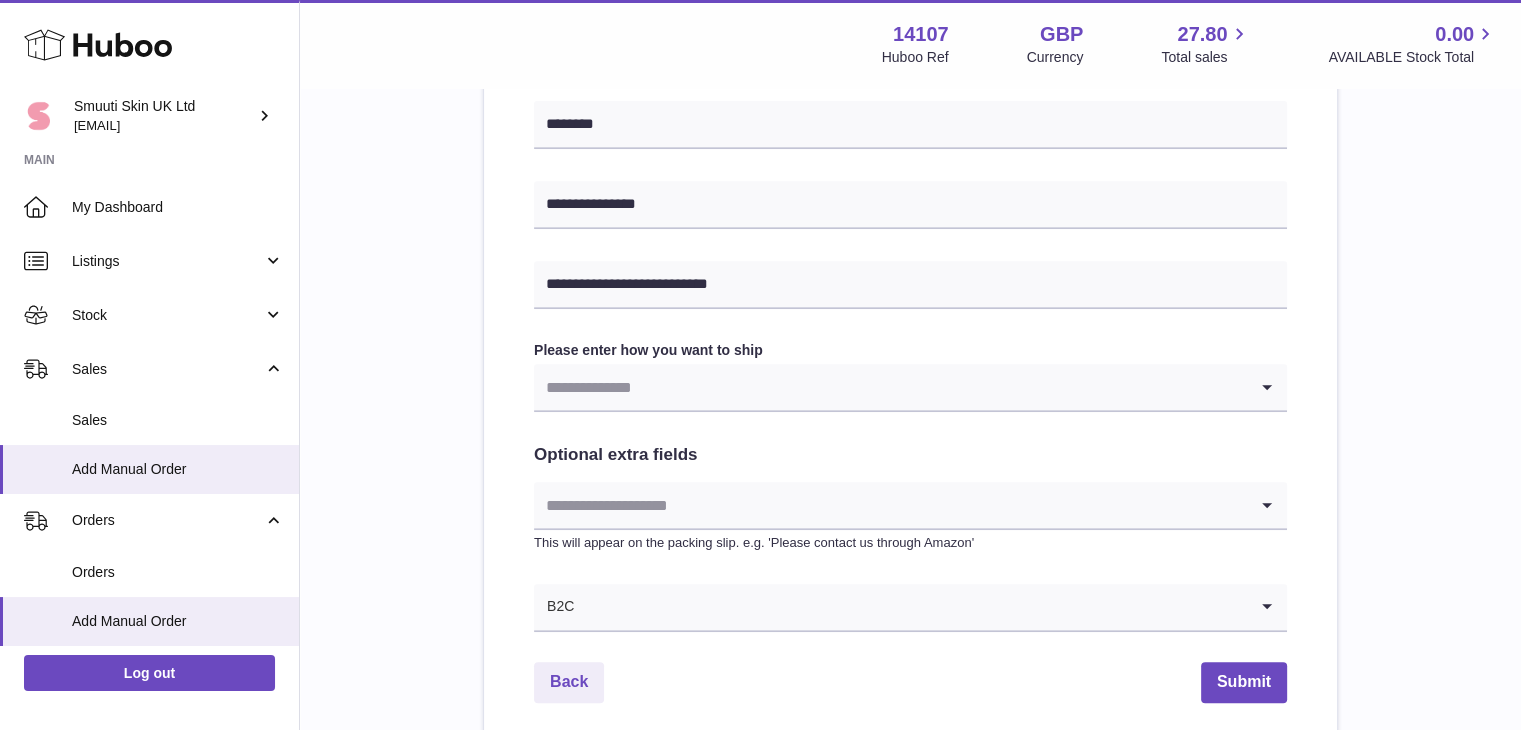 scroll, scrollTop: 842, scrollLeft: 0, axis: vertical 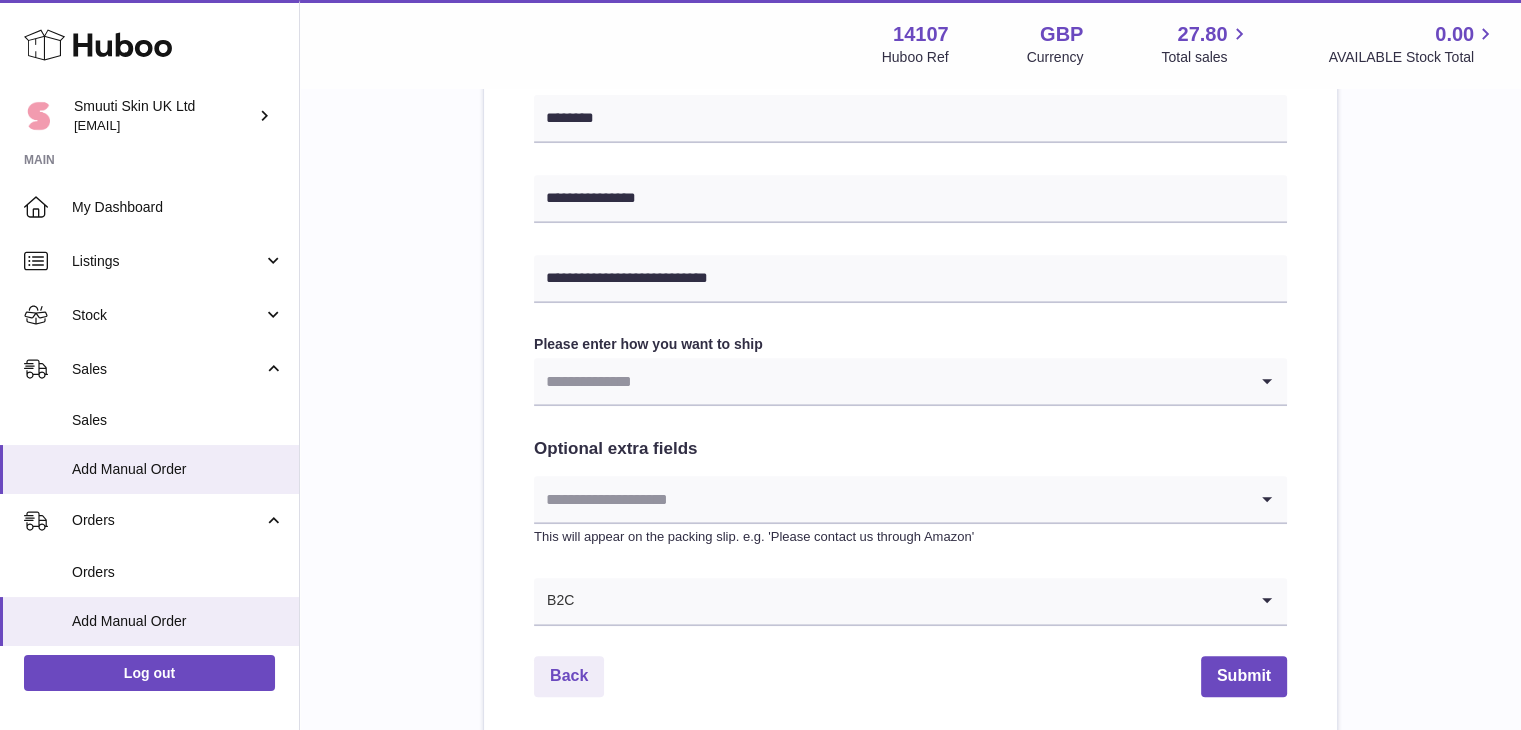 click 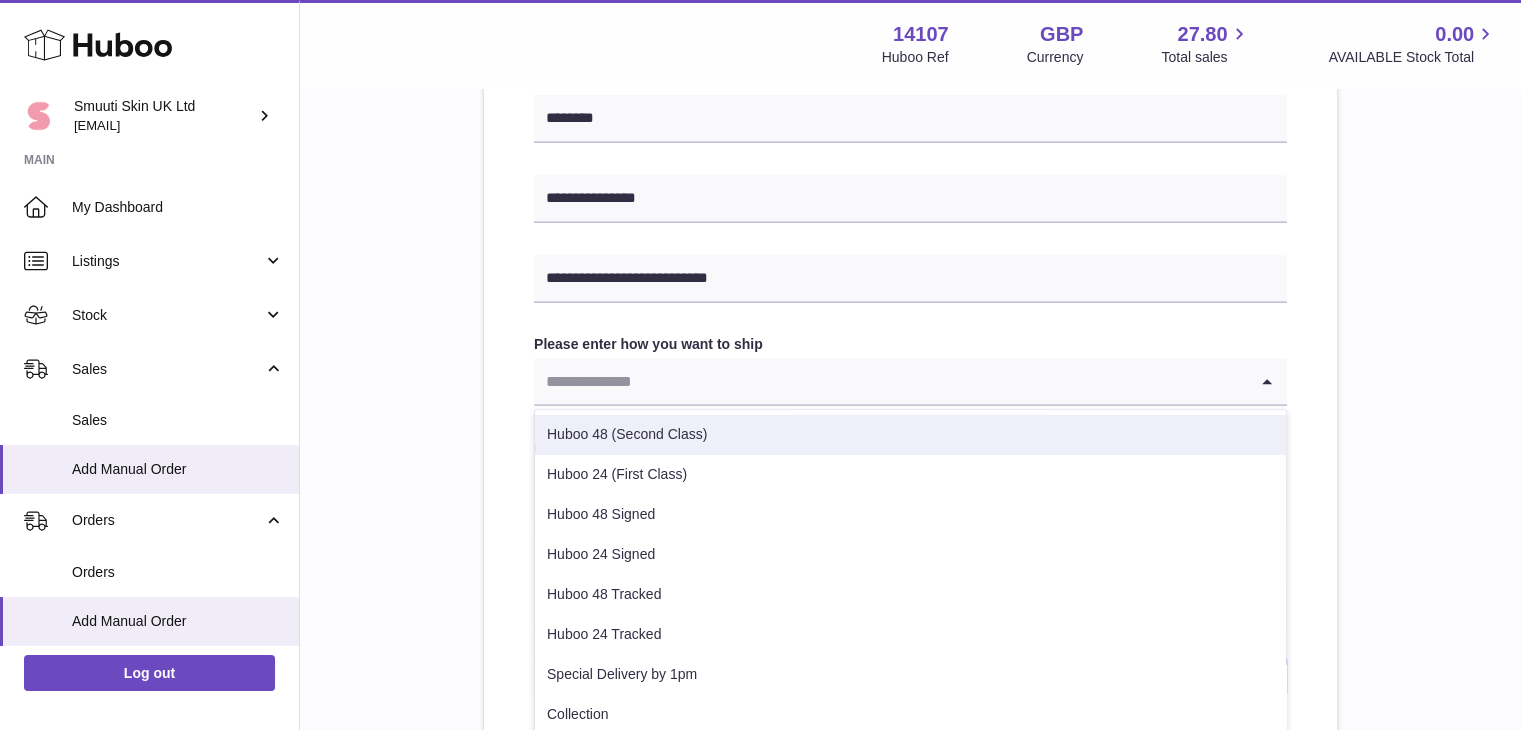 click on "Huboo 48 (Second Class)" at bounding box center (910, 435) 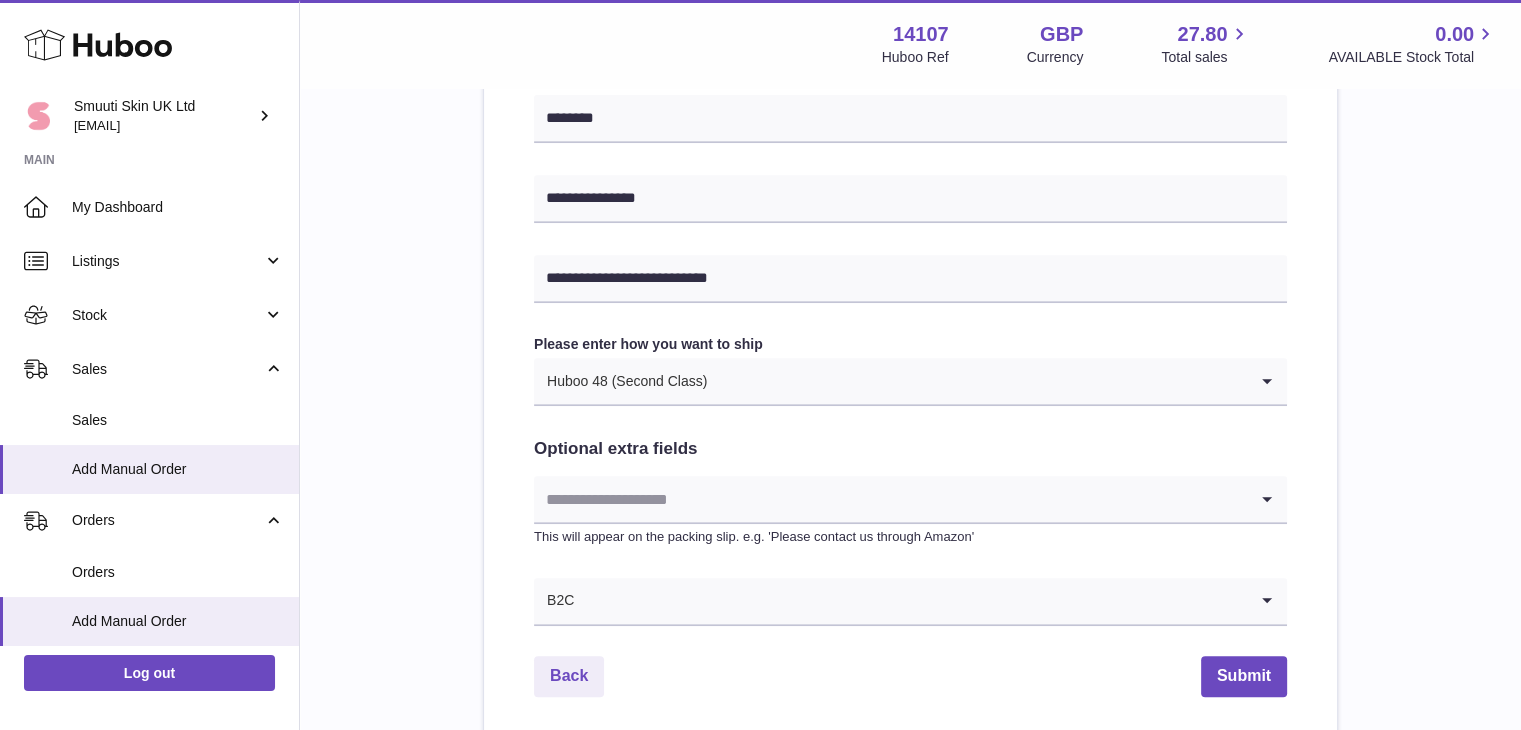click on "**********" at bounding box center (910, 51) 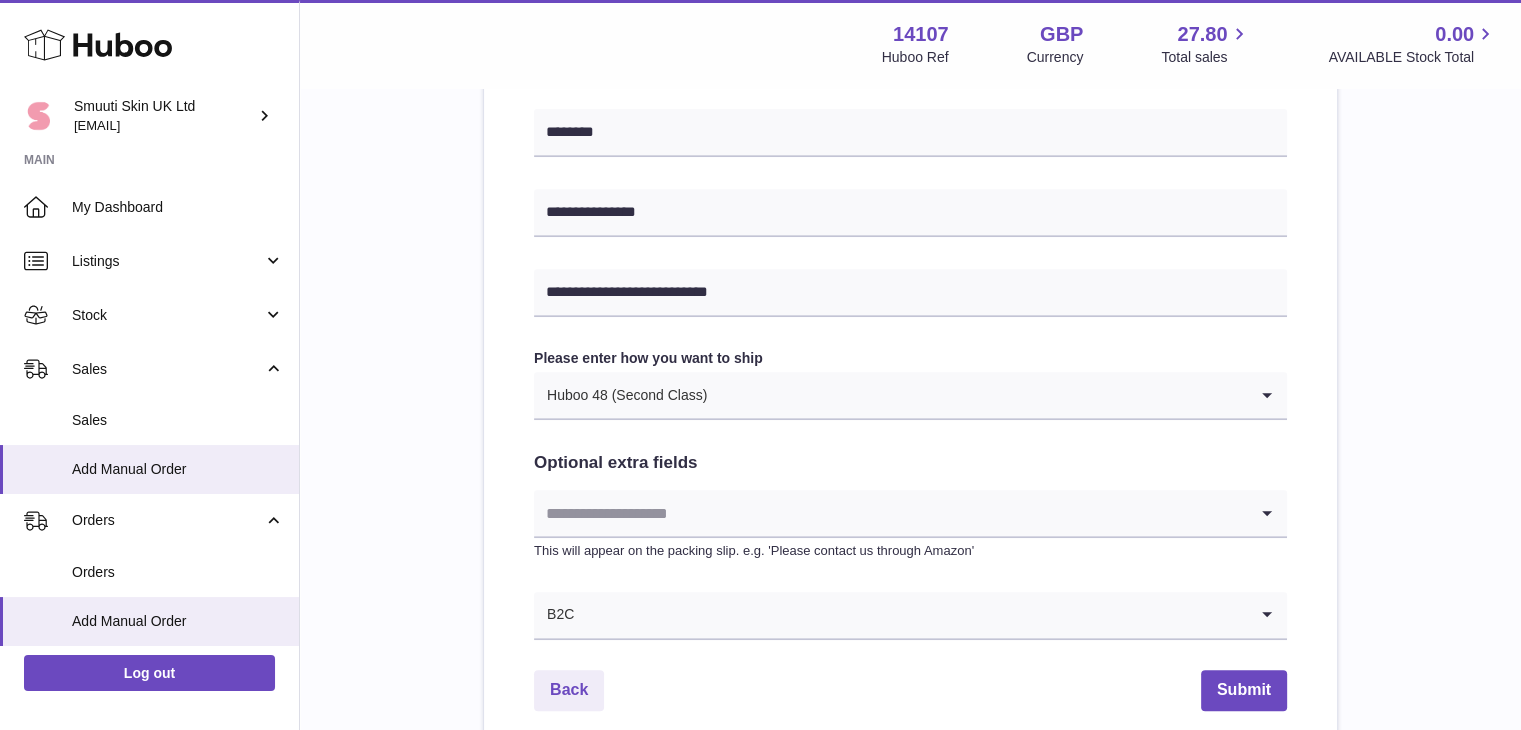 scroll, scrollTop: 830, scrollLeft: 0, axis: vertical 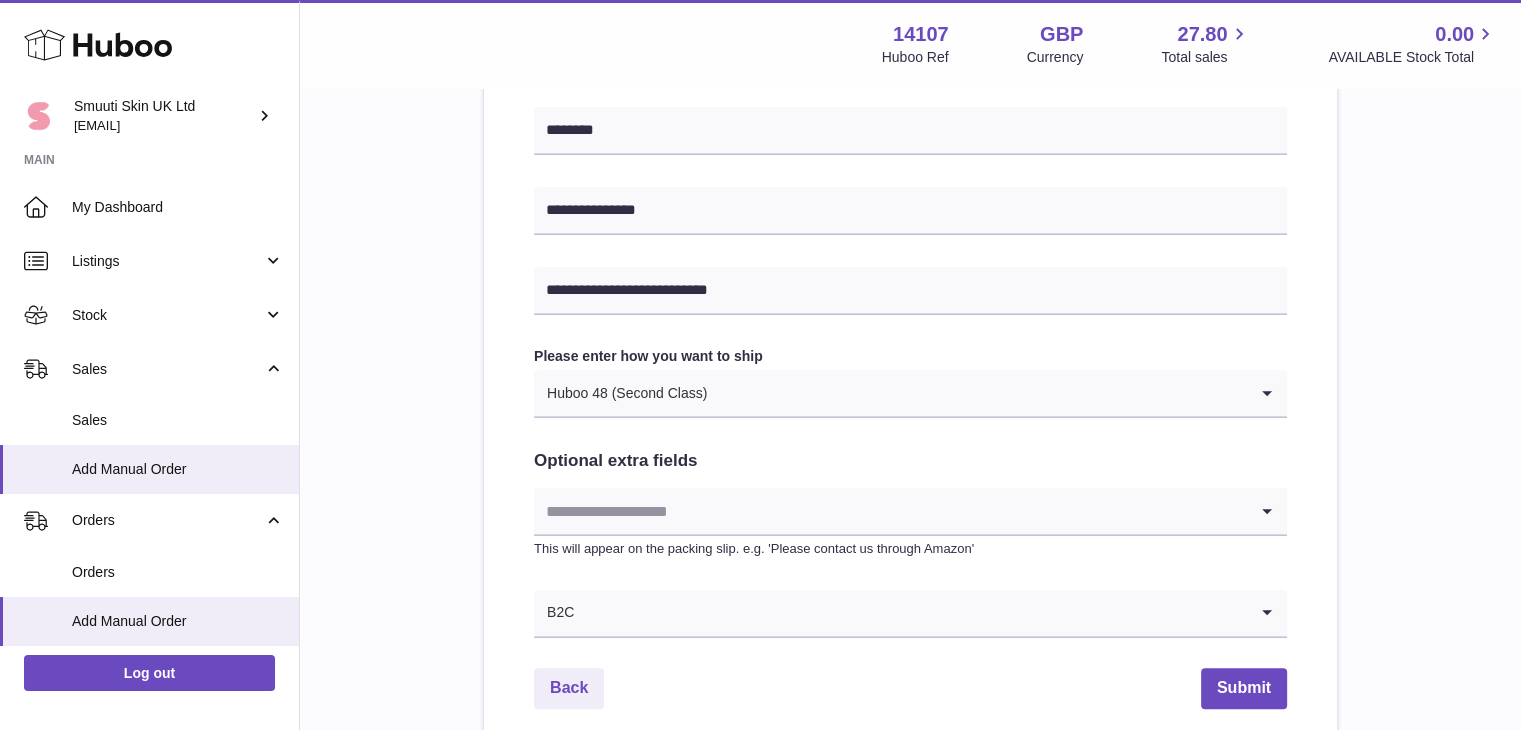 click 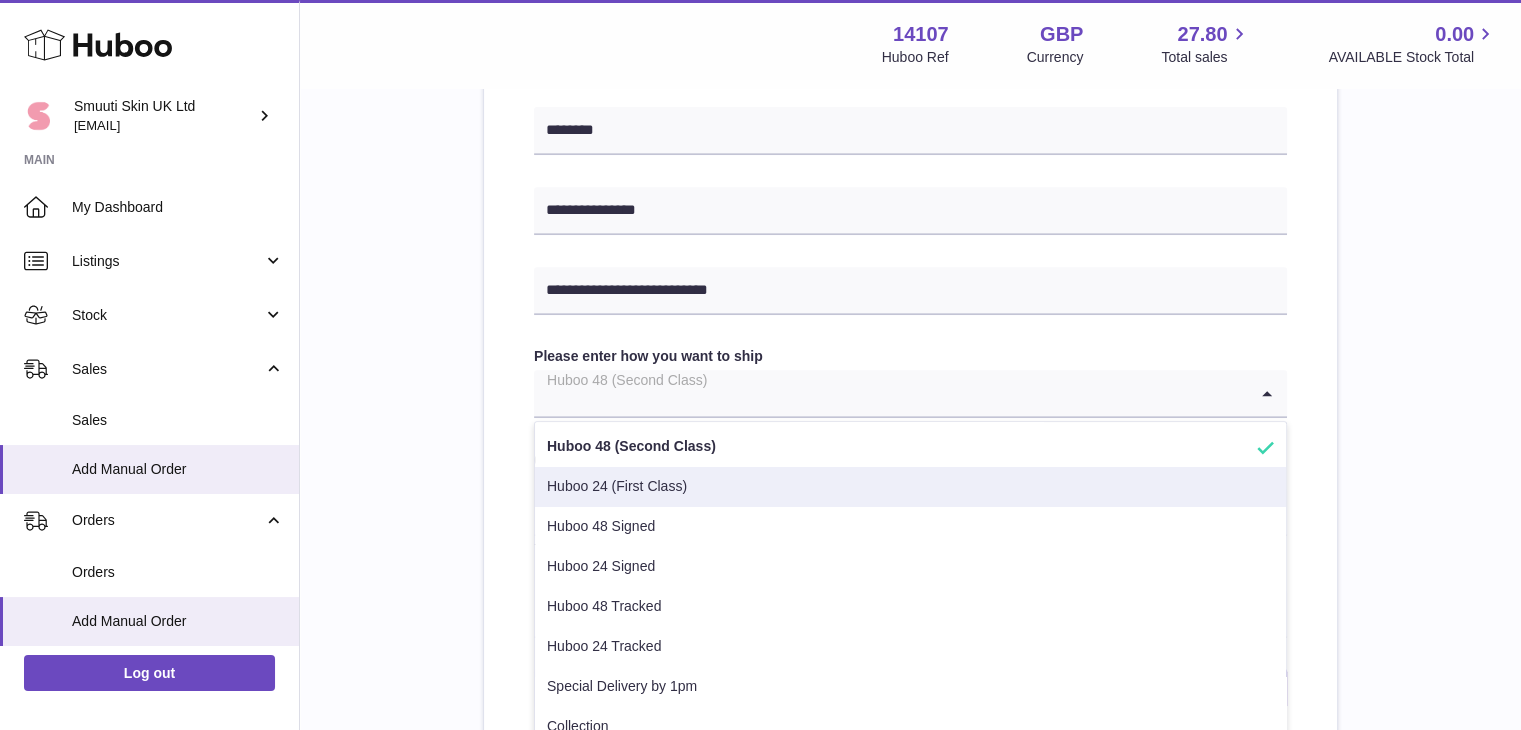 click on "Huboo 24 (First Class)" at bounding box center [910, 487] 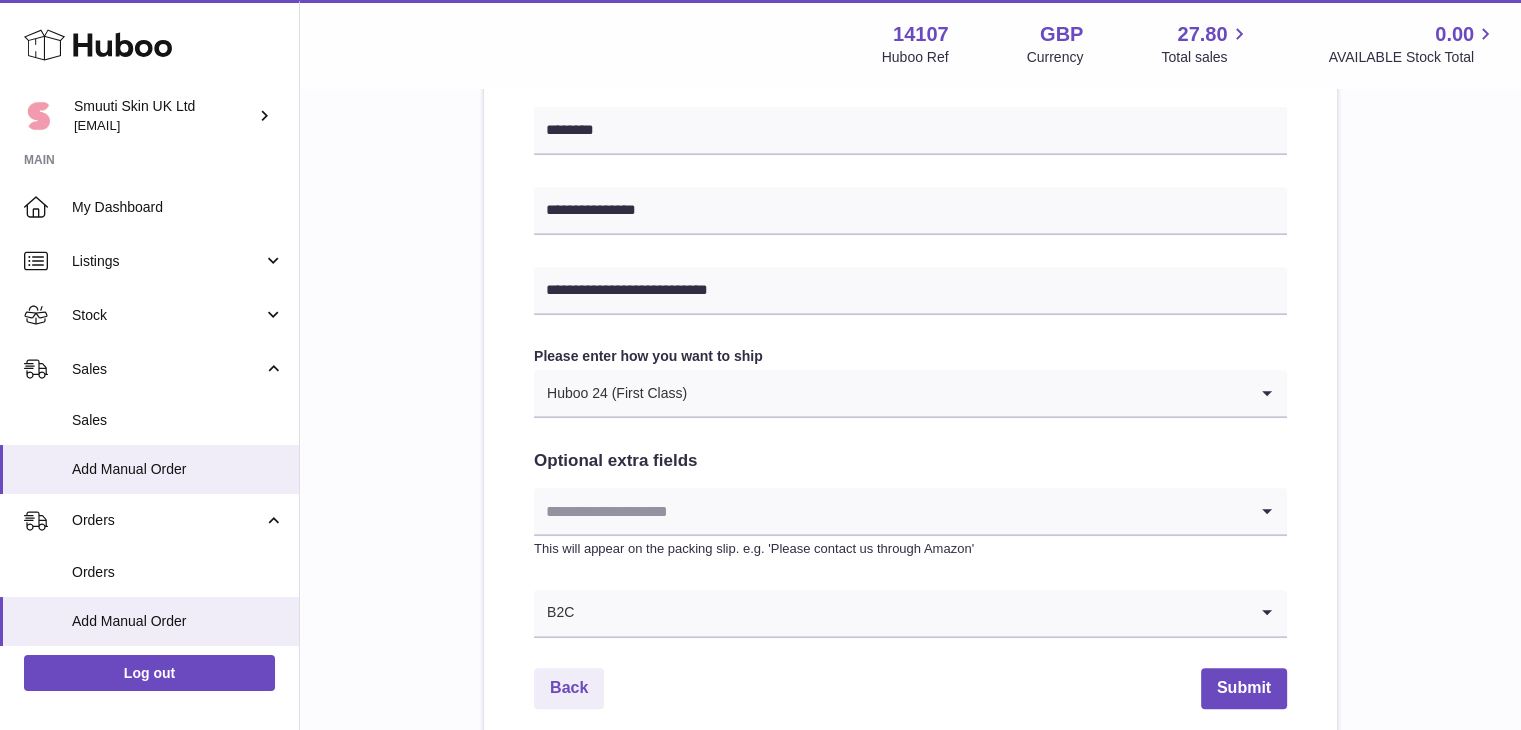 click on "**********" at bounding box center (910, 63) 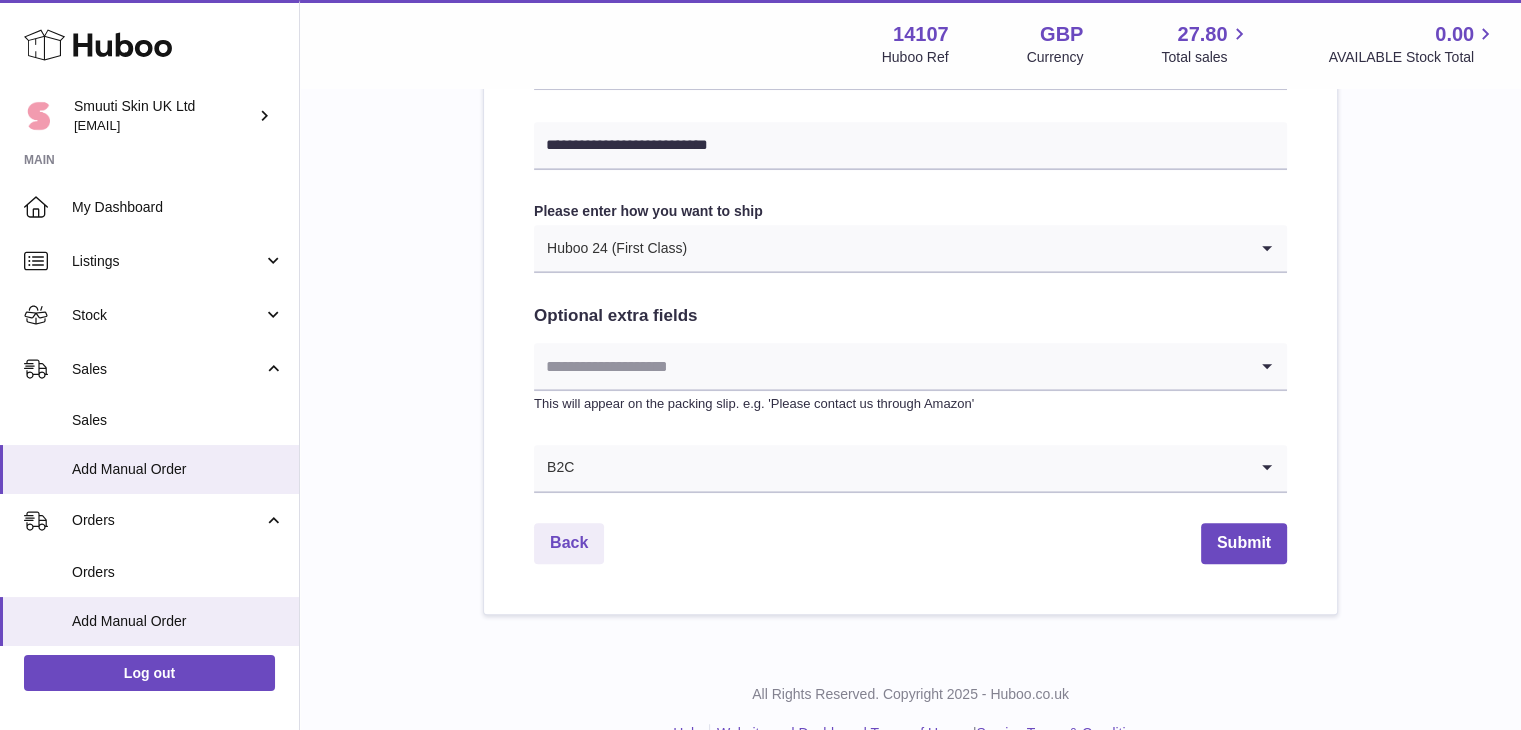 scroll, scrollTop: 976, scrollLeft: 0, axis: vertical 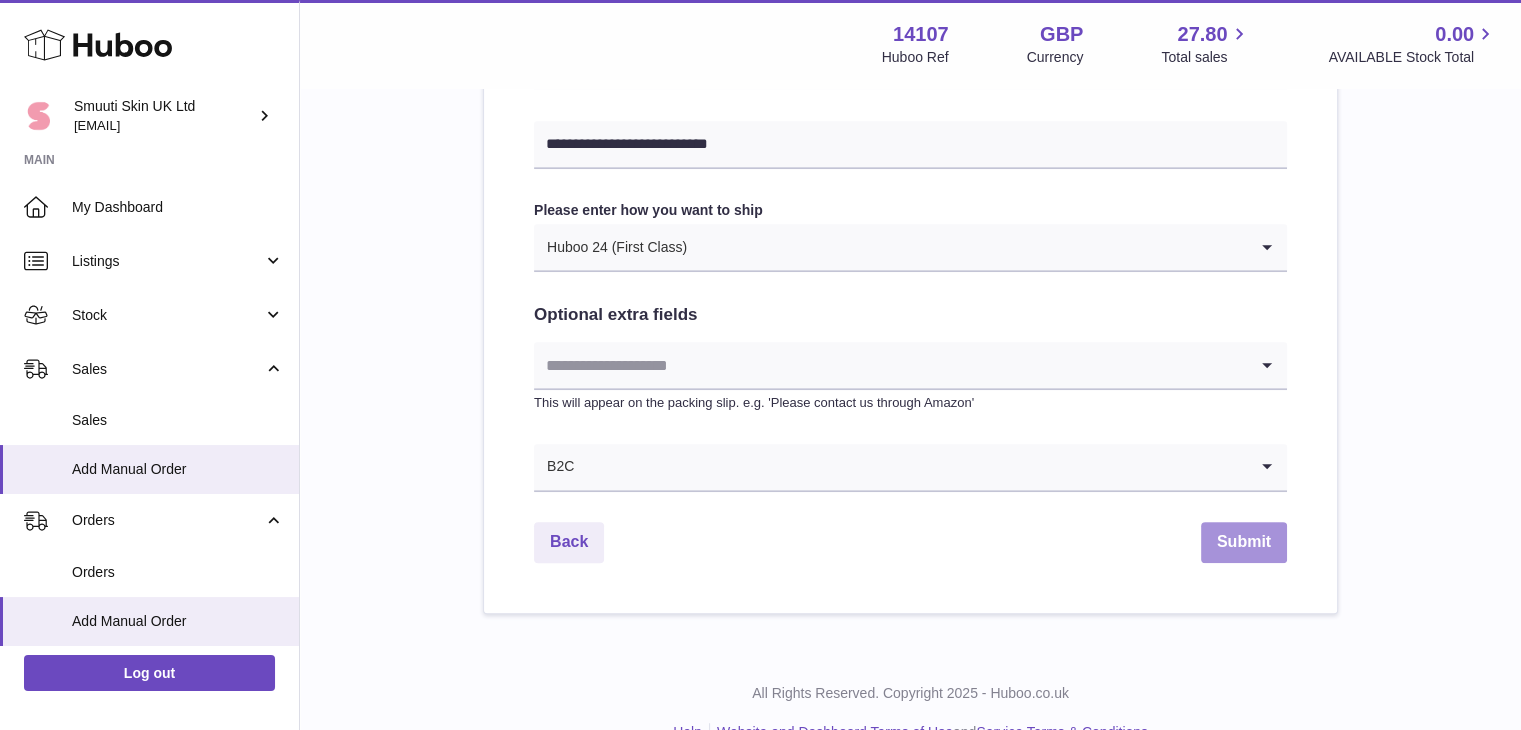 click on "Submit" at bounding box center (1244, 542) 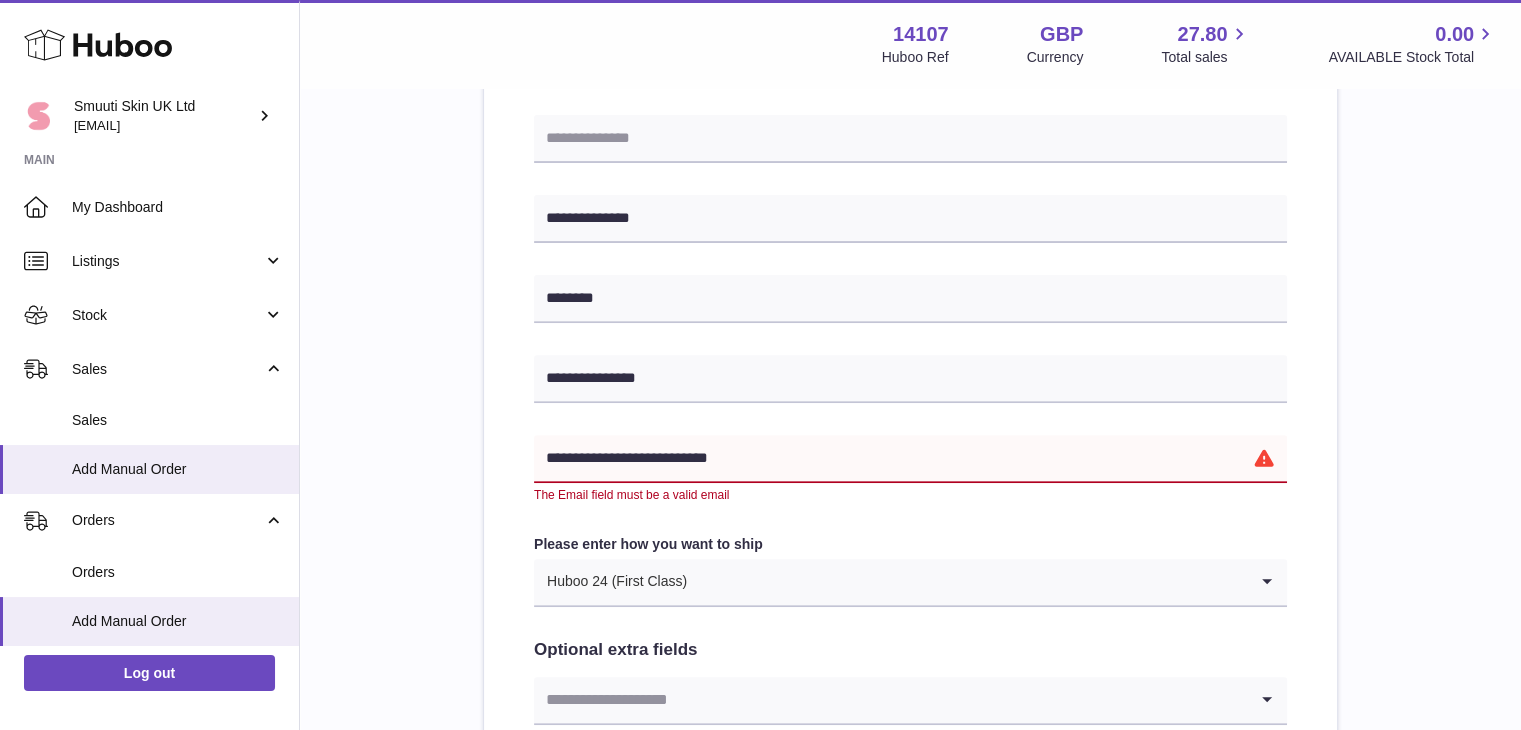 scroll, scrollTop: 660, scrollLeft: 0, axis: vertical 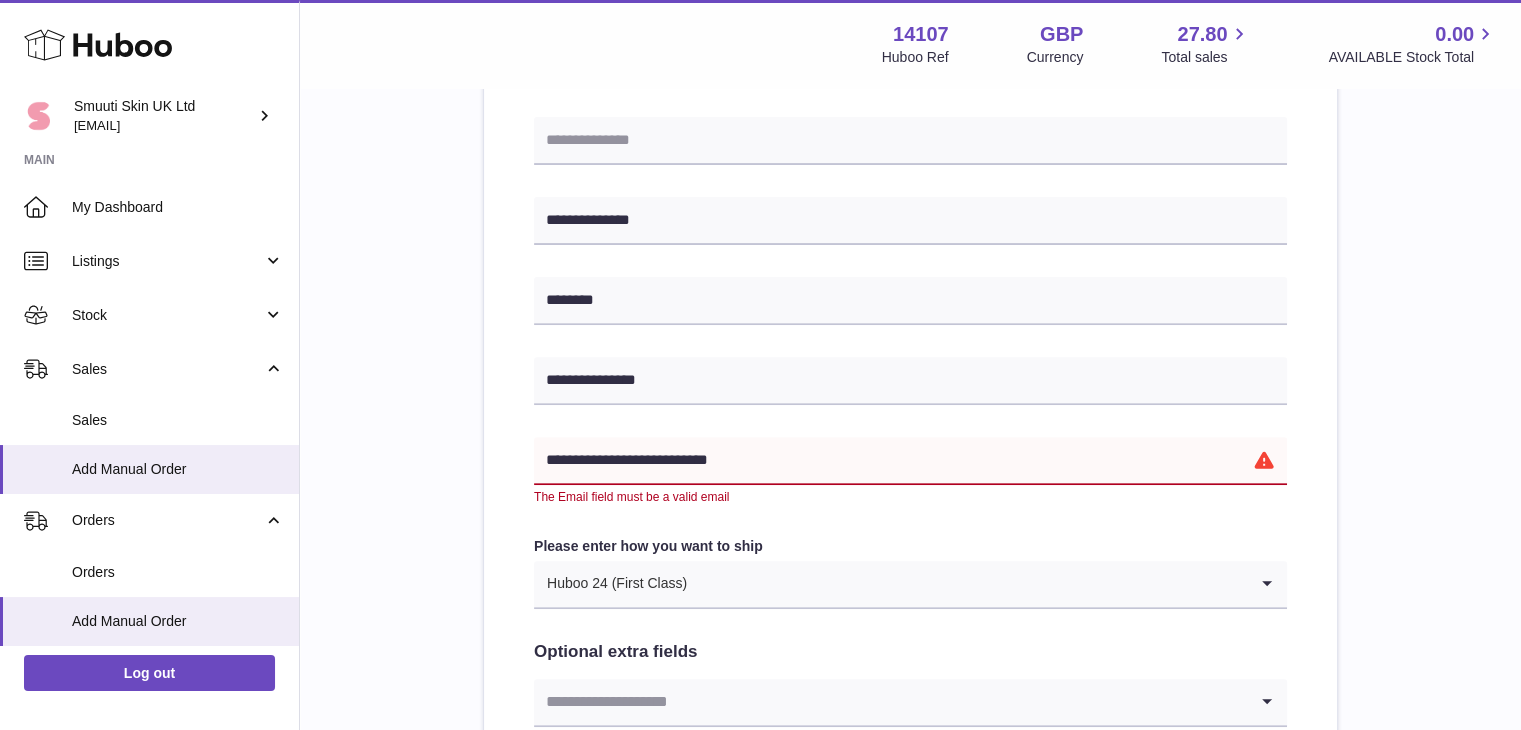 click on "**********" at bounding box center [910, 461] 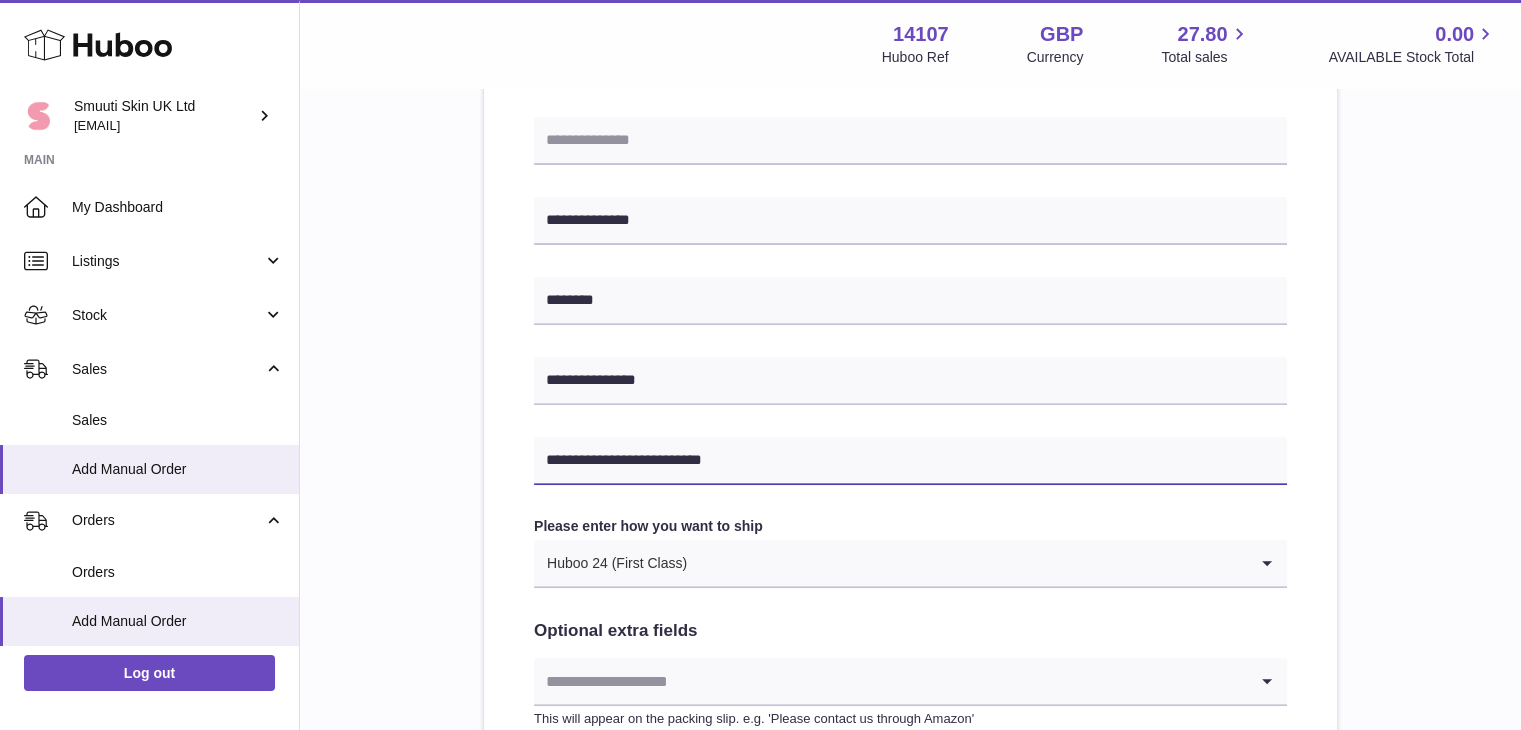 click on "**********" at bounding box center [910, 461] 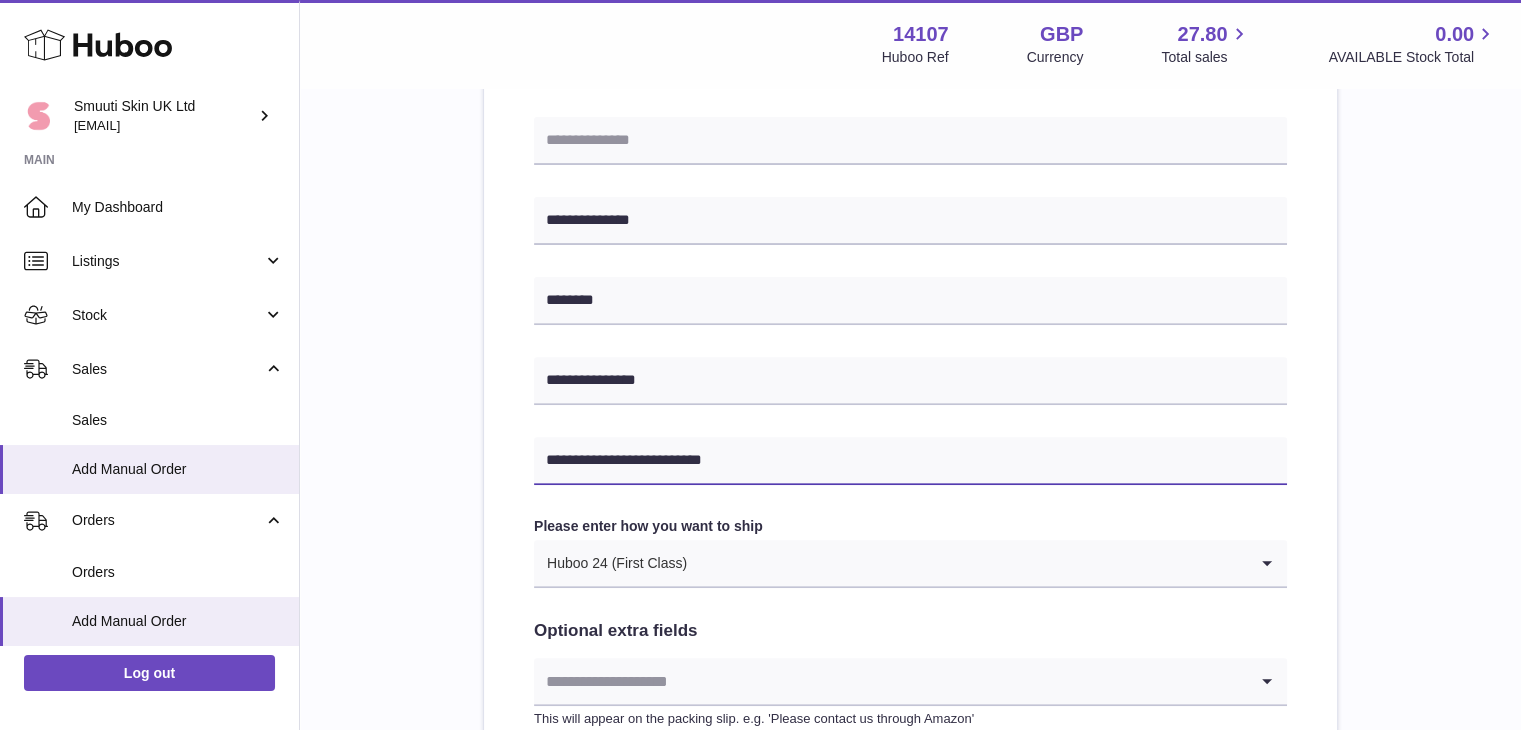 type on "**********" 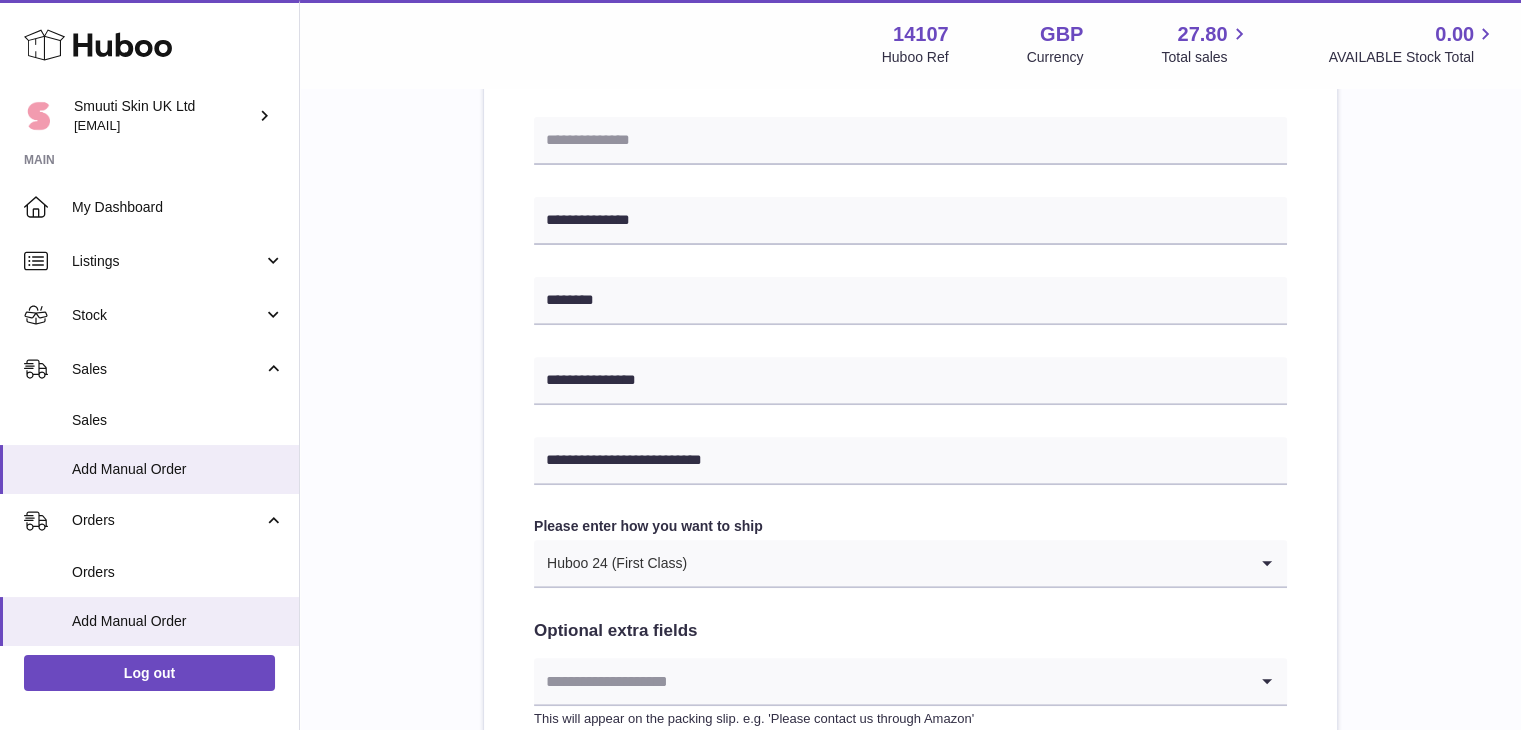 click on "**********" at bounding box center (910, 233) 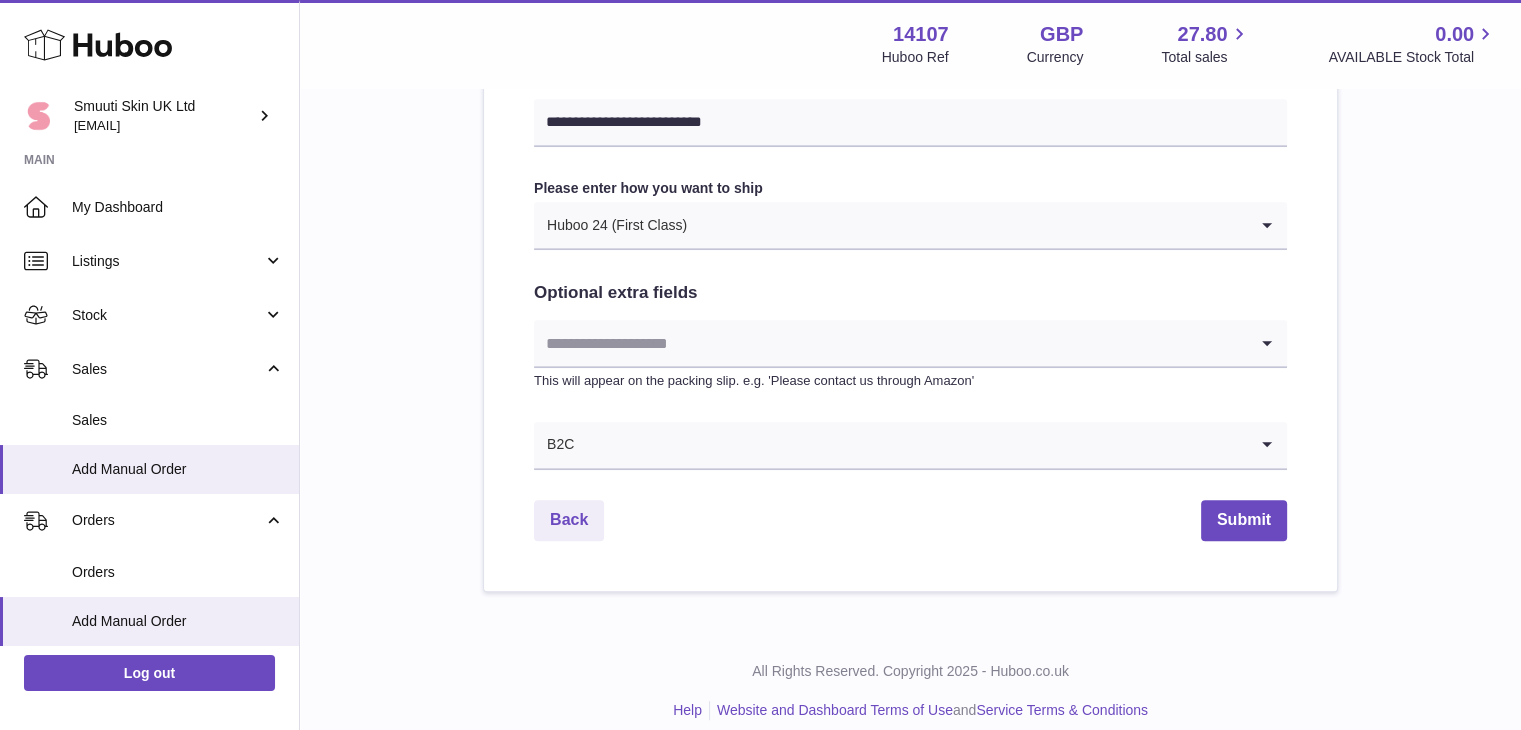 scroll, scrollTop: 999, scrollLeft: 0, axis: vertical 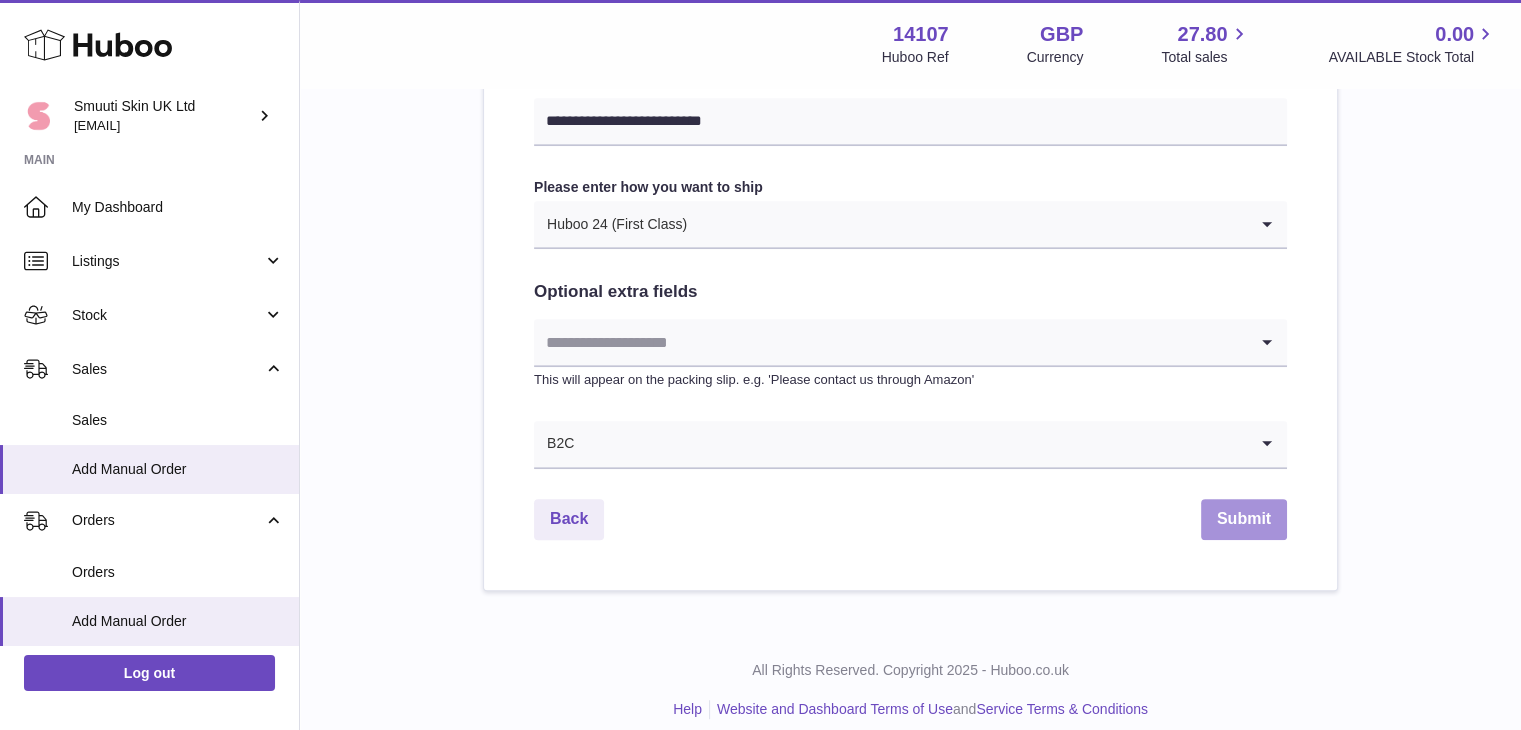 click on "Submit" at bounding box center [1244, 519] 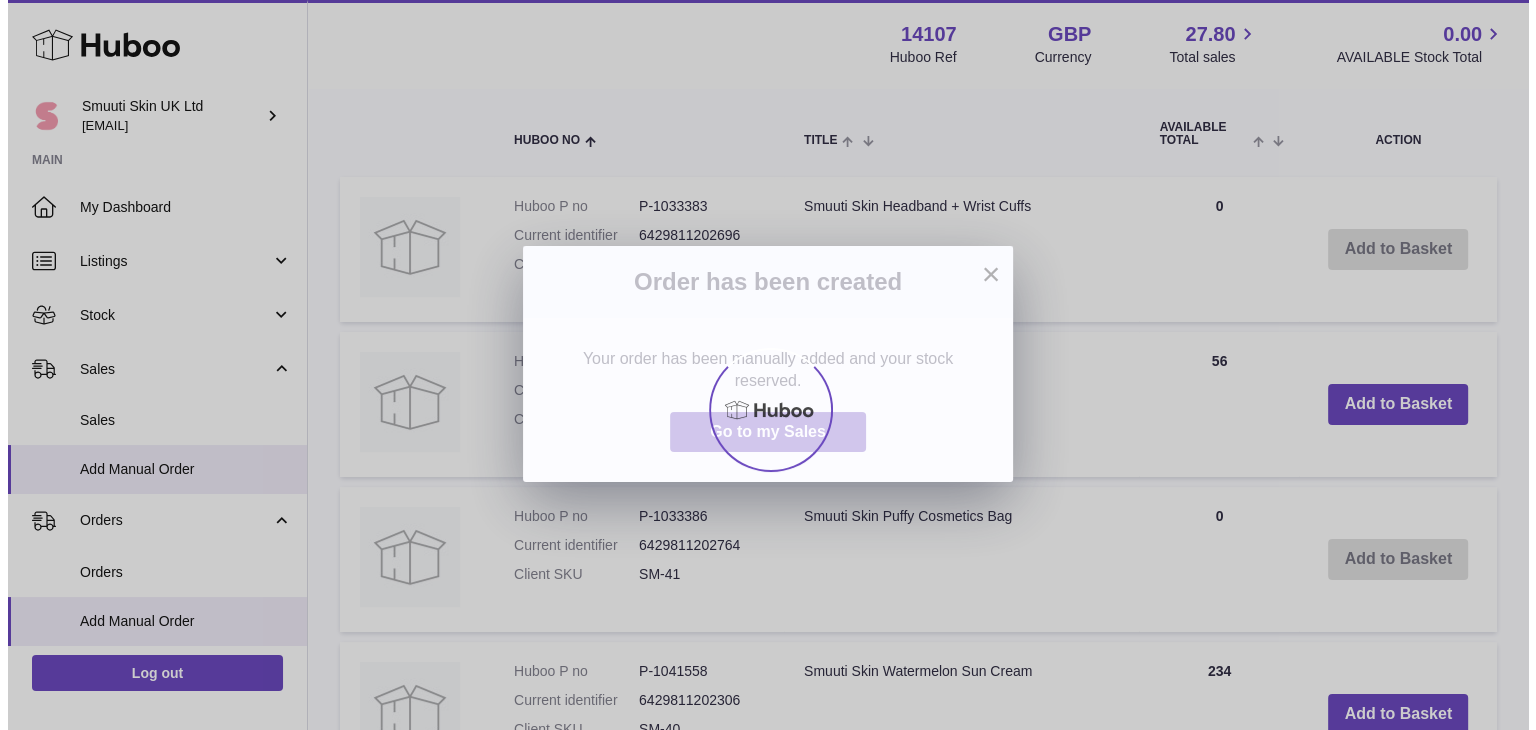 scroll, scrollTop: 0, scrollLeft: 0, axis: both 